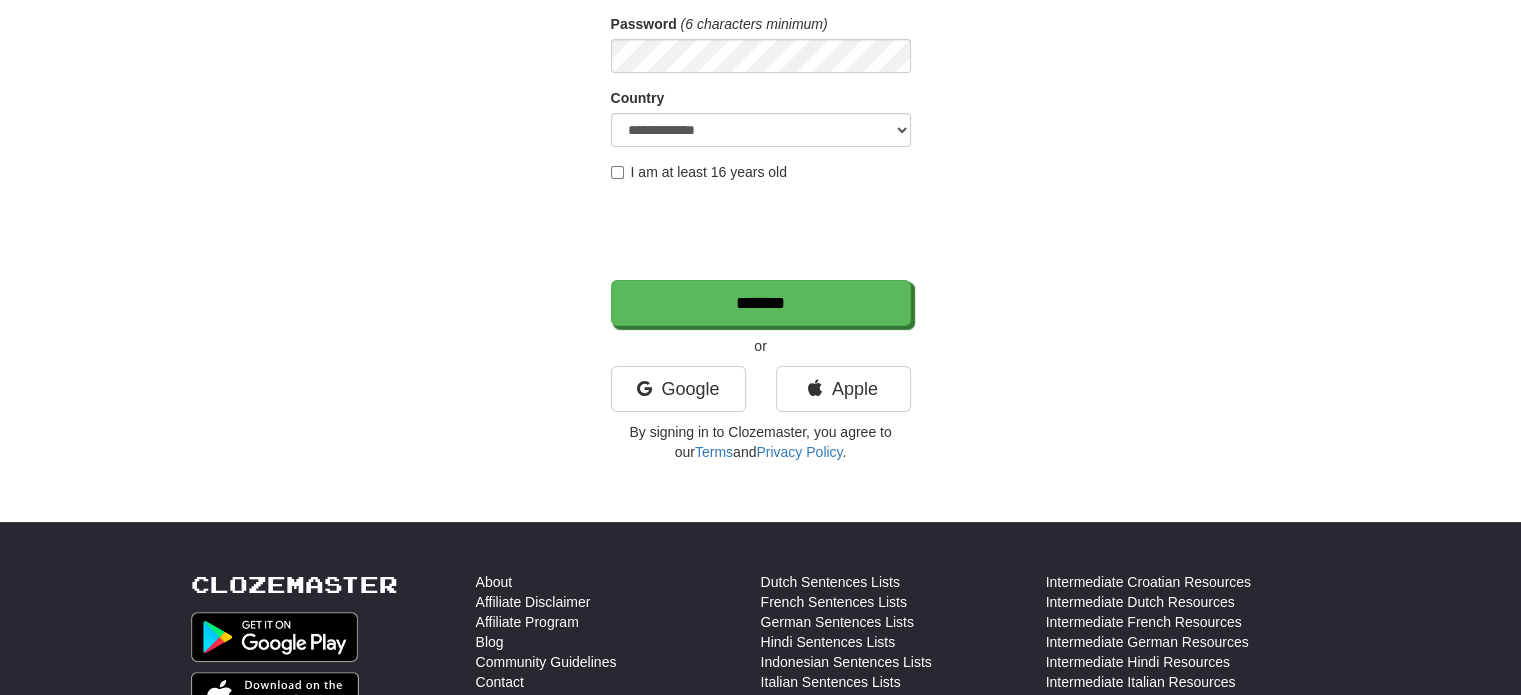 scroll, scrollTop: 300, scrollLeft: 0, axis: vertical 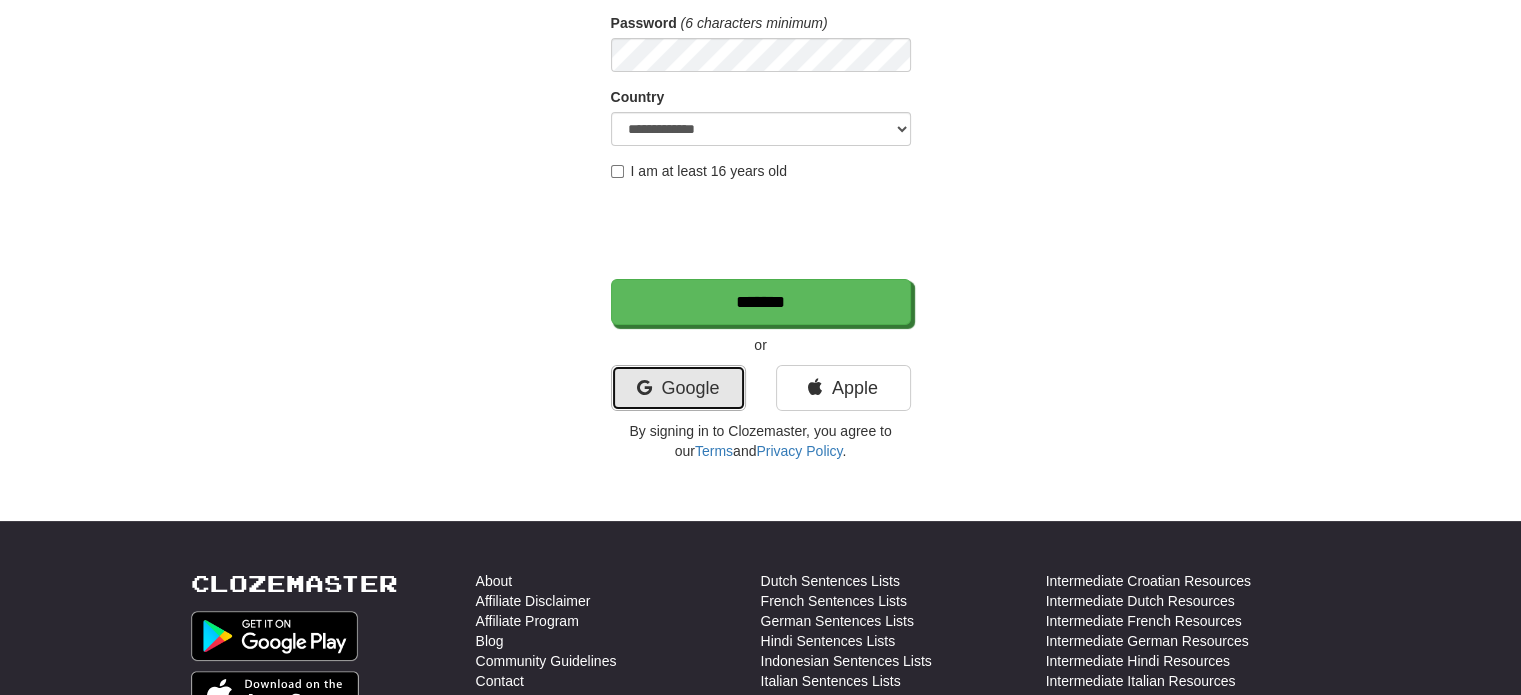 click on "Google" at bounding box center (678, 388) 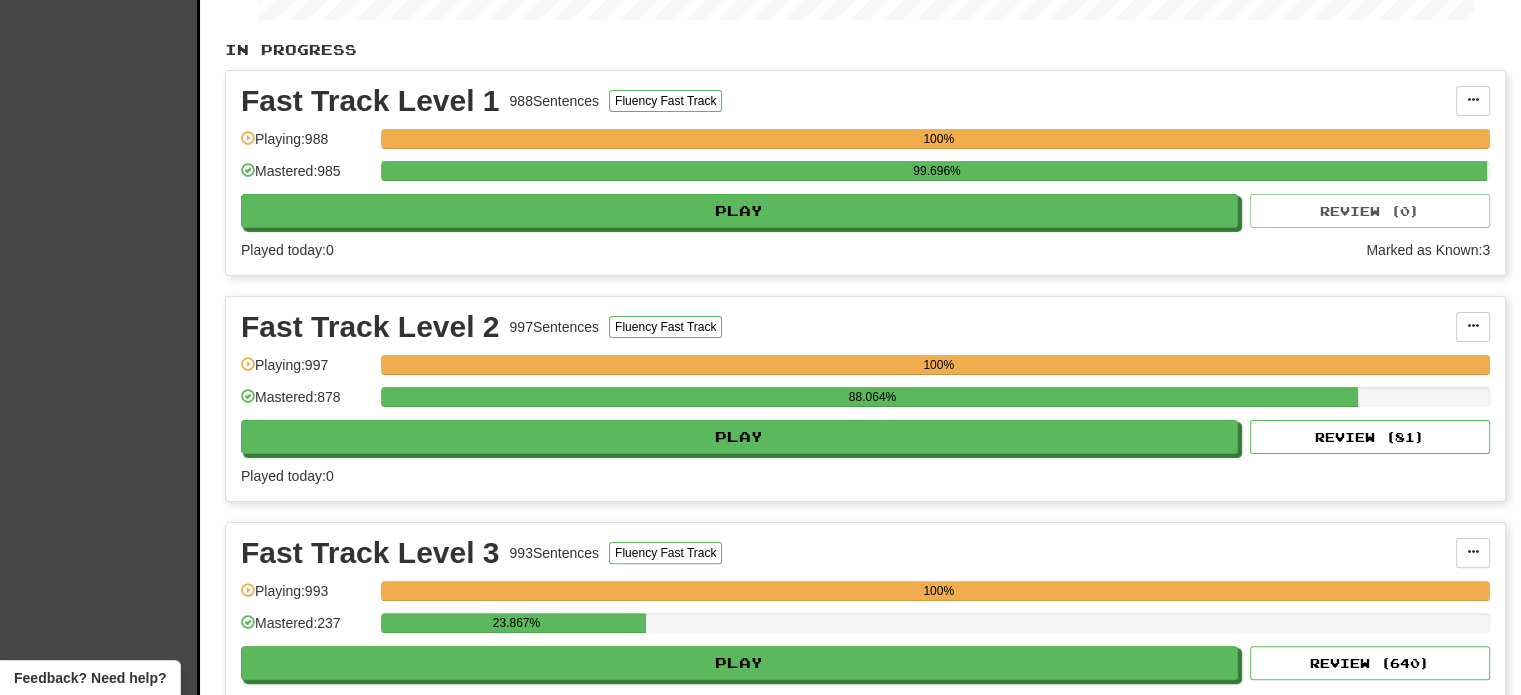 scroll, scrollTop: 400, scrollLeft: 0, axis: vertical 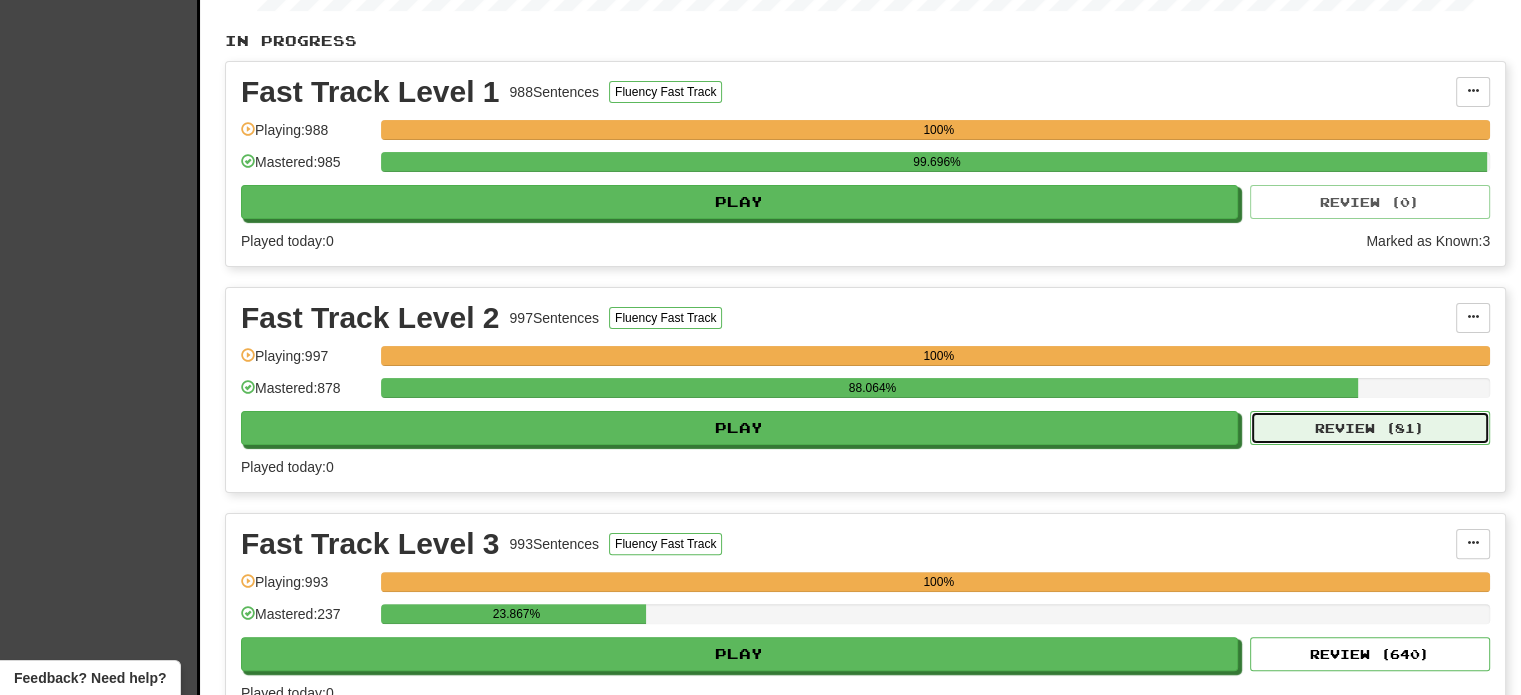 click on "Review ( 81 )" at bounding box center (1370, 428) 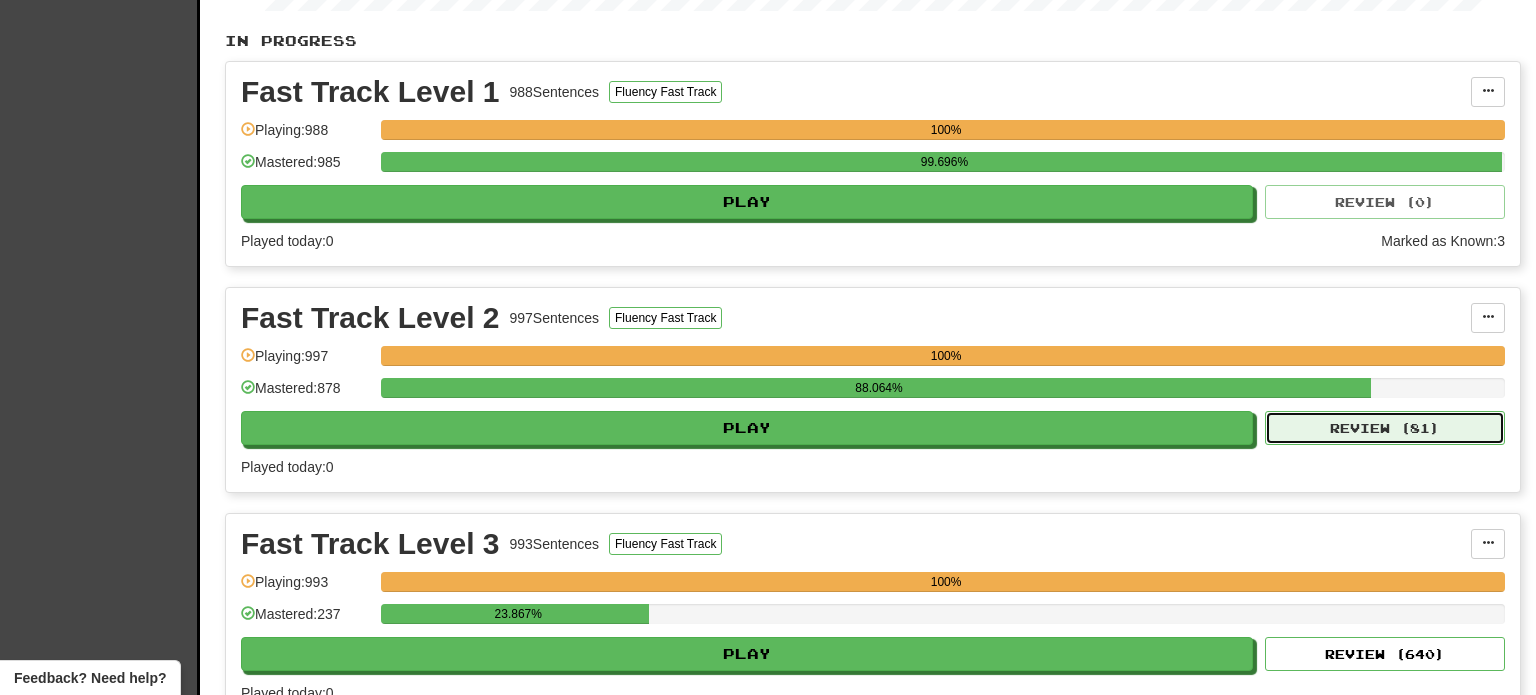 select on "**" 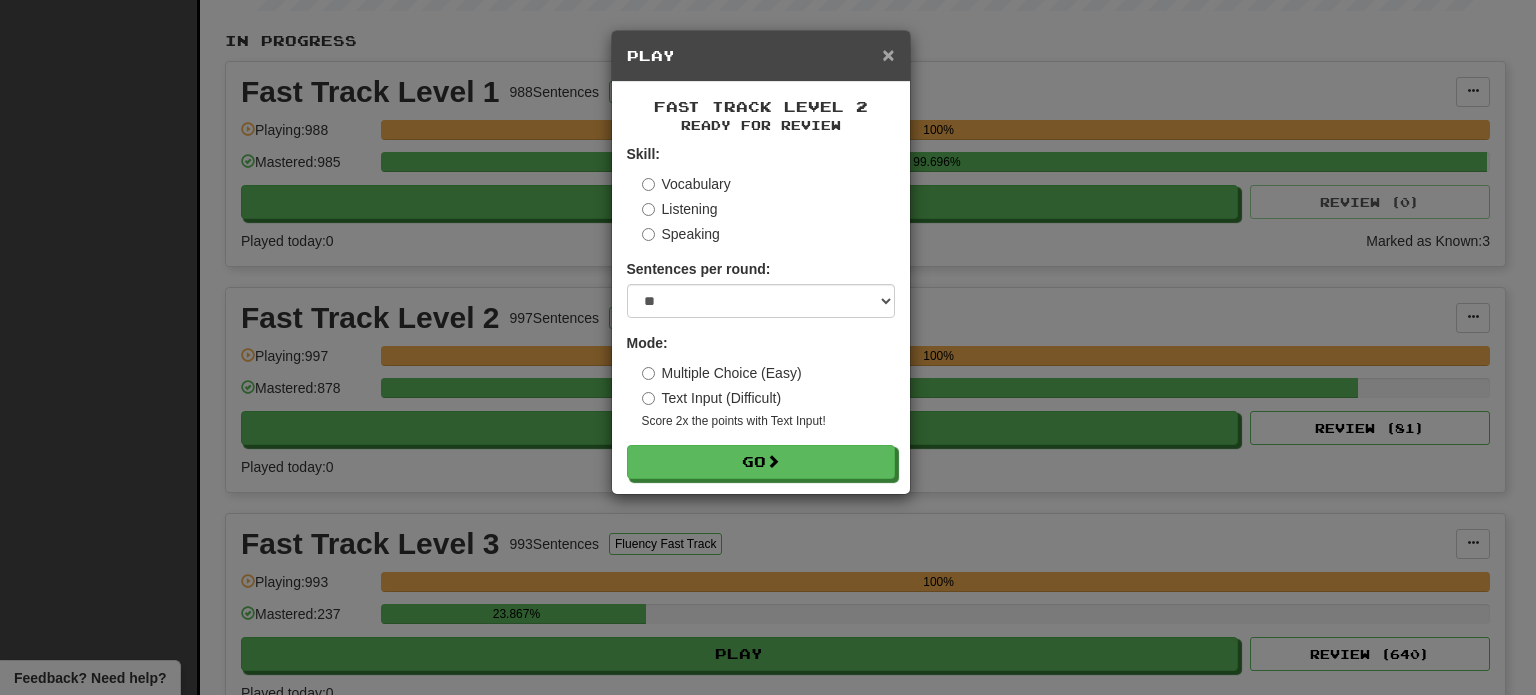 click on "×" at bounding box center (888, 54) 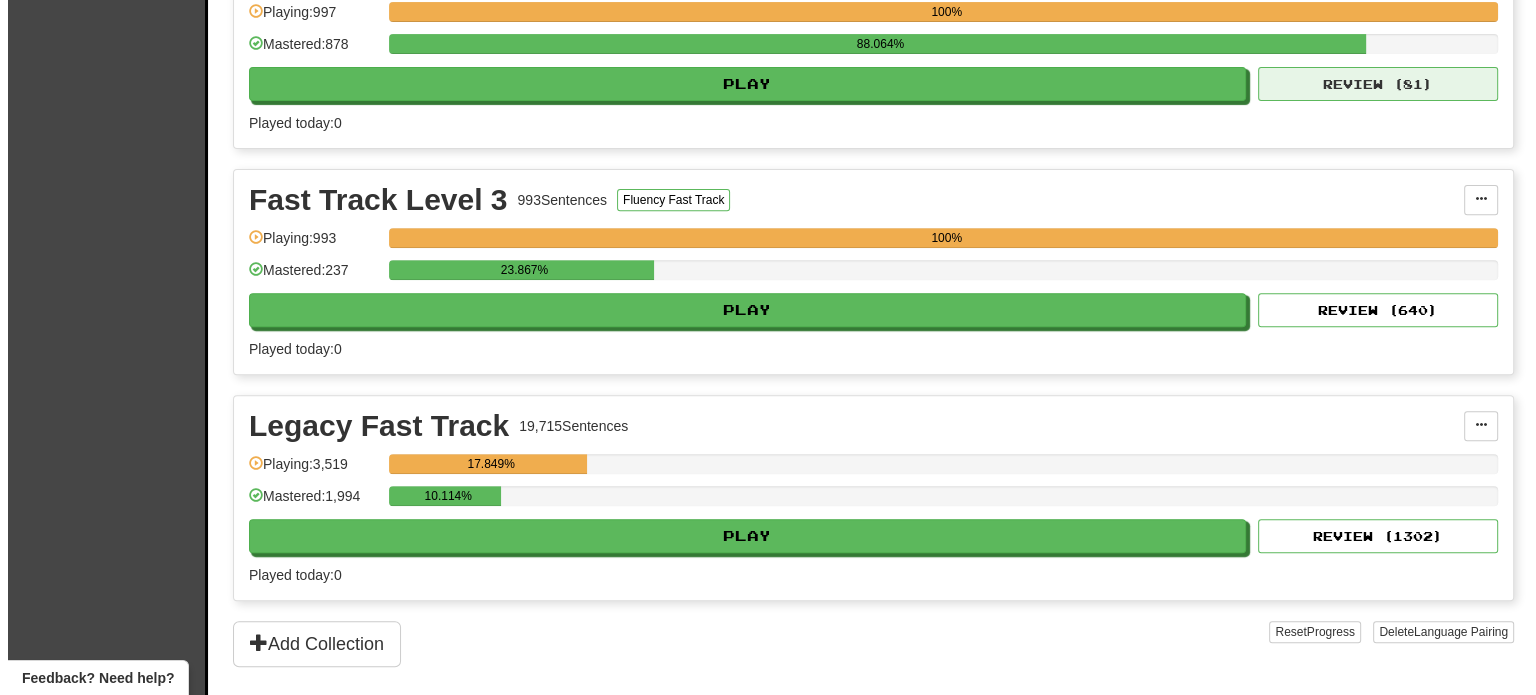 scroll, scrollTop: 700, scrollLeft: 0, axis: vertical 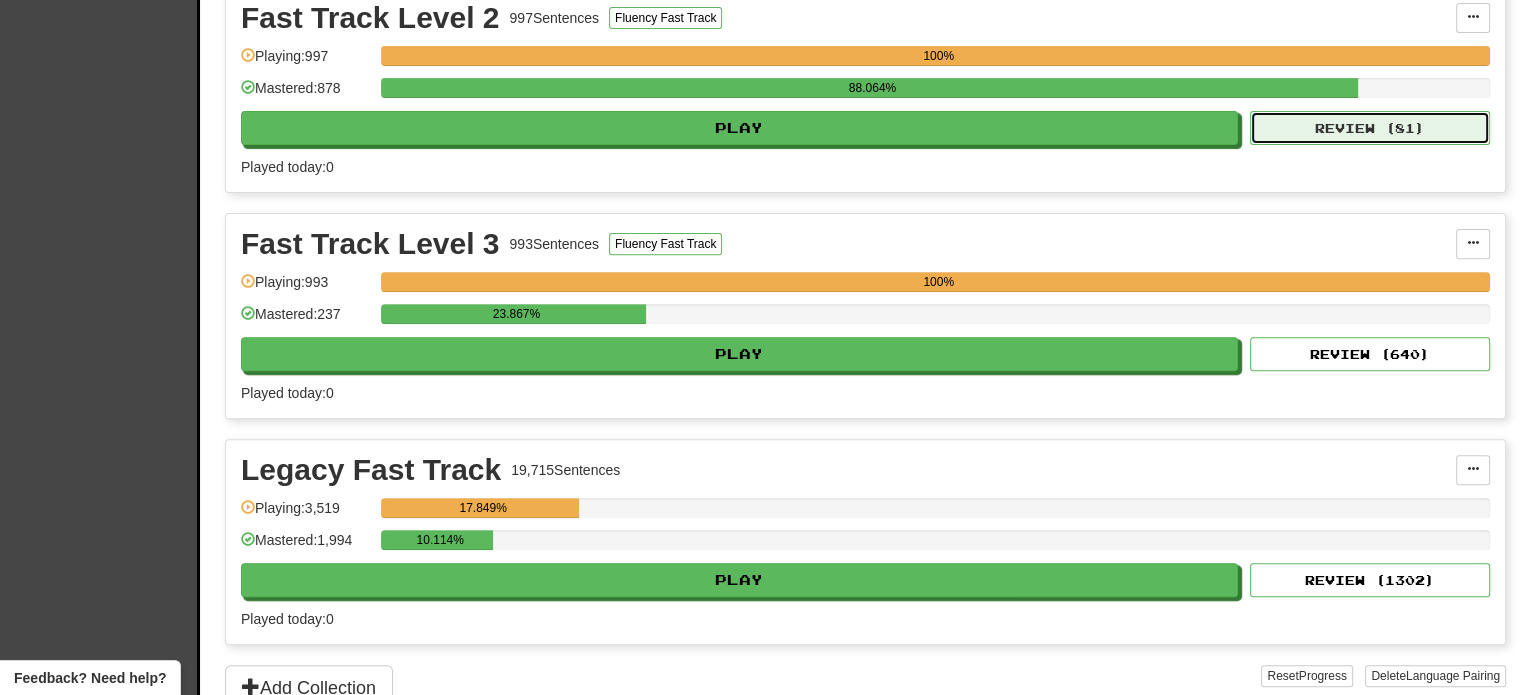 click on "Review ( 81 )" at bounding box center (1370, 128) 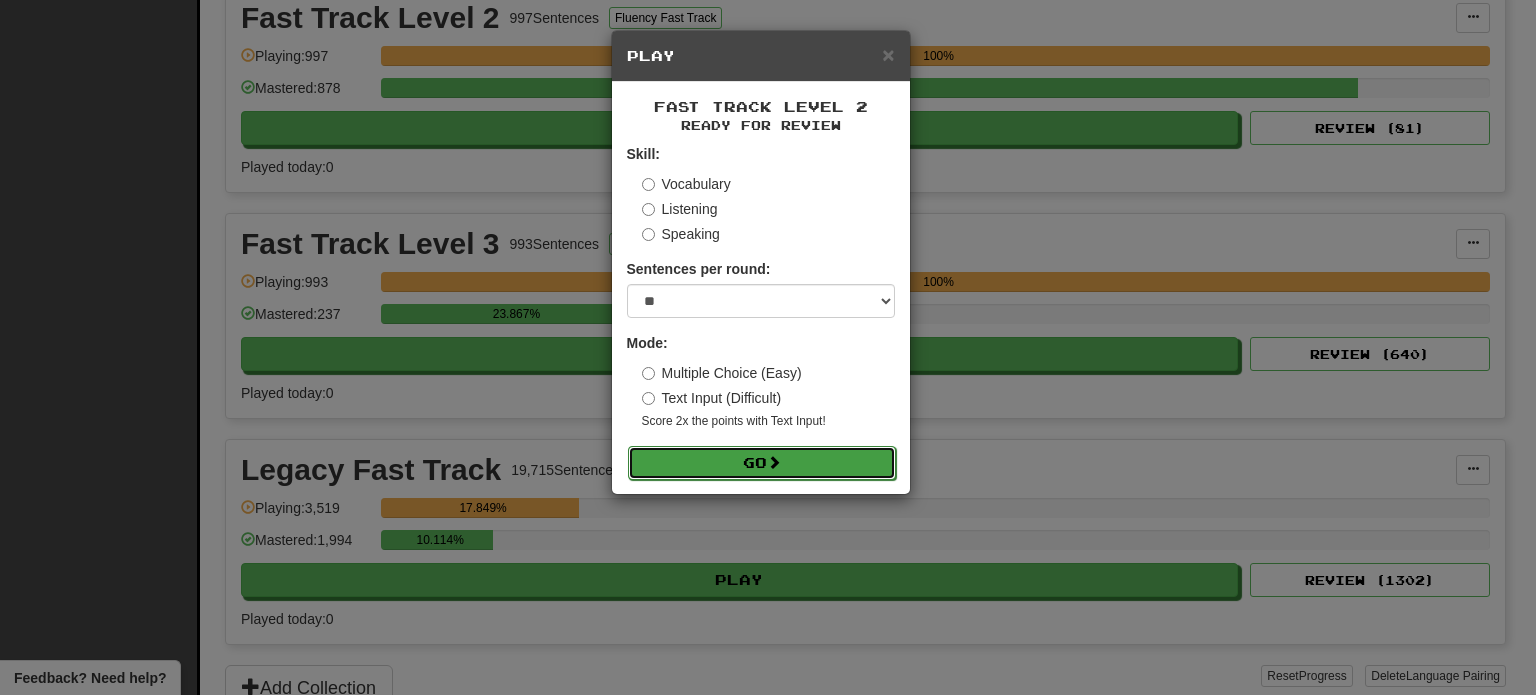 click on "Go" at bounding box center (762, 463) 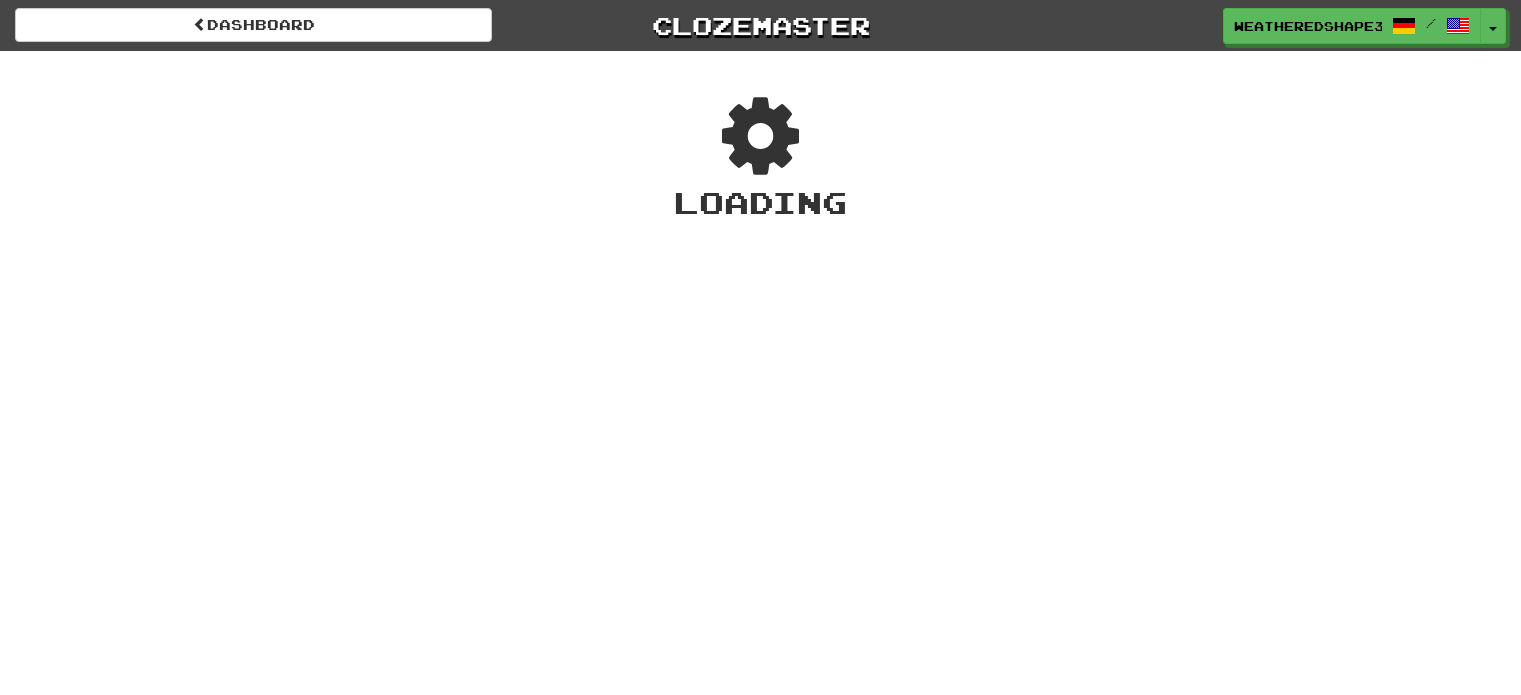 scroll, scrollTop: 0, scrollLeft: 0, axis: both 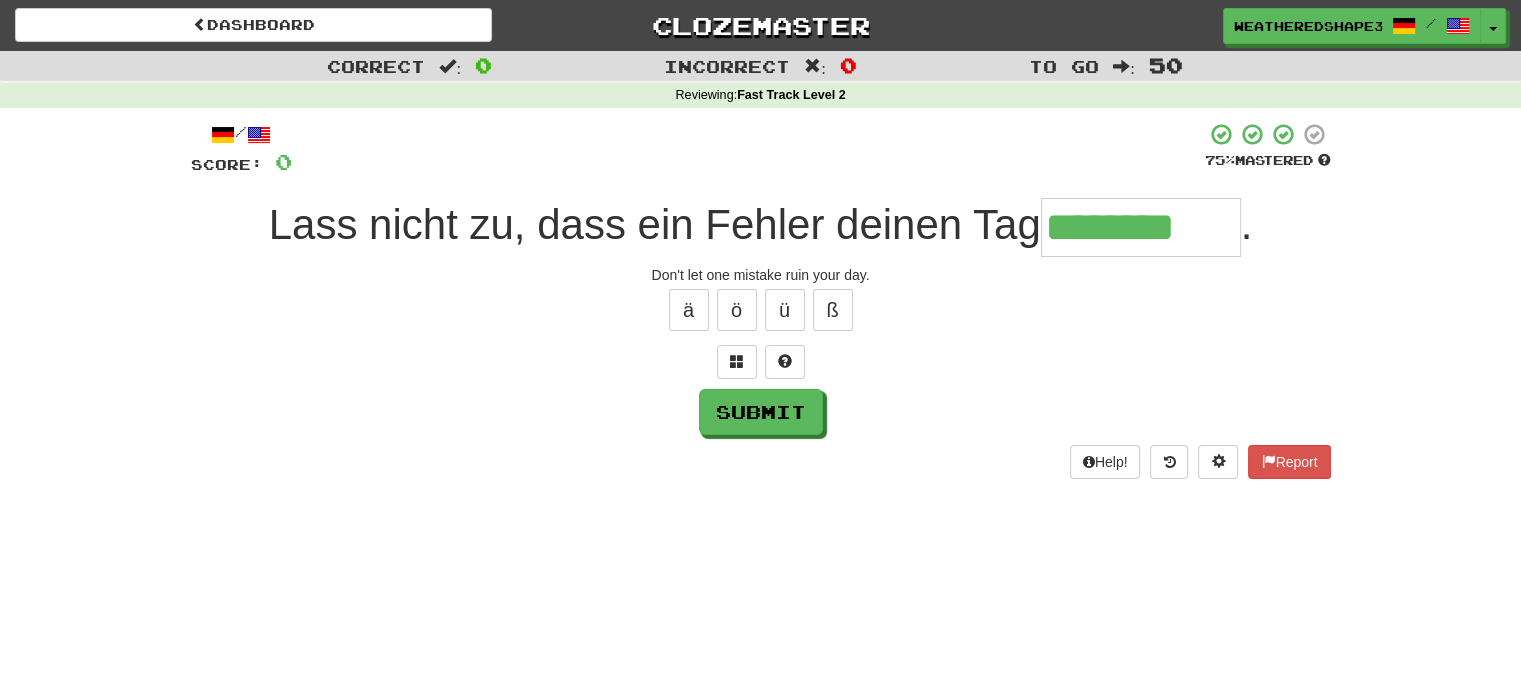 type on "********" 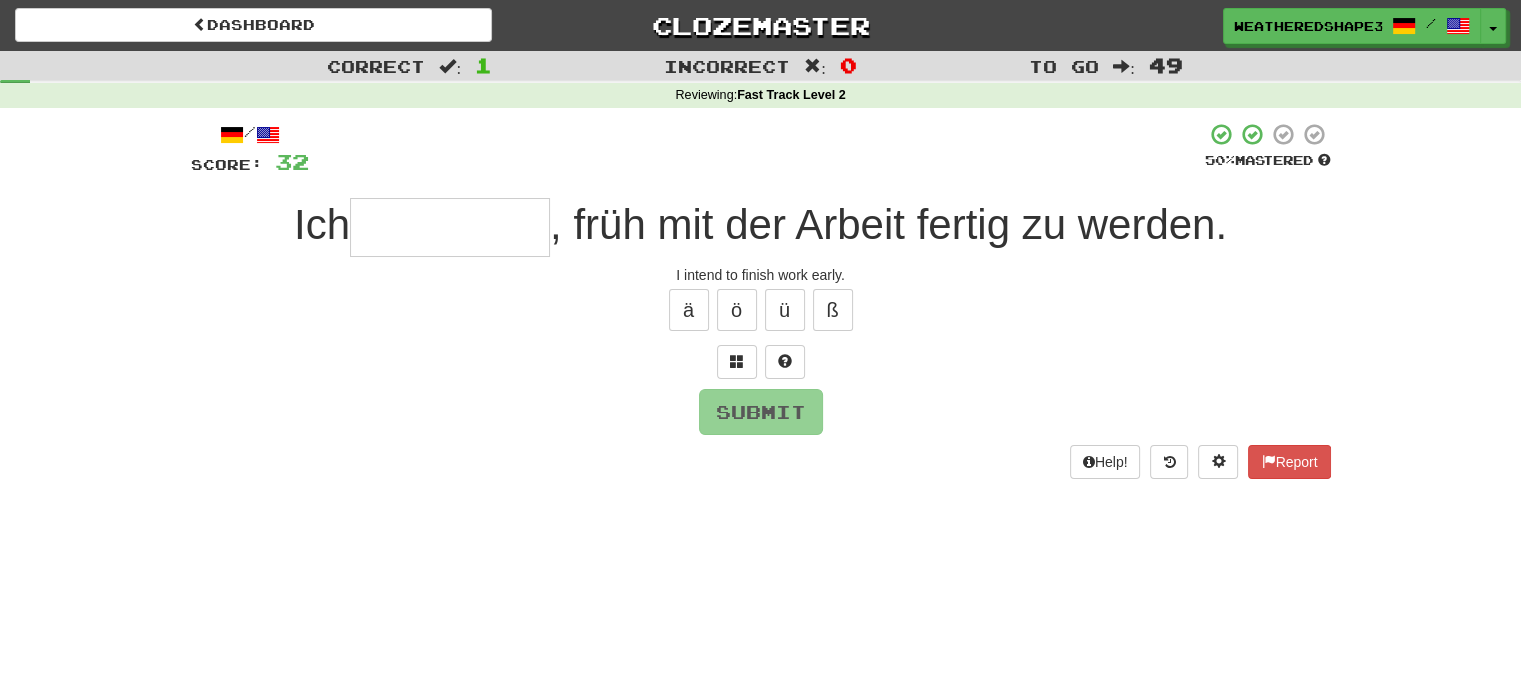 type on "*" 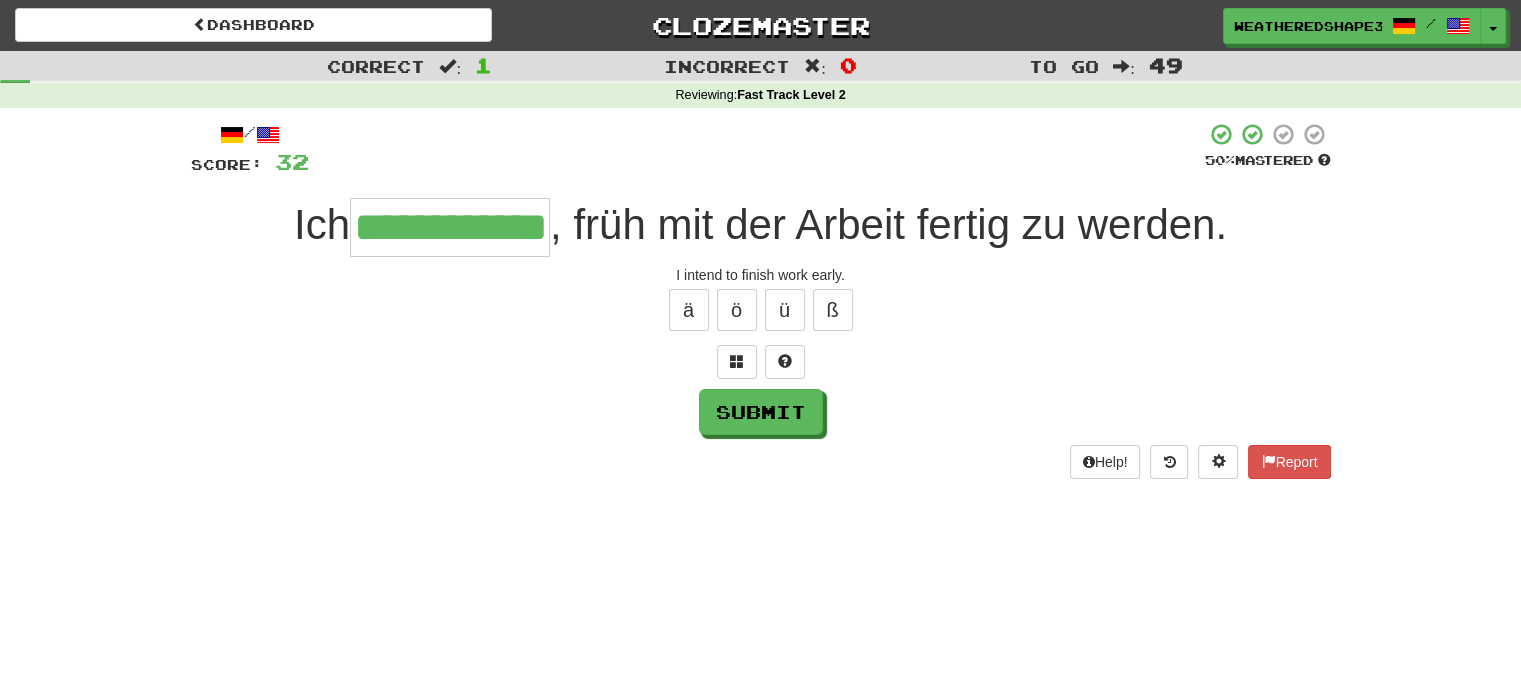 scroll, scrollTop: 0, scrollLeft: 43, axis: horizontal 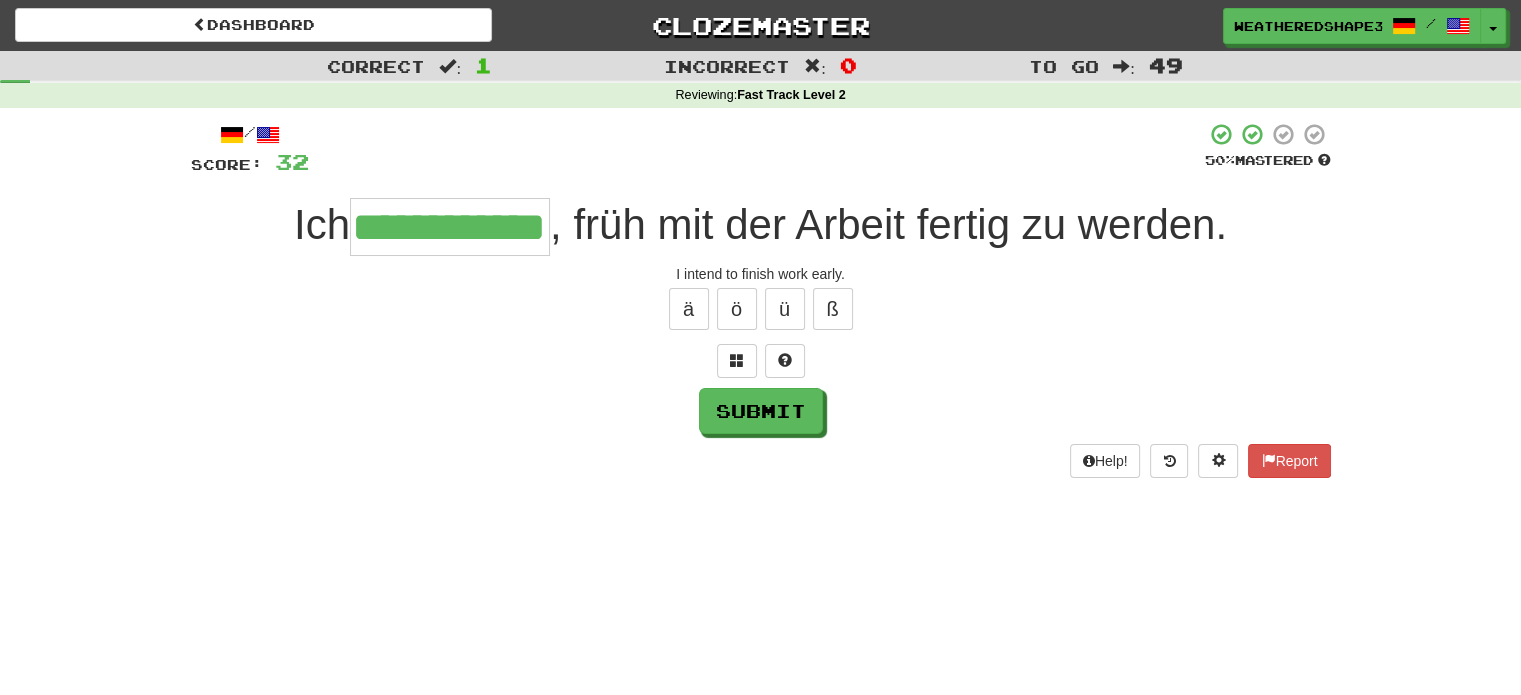 type on "**********" 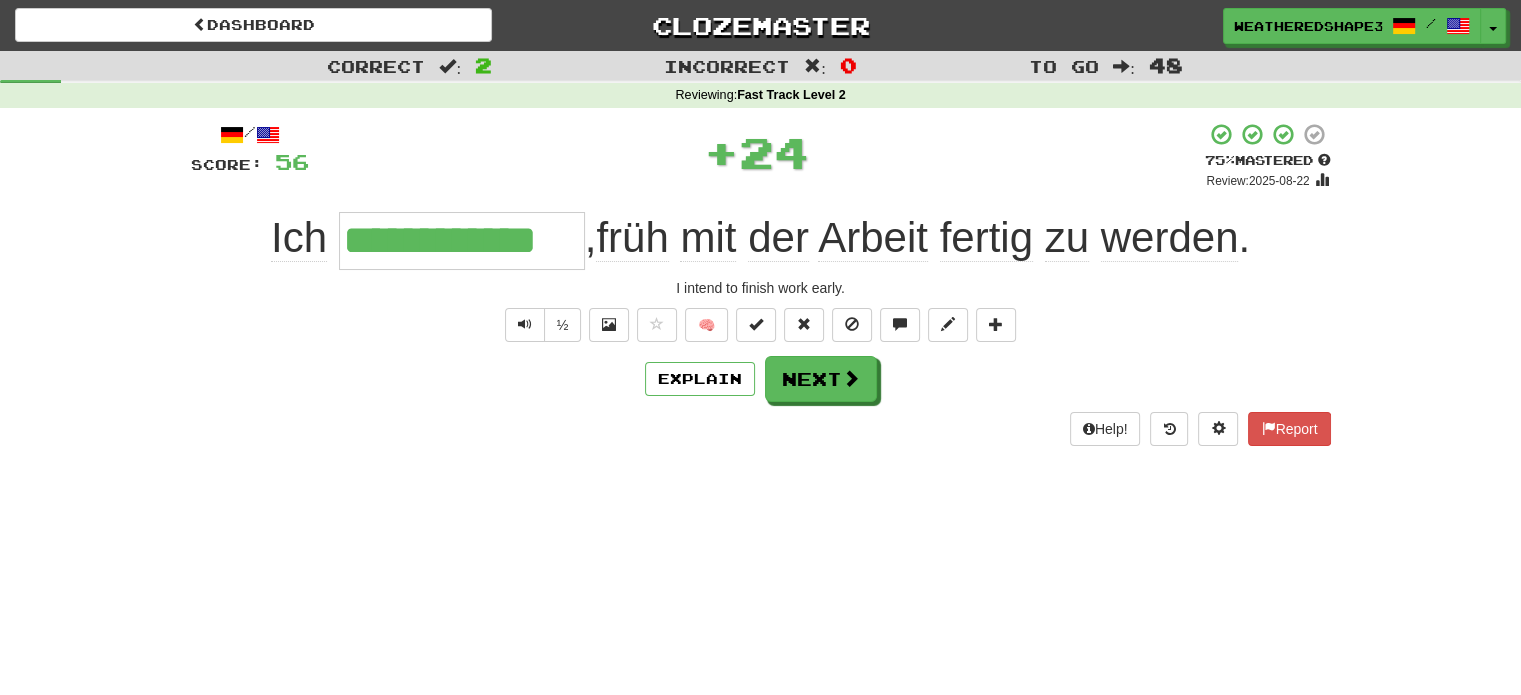 scroll, scrollTop: 0, scrollLeft: 0, axis: both 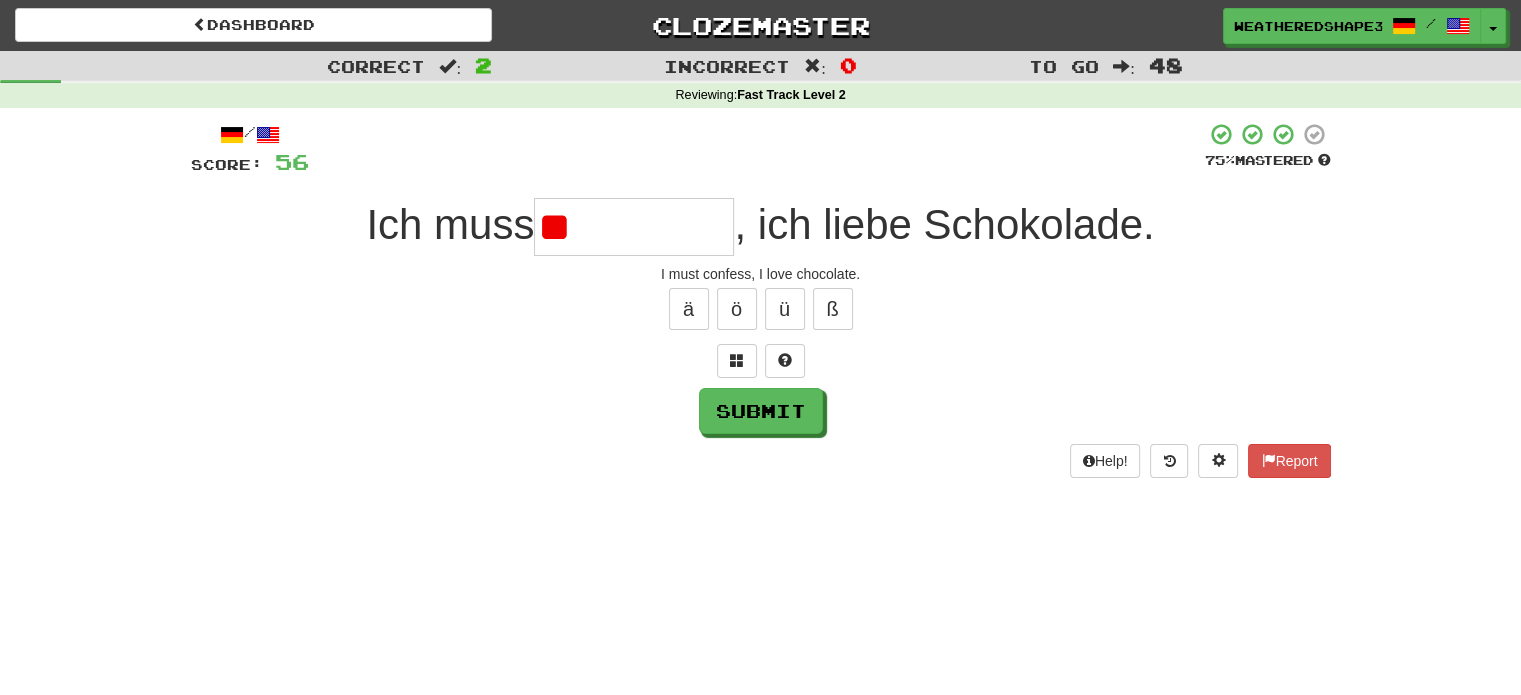 type on "*" 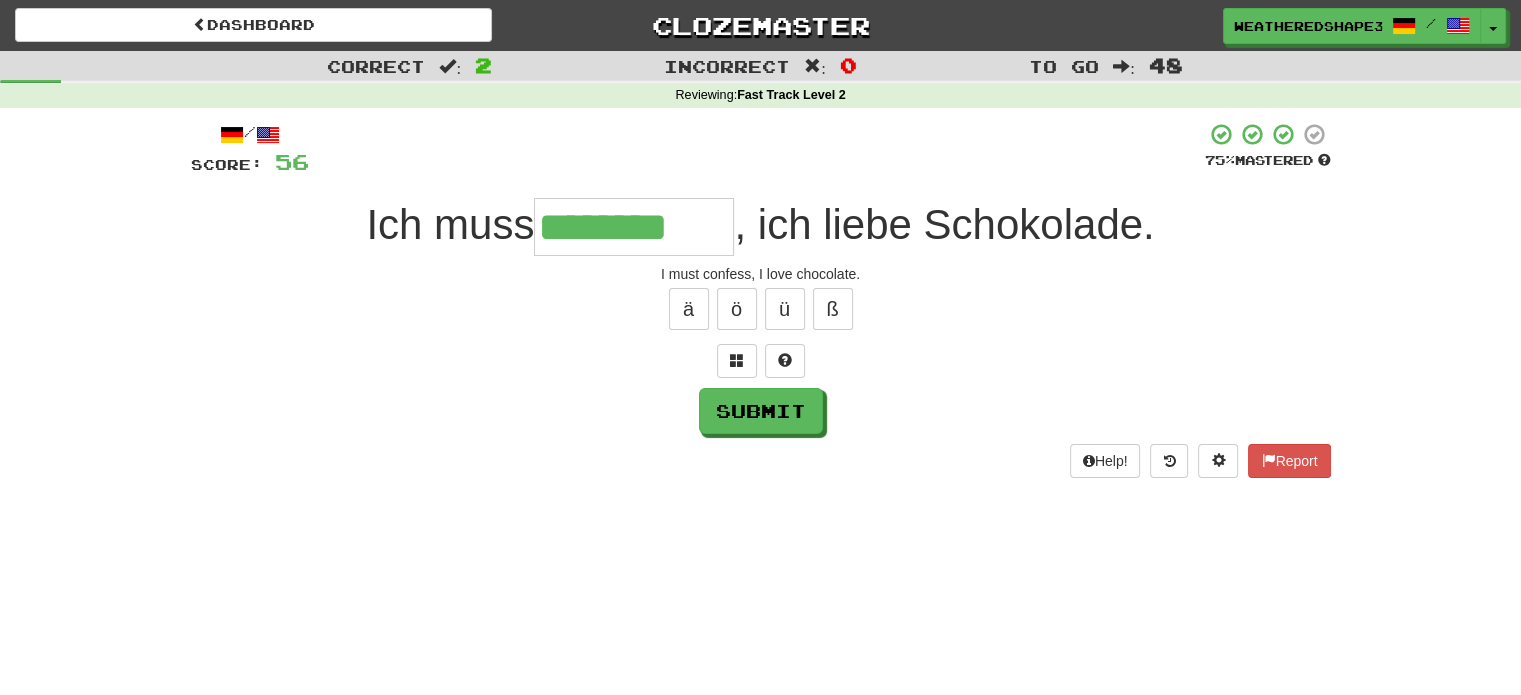type on "********" 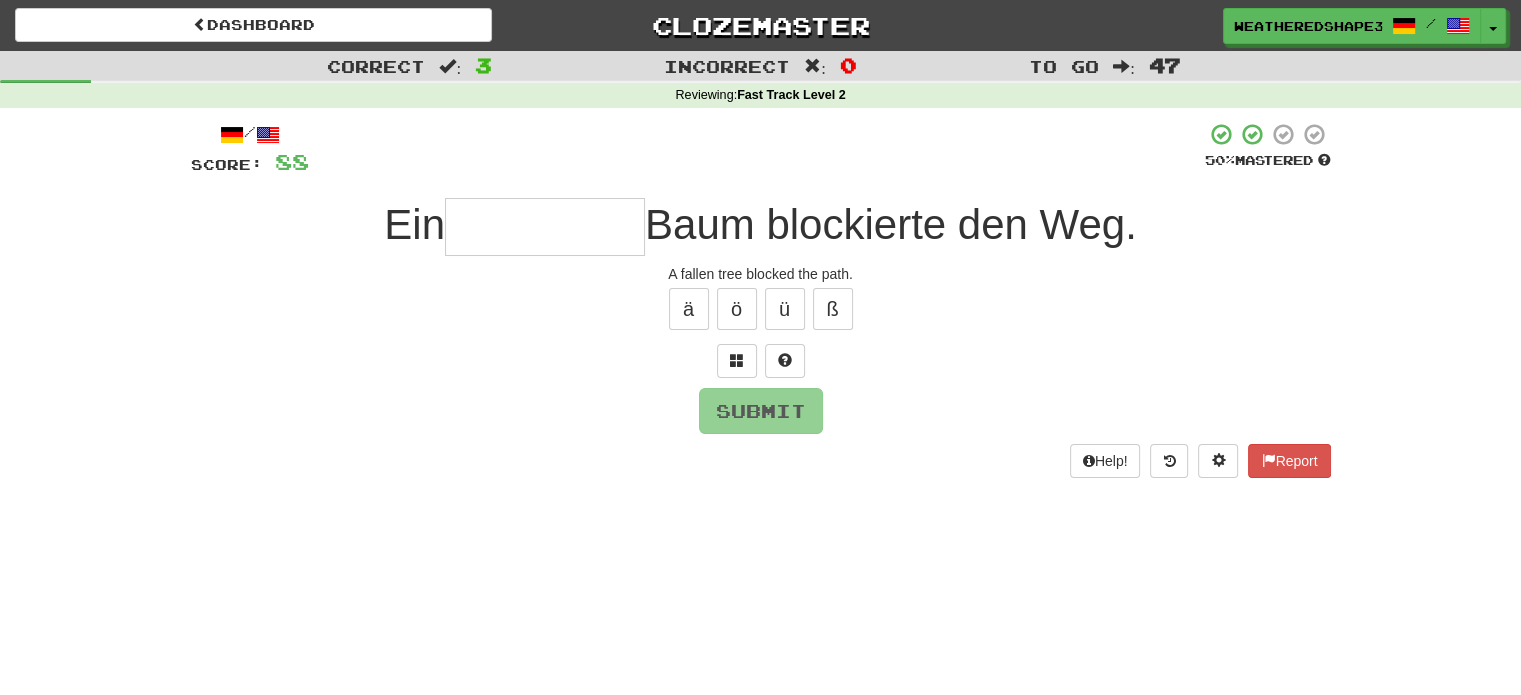 type on "*" 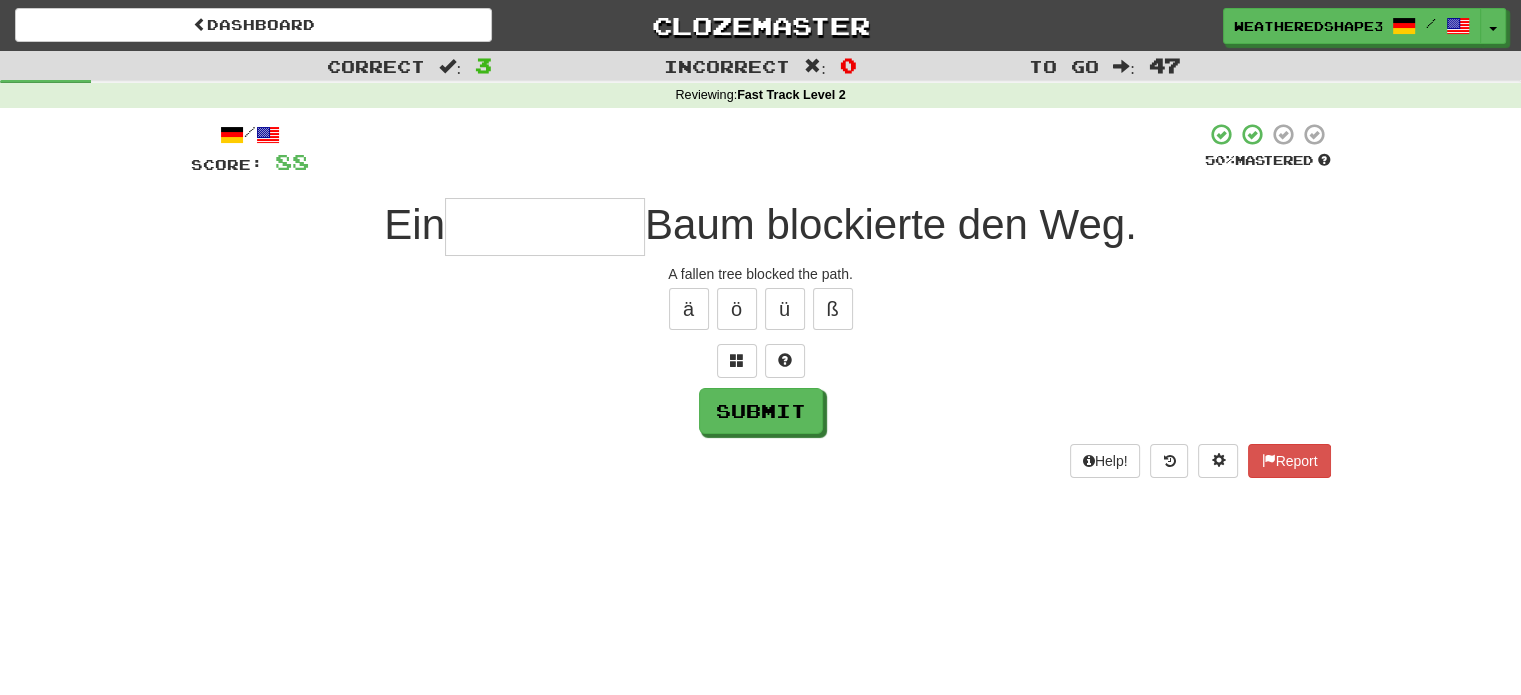 type on "*" 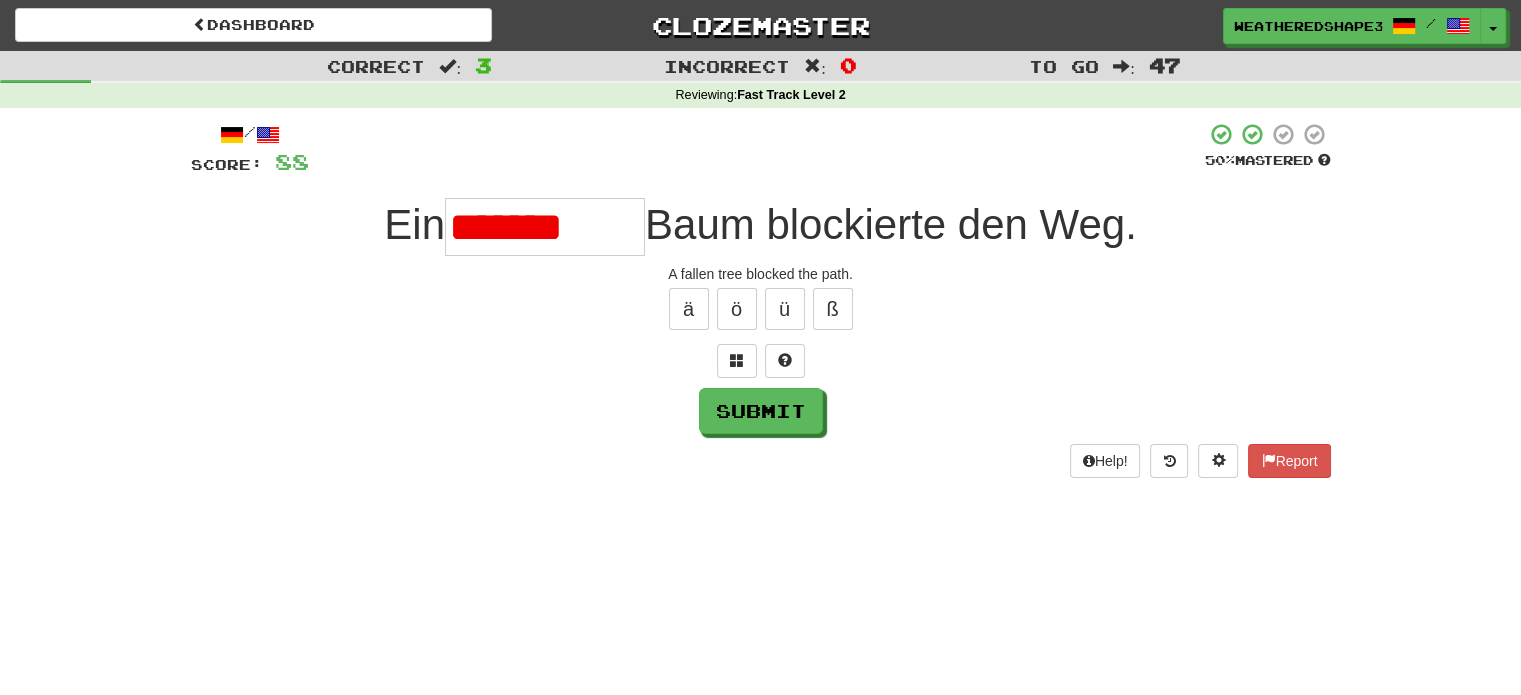 type on "**********" 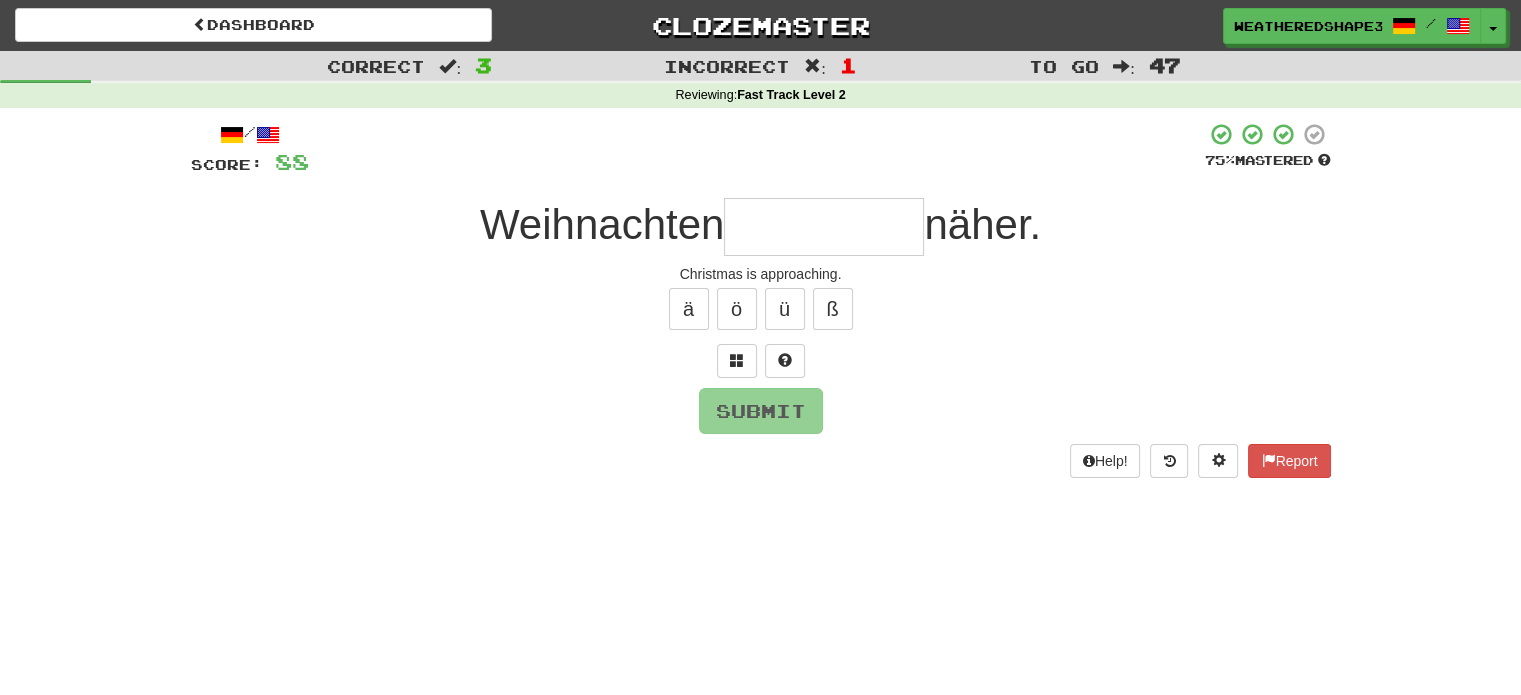 type on "*" 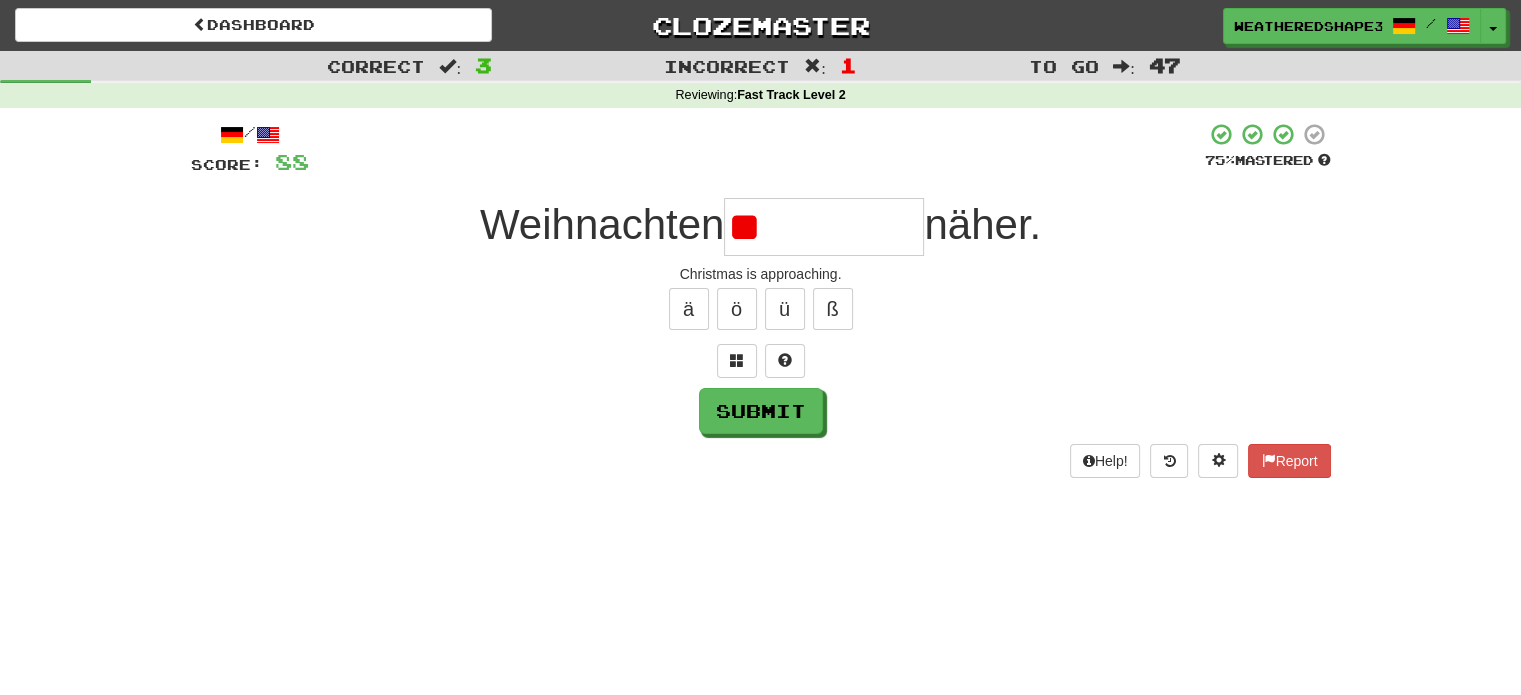 type on "*" 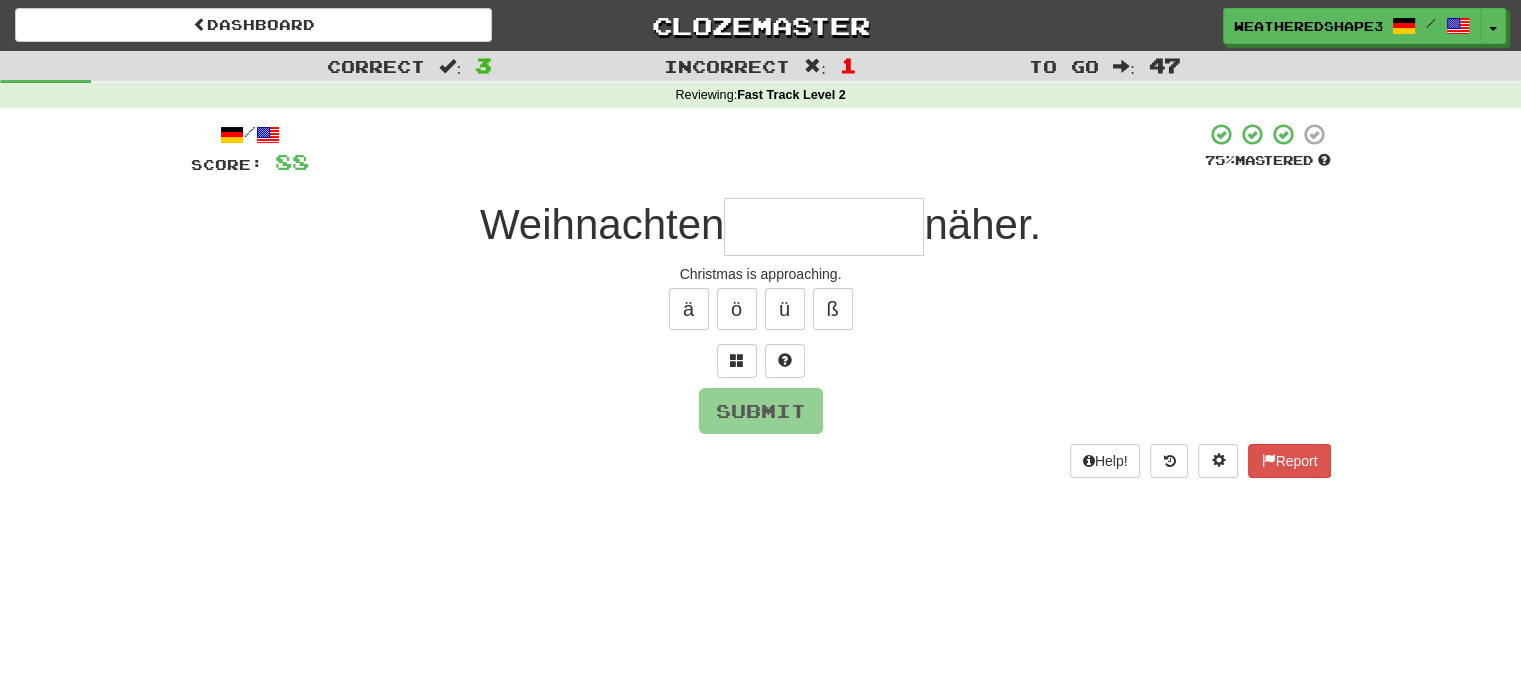 type on "*****" 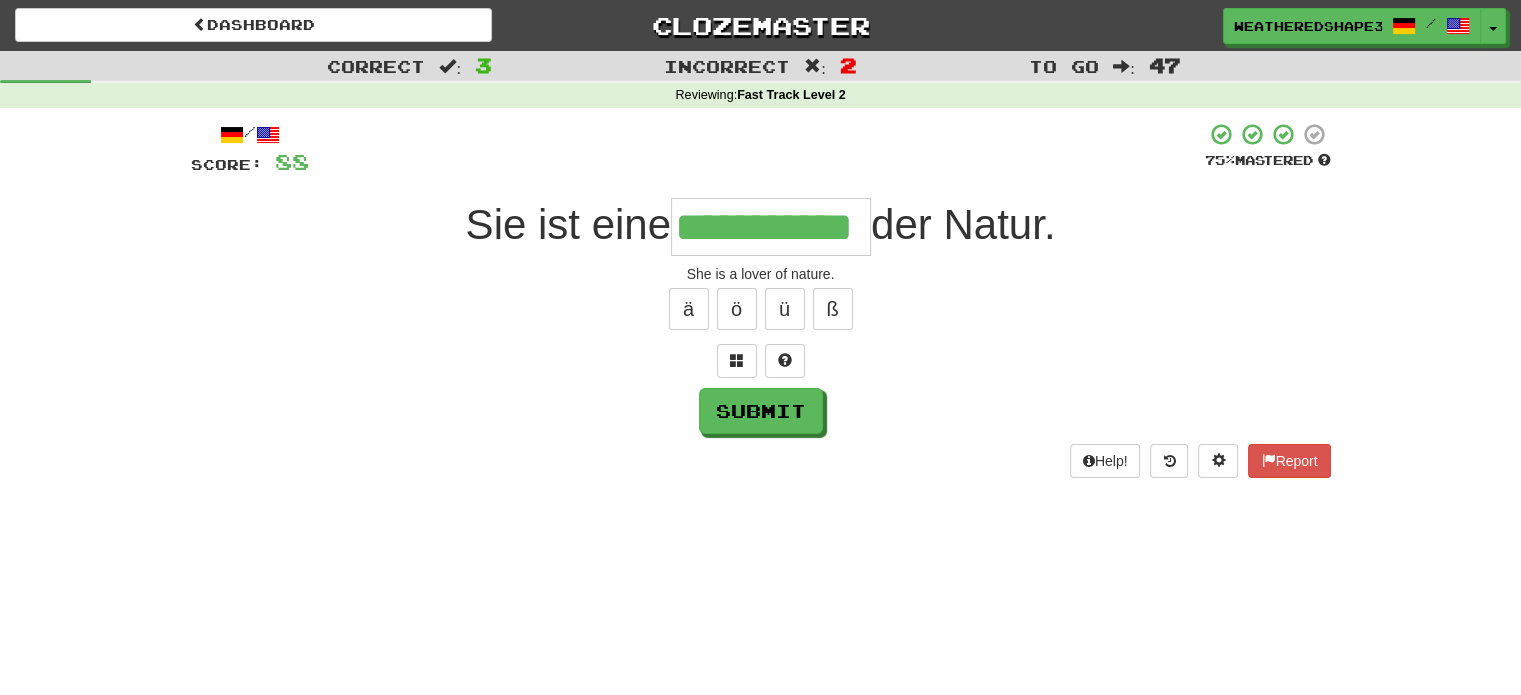 scroll, scrollTop: 0, scrollLeft: 12, axis: horizontal 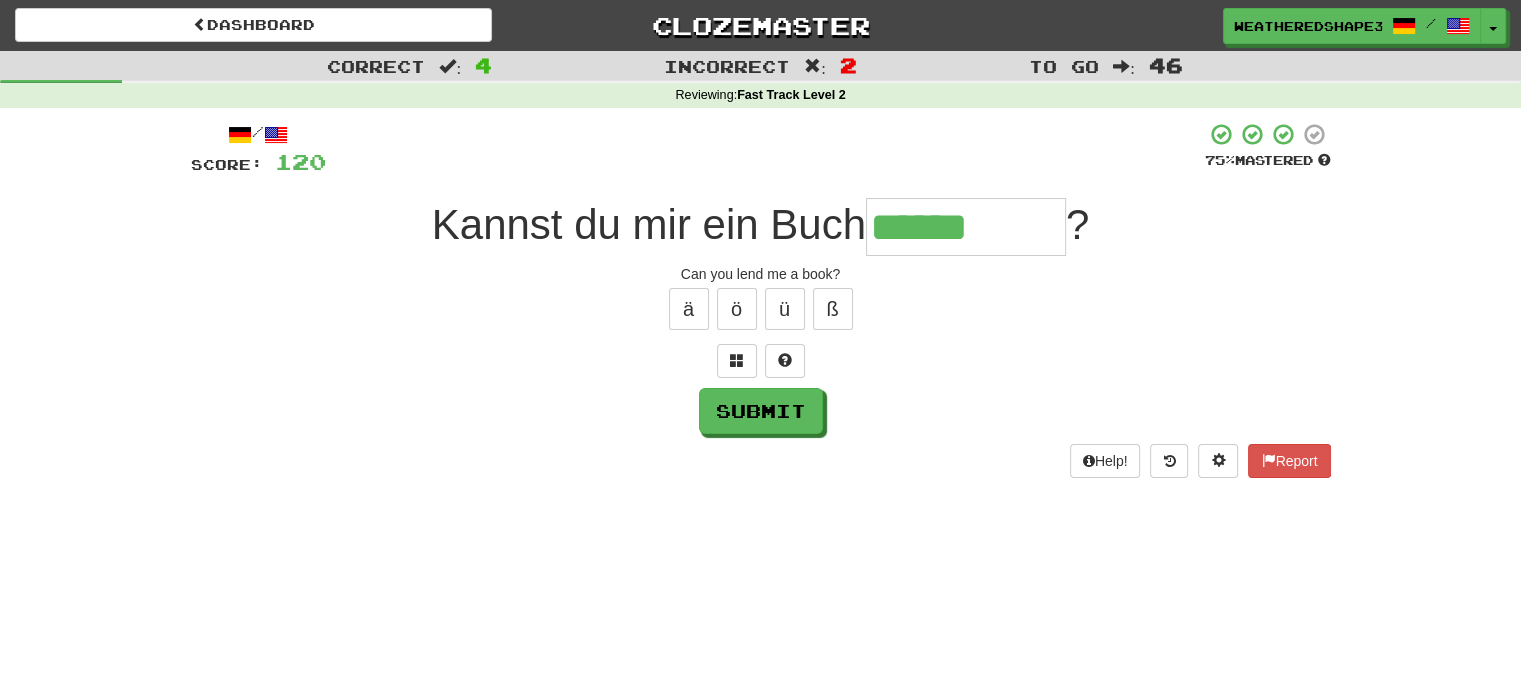 type on "******" 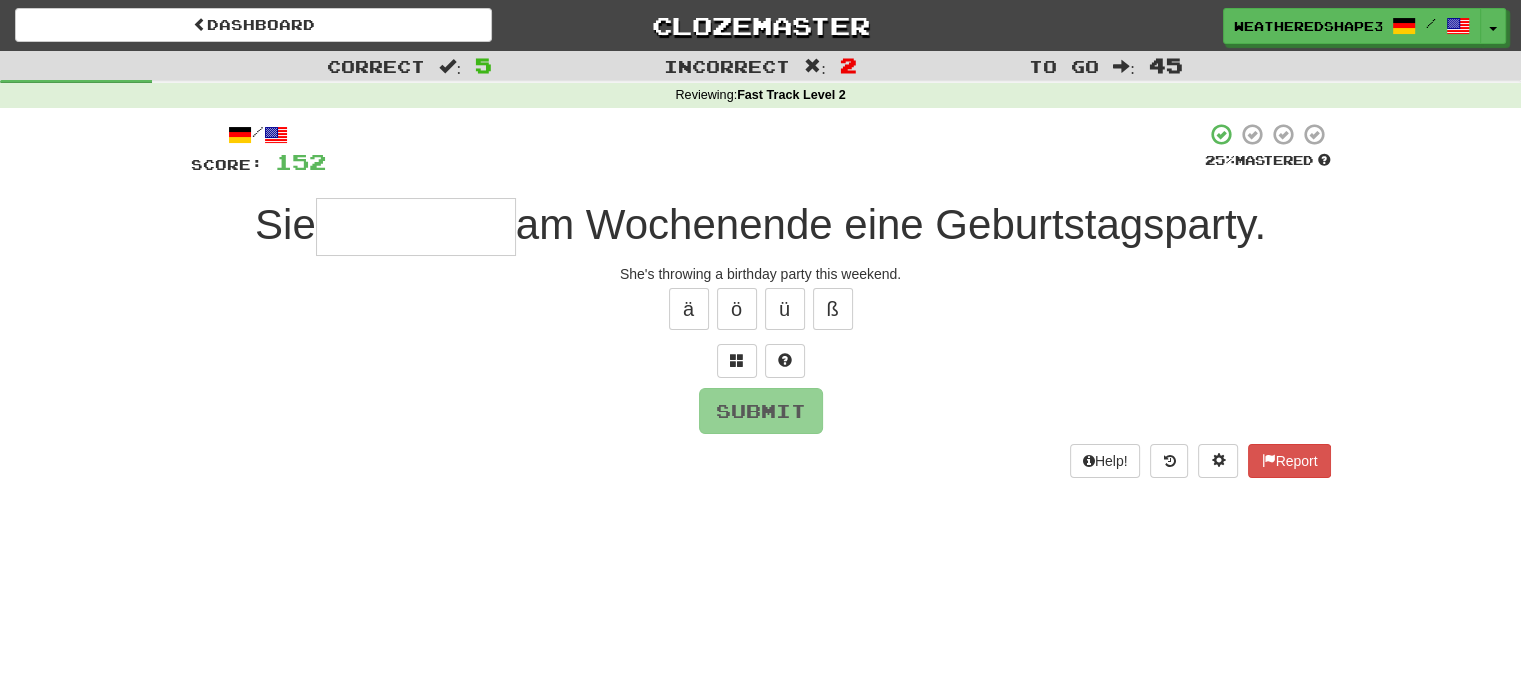 type on "*" 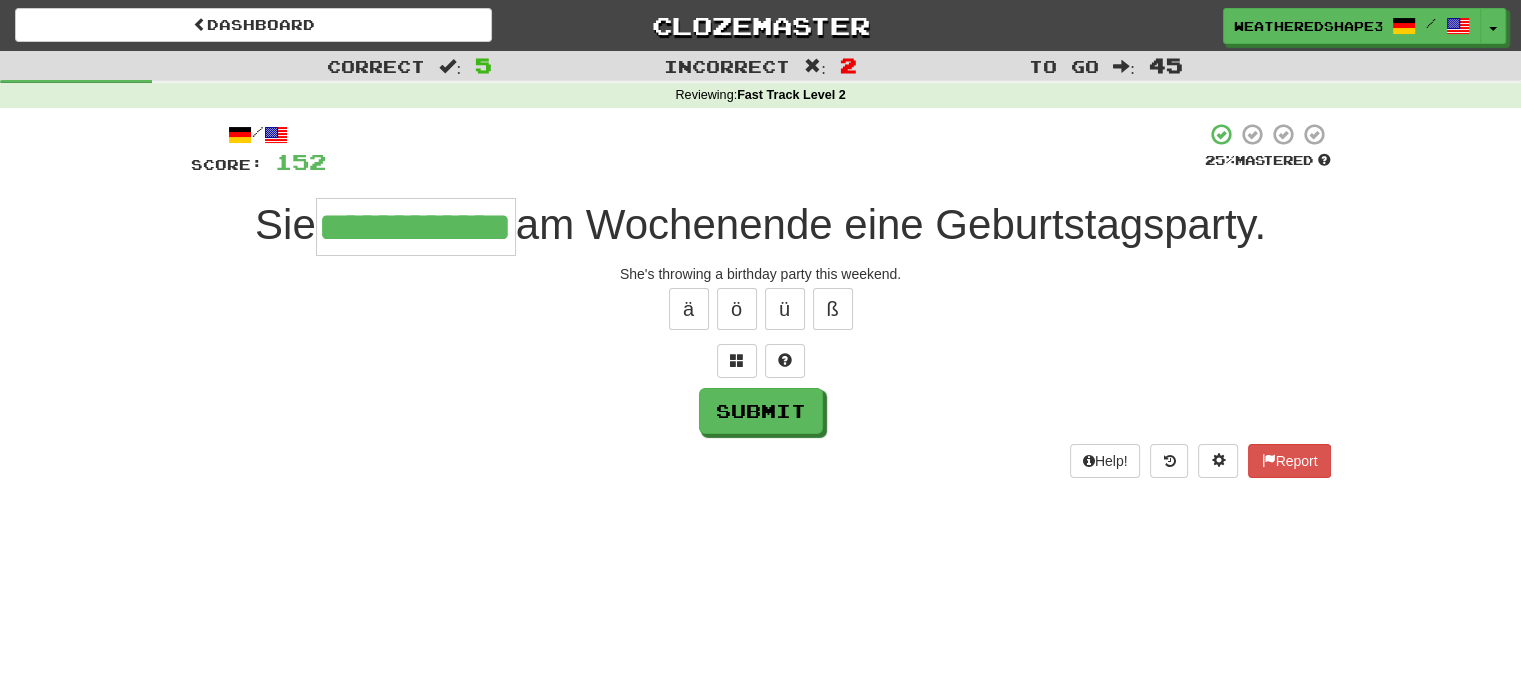 scroll, scrollTop: 0, scrollLeft: 24, axis: horizontal 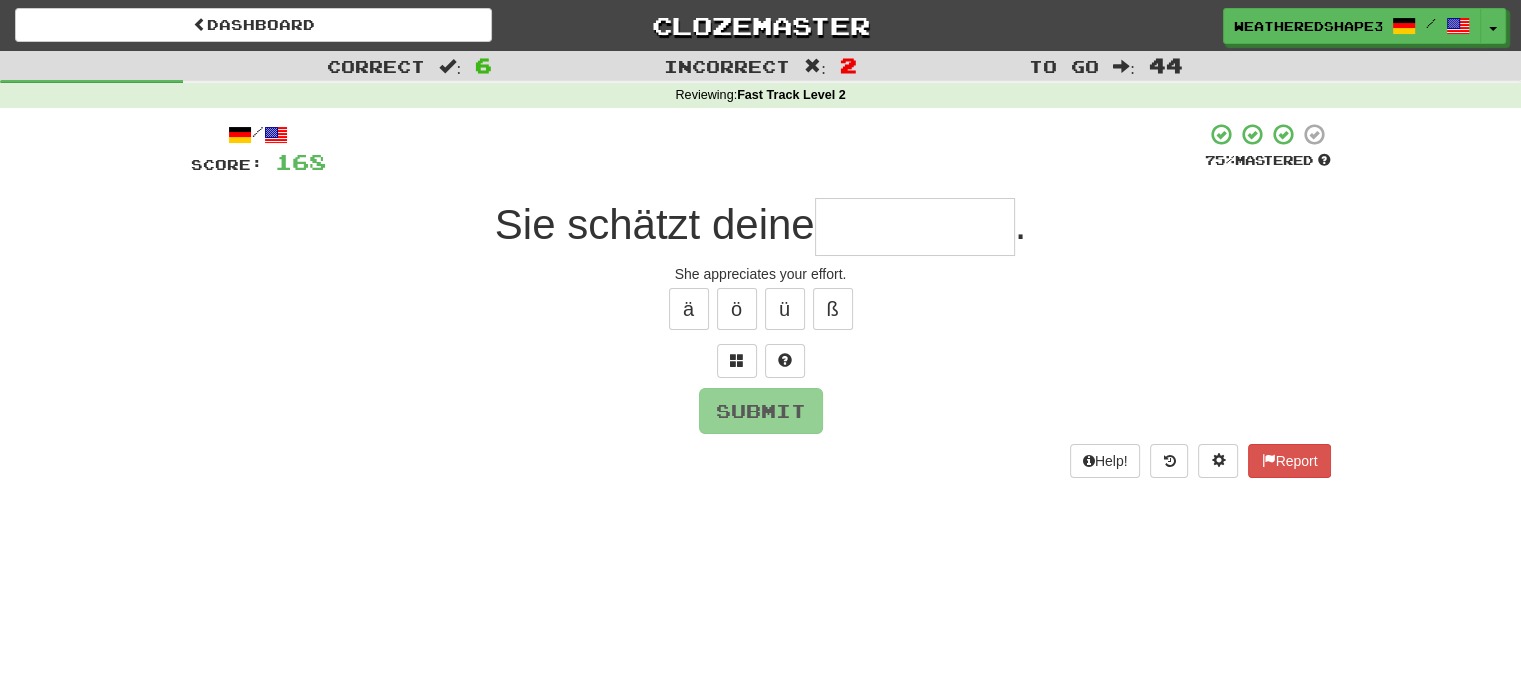 type on "*" 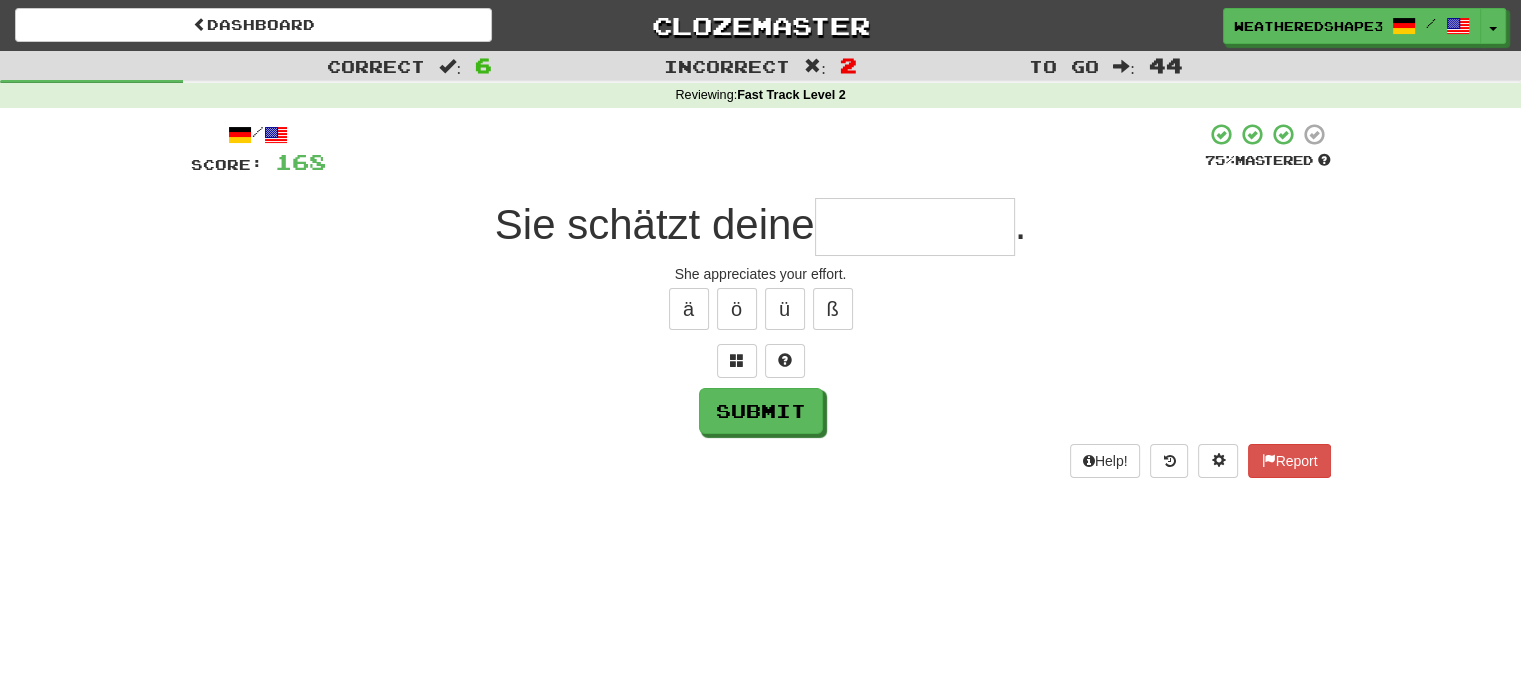 type on "*" 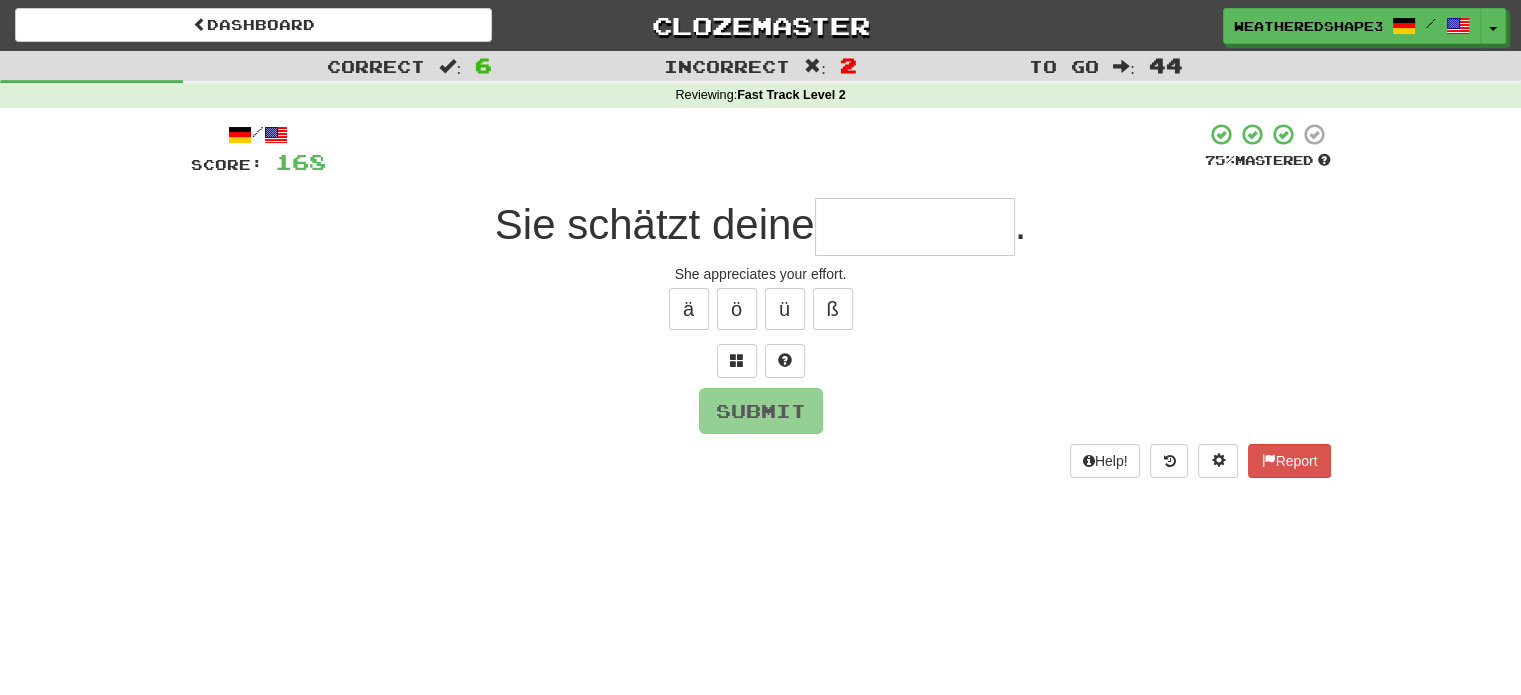type on "*" 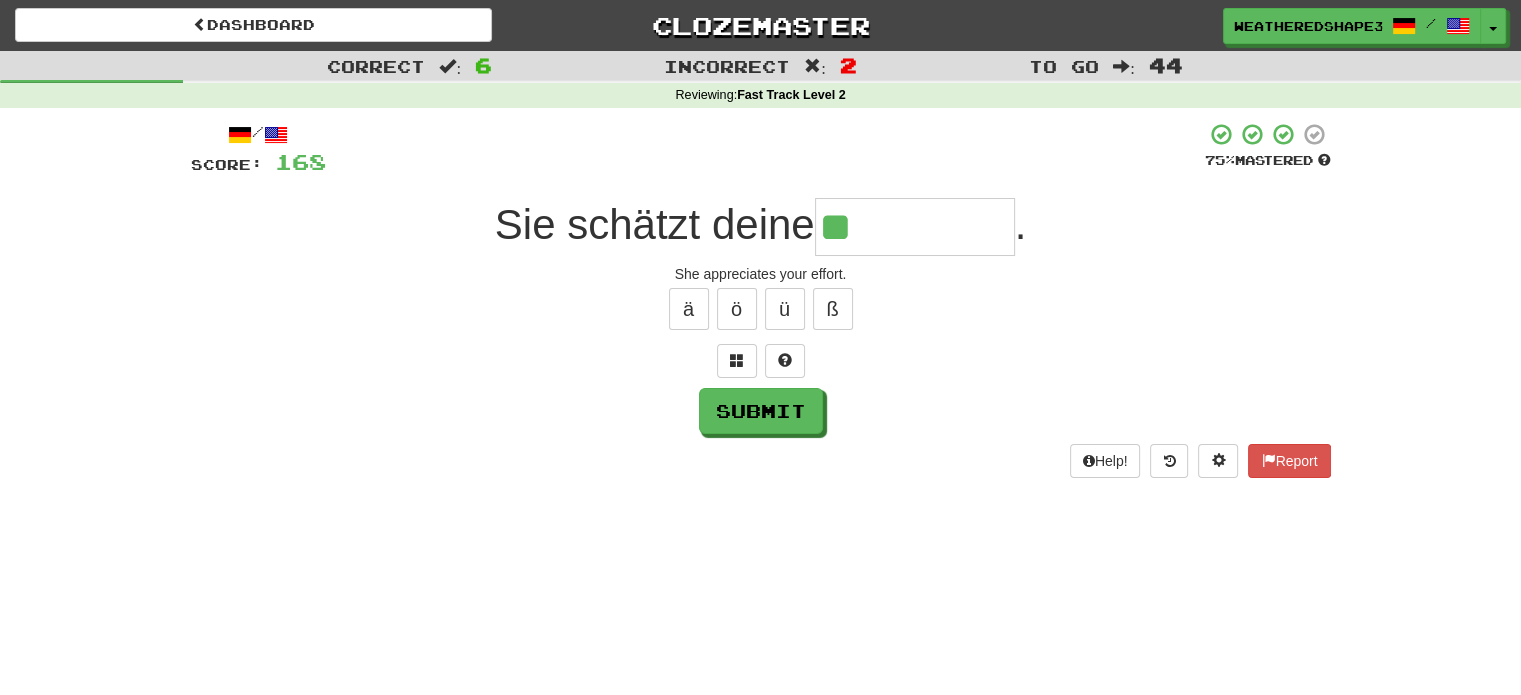 type on "********" 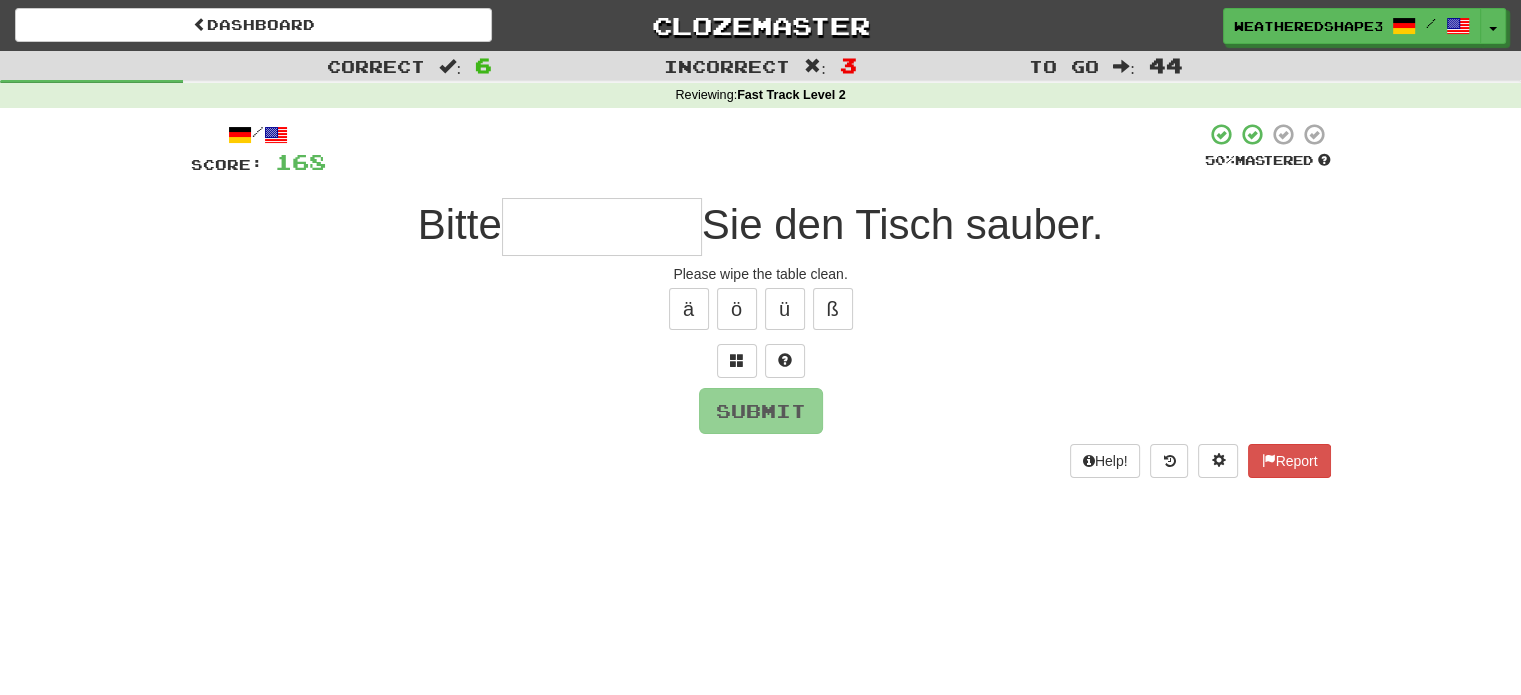 type on "*" 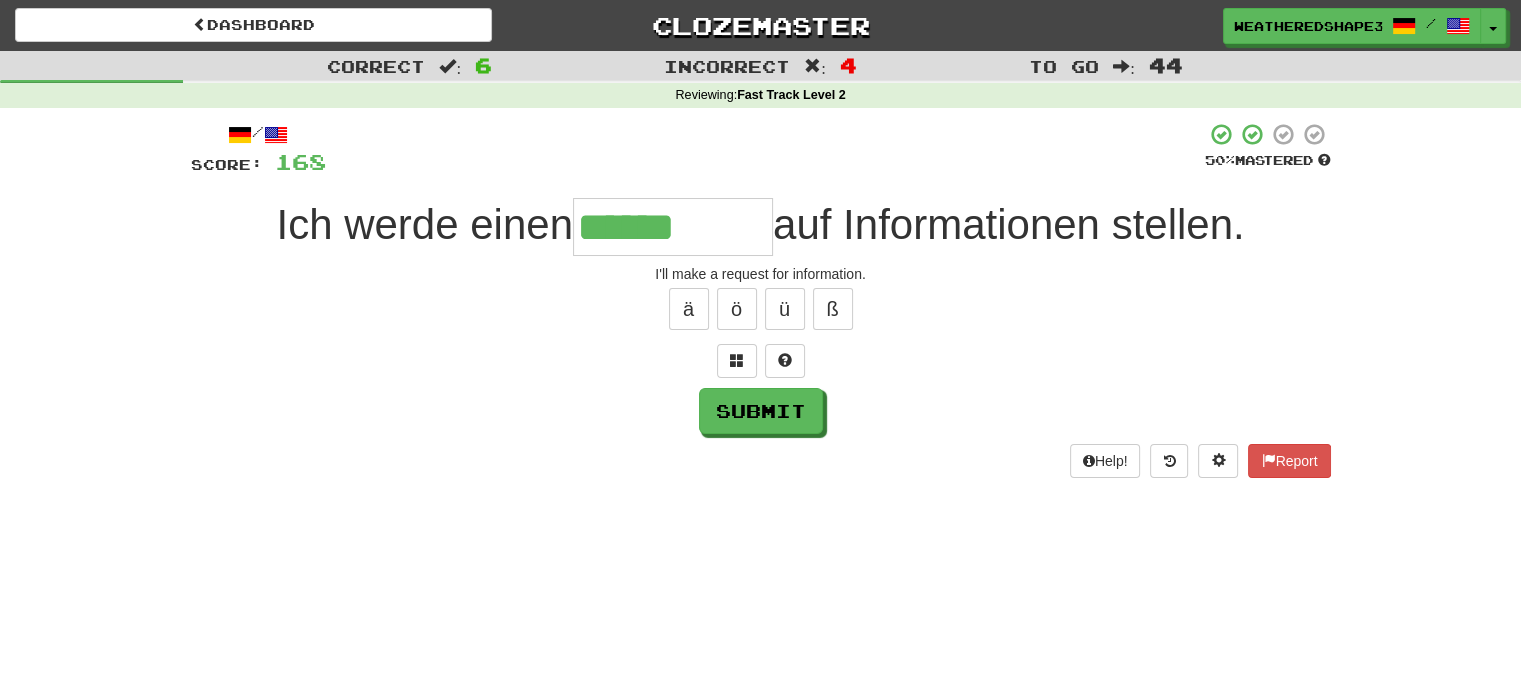 type on "******" 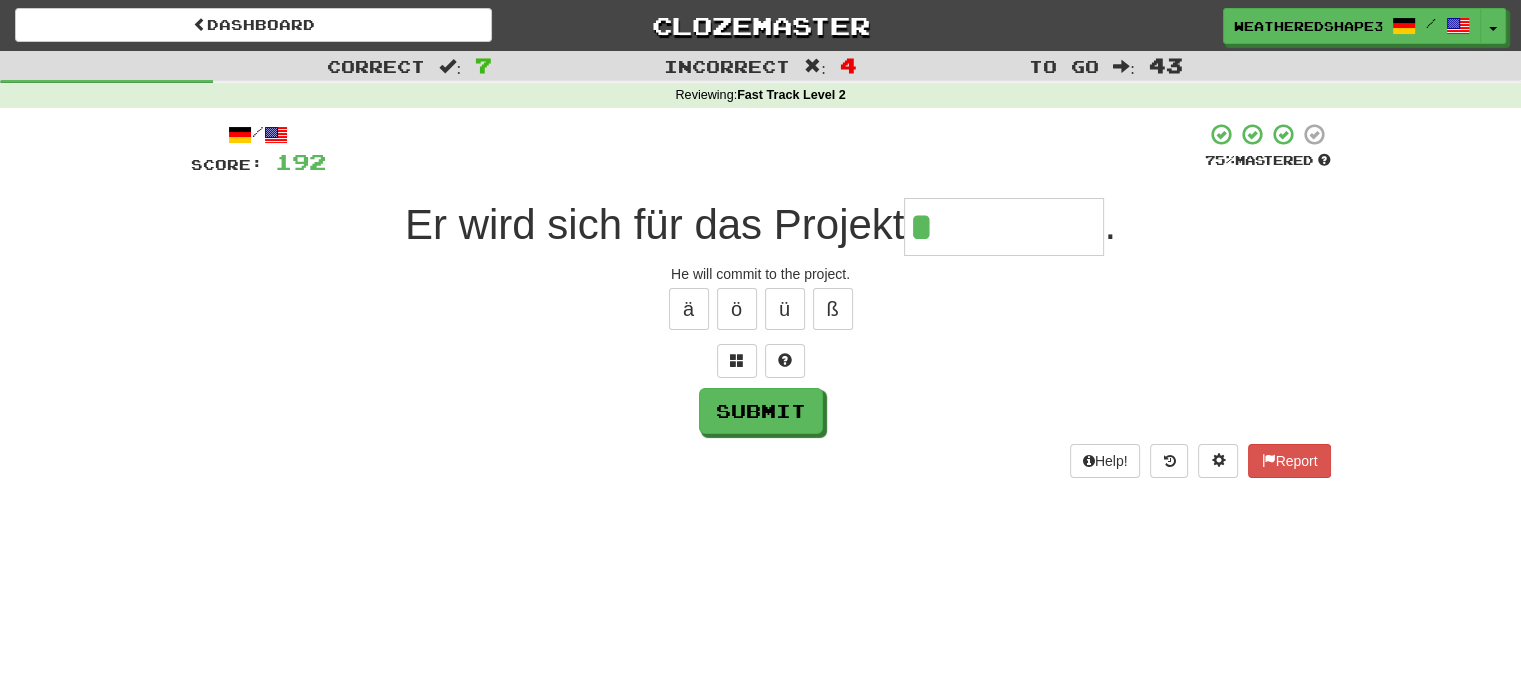 type on "*********" 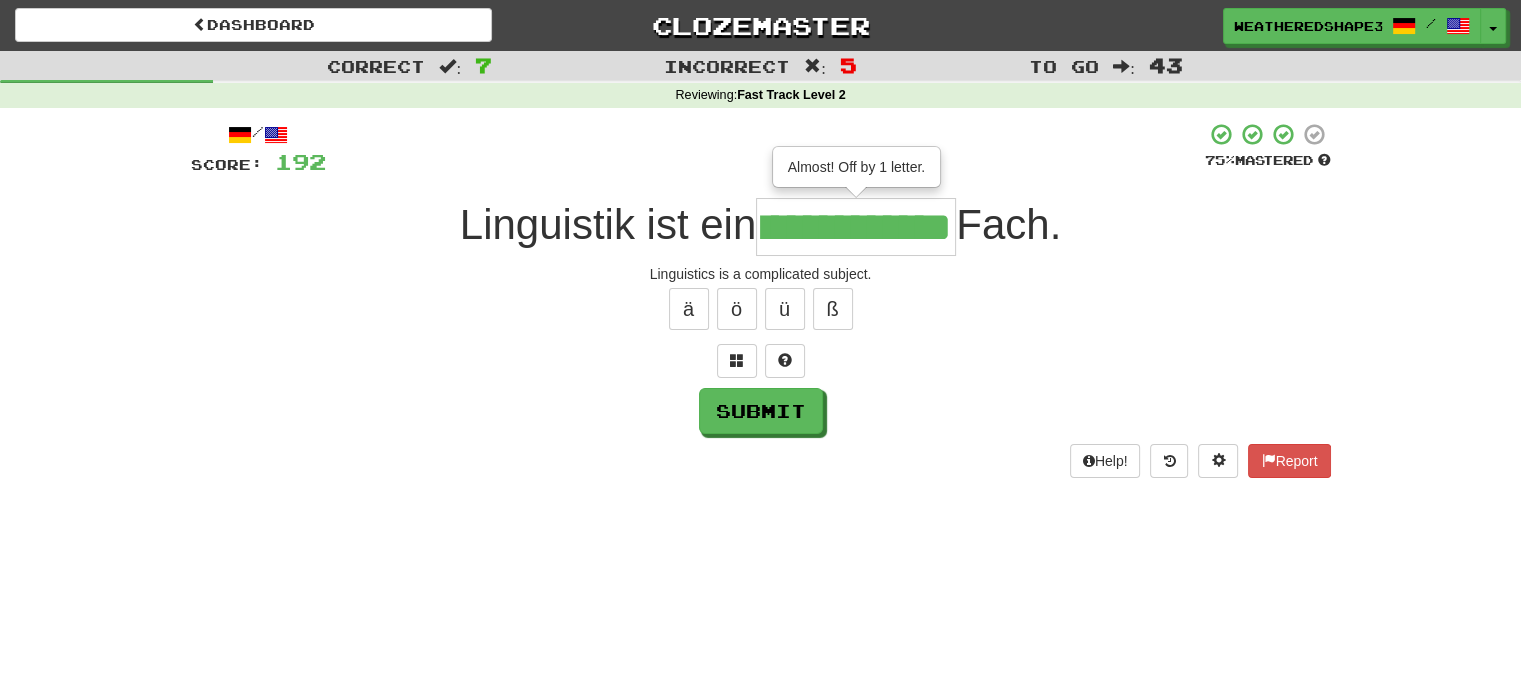 scroll, scrollTop: 0, scrollLeft: 52, axis: horizontal 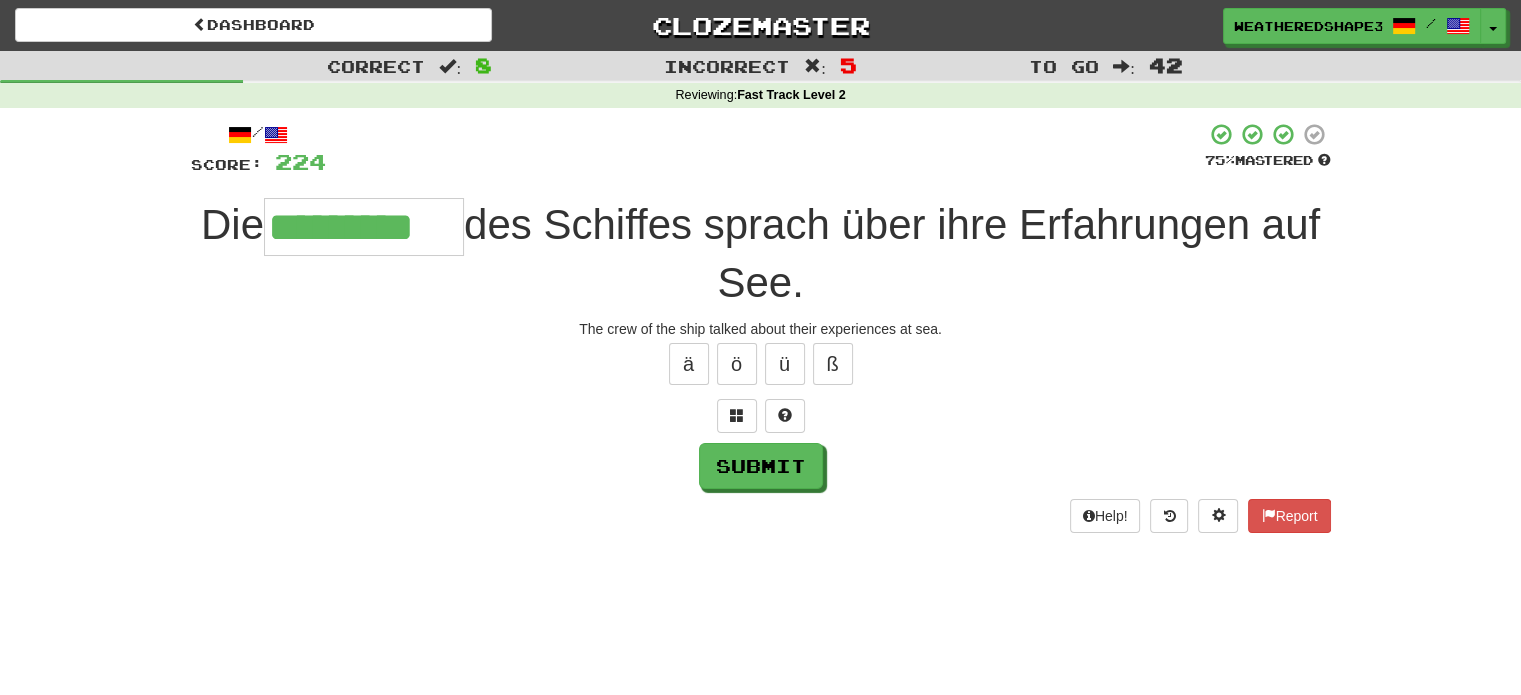 type on "*********" 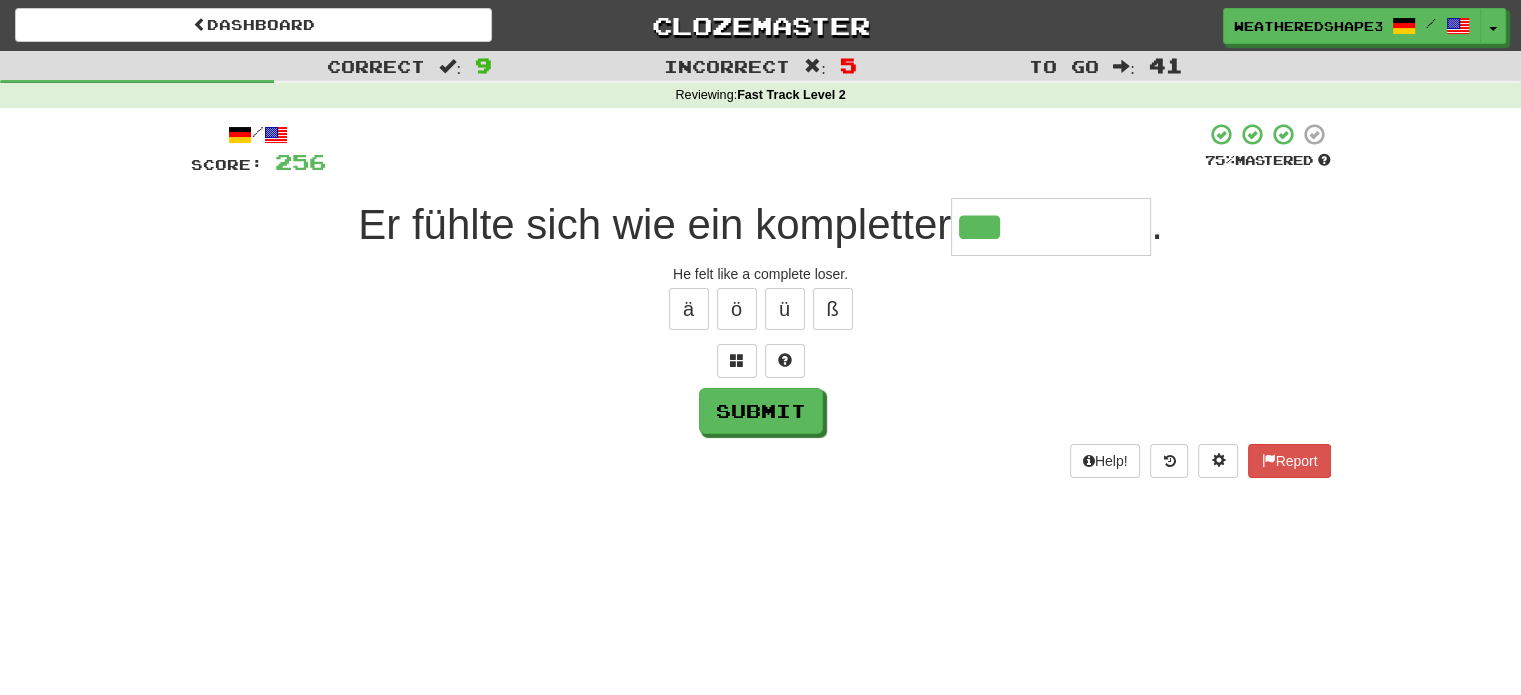 type on "********" 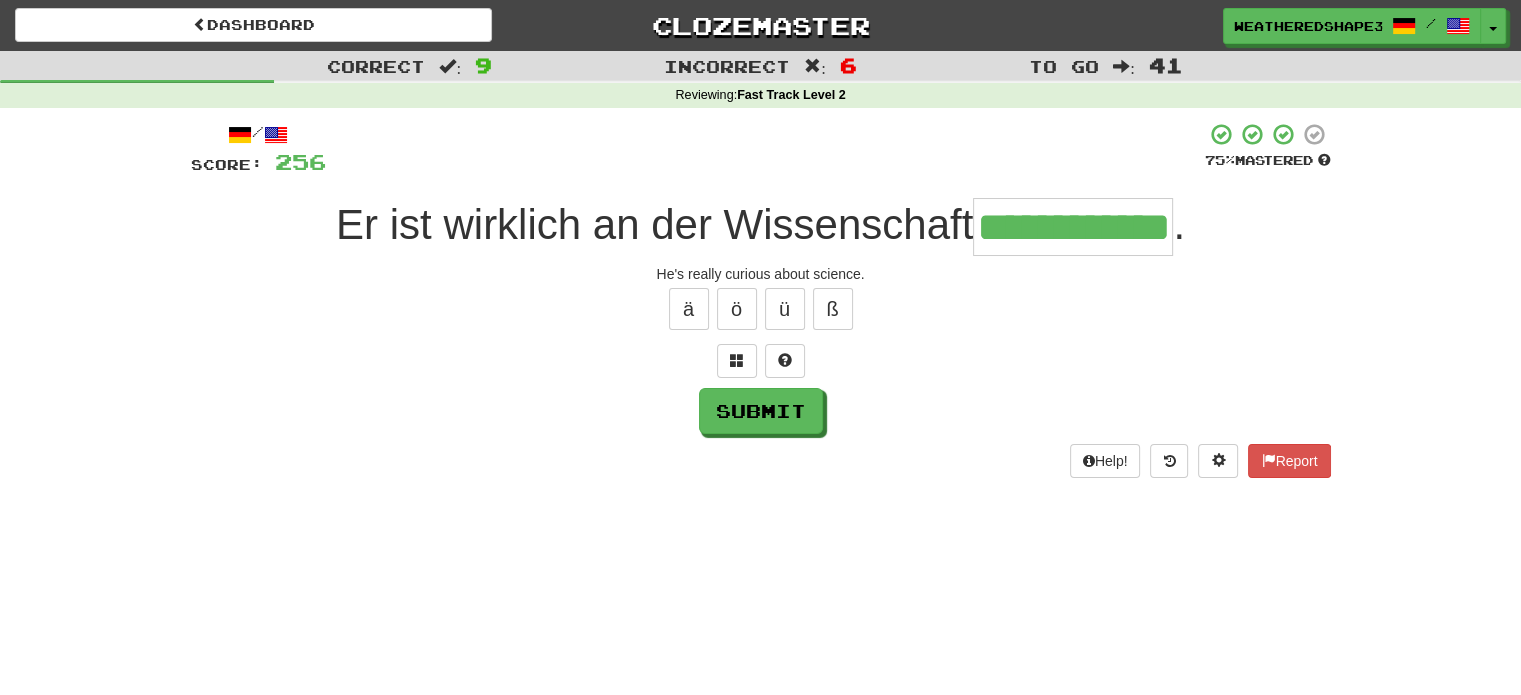 scroll, scrollTop: 0, scrollLeft: 12, axis: horizontal 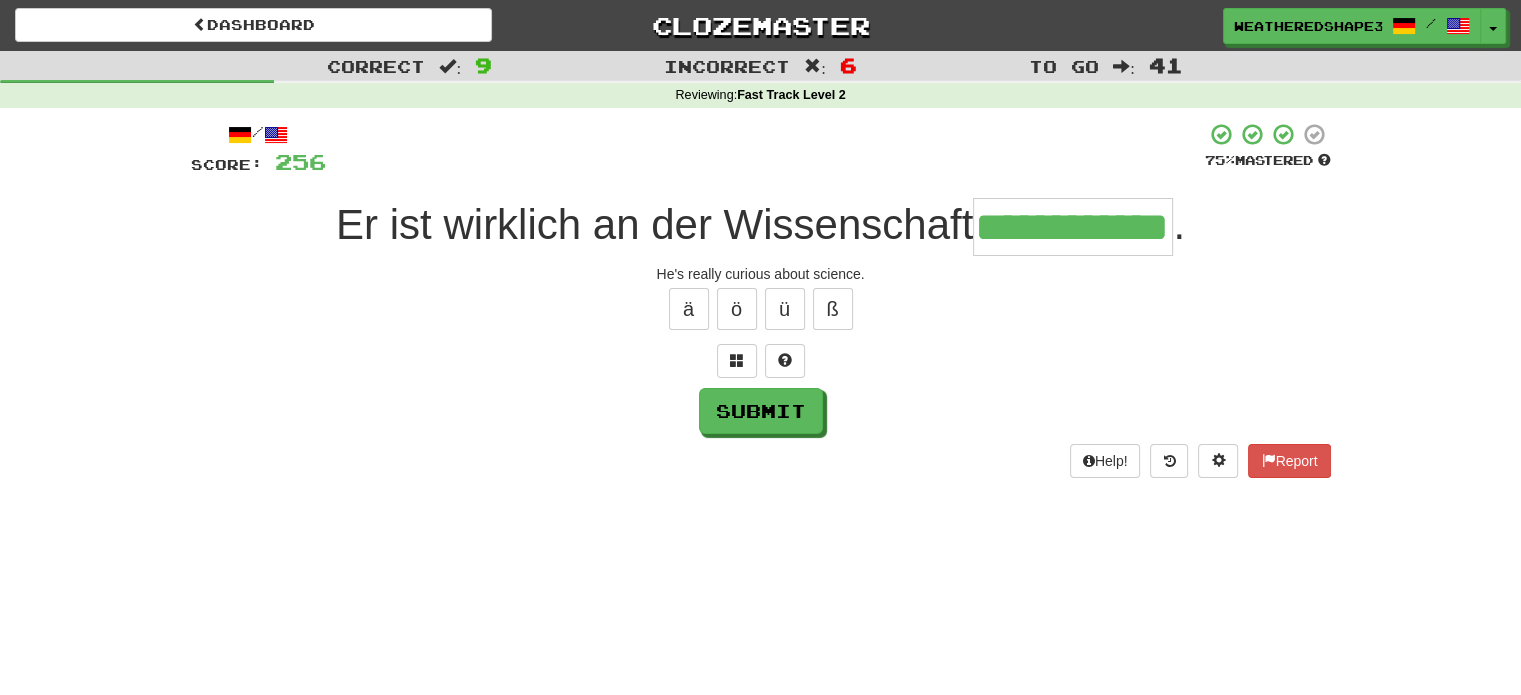 type on "**********" 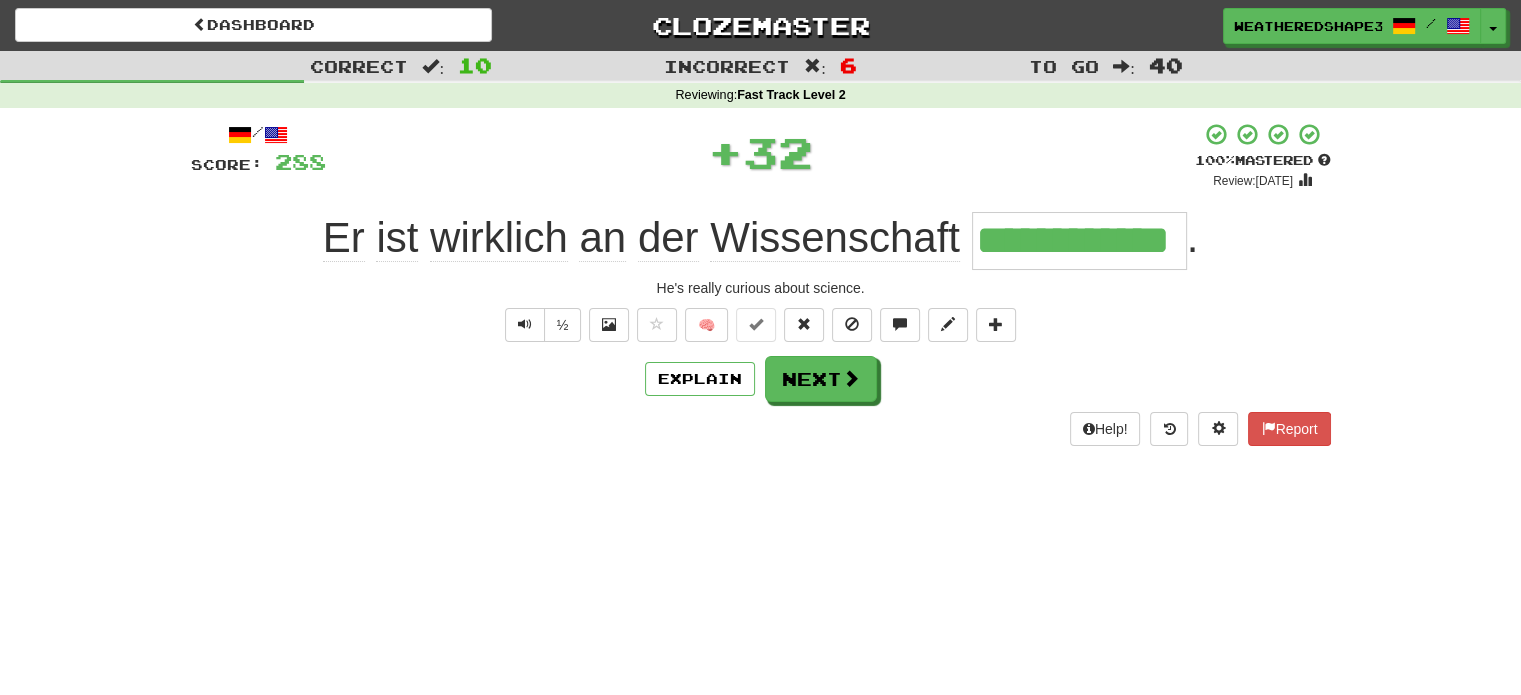 scroll, scrollTop: 0, scrollLeft: 0, axis: both 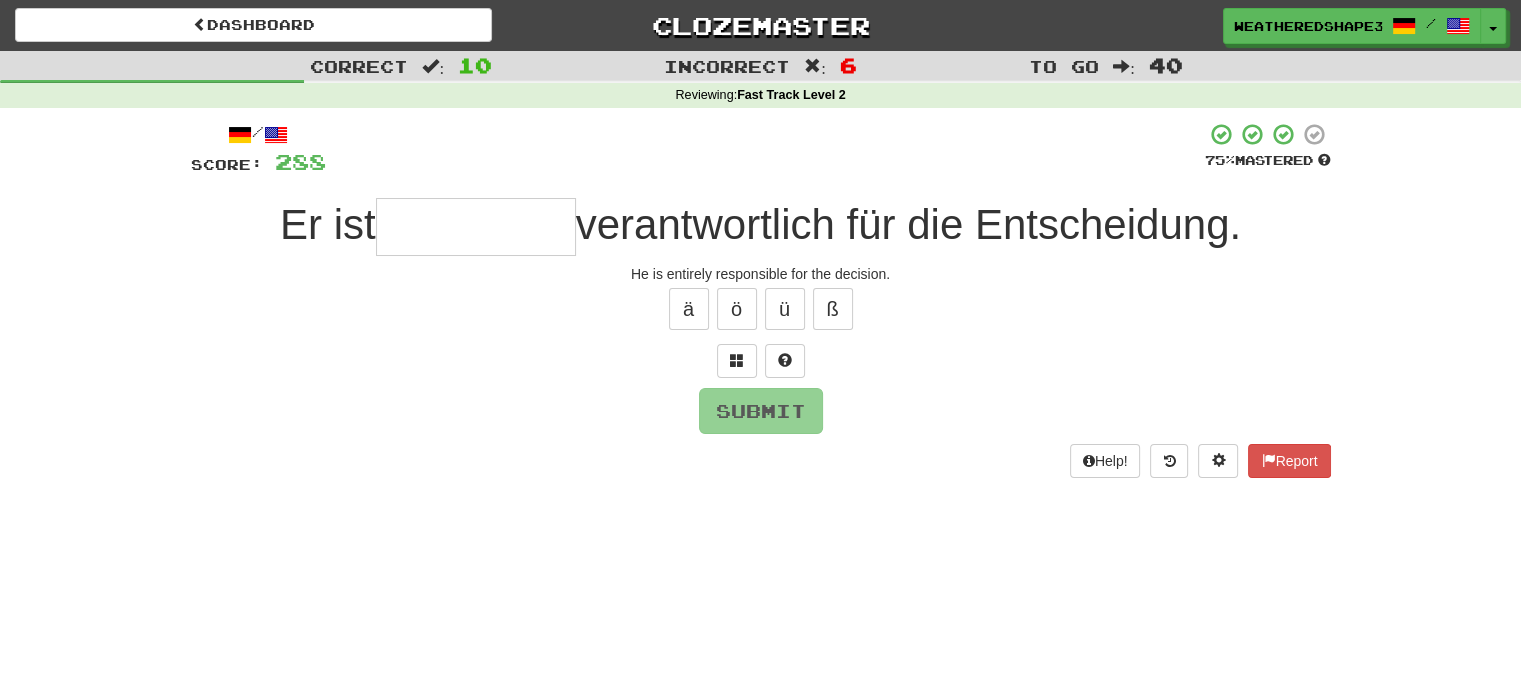 type on "*" 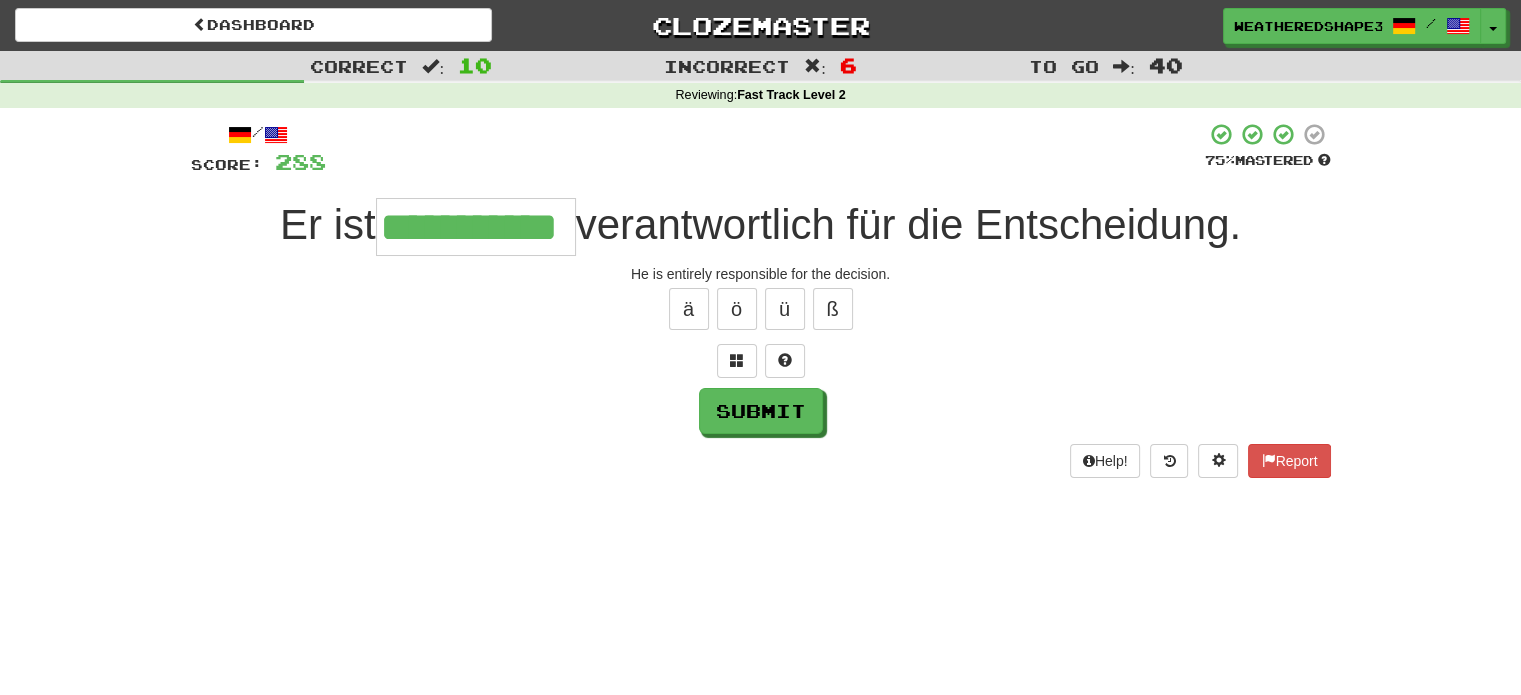 scroll, scrollTop: 0, scrollLeft: 5, axis: horizontal 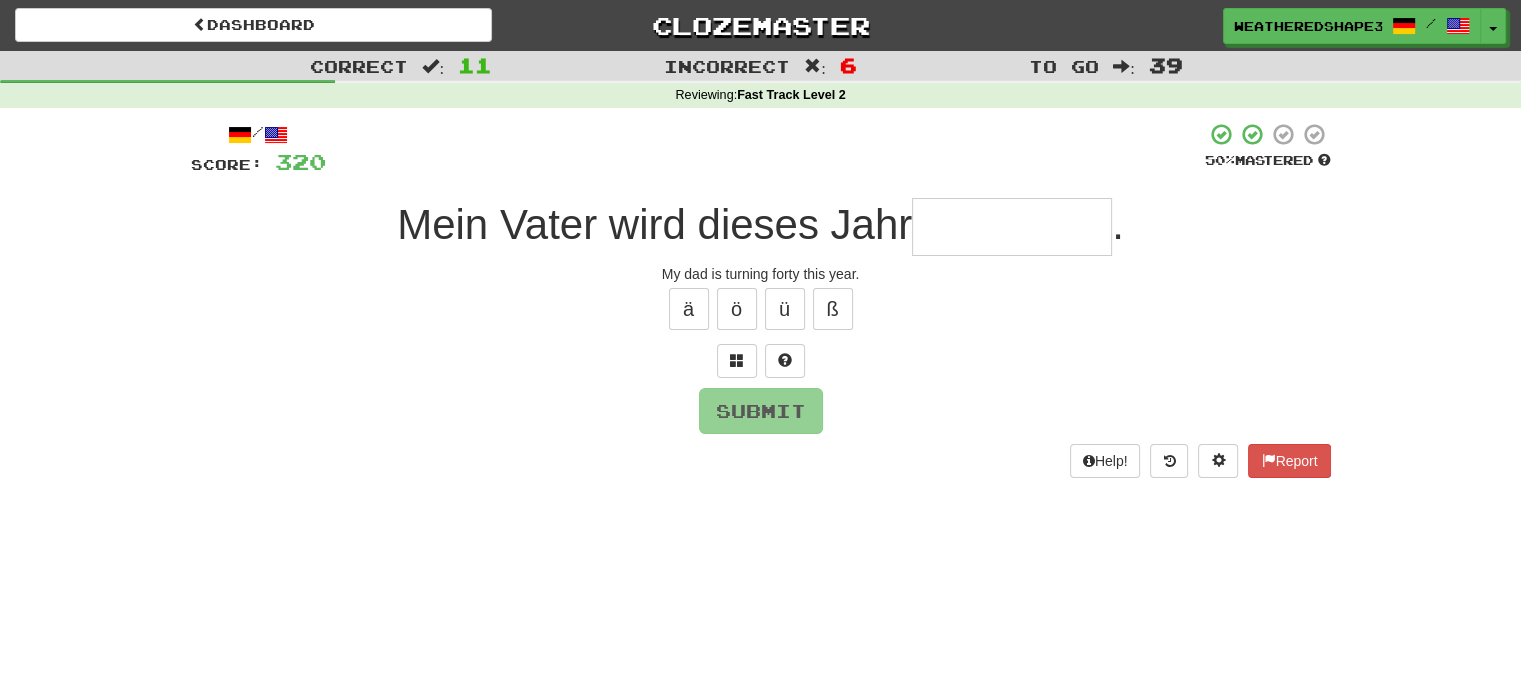 type on "*" 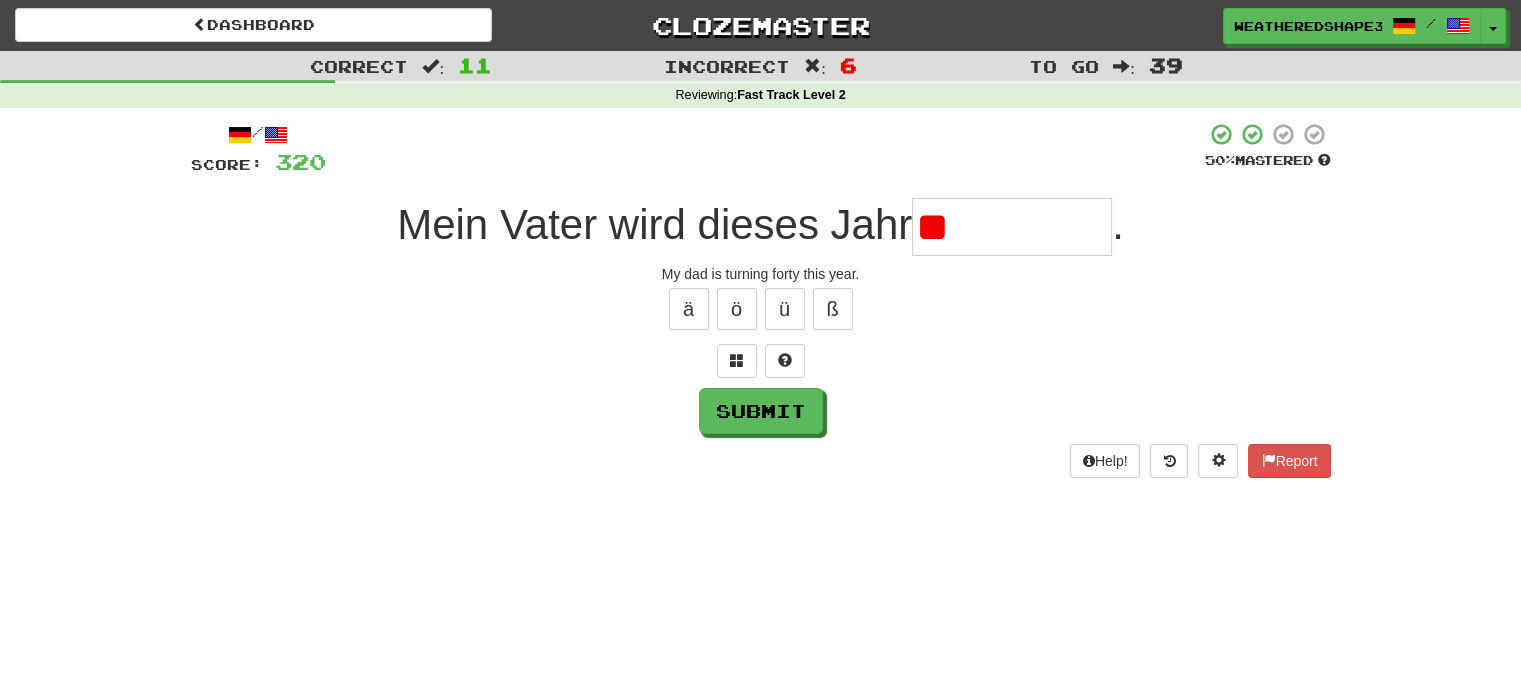 type on "*" 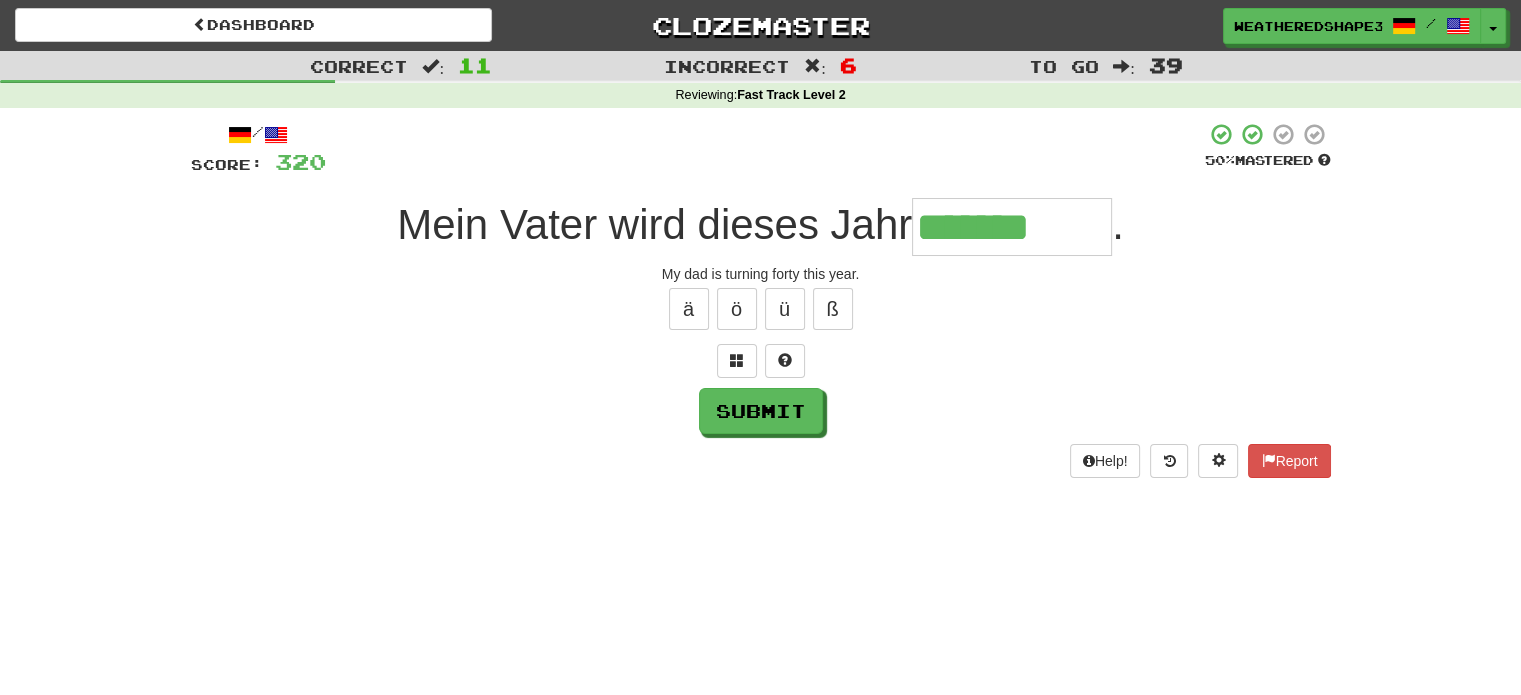 type on "*******" 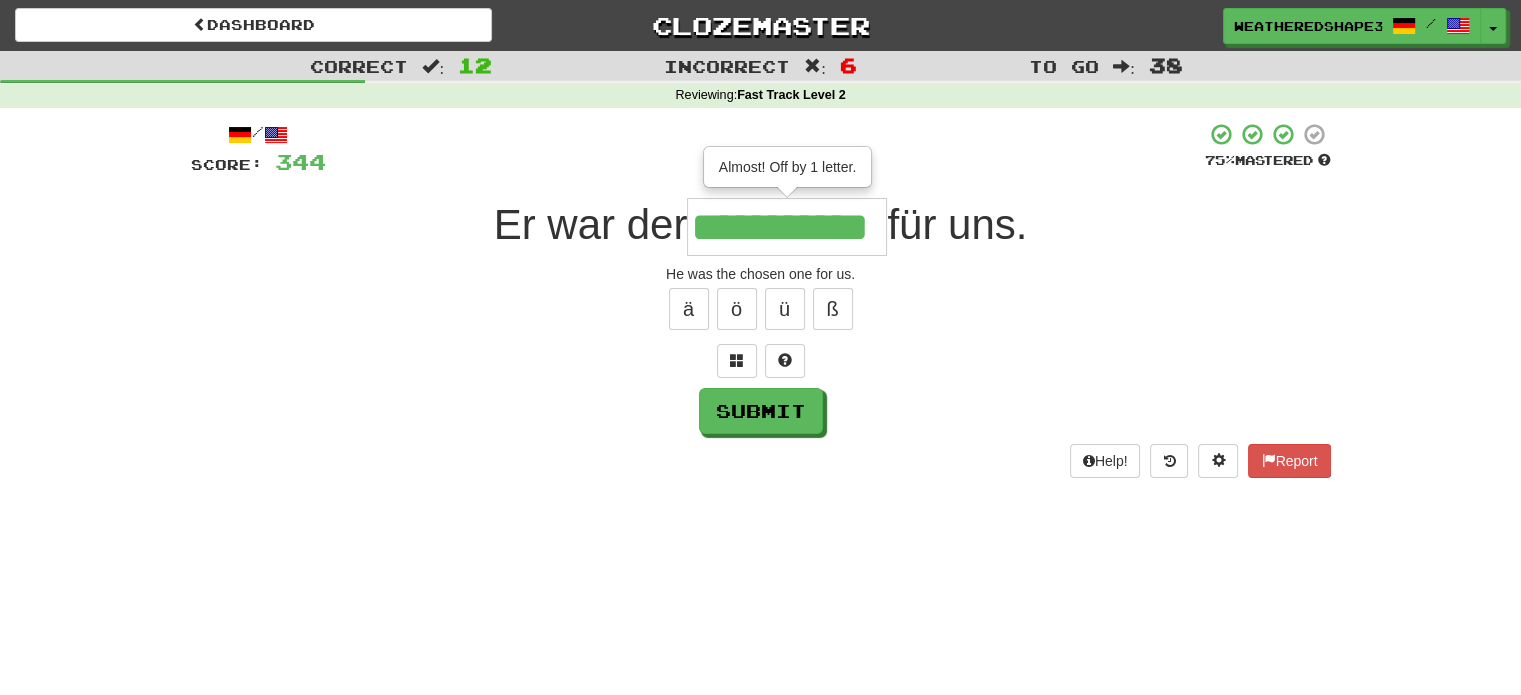 scroll, scrollTop: 0, scrollLeft: 33, axis: horizontal 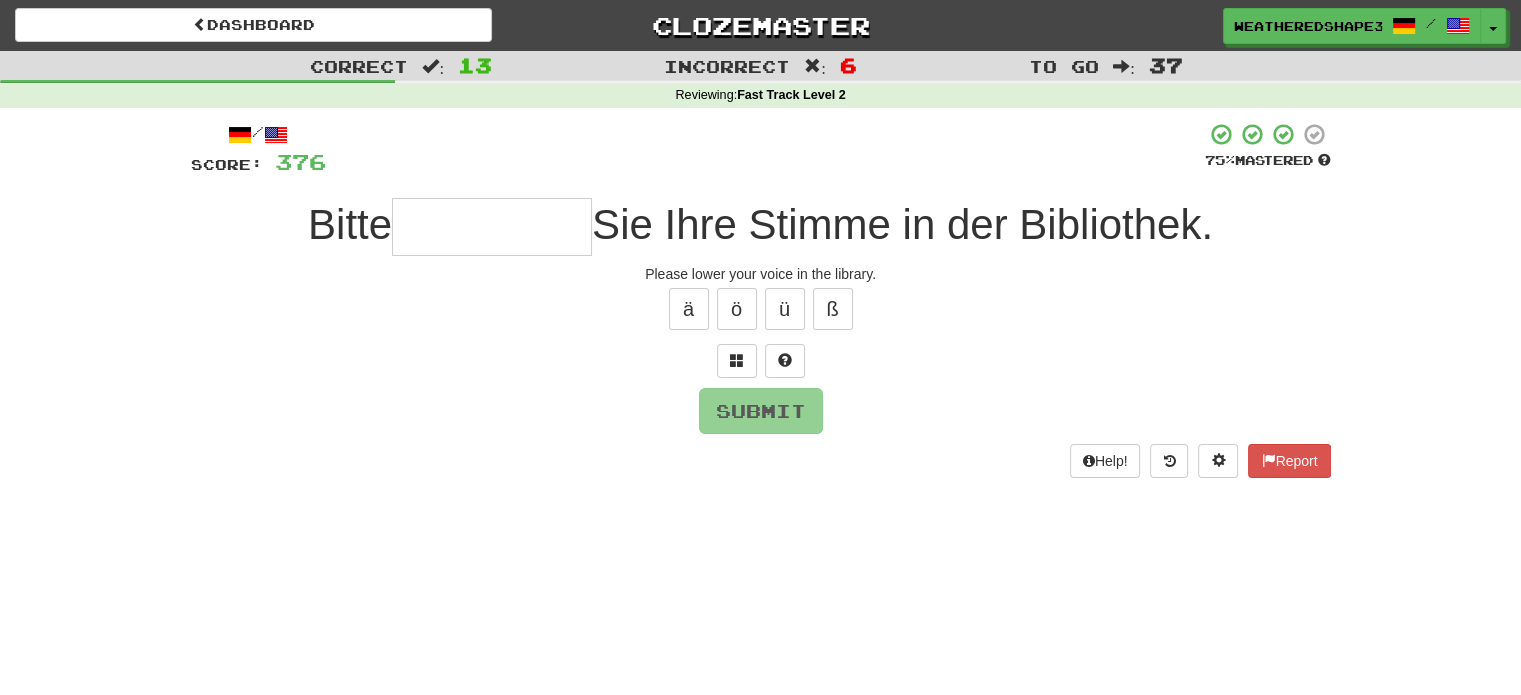 type on "*" 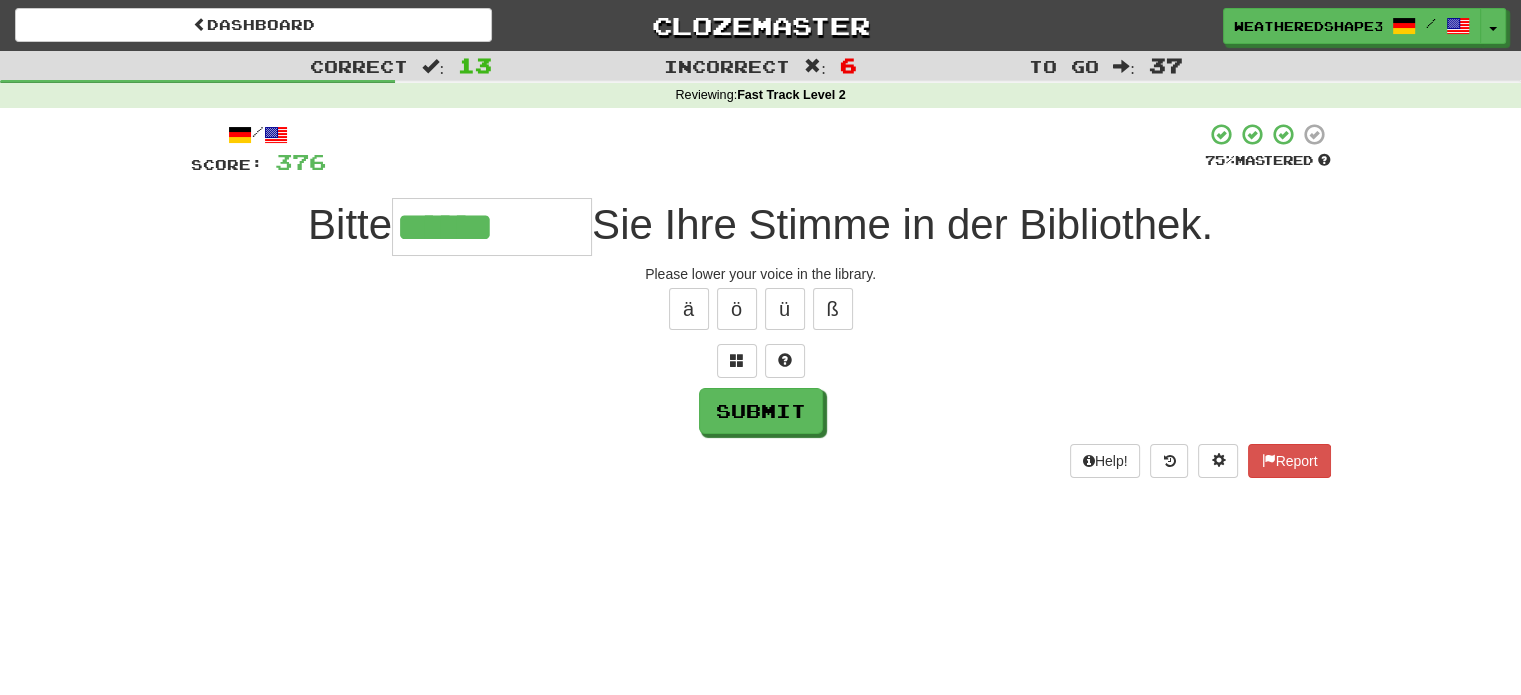 type on "******" 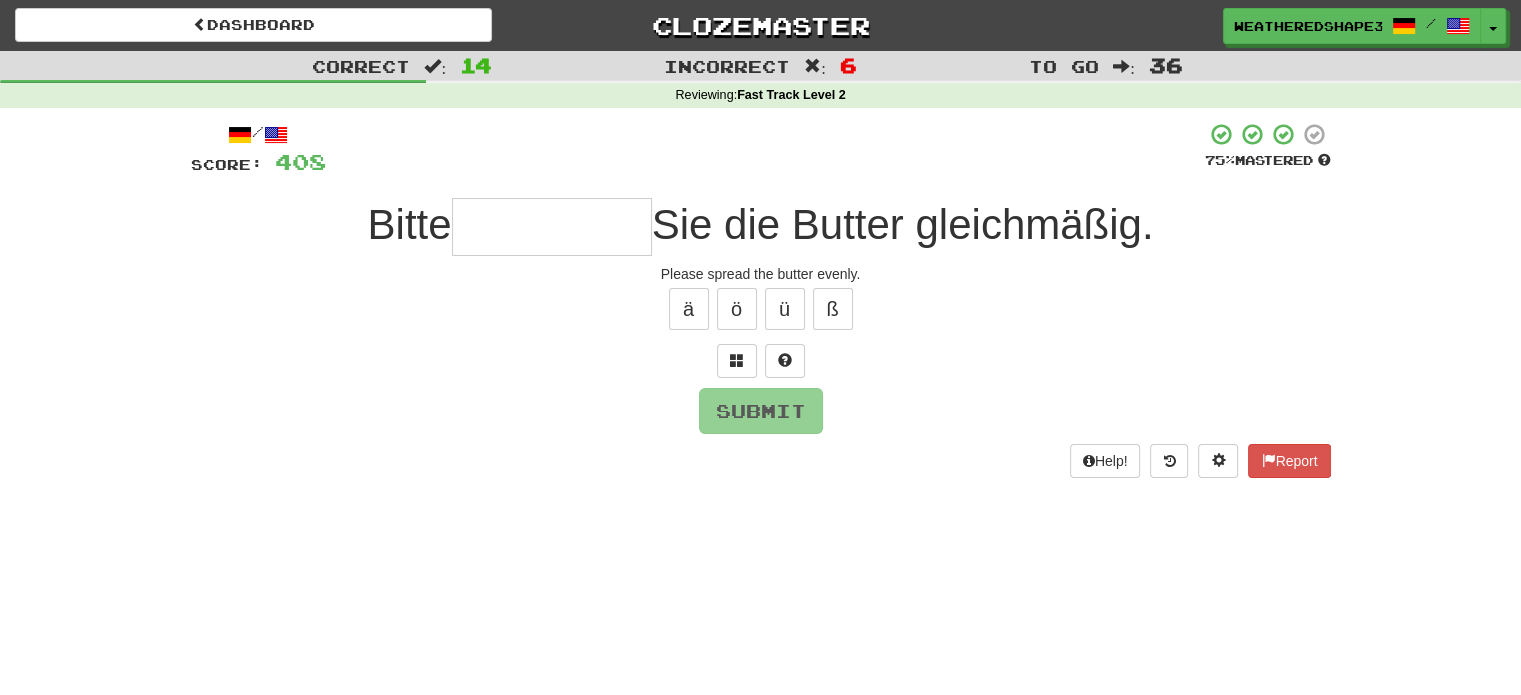 type on "*" 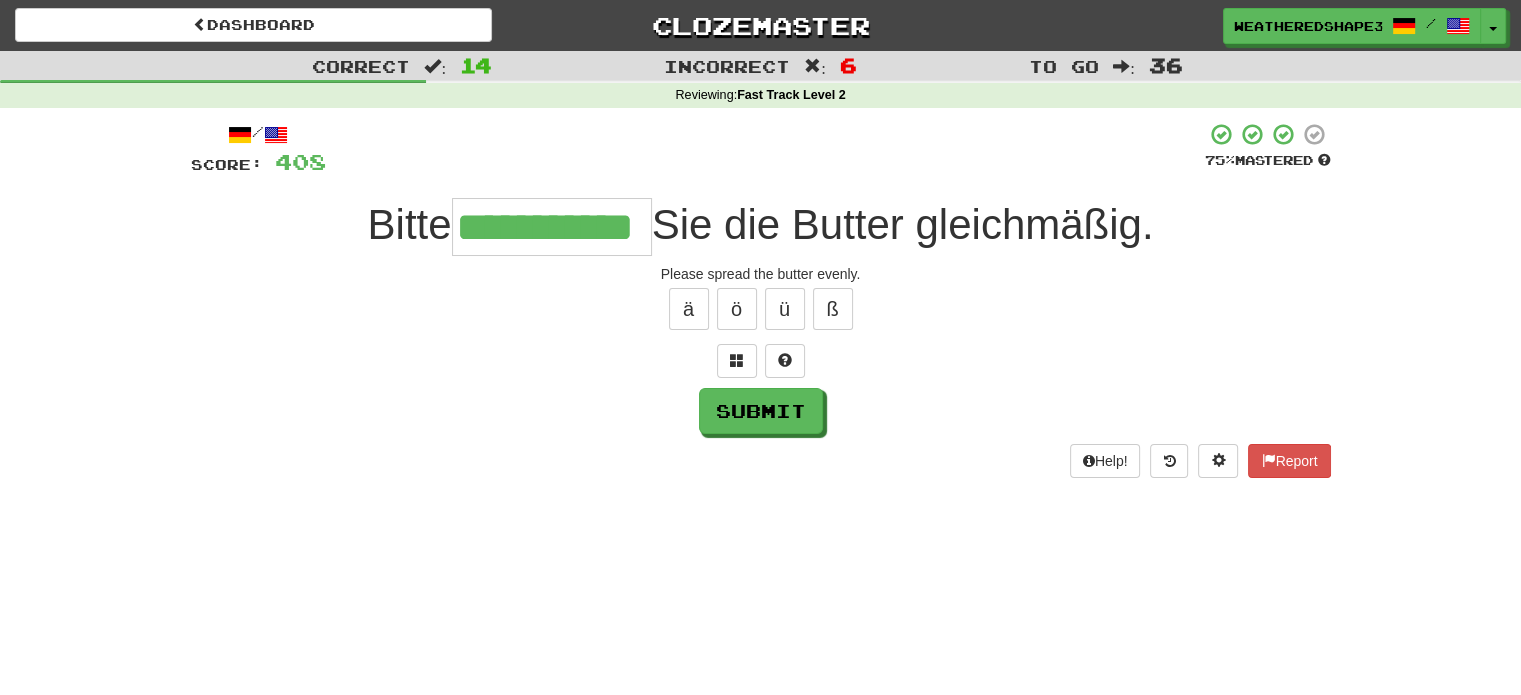 scroll, scrollTop: 0, scrollLeft: 36, axis: horizontal 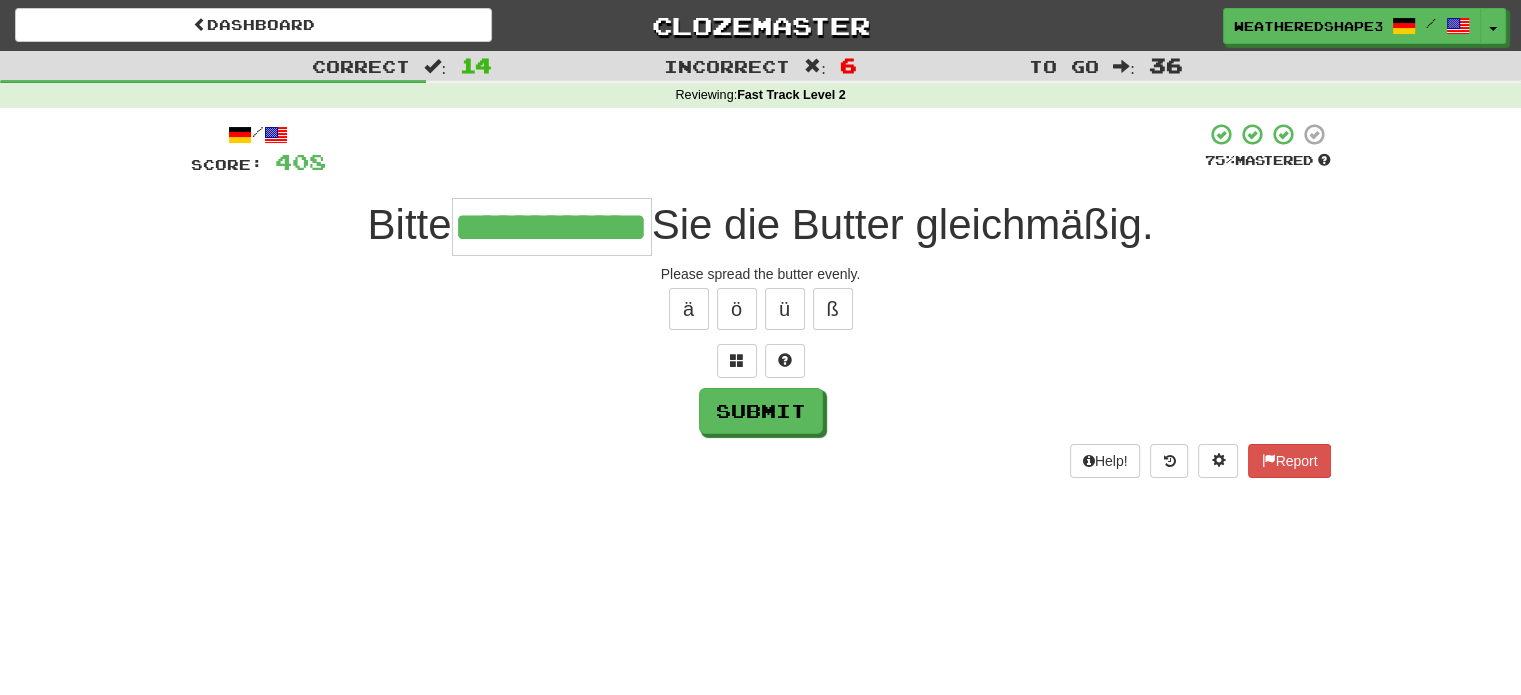 type on "**********" 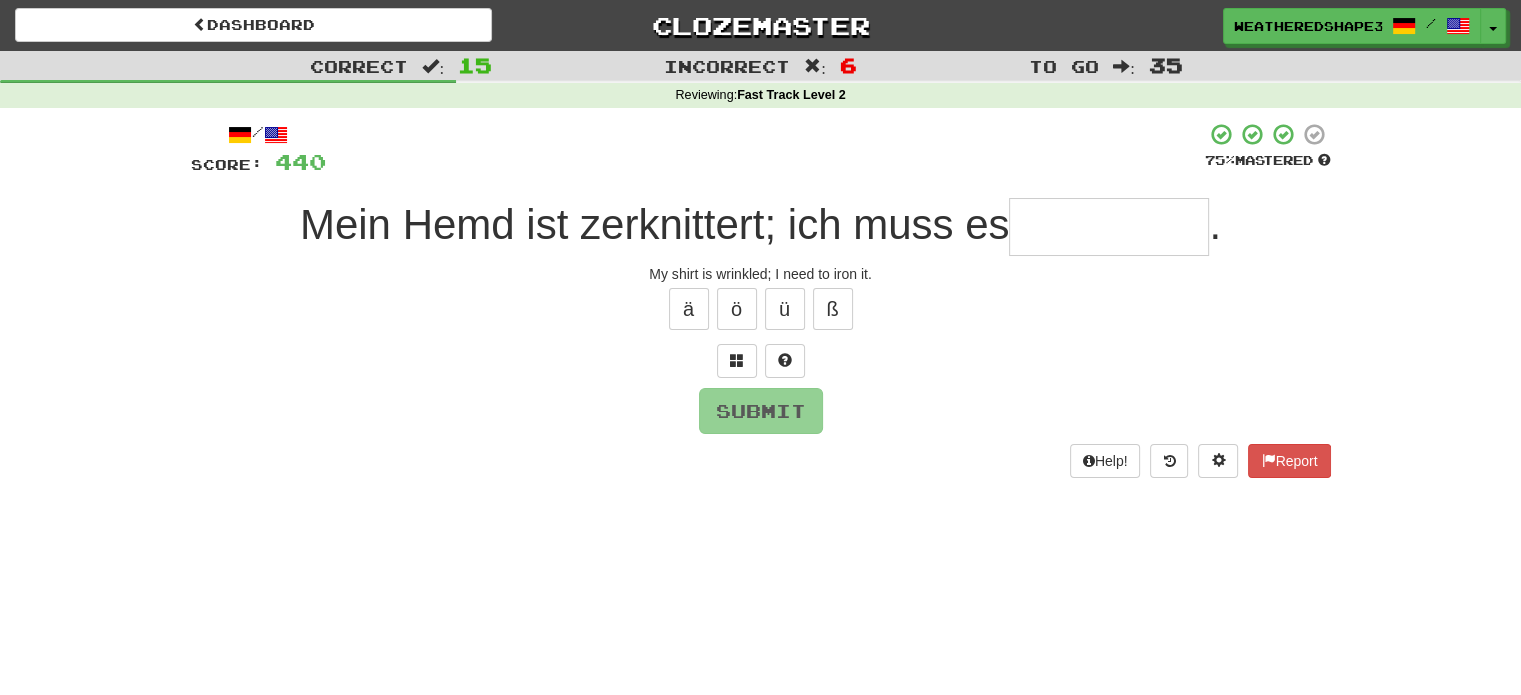 type on "*" 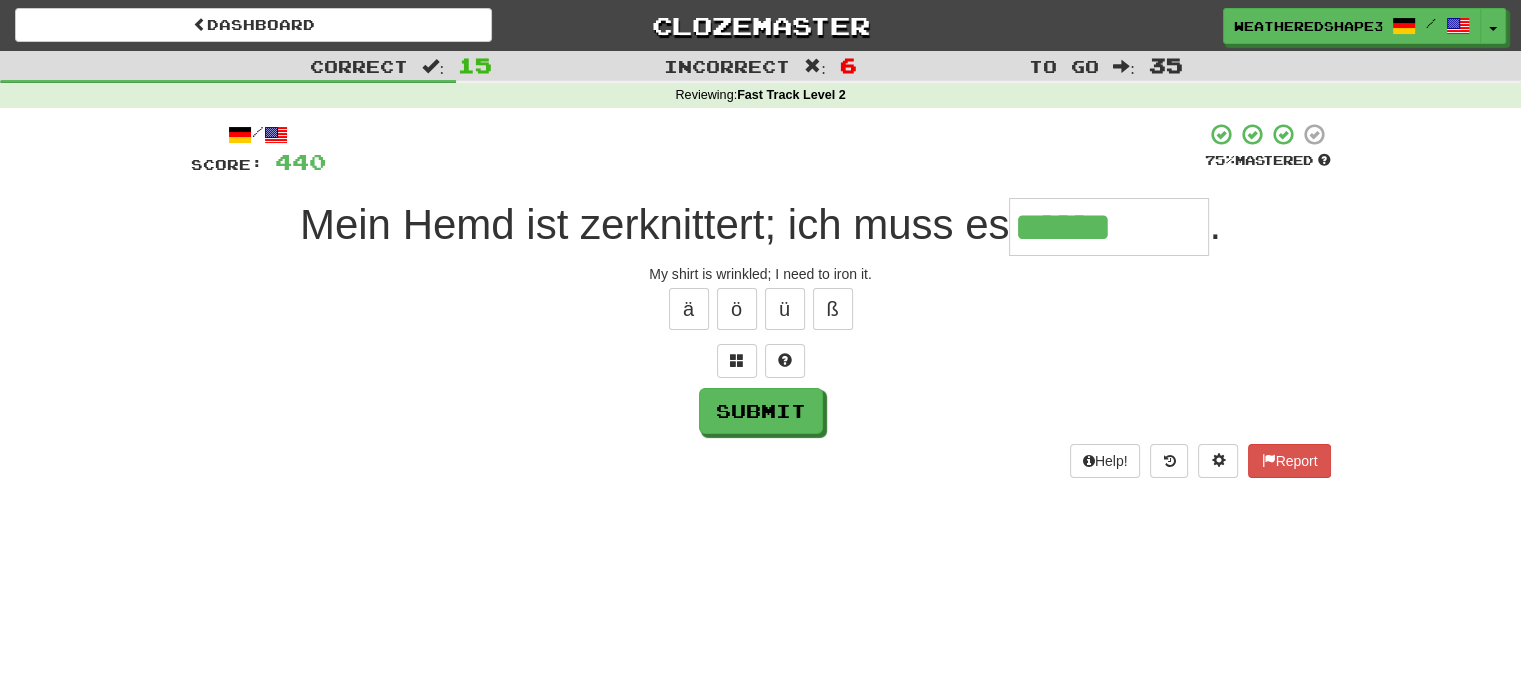 type on "******" 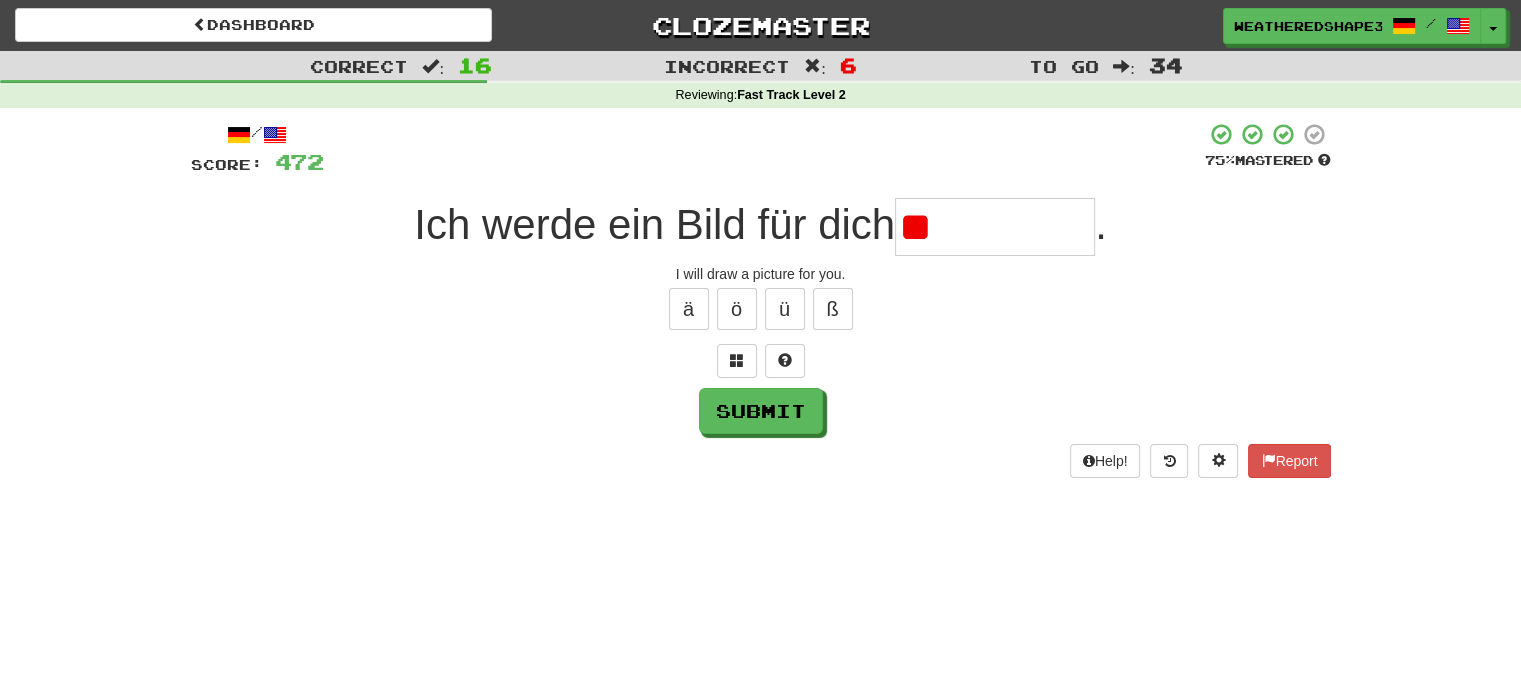 type on "*" 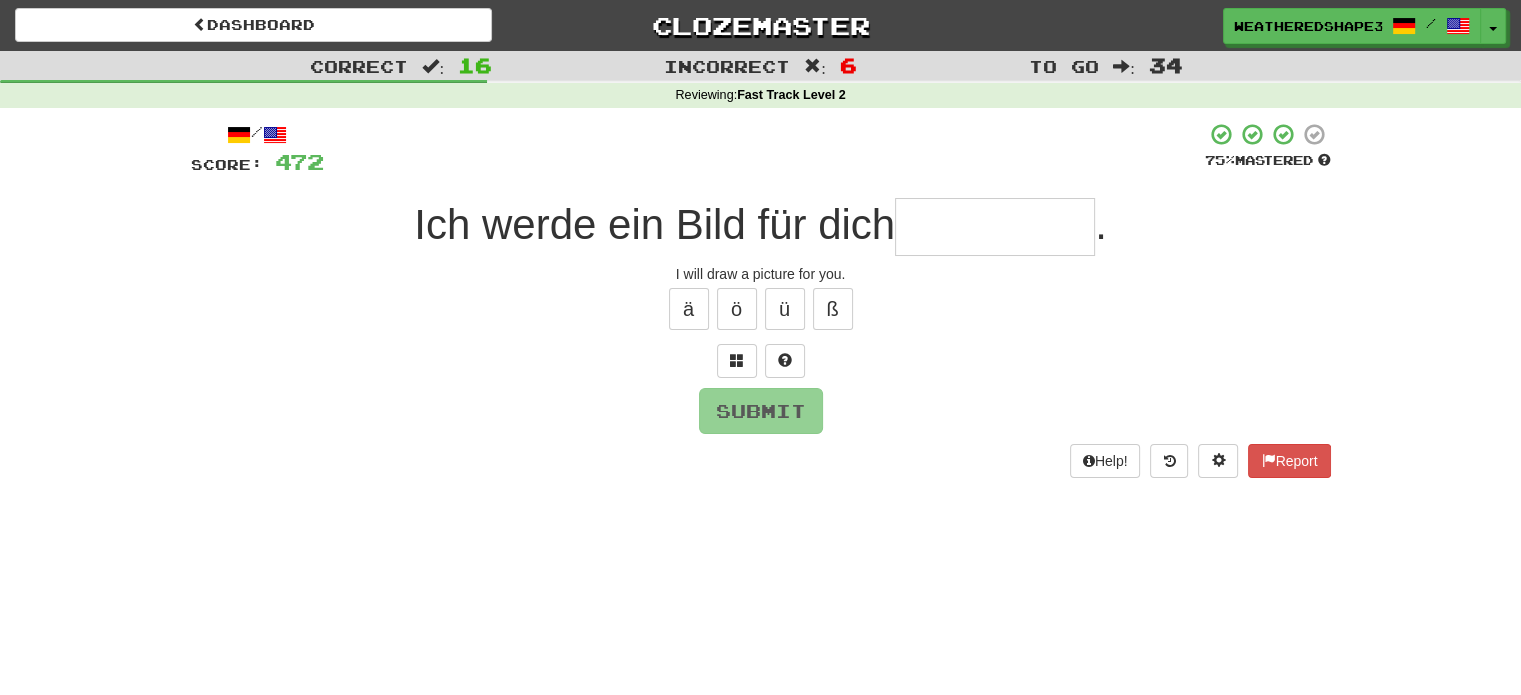 type on "*" 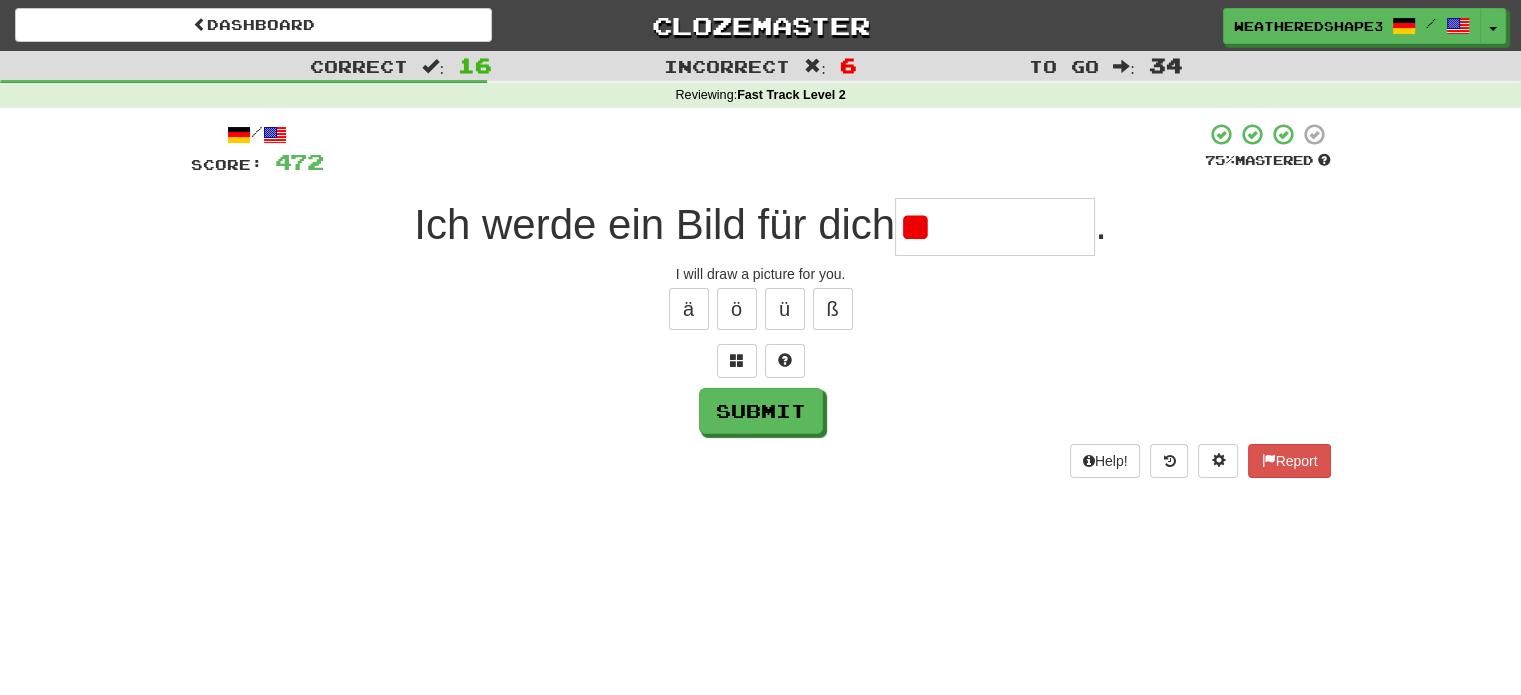 type on "*" 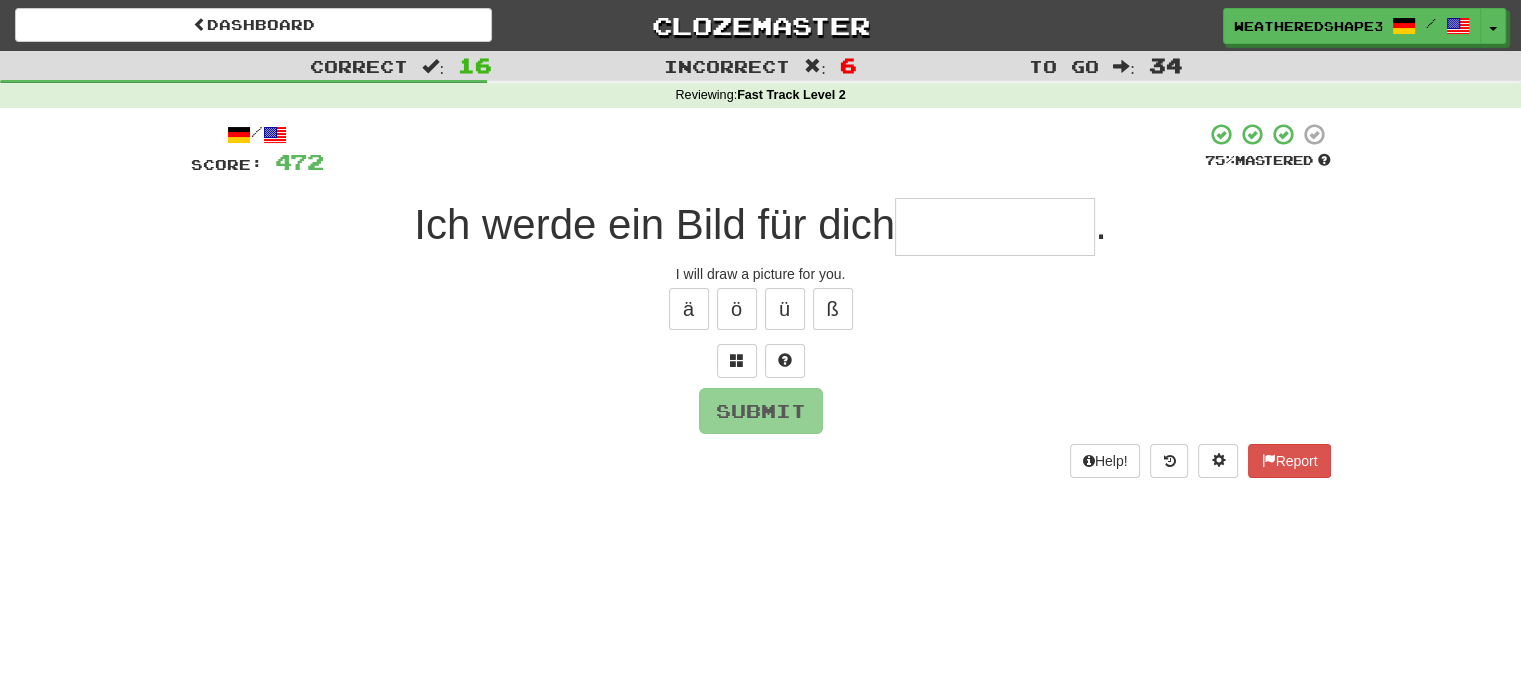type on "*" 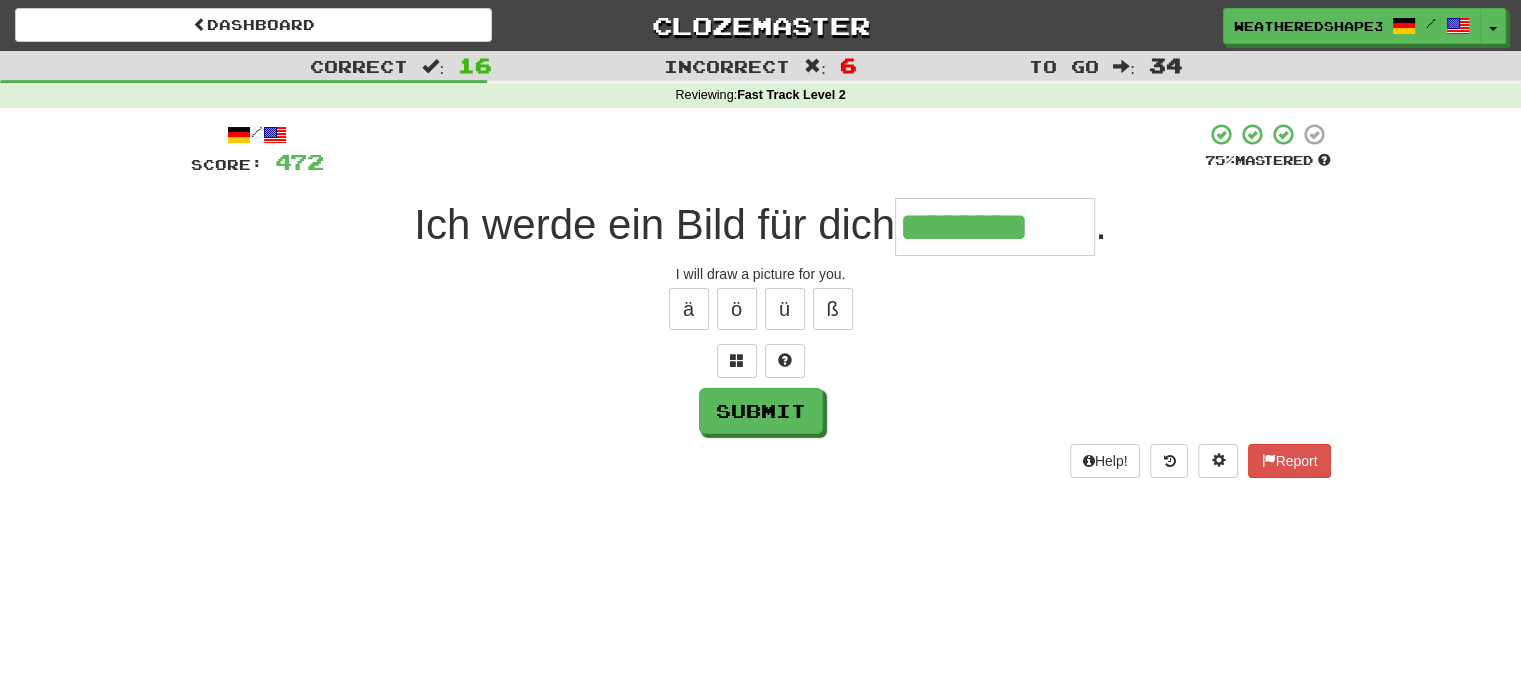 type on "********" 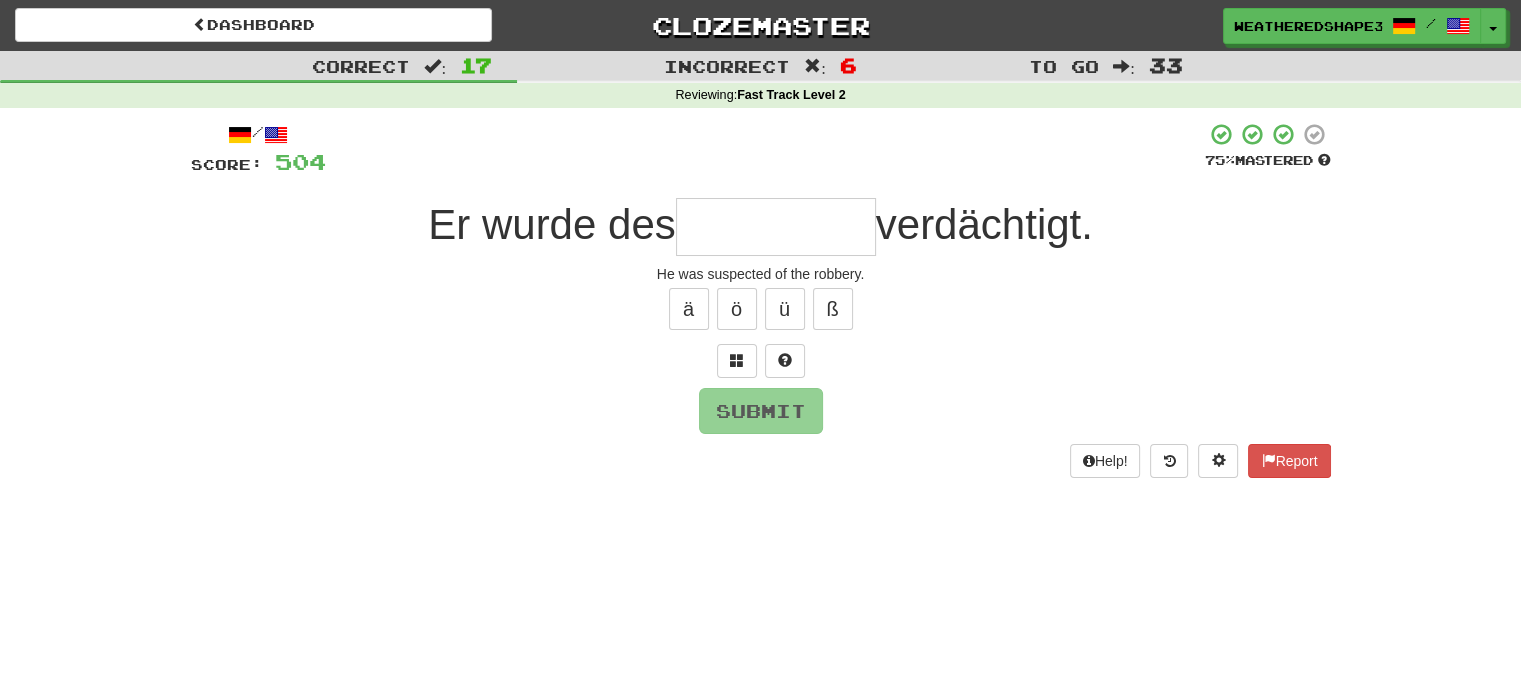 type on "*" 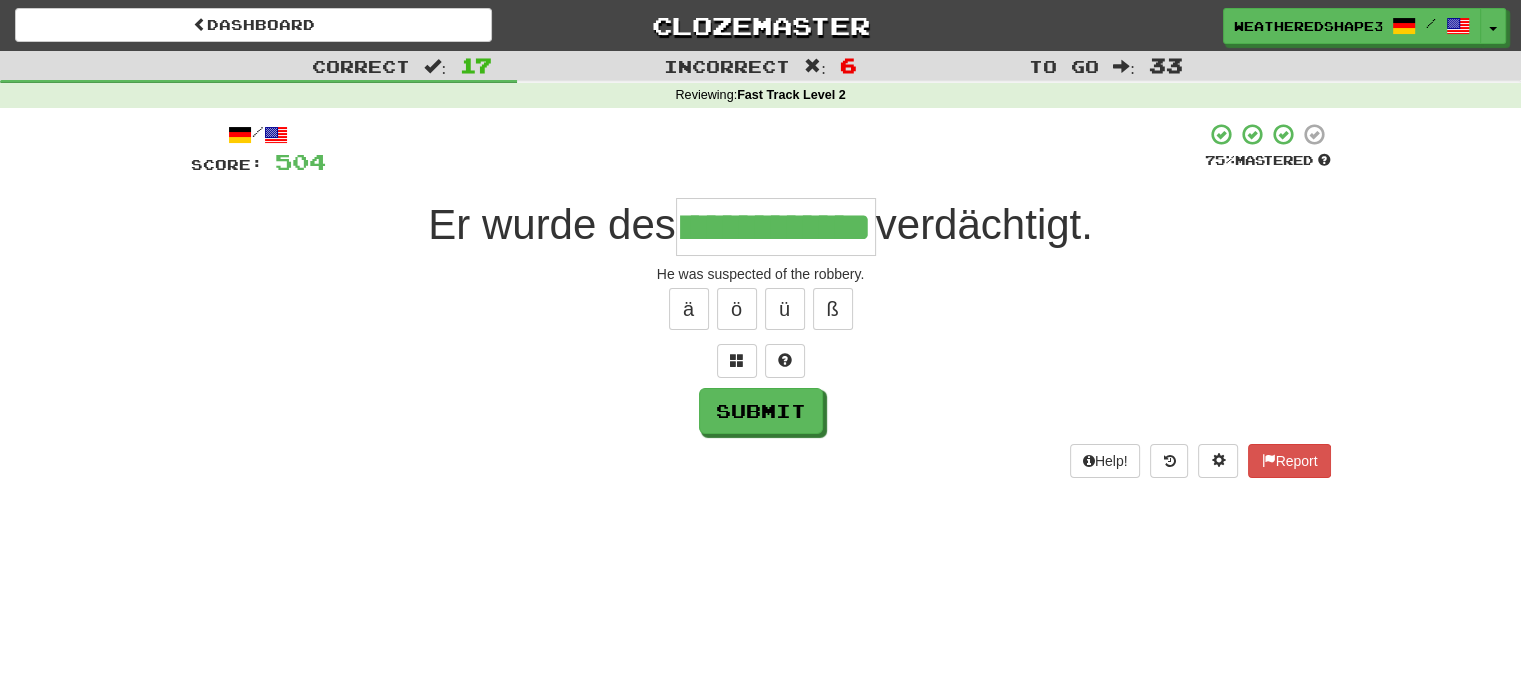 scroll, scrollTop: 0, scrollLeft: 50, axis: horizontal 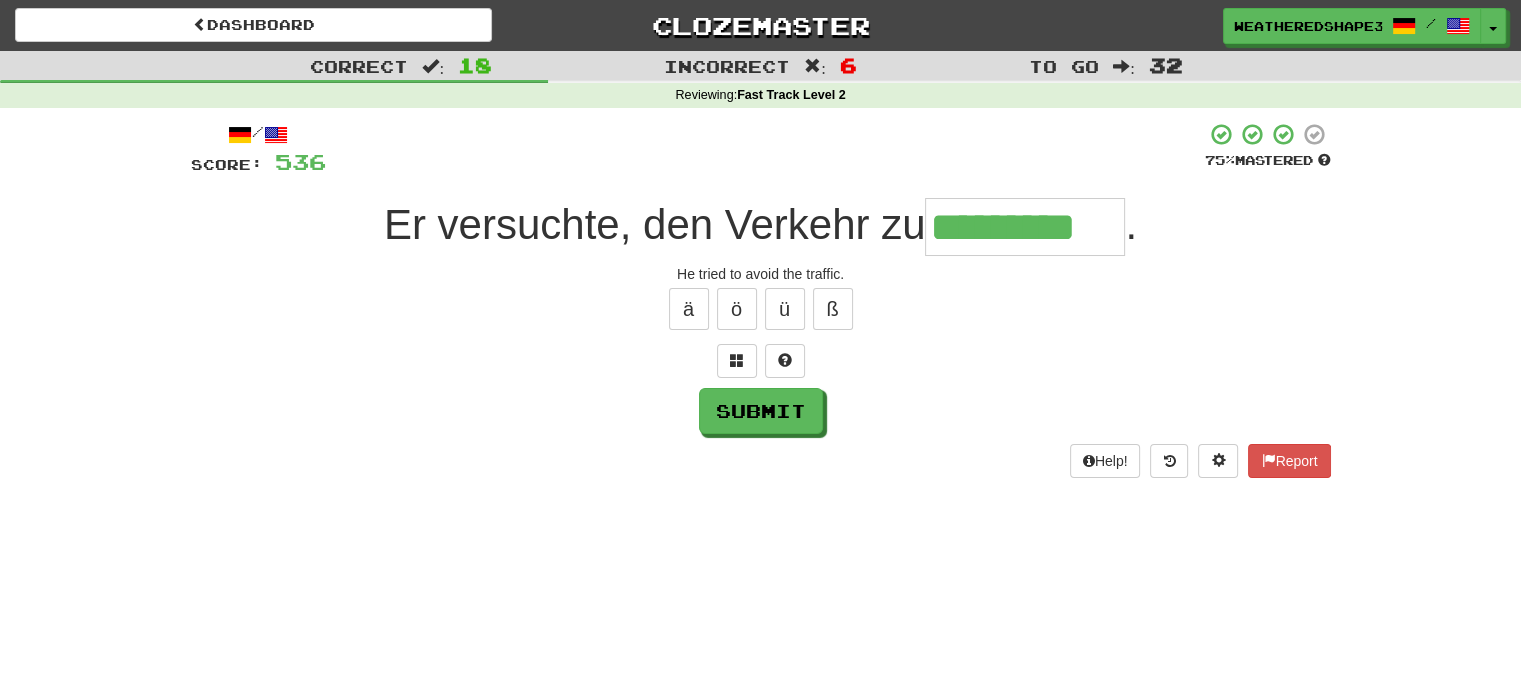 type on "*********" 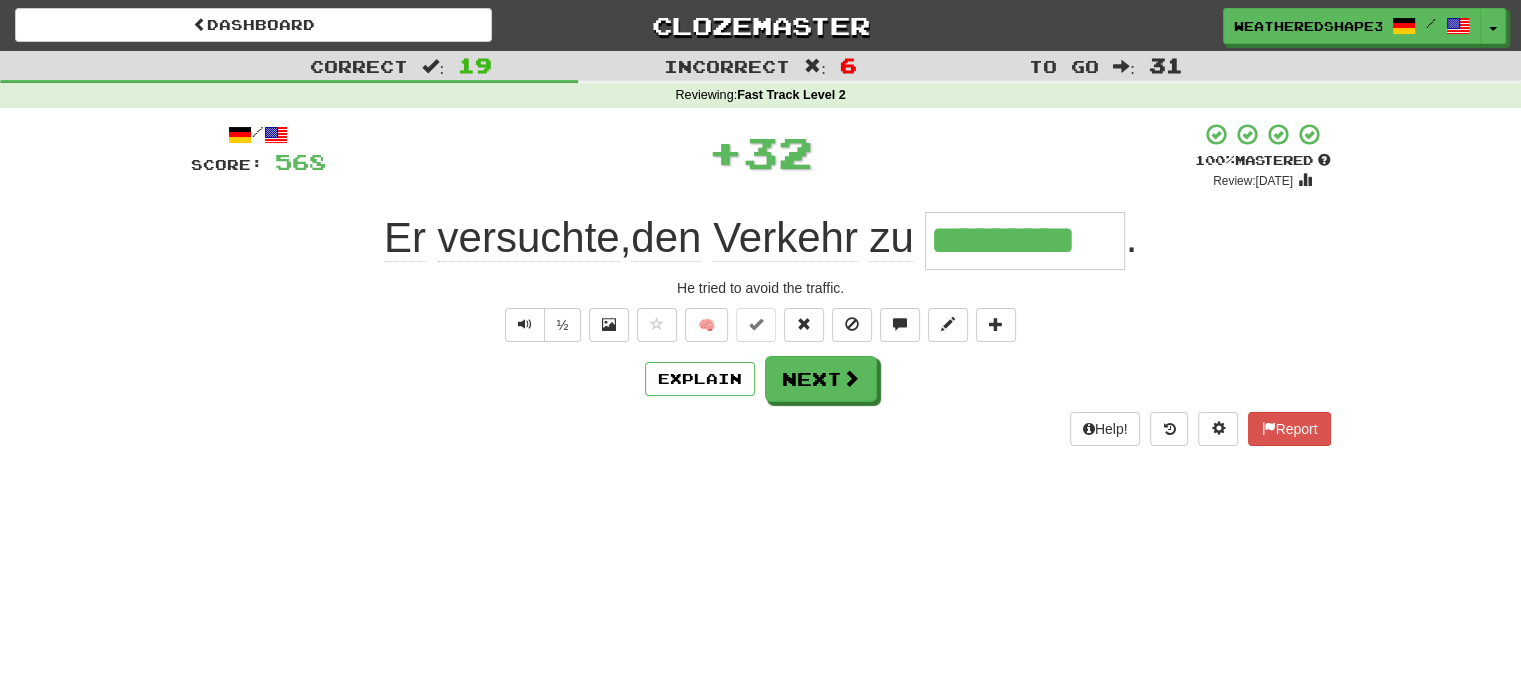 scroll, scrollTop: 0, scrollLeft: 0, axis: both 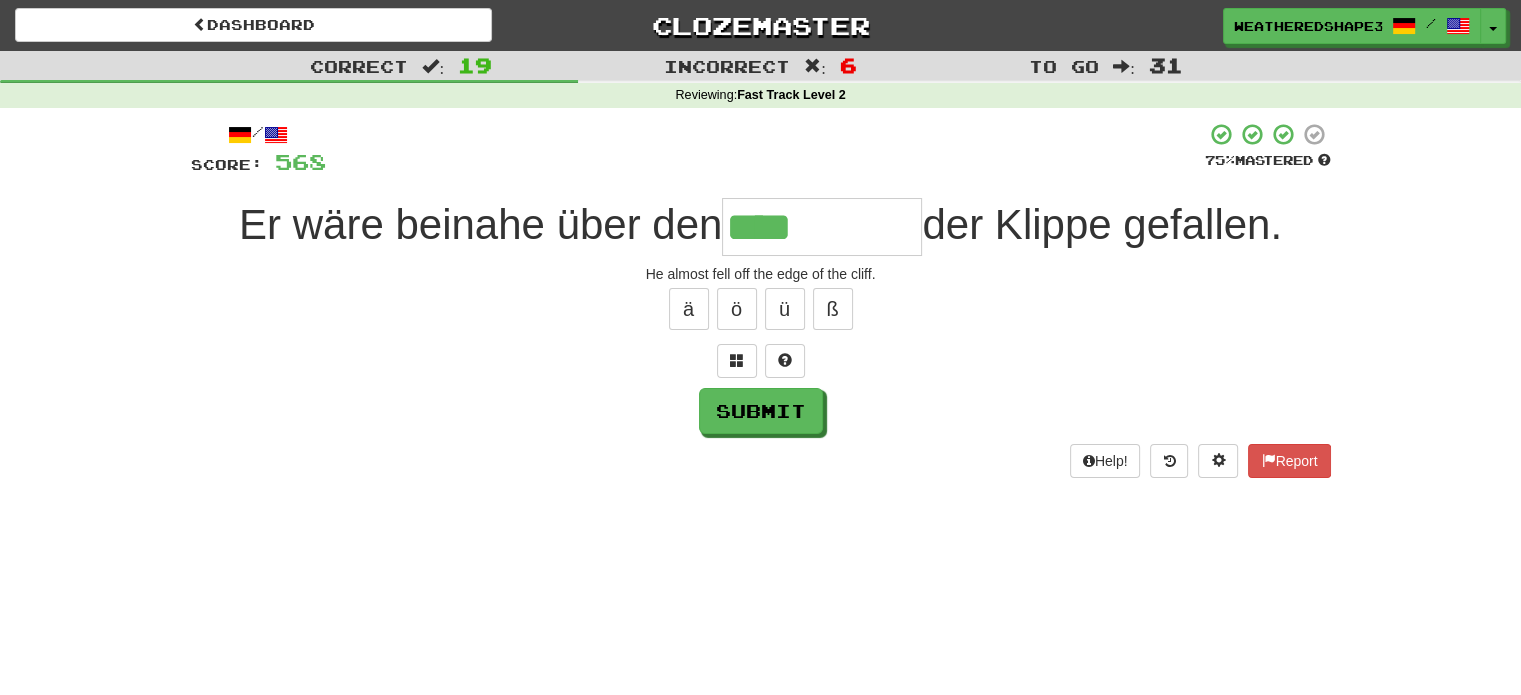 type on "****" 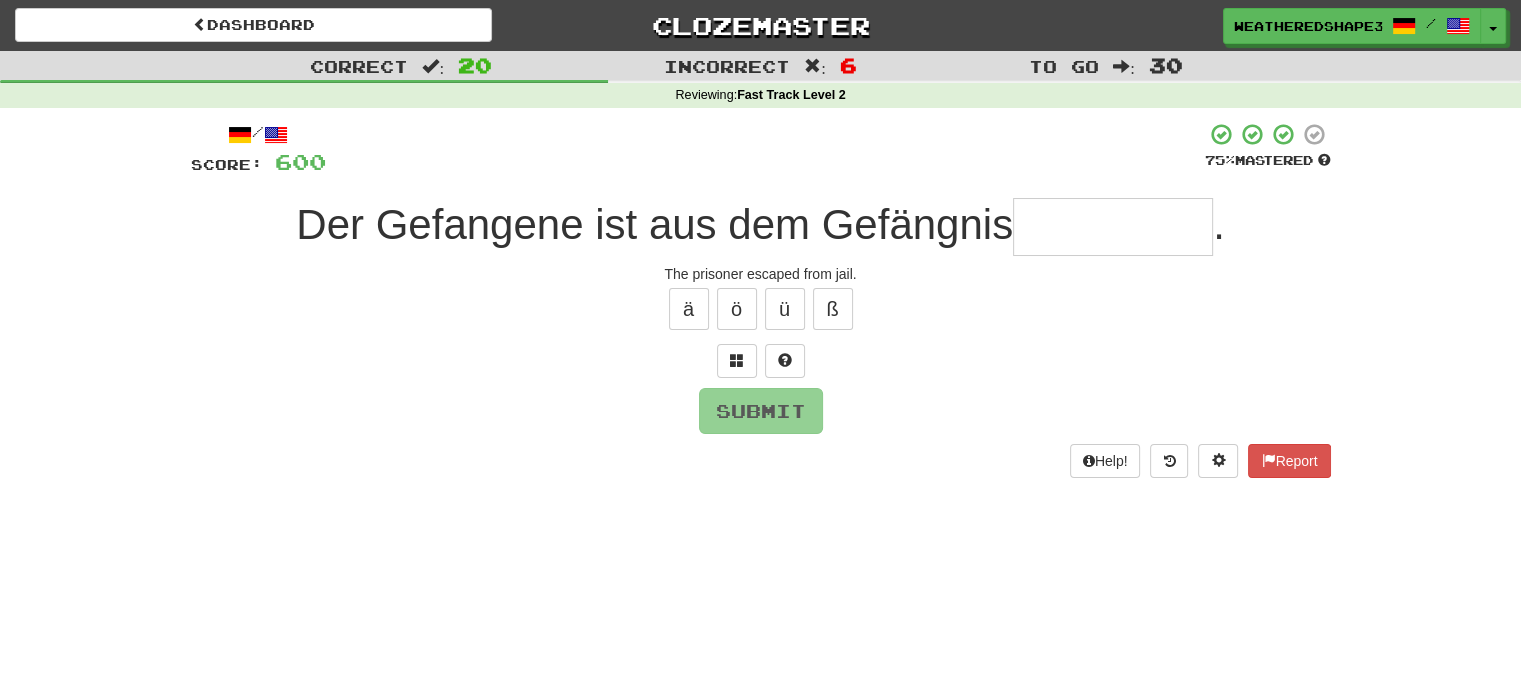 type on "*" 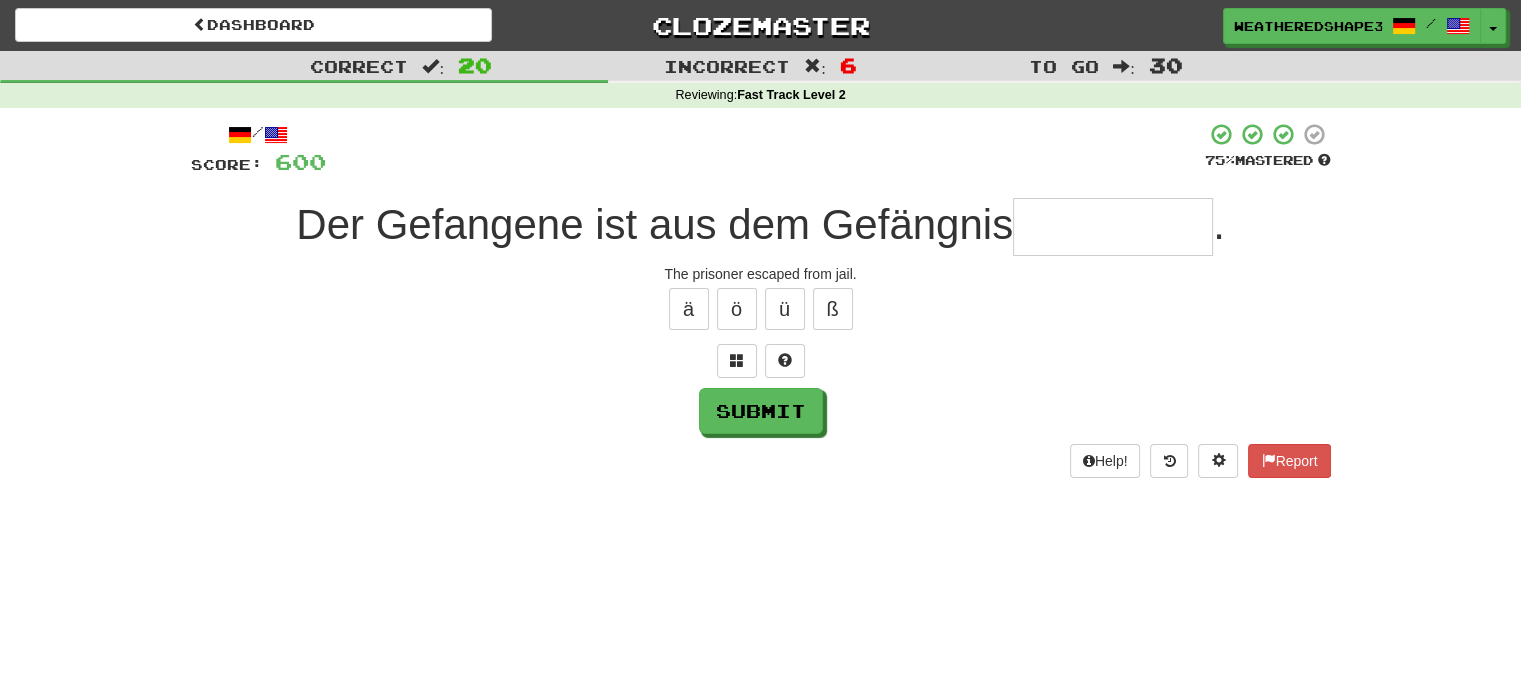 type on "*" 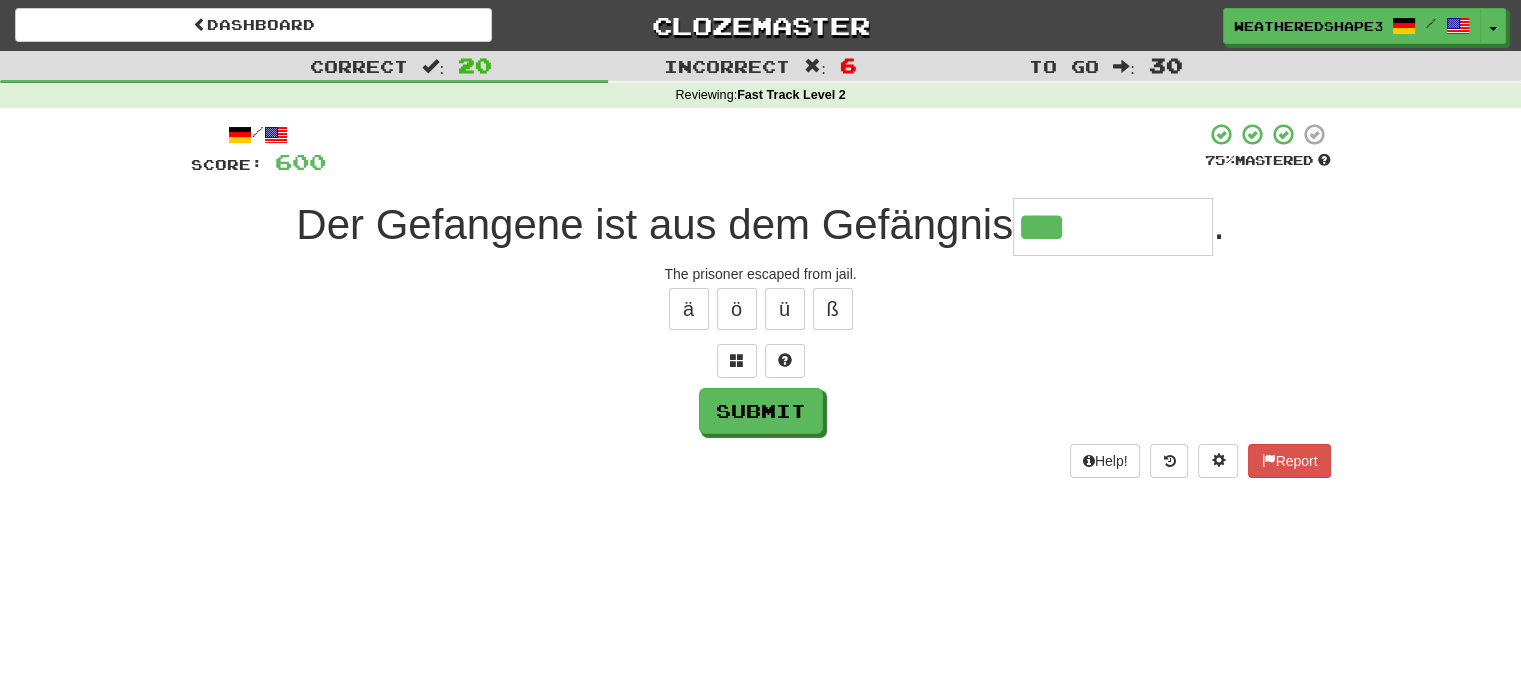 type on "*********" 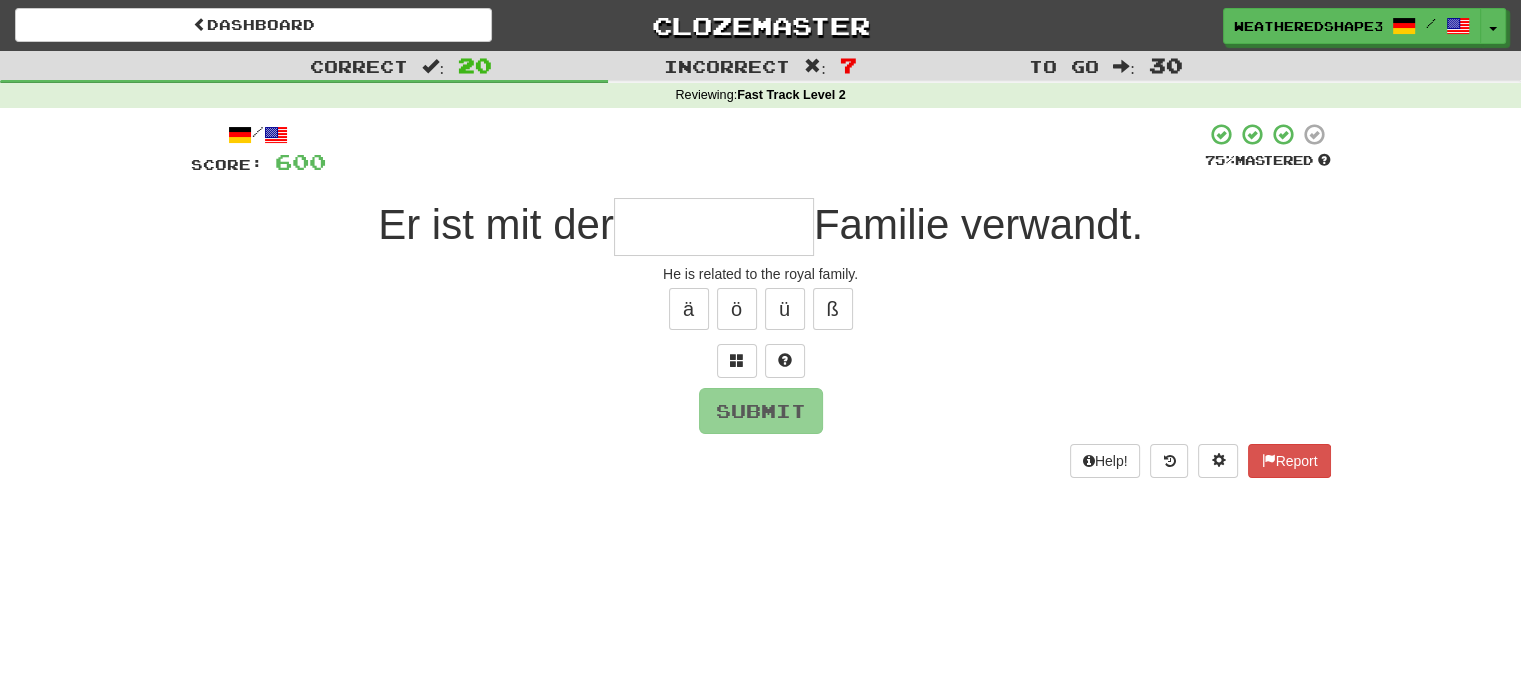 type on "*" 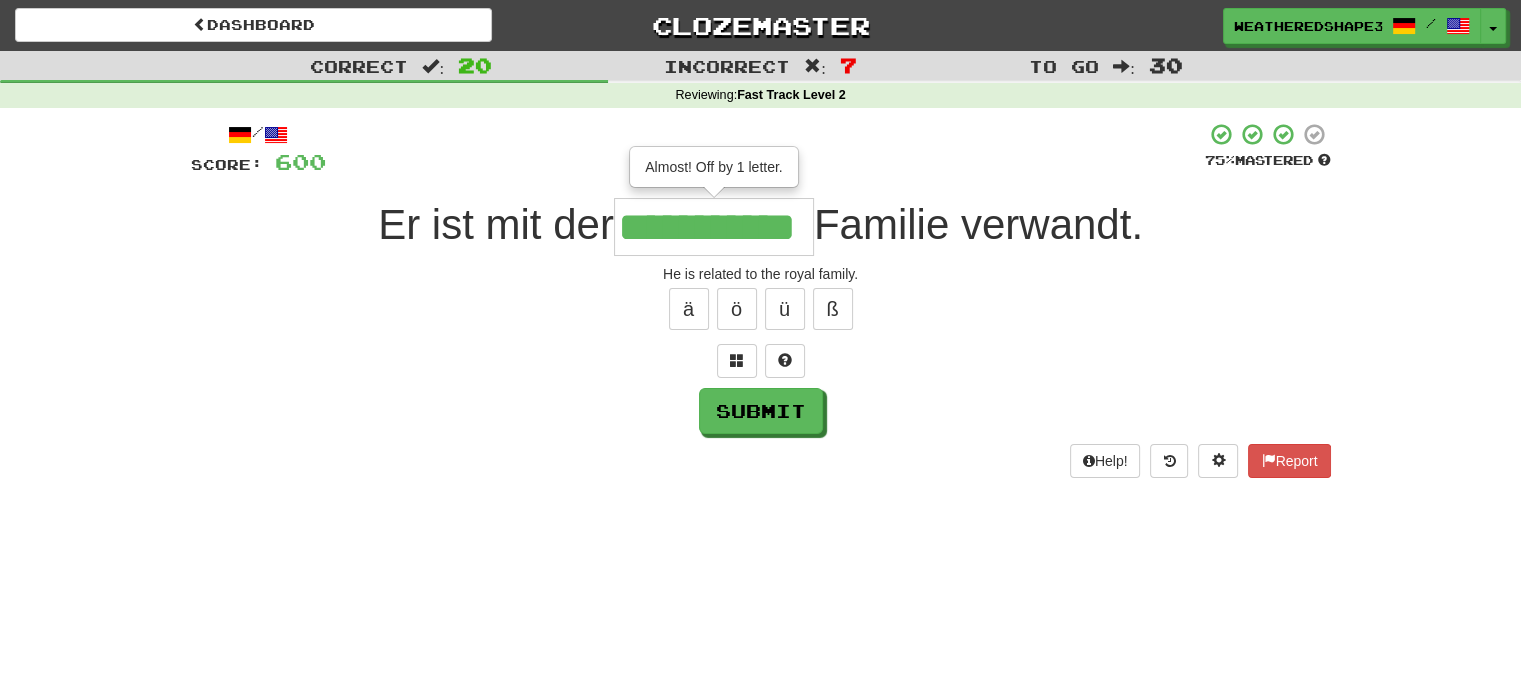 scroll, scrollTop: 0, scrollLeft: 17, axis: horizontal 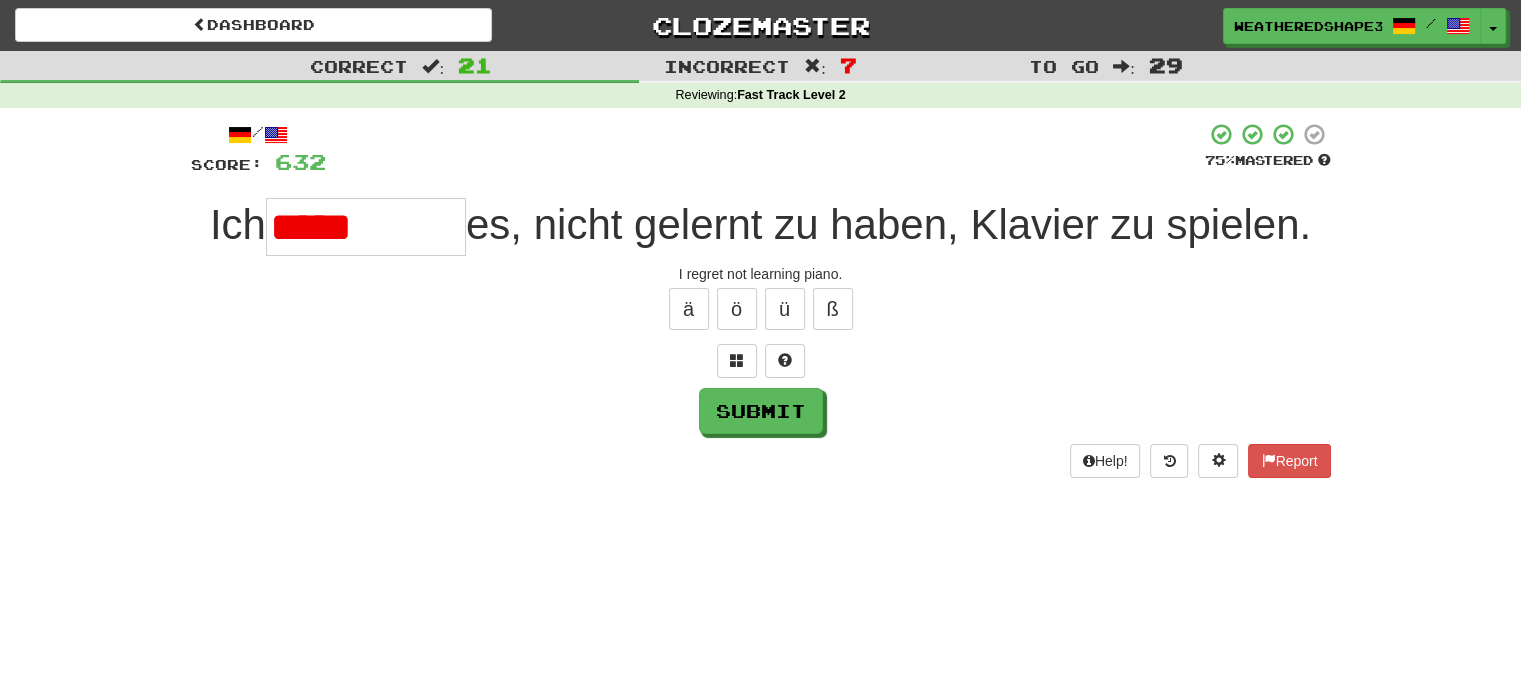 type on "********" 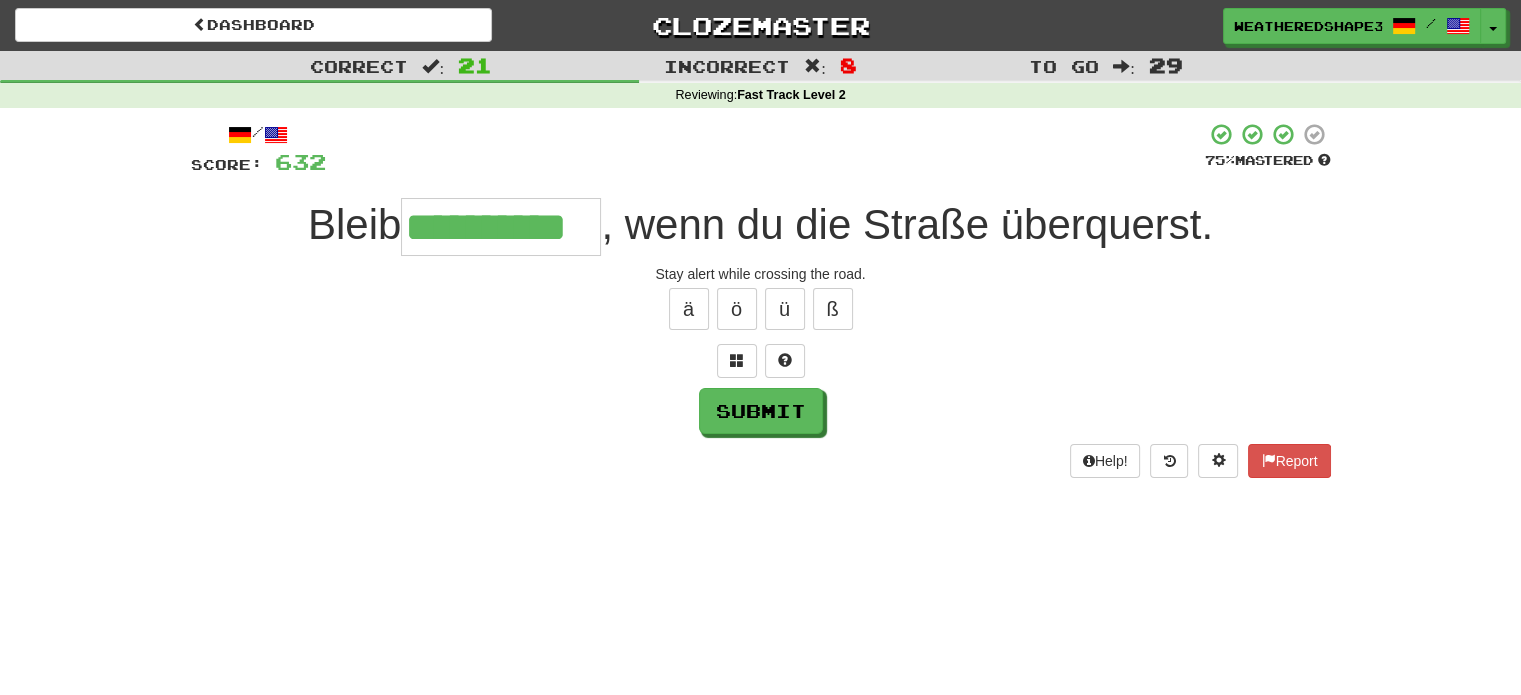 scroll, scrollTop: 0, scrollLeft: 38, axis: horizontal 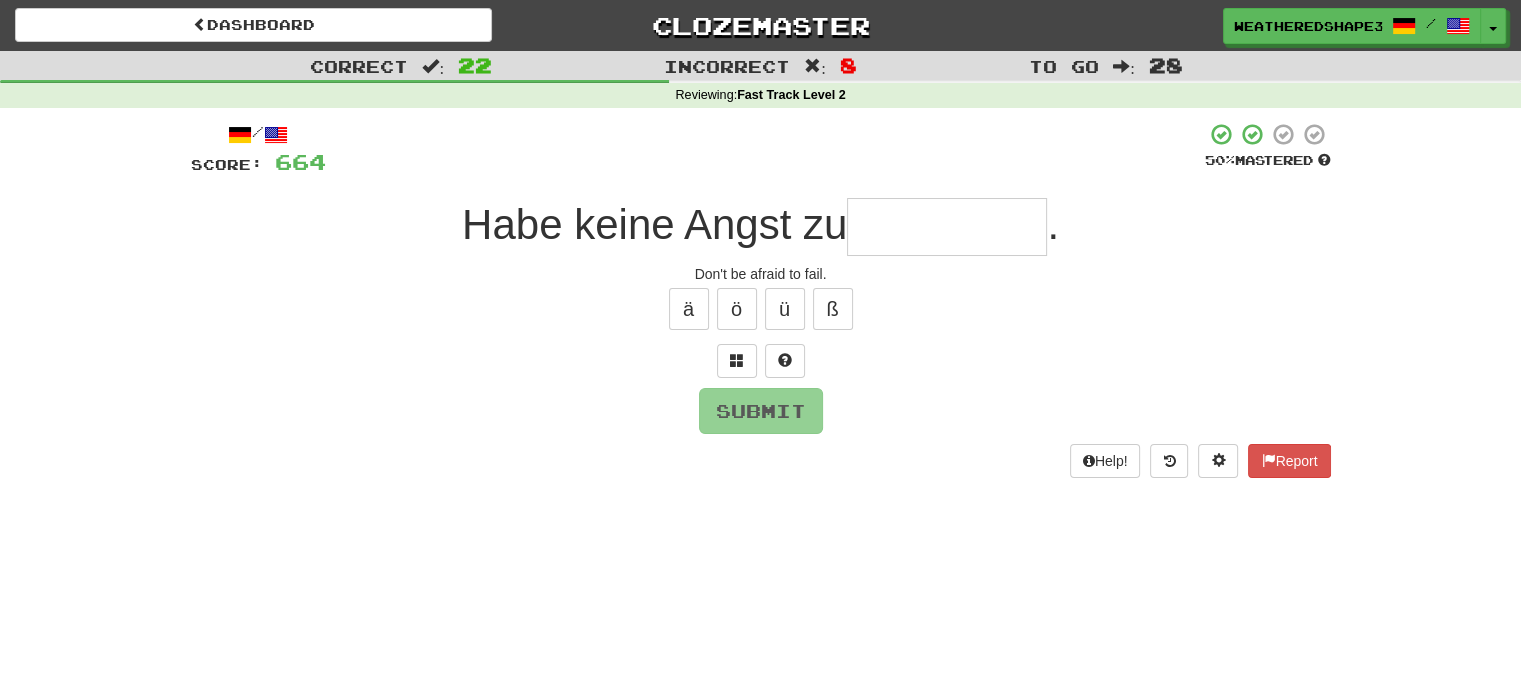 type on "*" 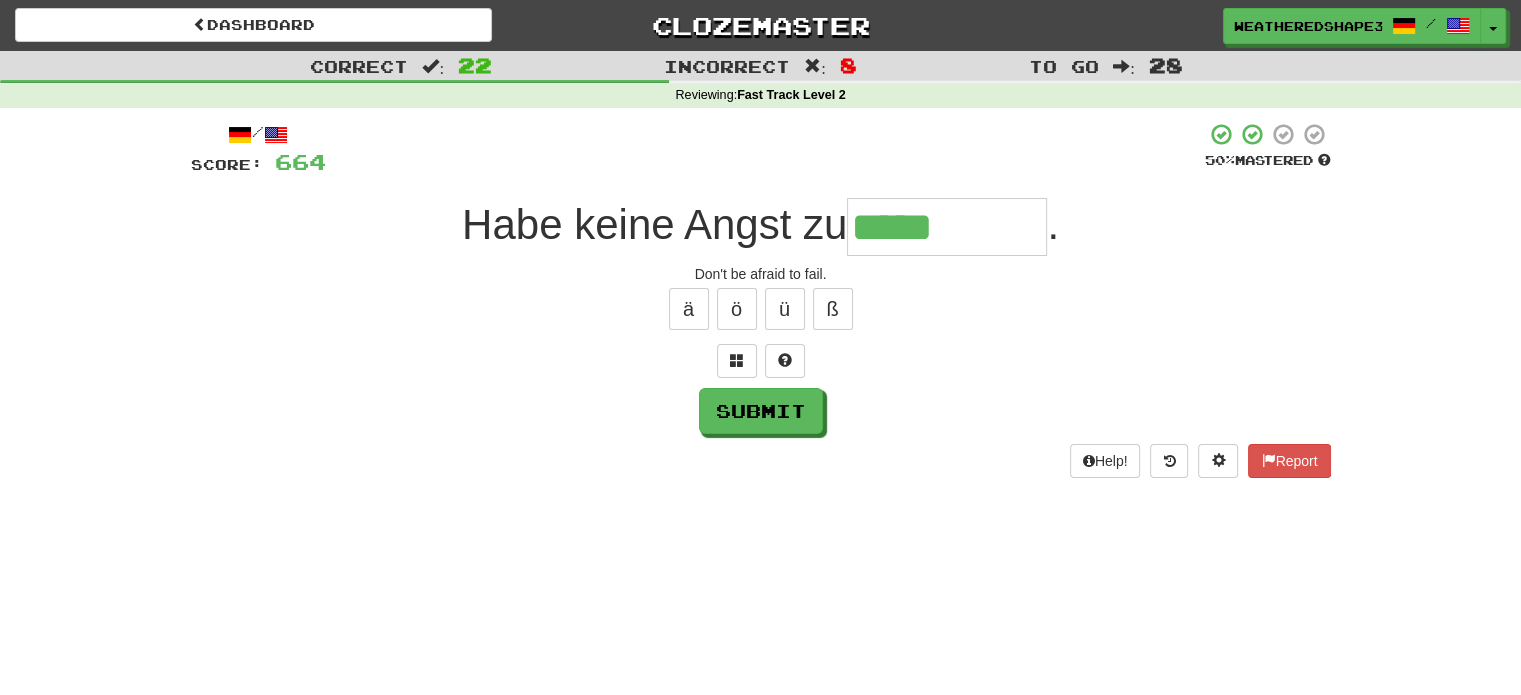 type on "*********" 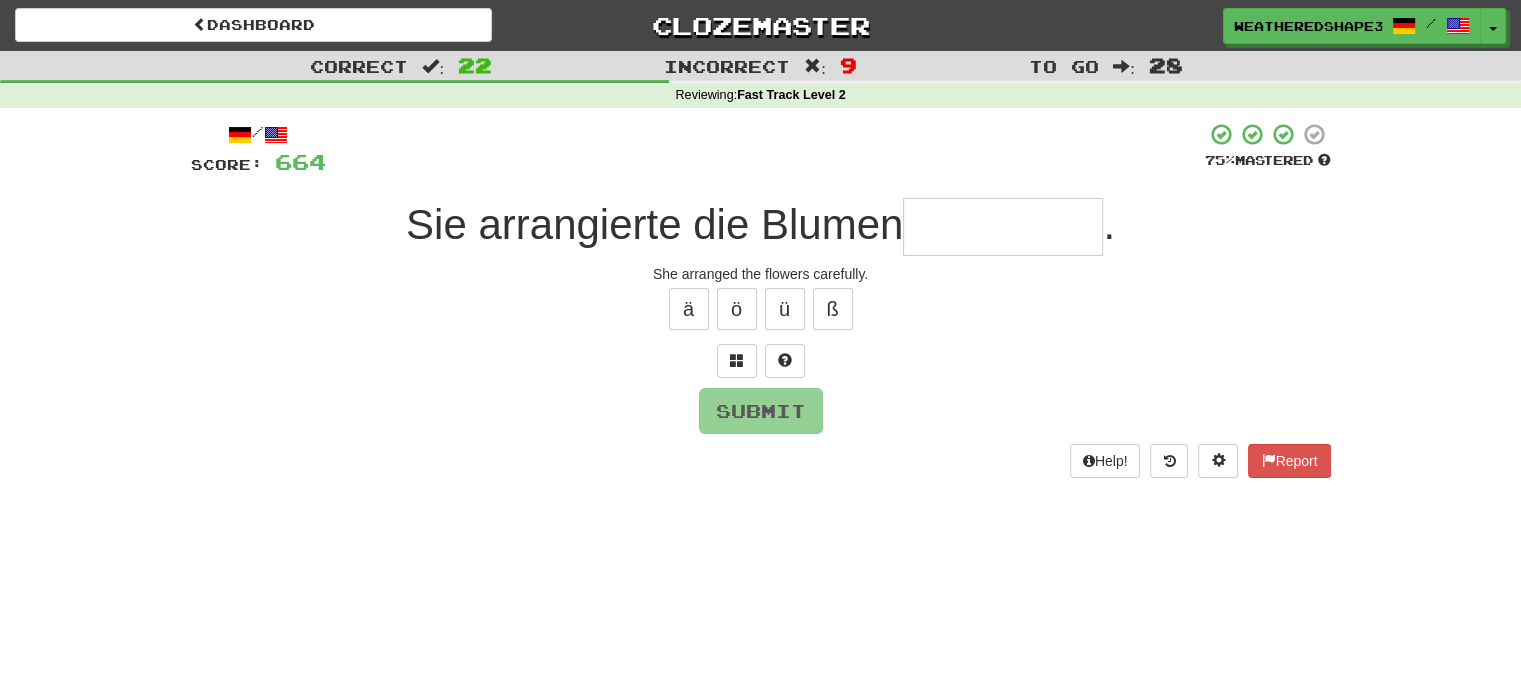 type on "*" 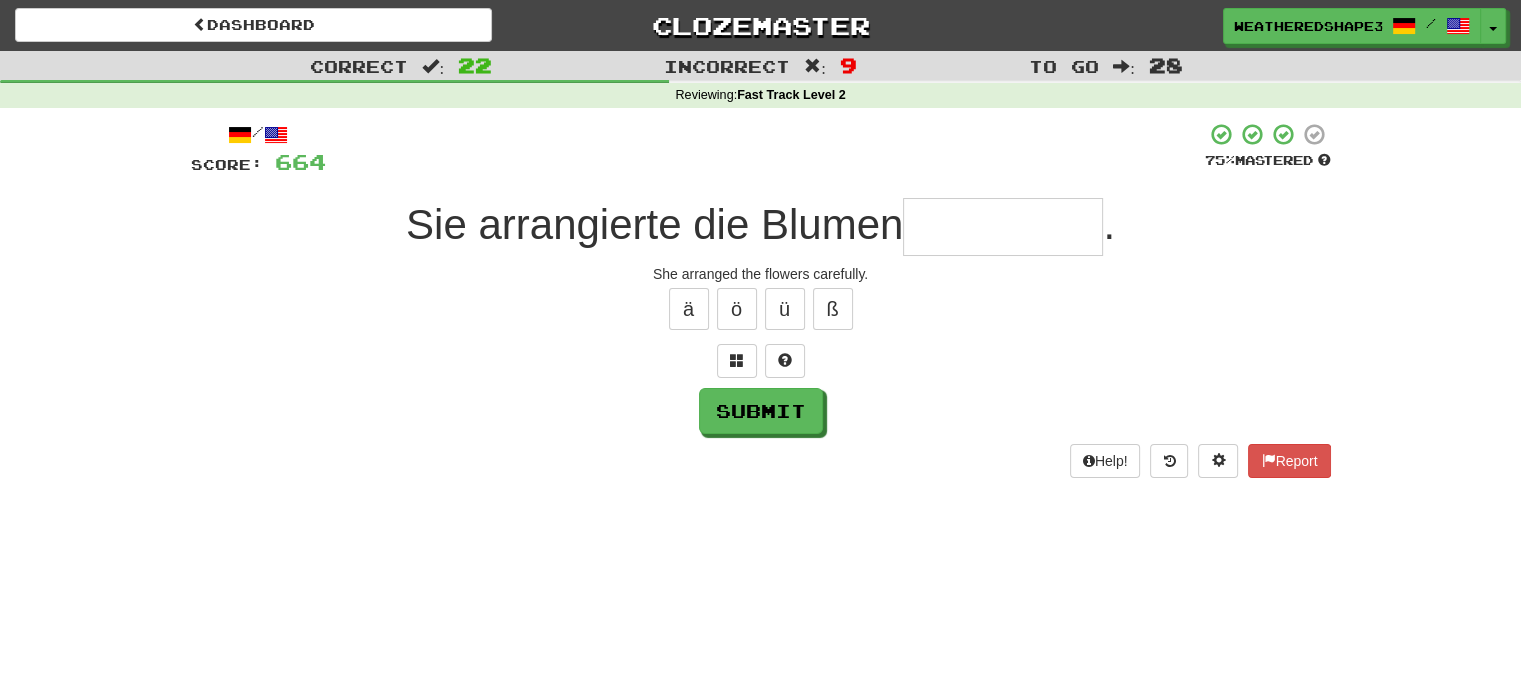 type on "*" 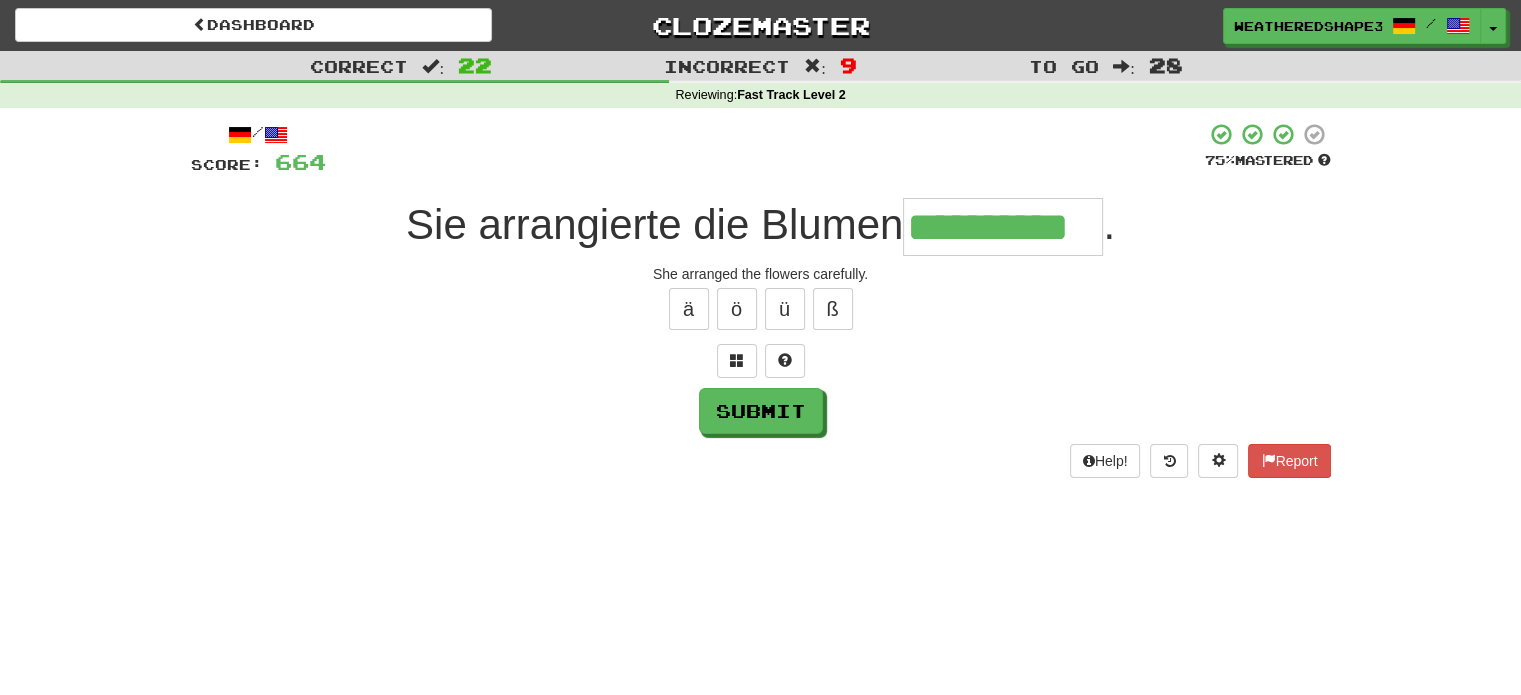 type on "**********" 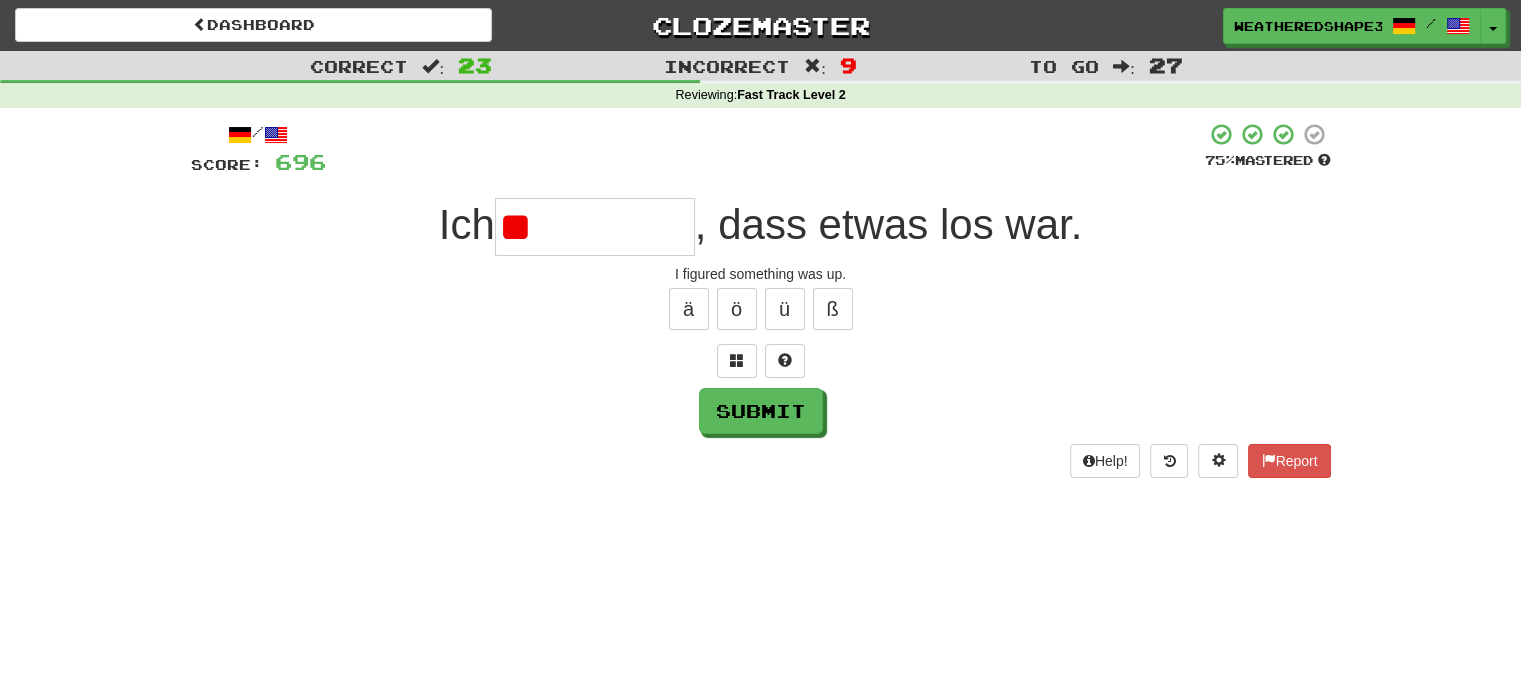 type on "*" 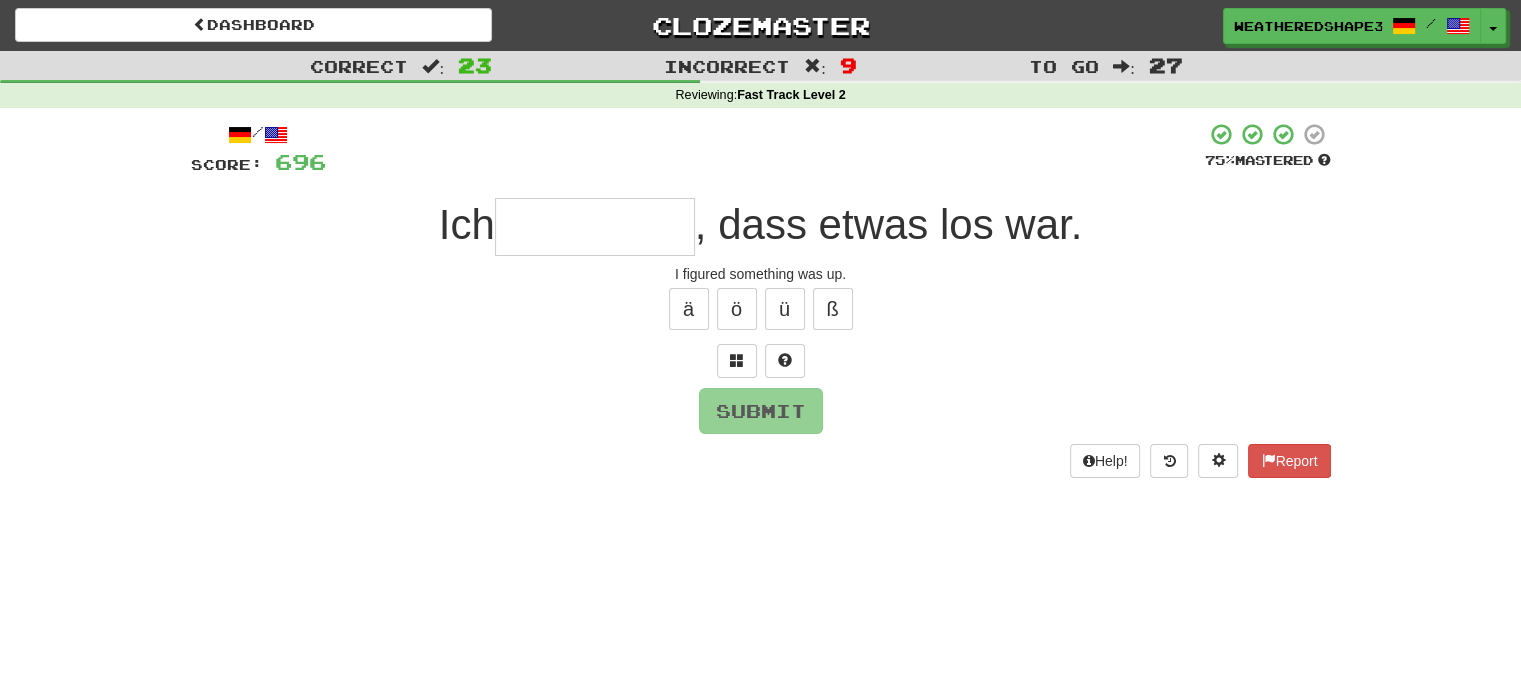 type on "*" 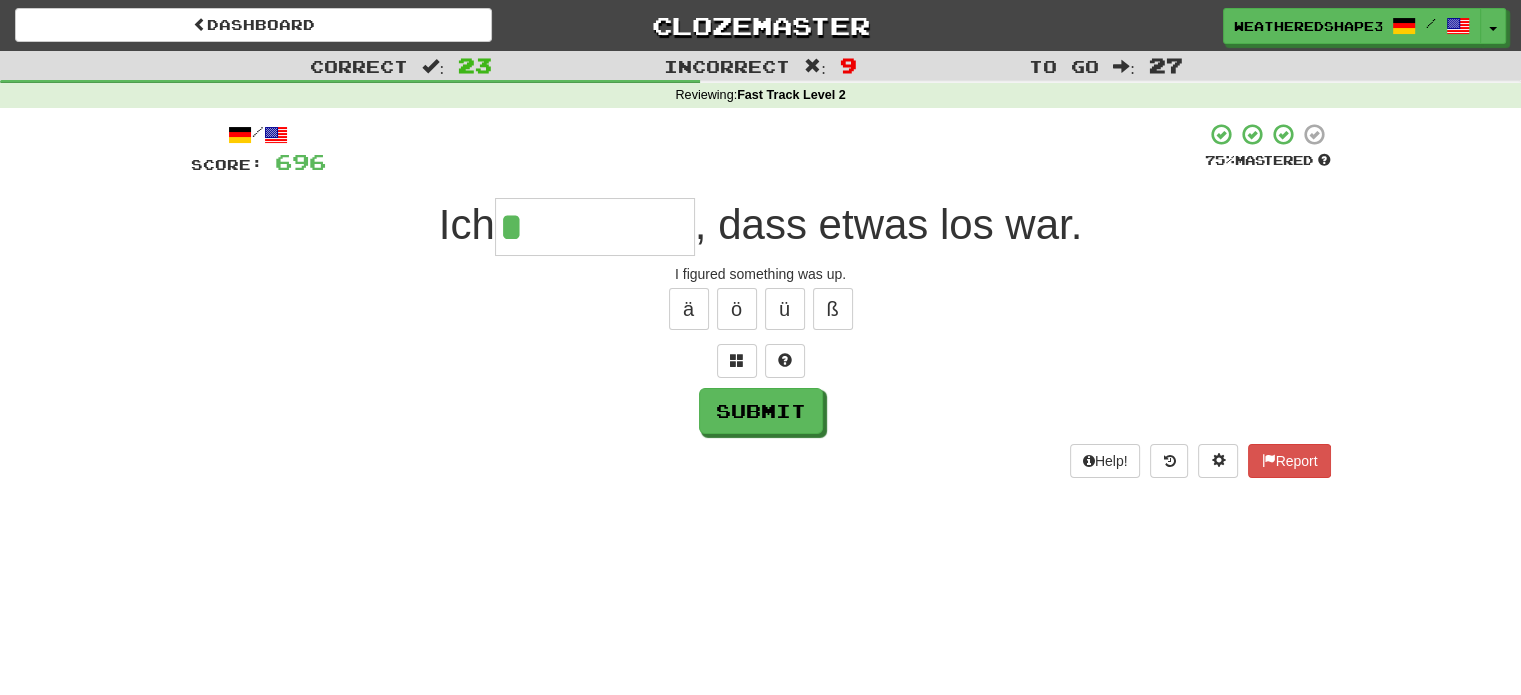 type on "*****" 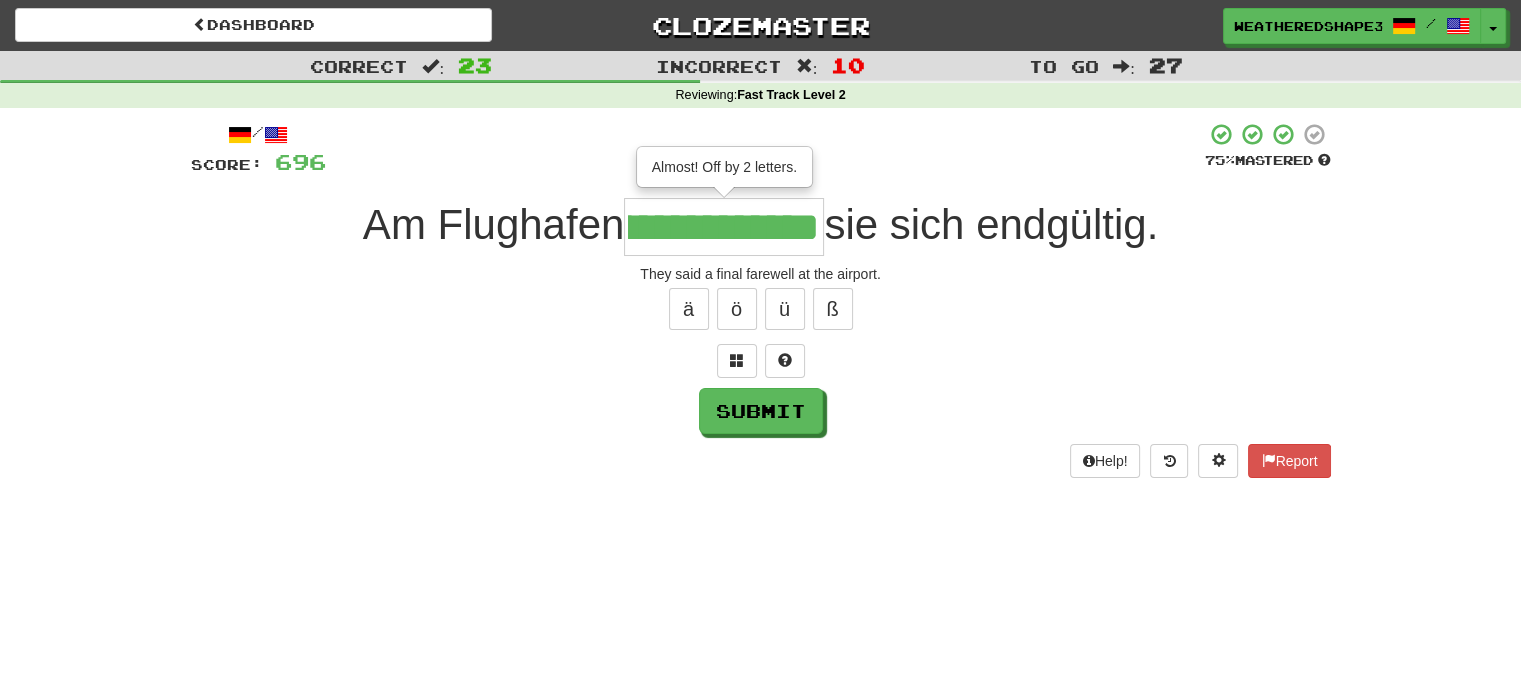 scroll, scrollTop: 0, scrollLeft: 115, axis: horizontal 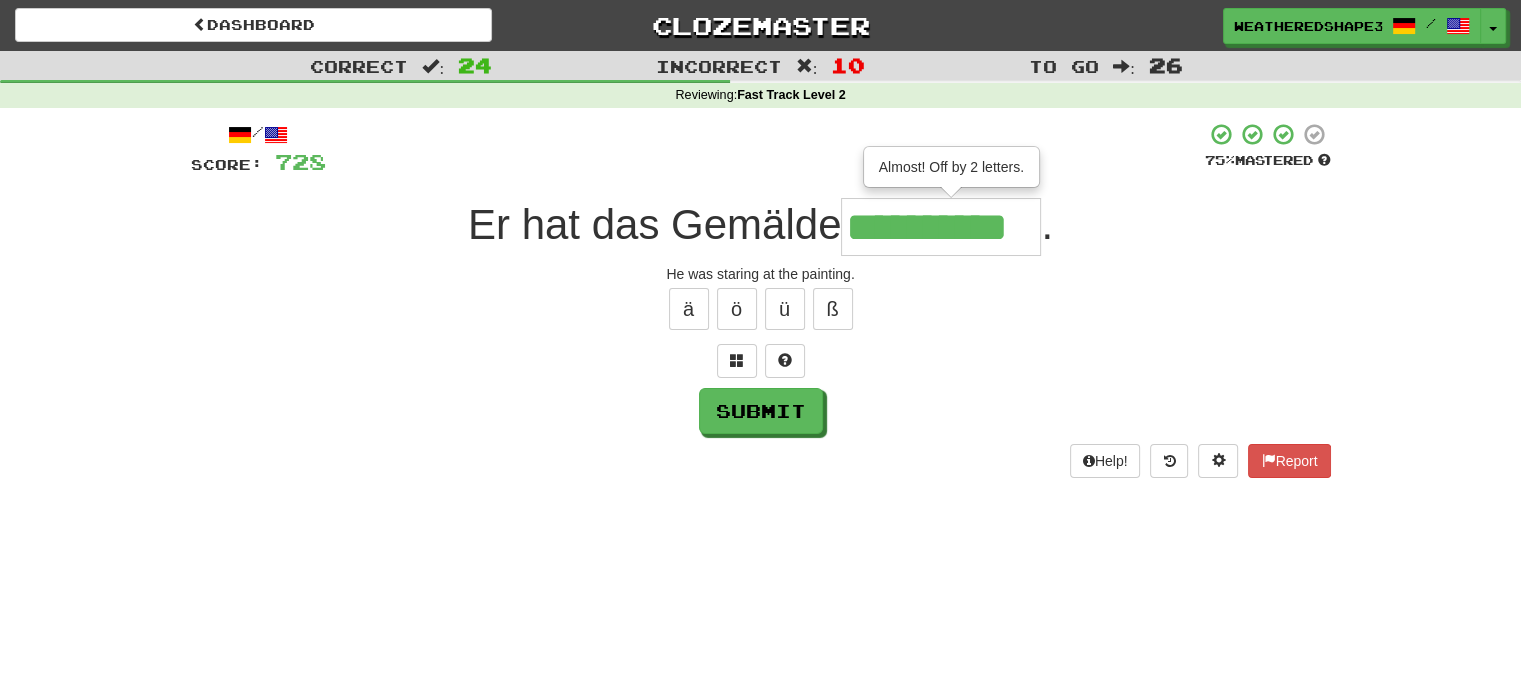 type on "**********" 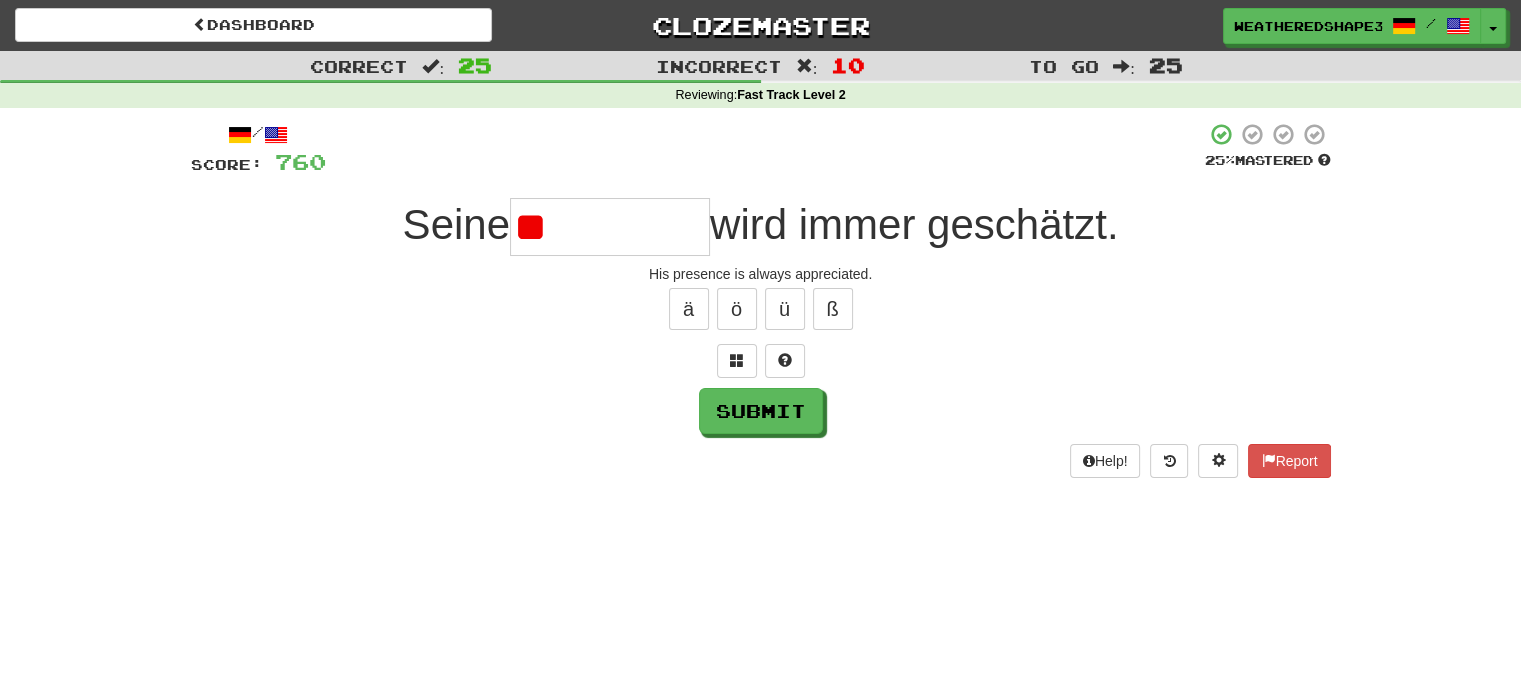 type on "*" 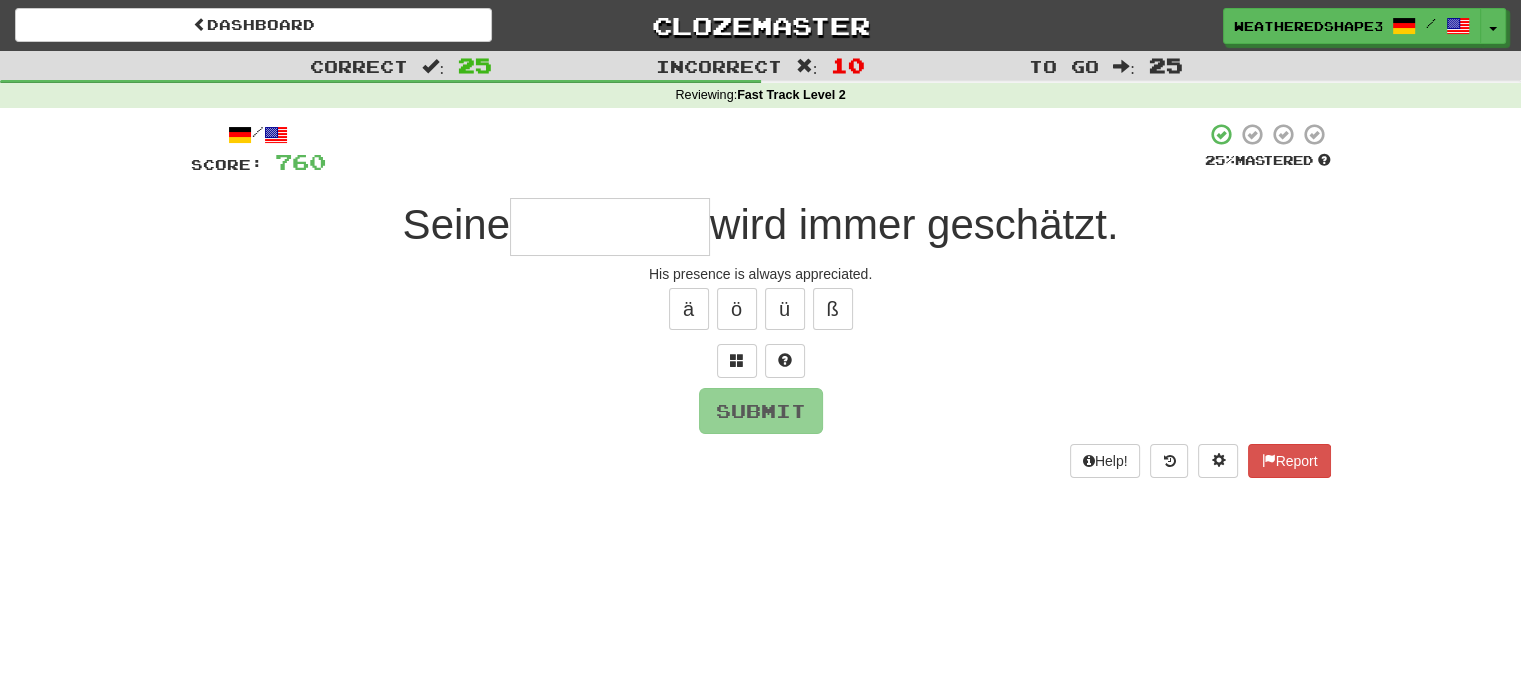 type on "*" 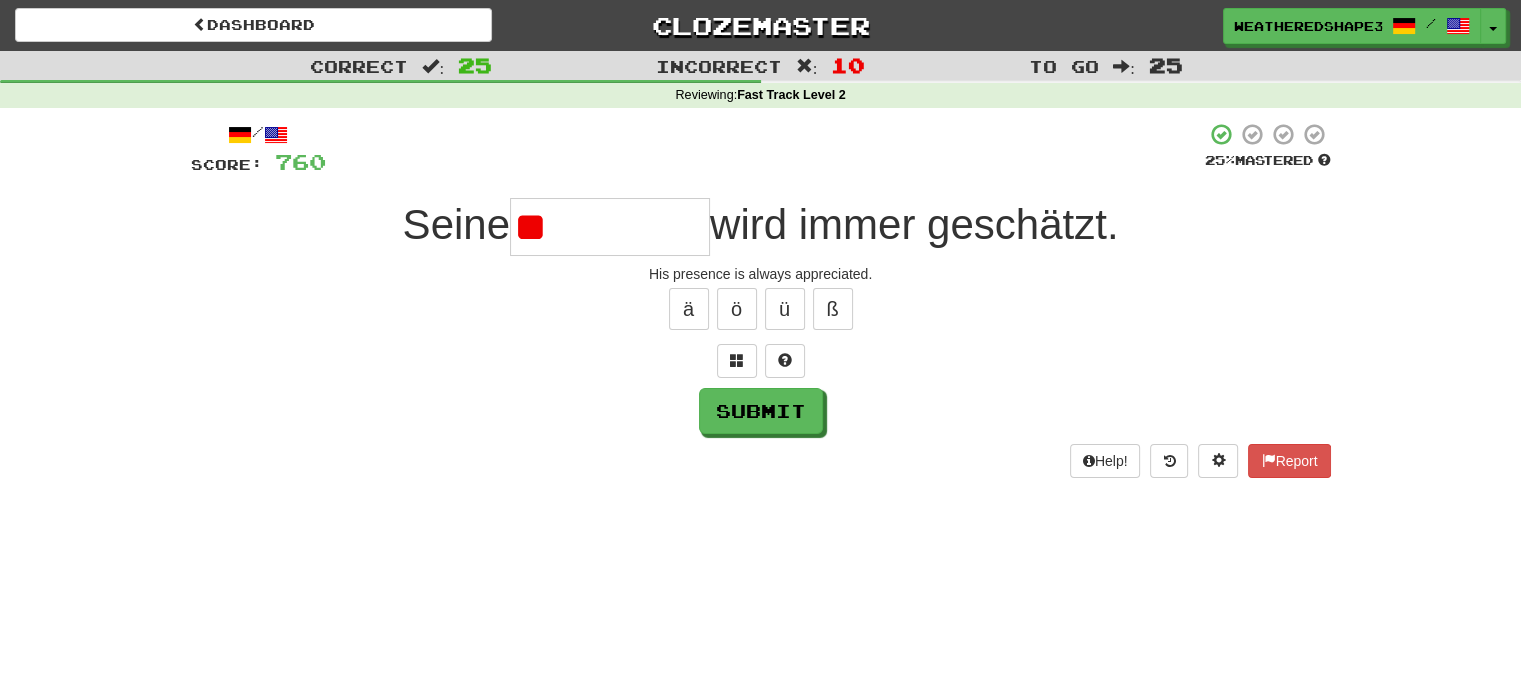 type on "*" 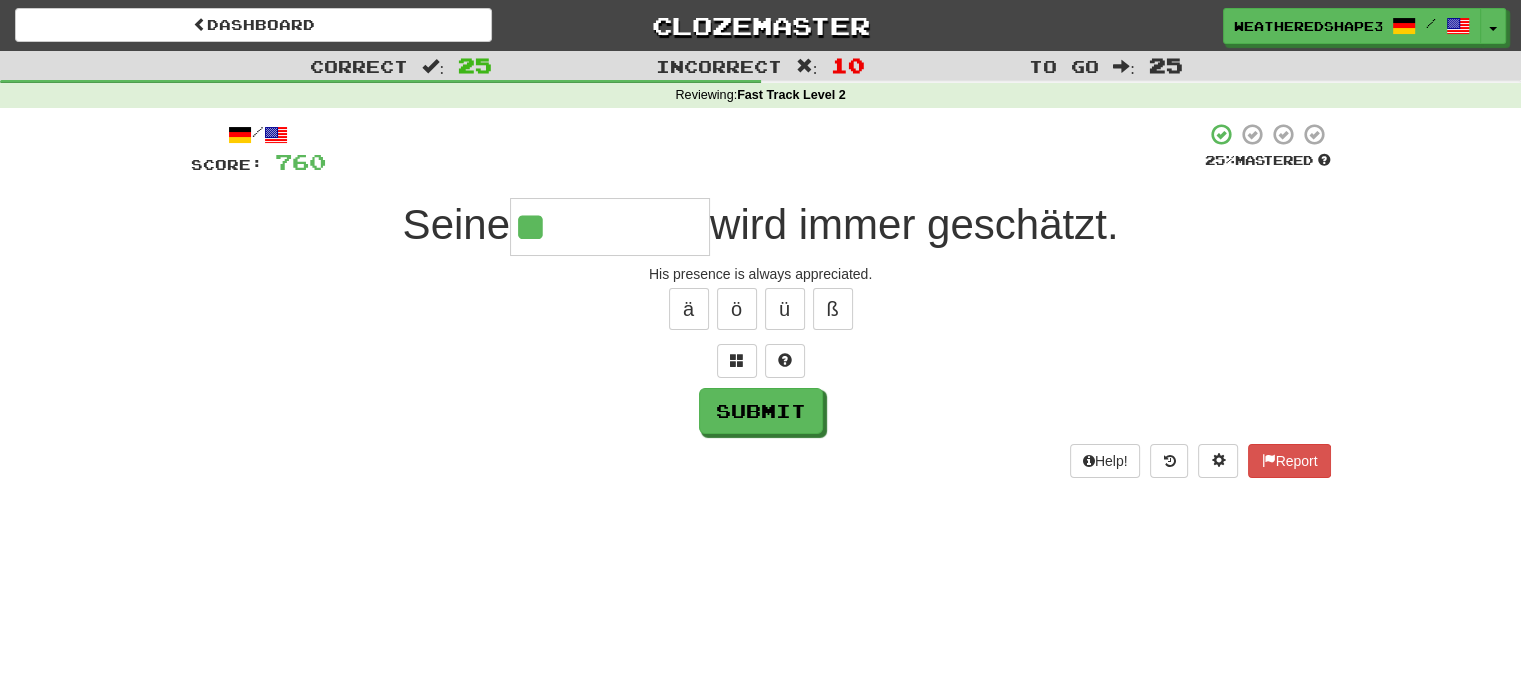 type on "**********" 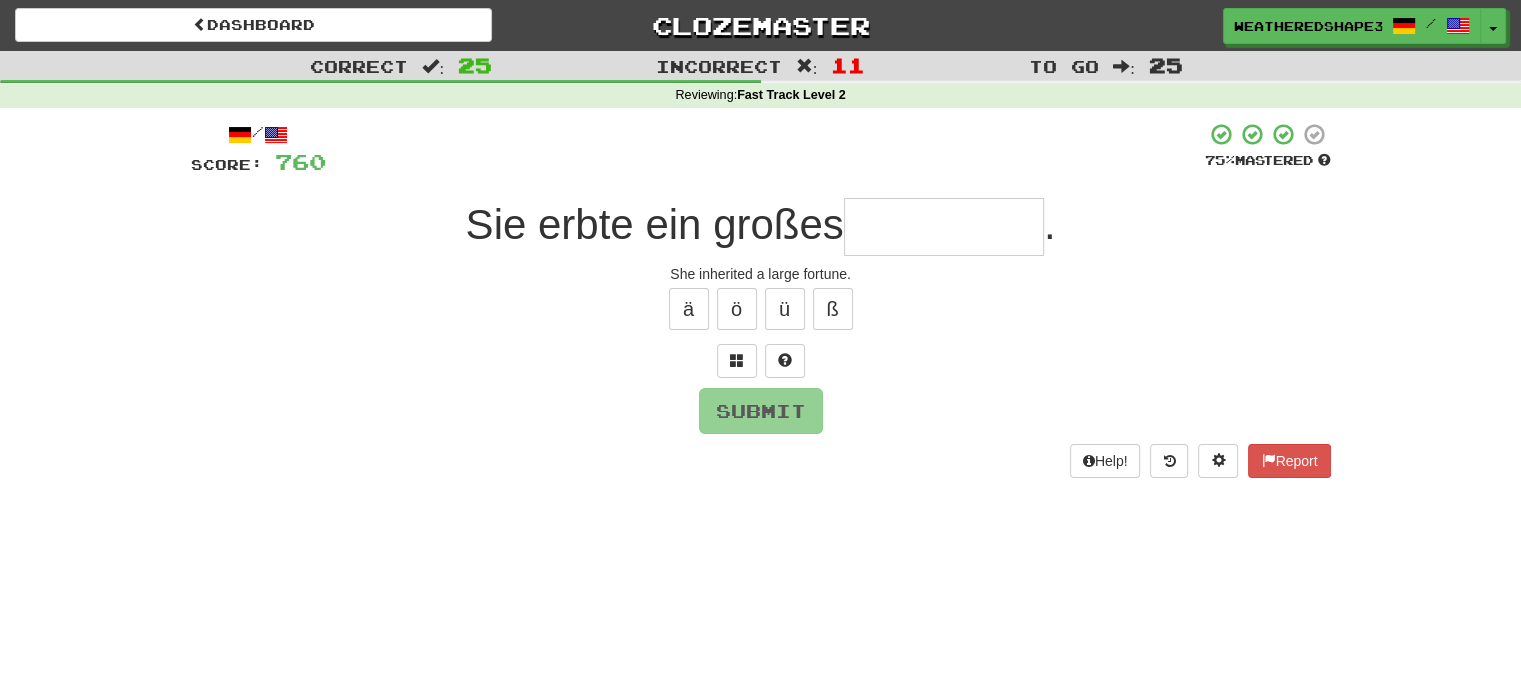 type on "*" 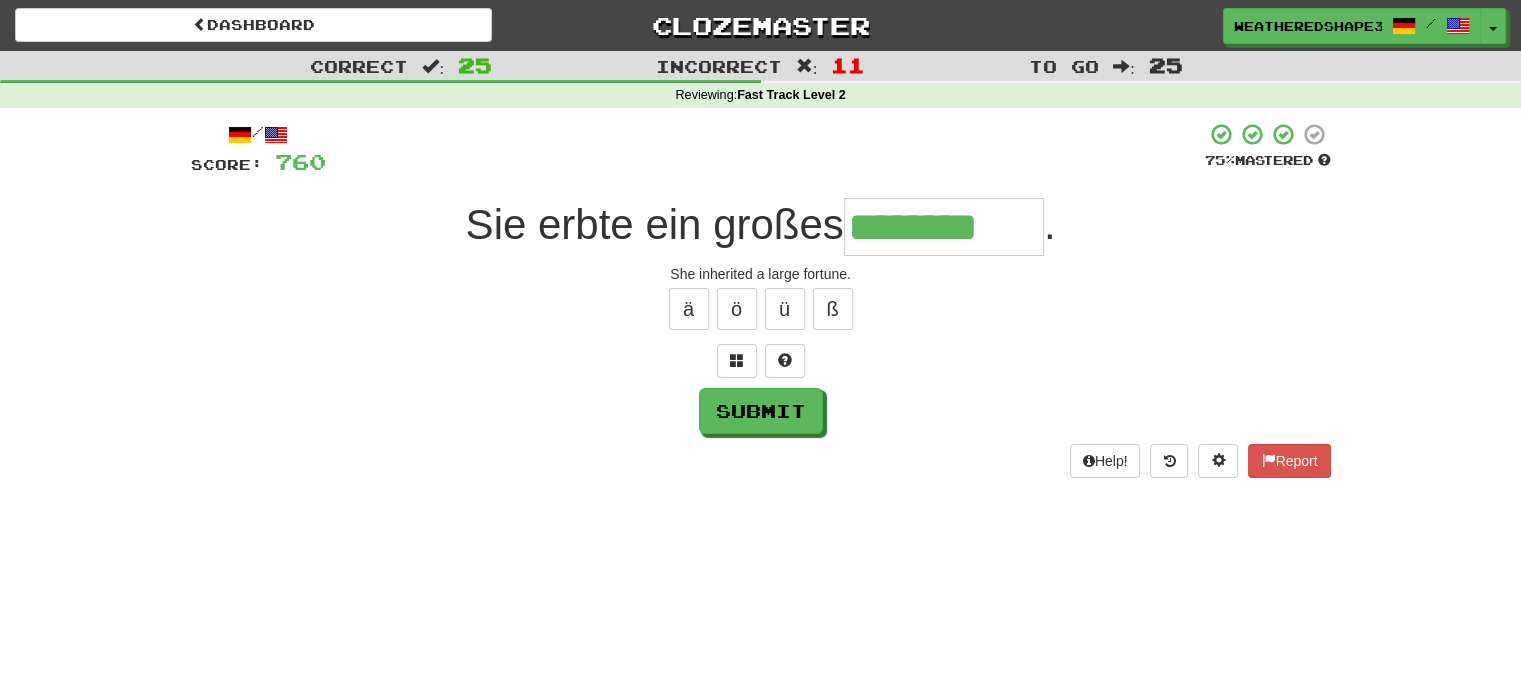 type on "********" 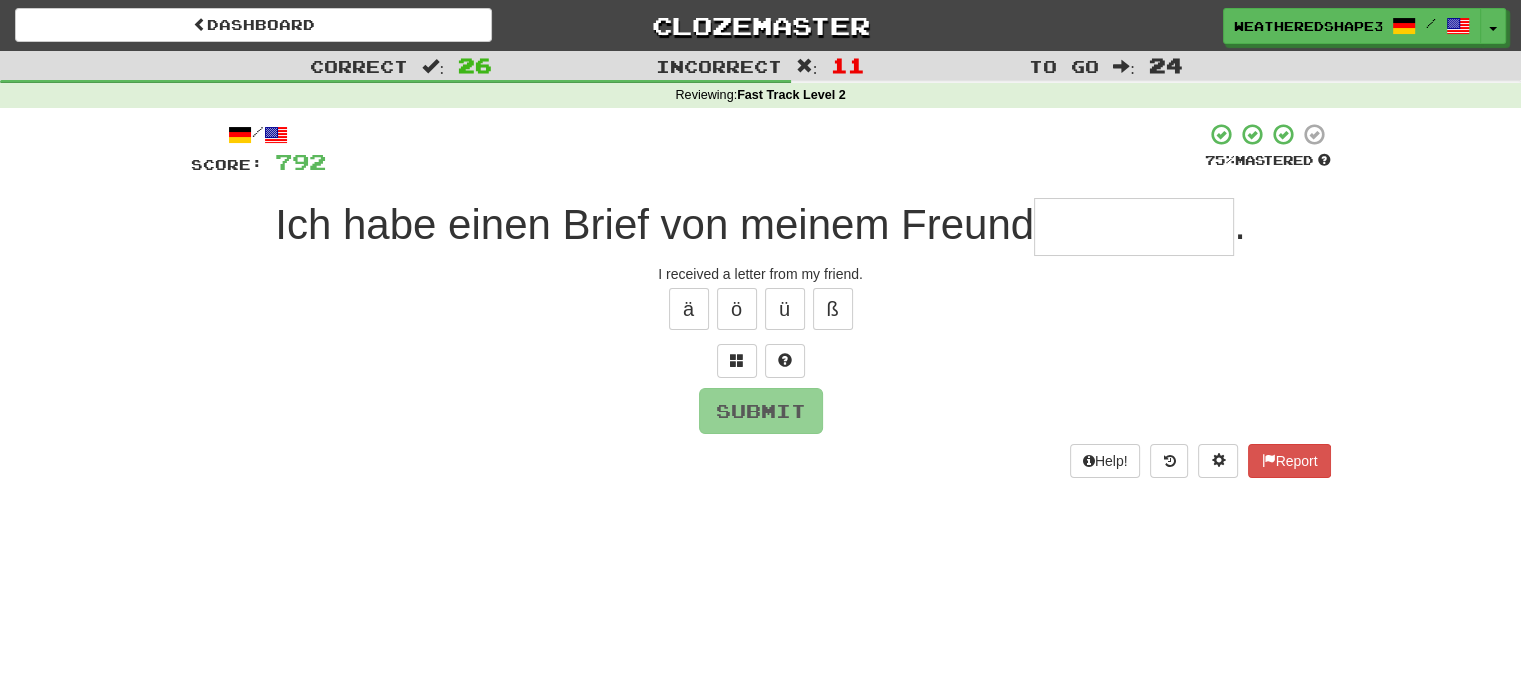type on "*" 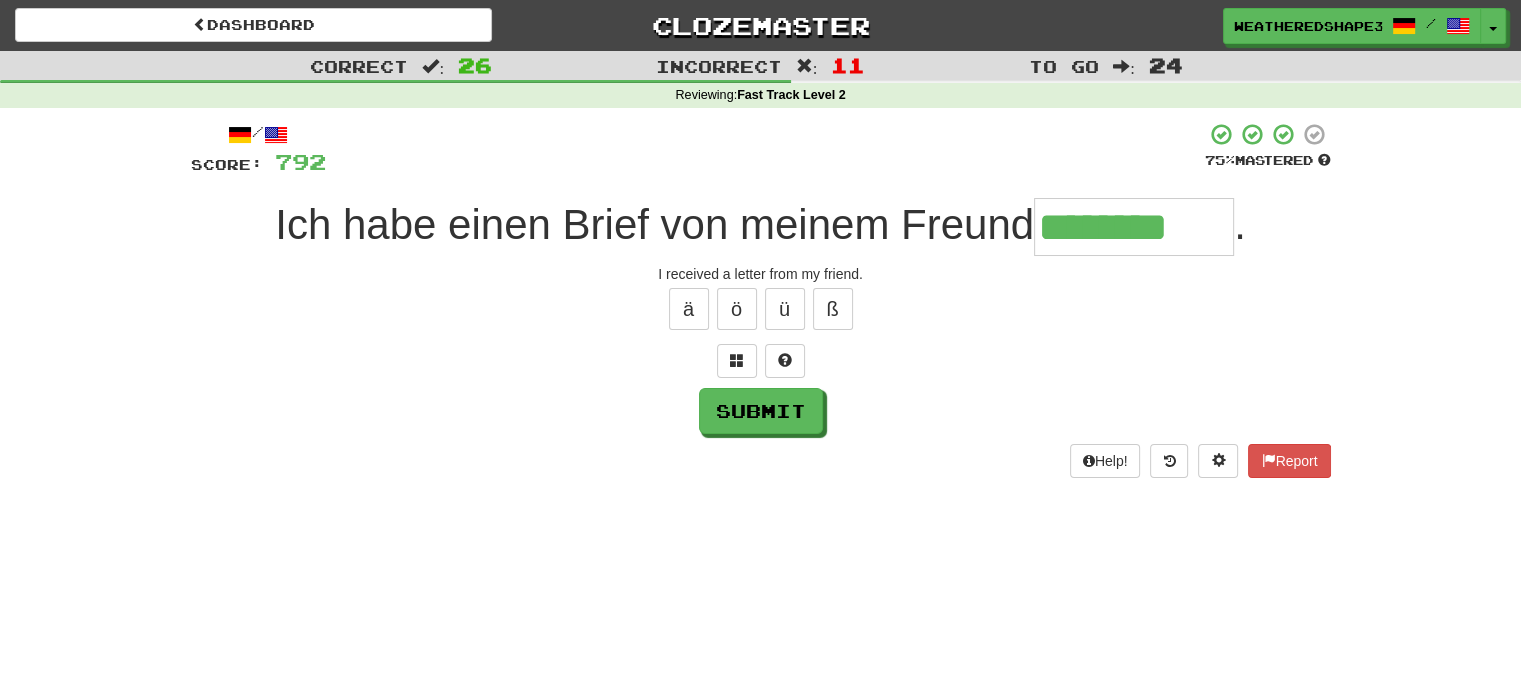 type on "********" 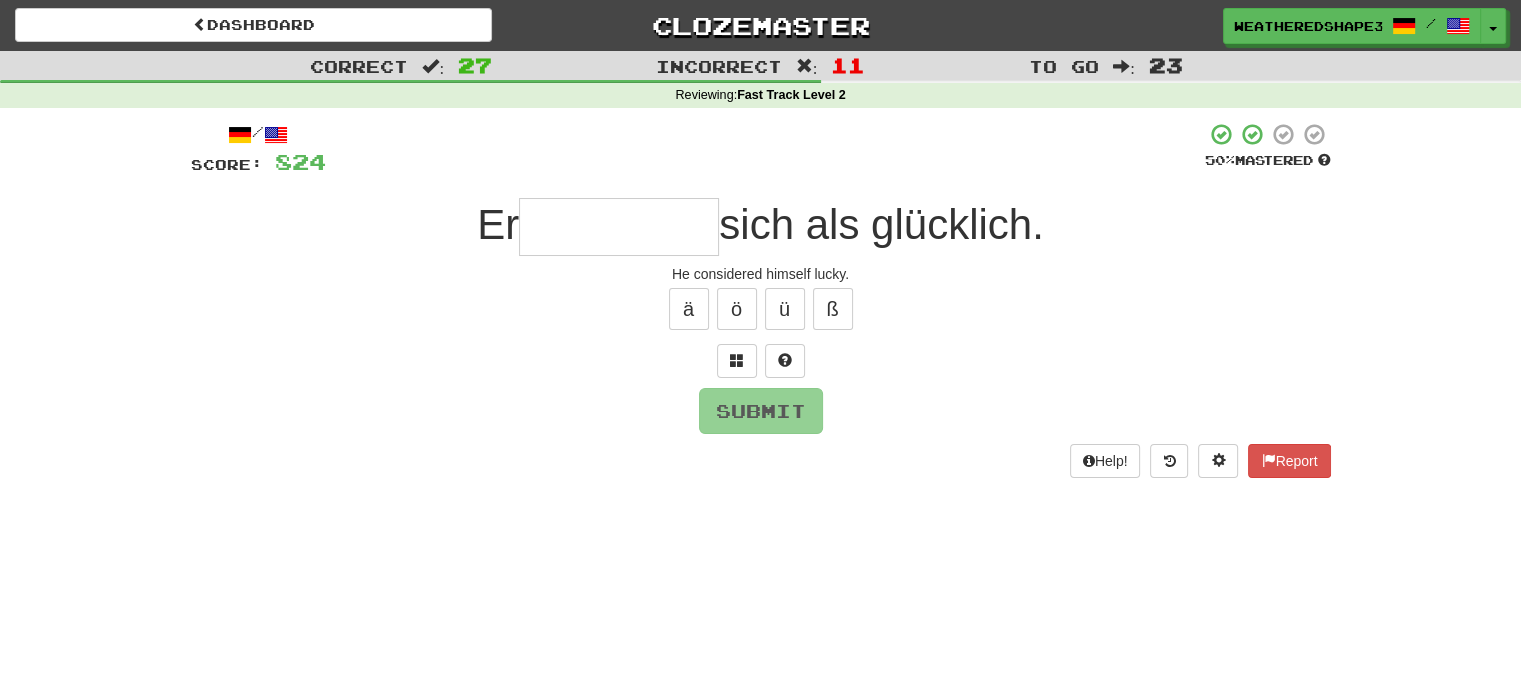 type on "*" 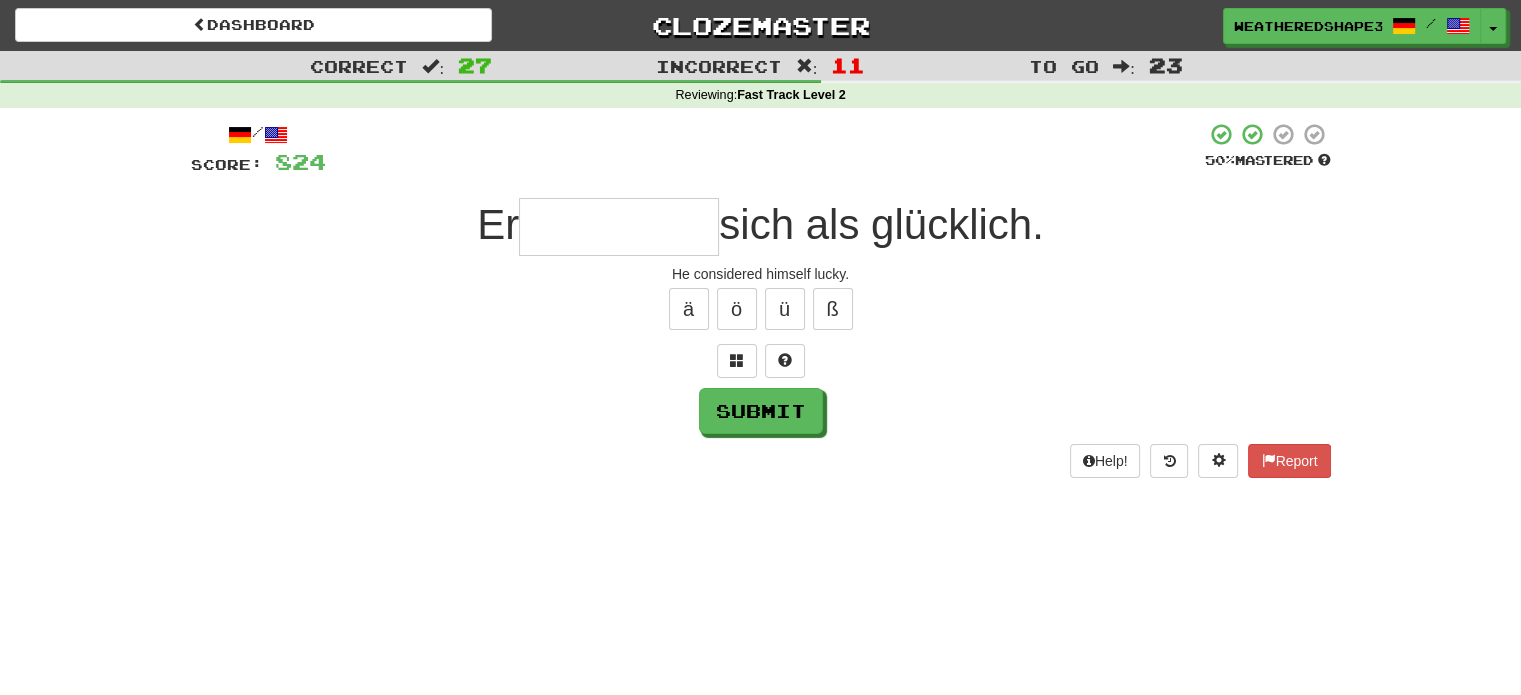 type on "*" 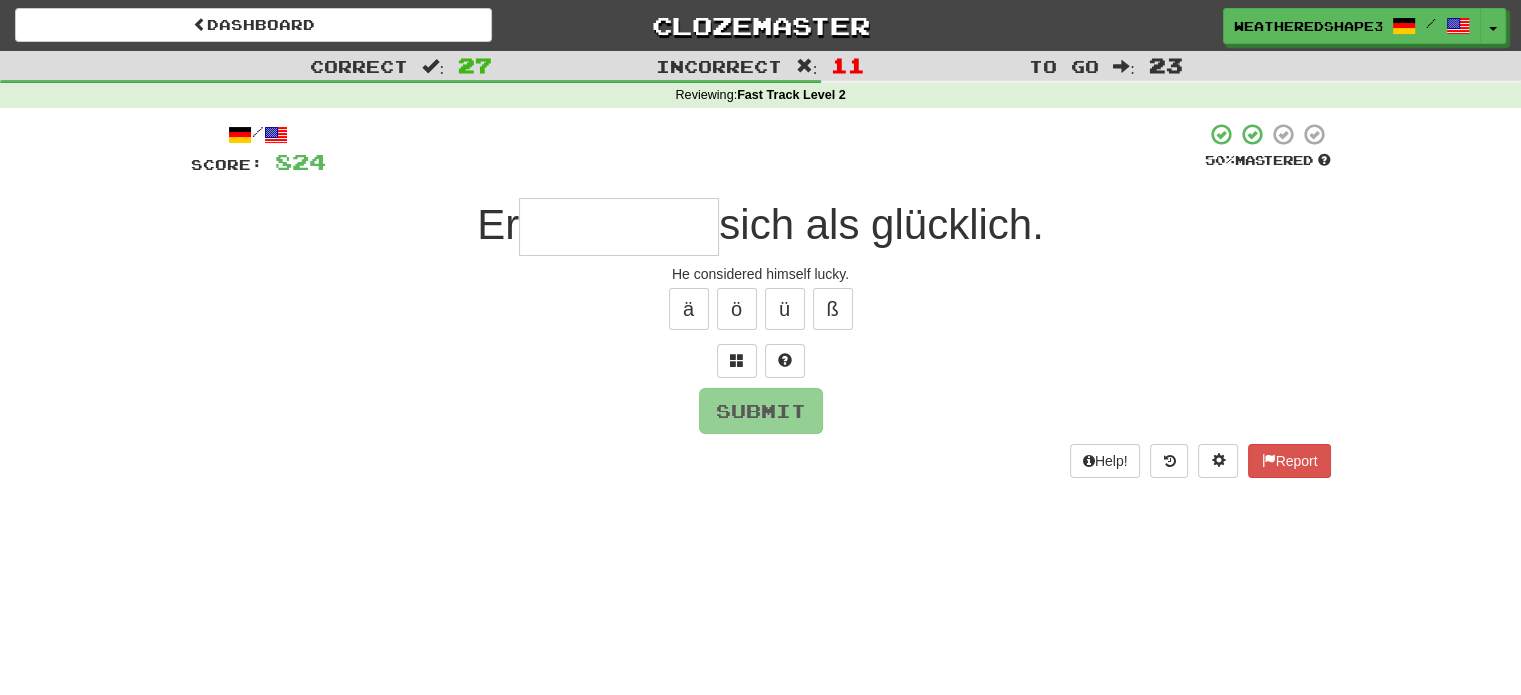 type on "*********" 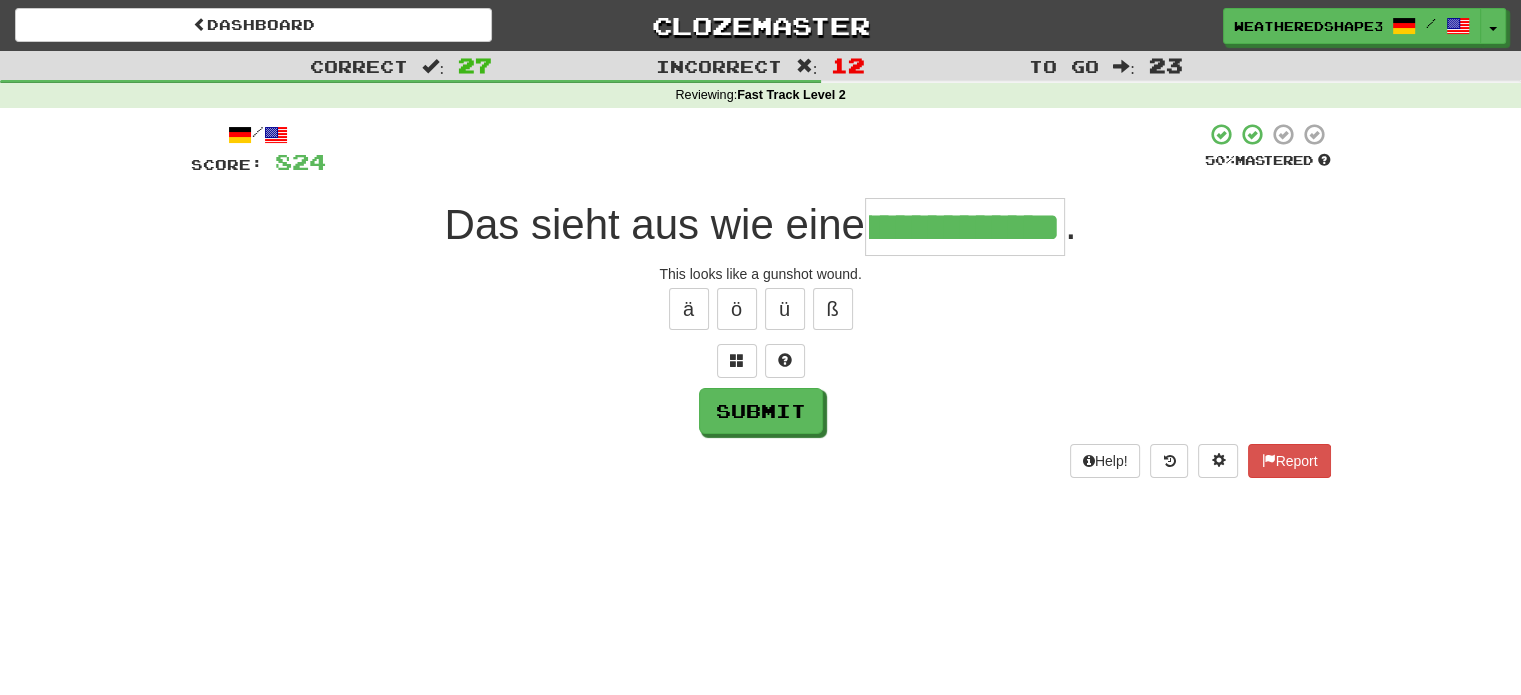 scroll, scrollTop: 0, scrollLeft: 73, axis: horizontal 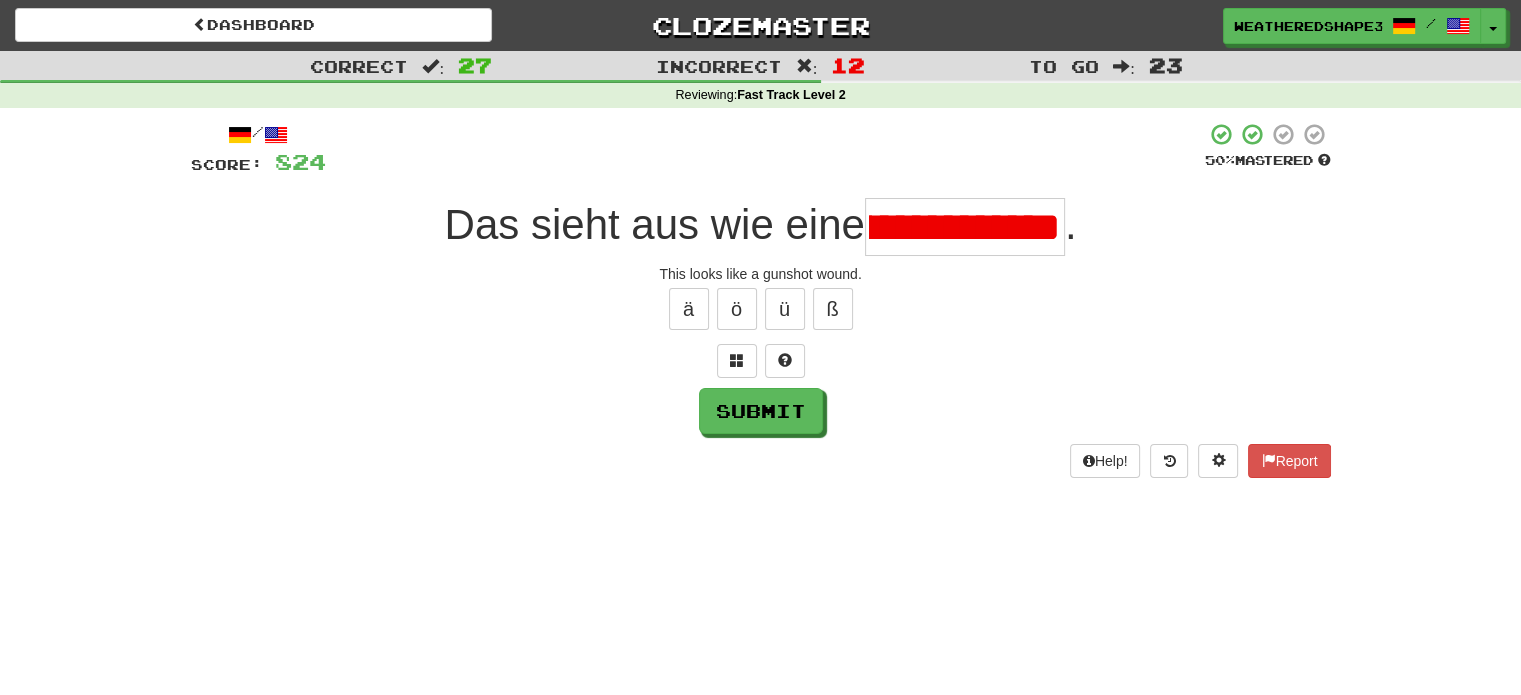 type on "**********" 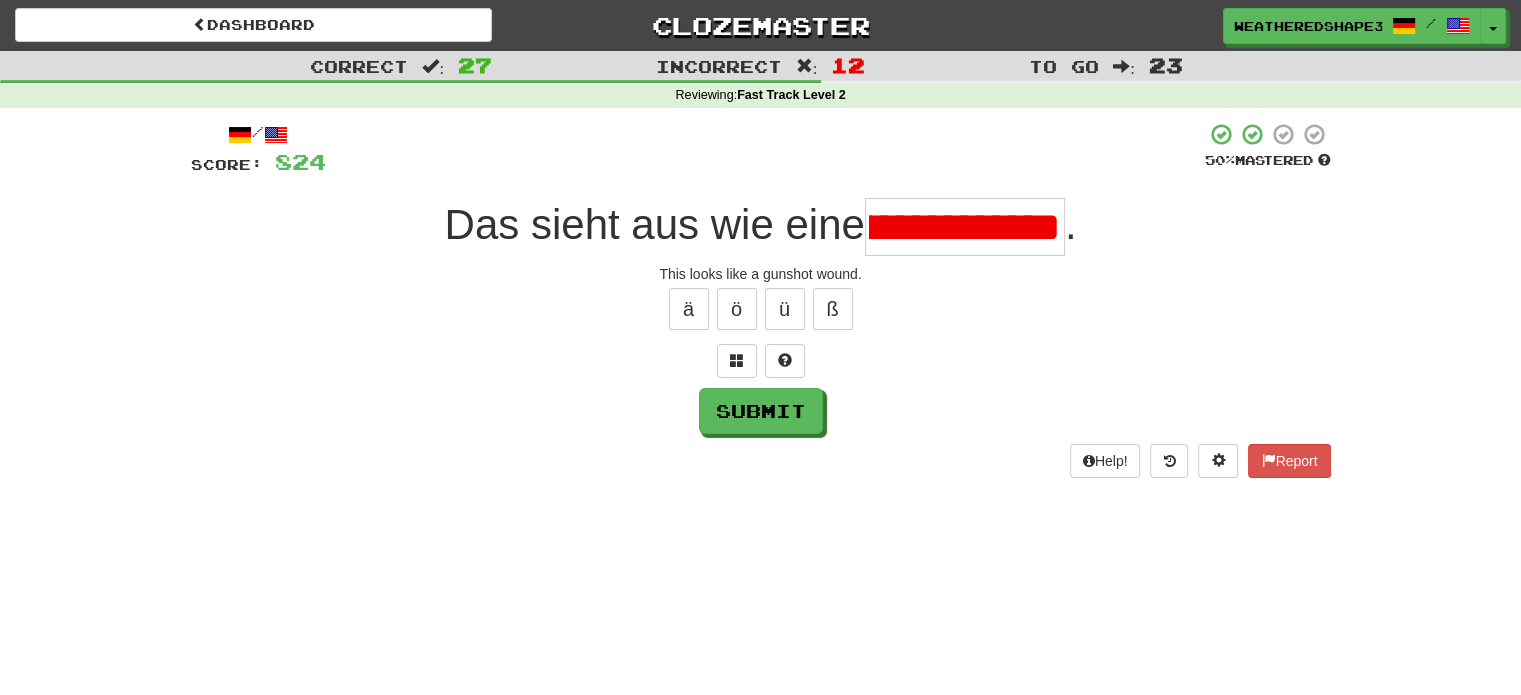 scroll, scrollTop: 0, scrollLeft: 0, axis: both 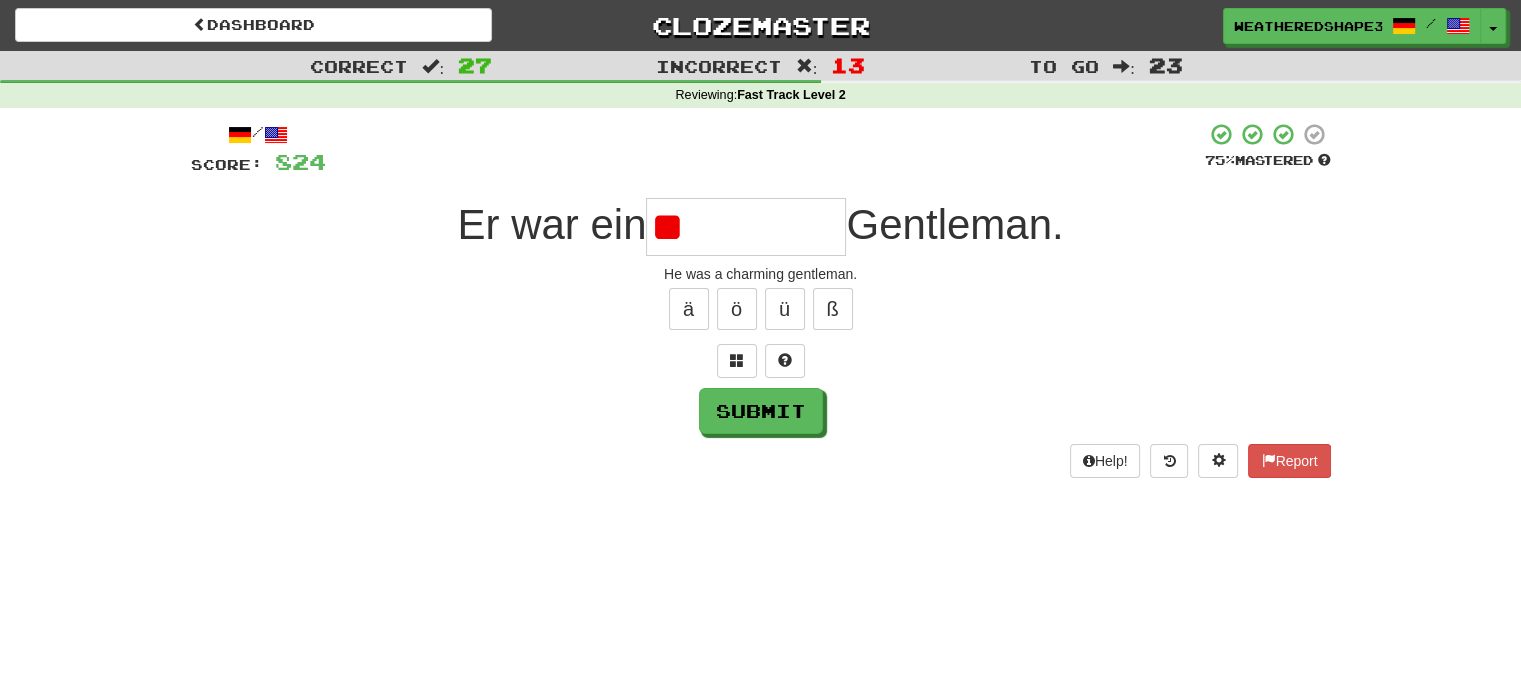 type on "*" 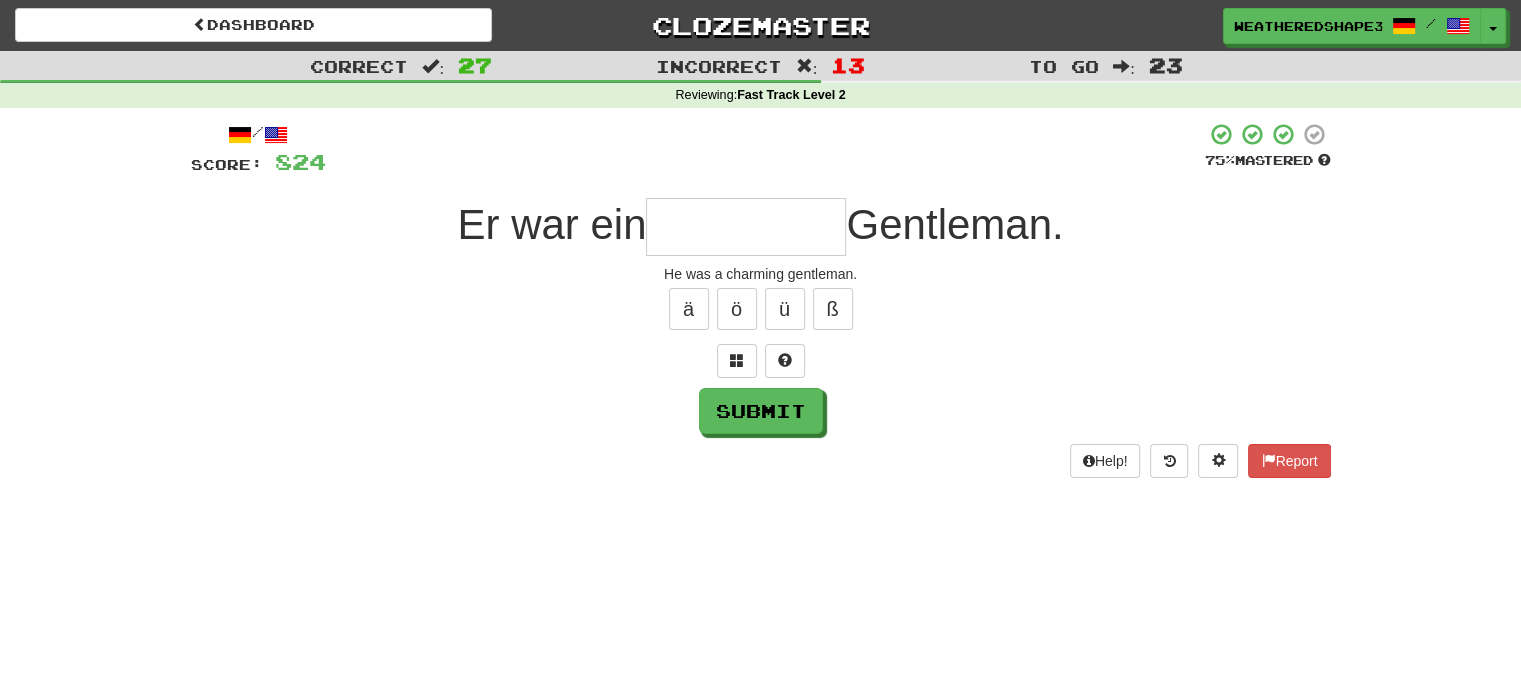 type on "*" 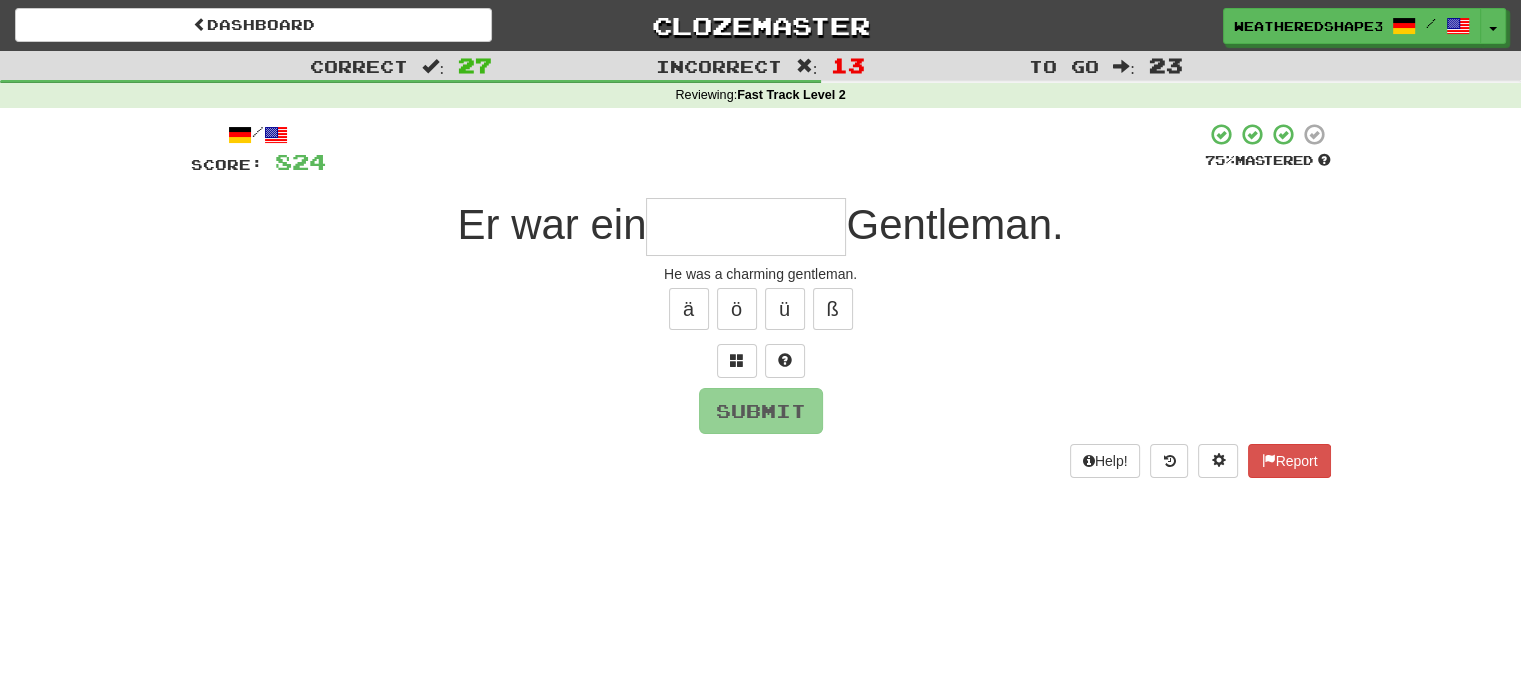 type on "*" 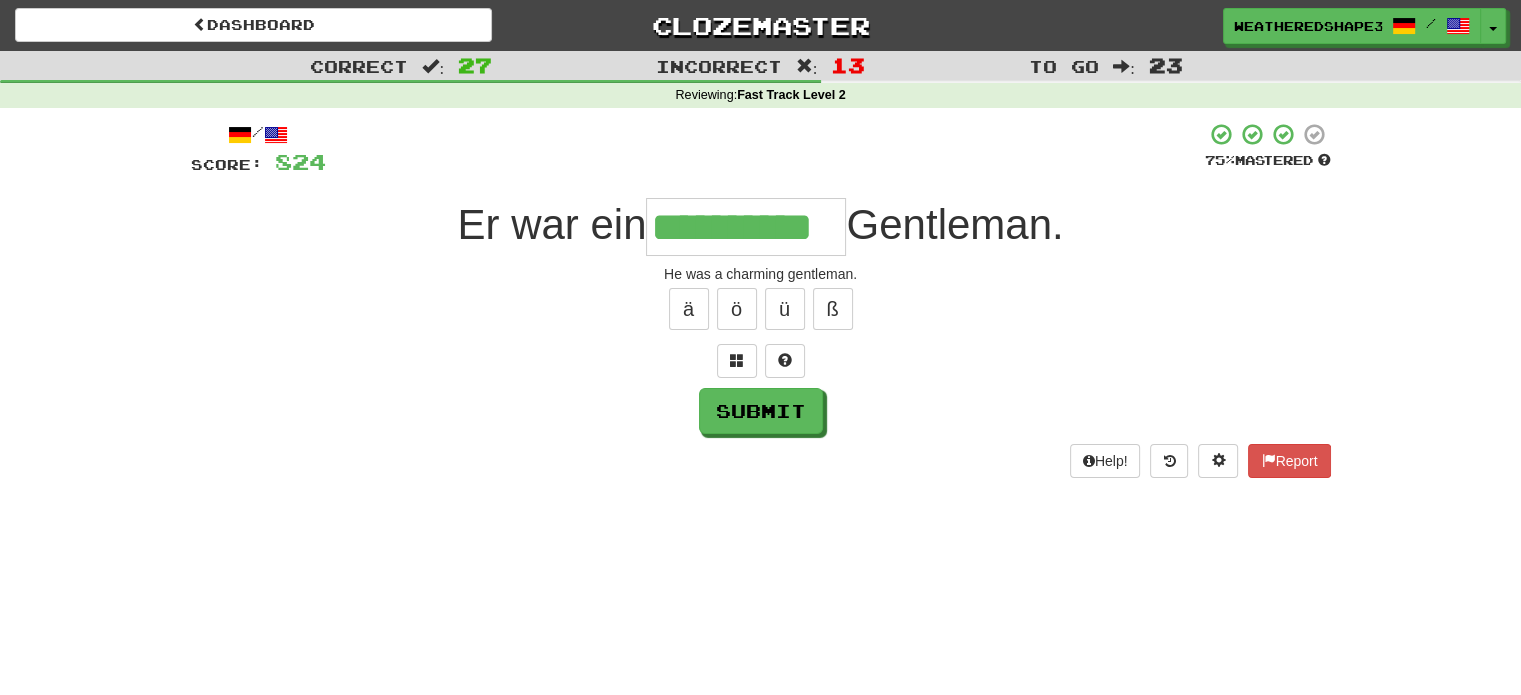 scroll, scrollTop: 0, scrollLeft: 20, axis: horizontal 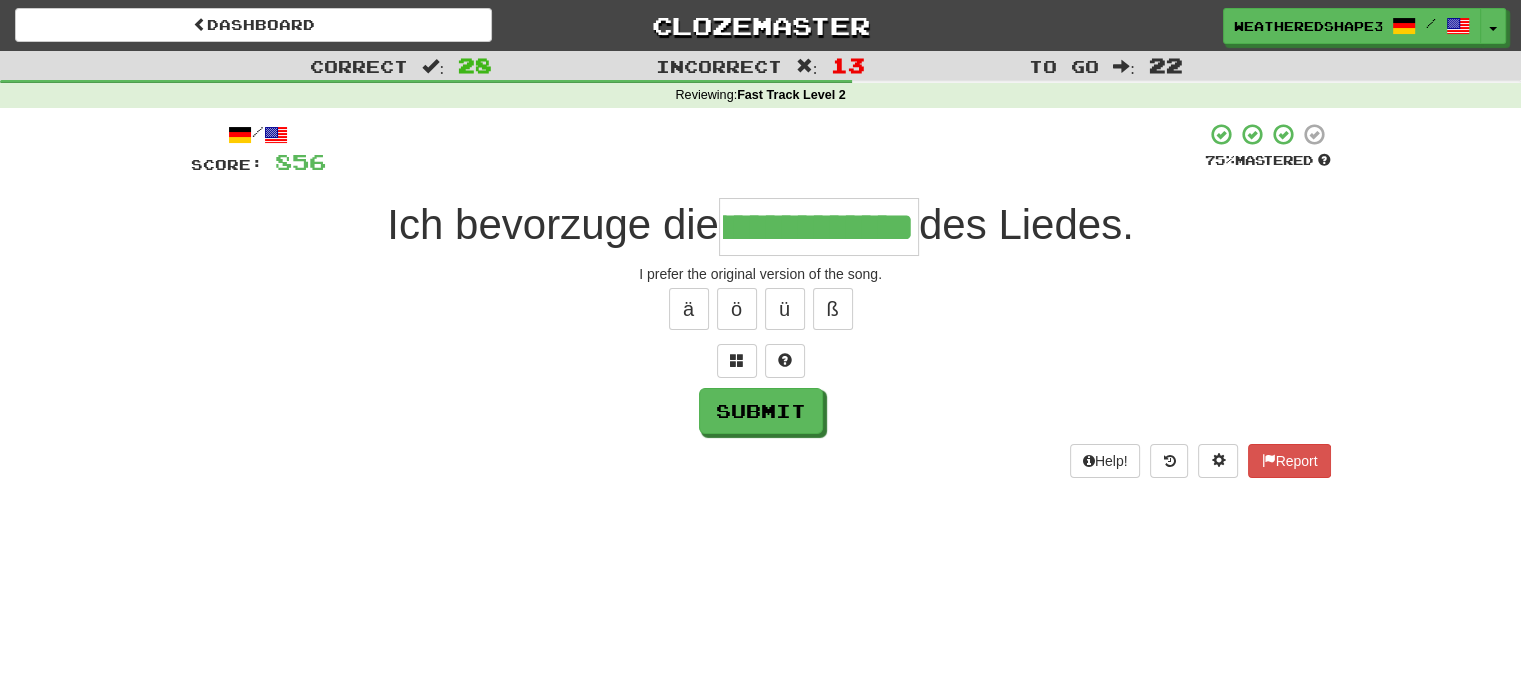 type on "**********" 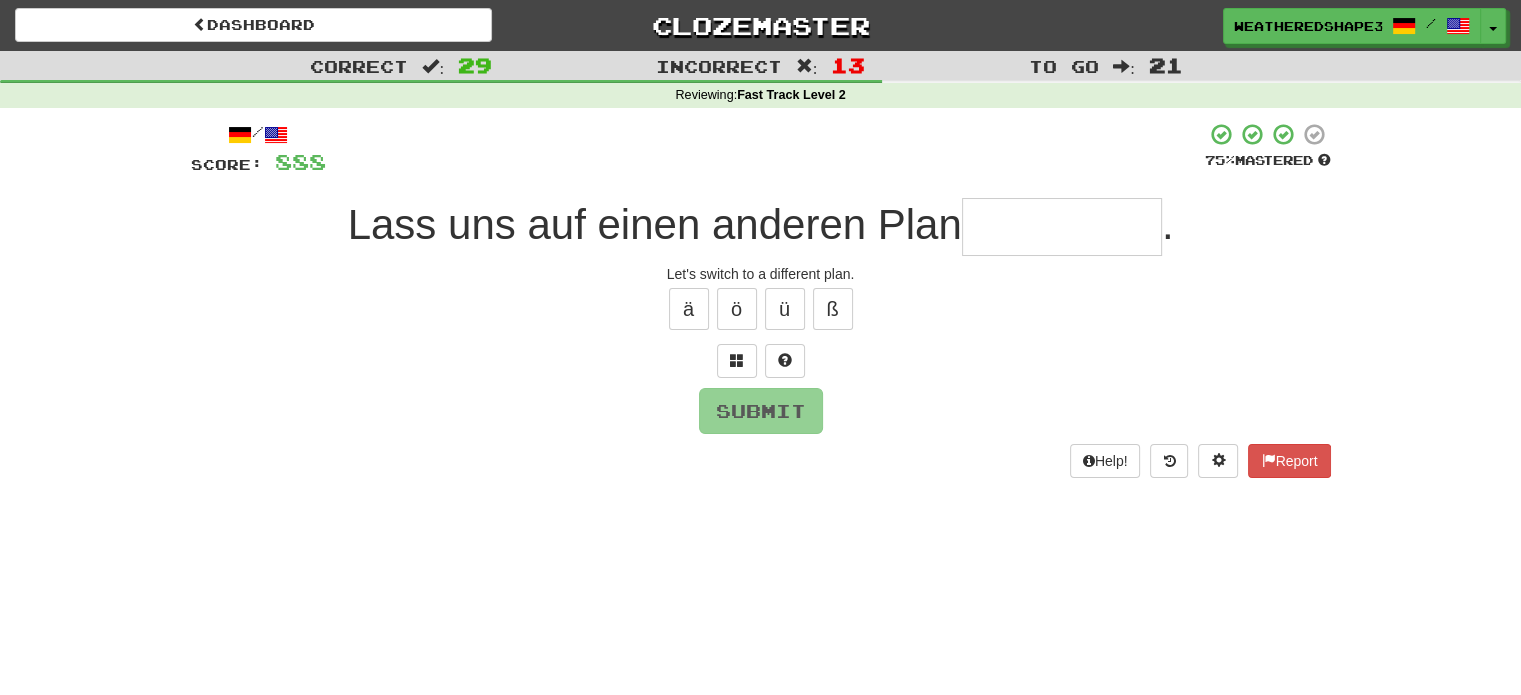 type on "*" 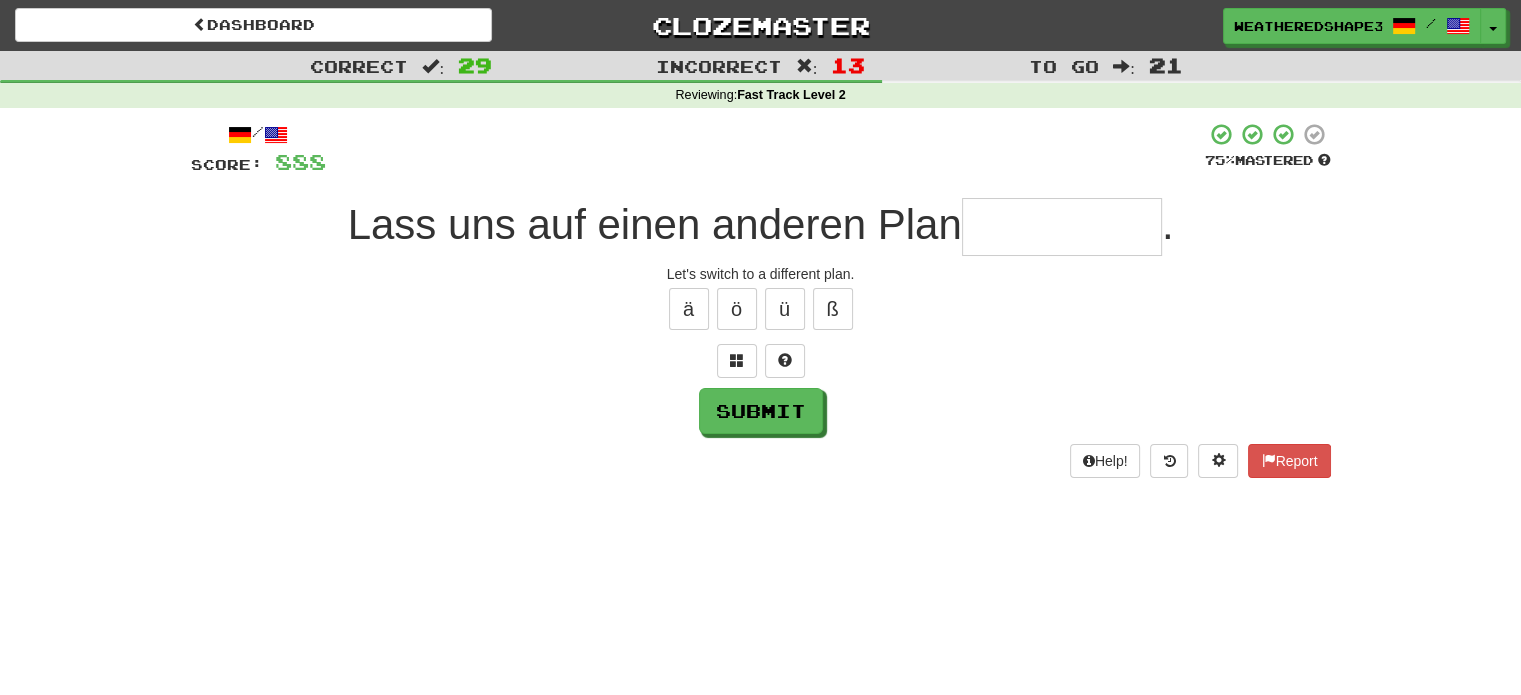 type on "*" 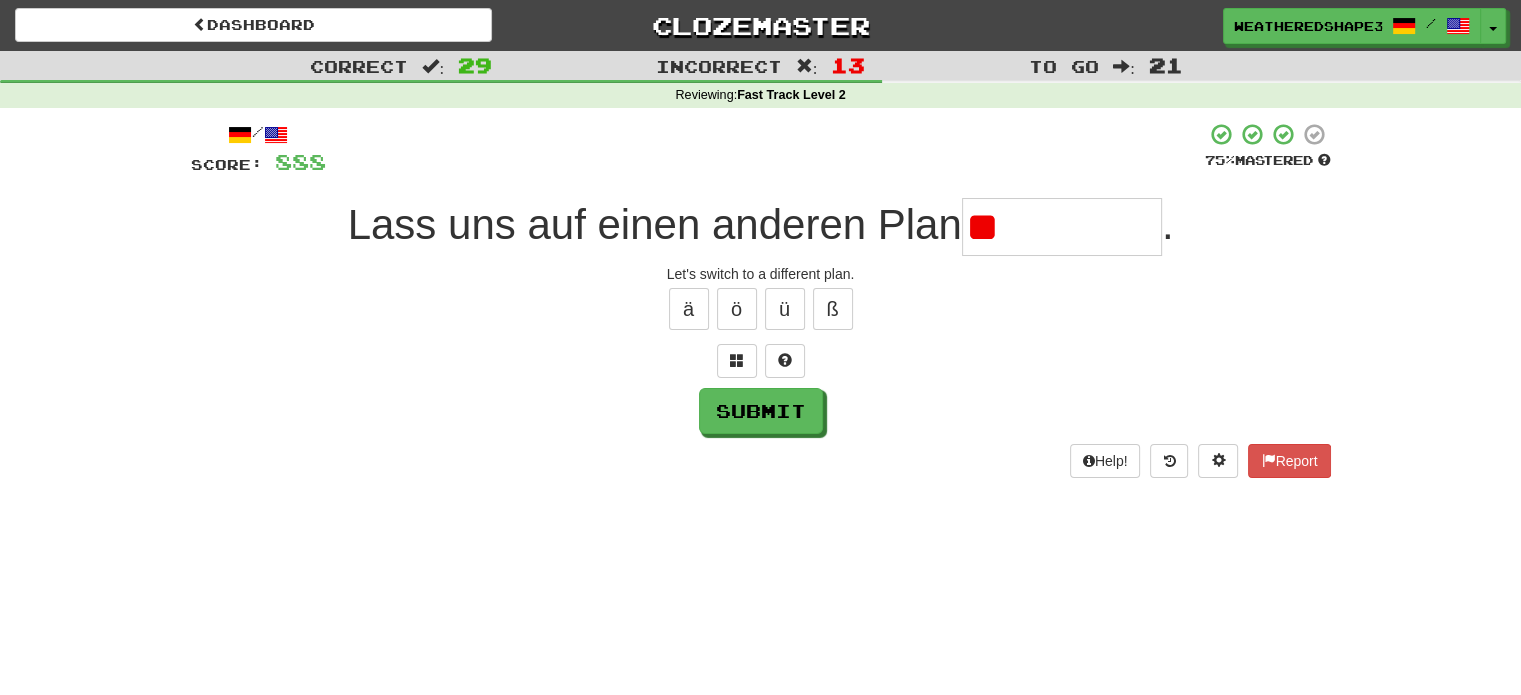 type on "*" 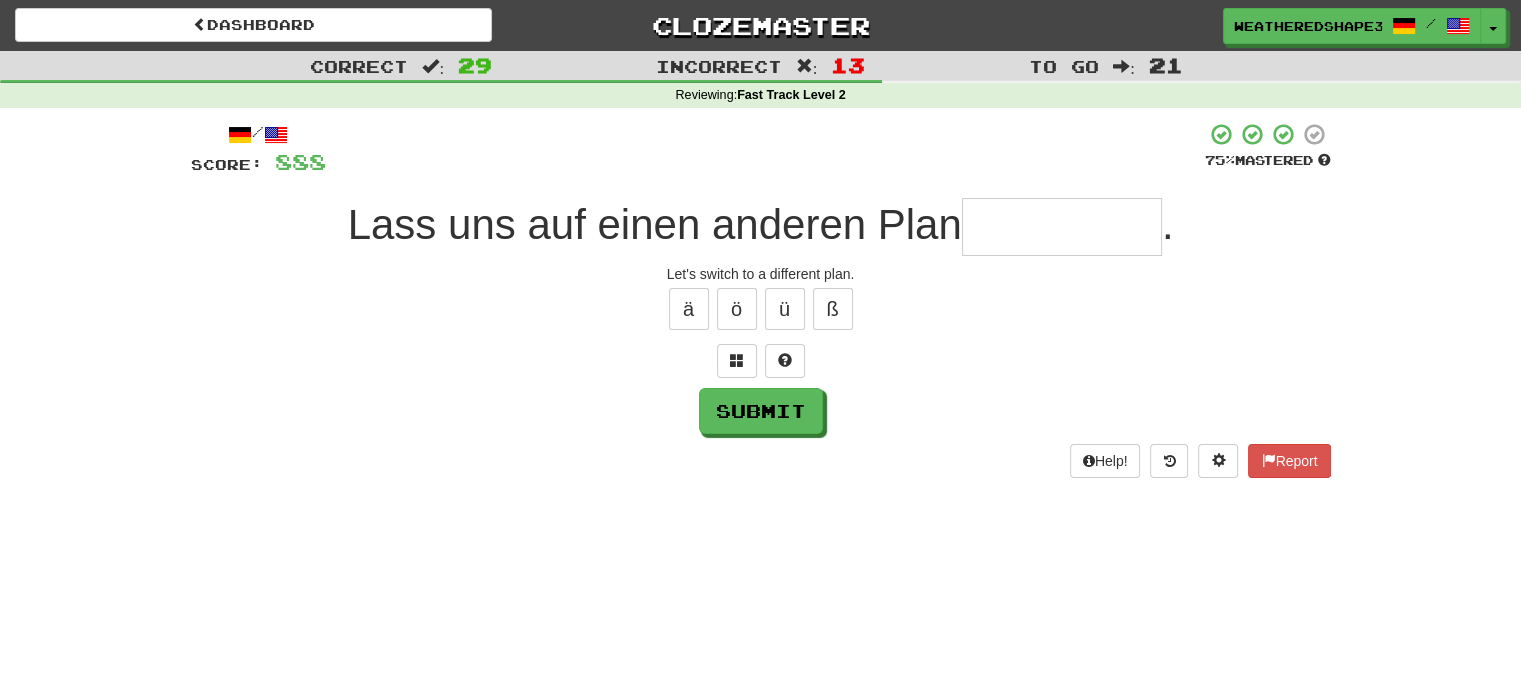 type on "*" 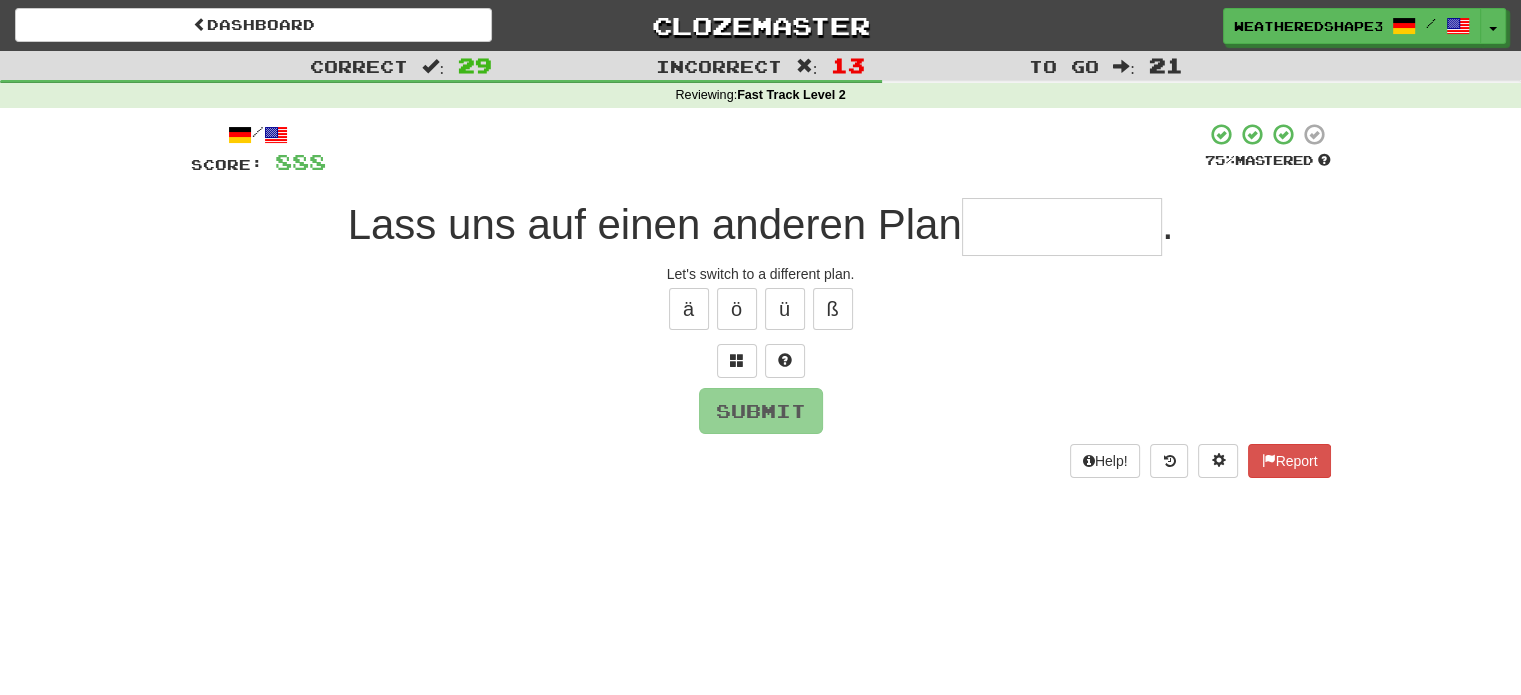 type on "*" 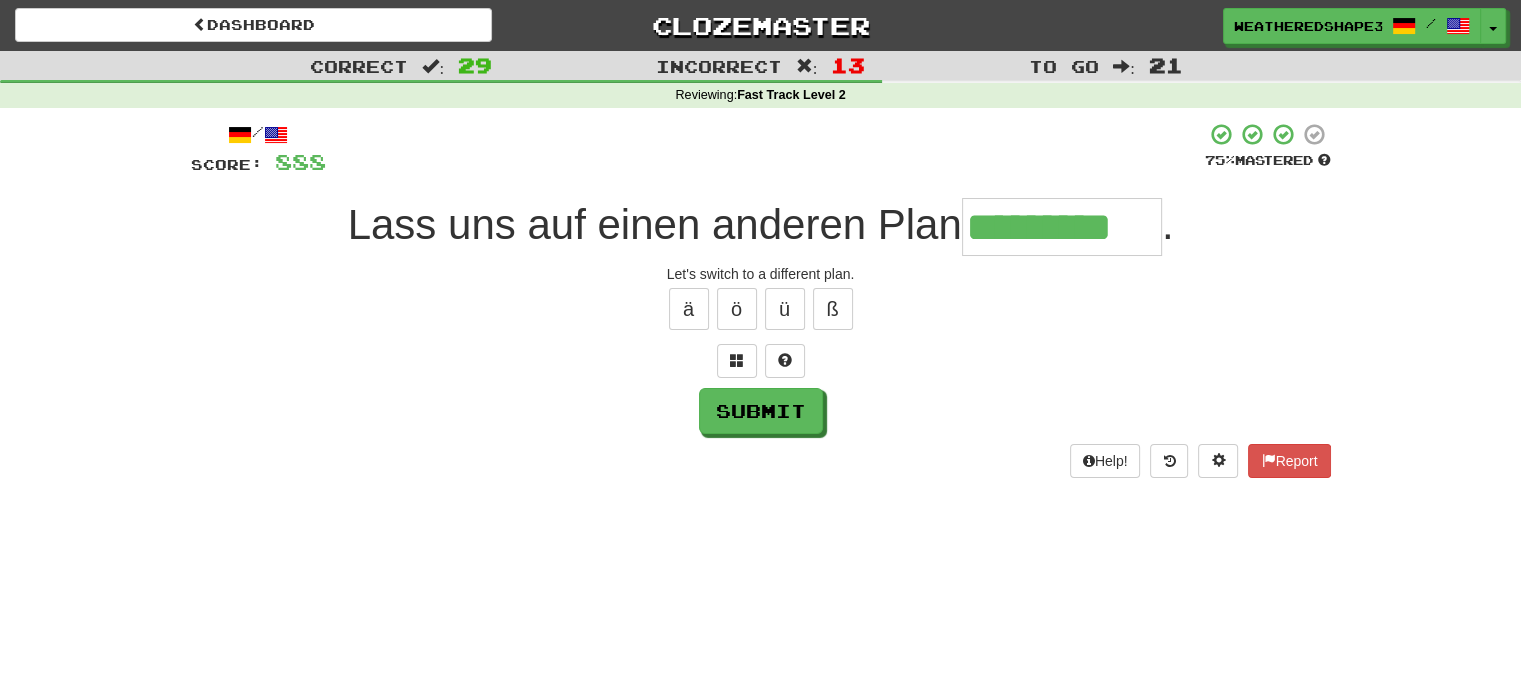 type on "*********" 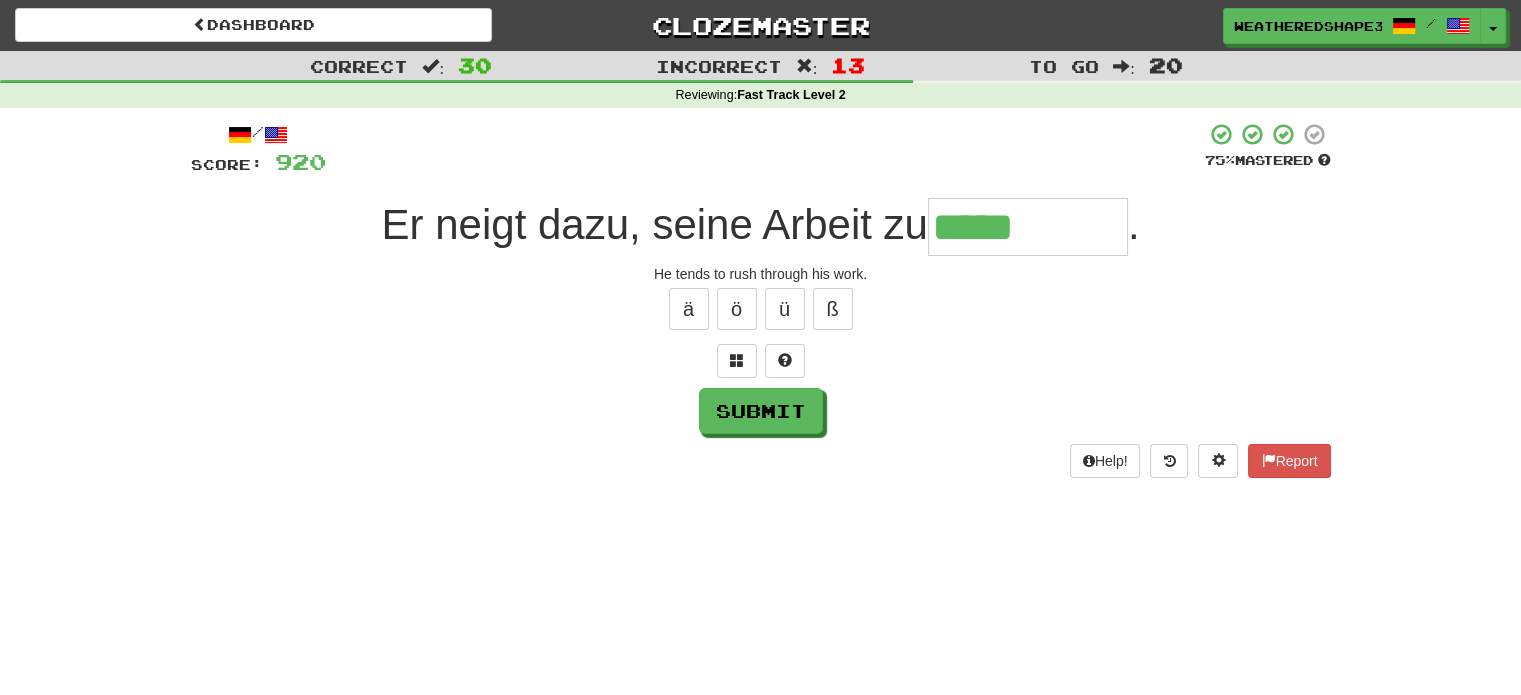 type on "**********" 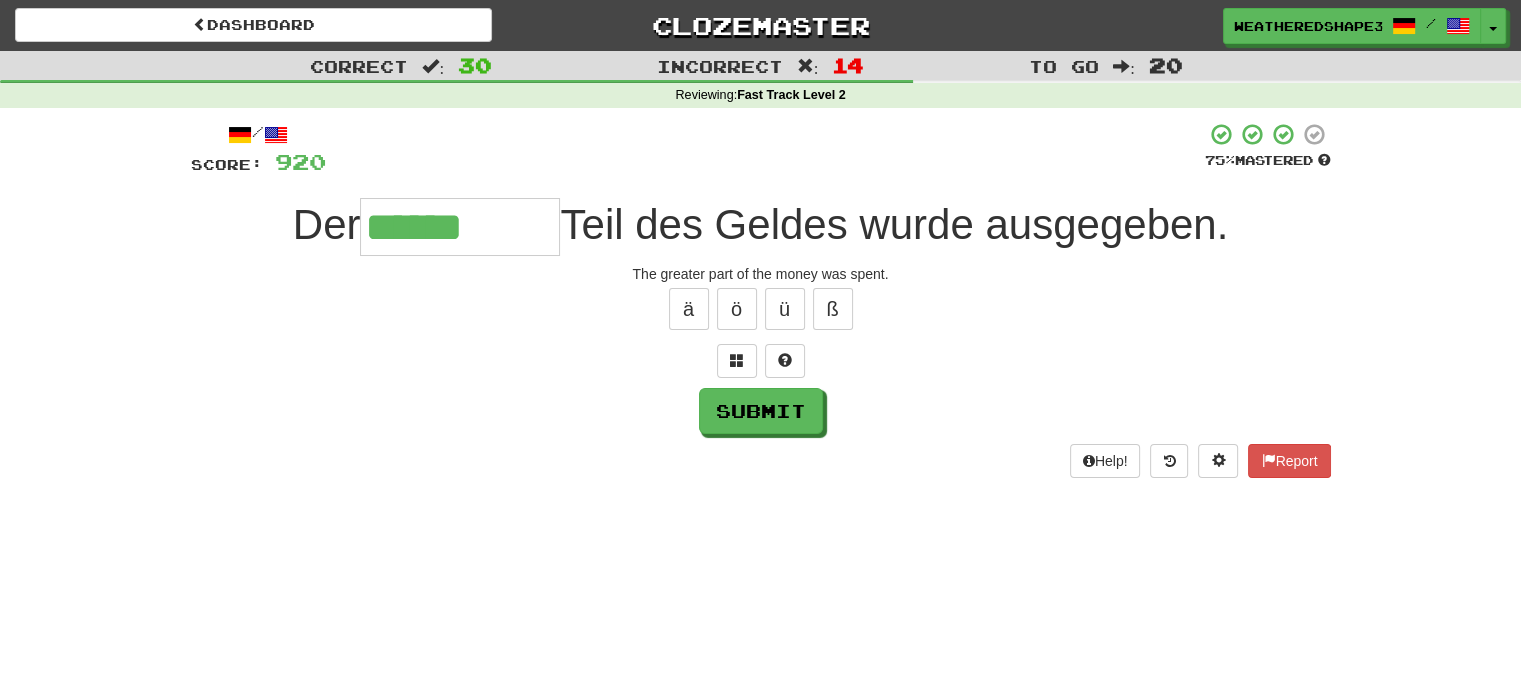 type on "******" 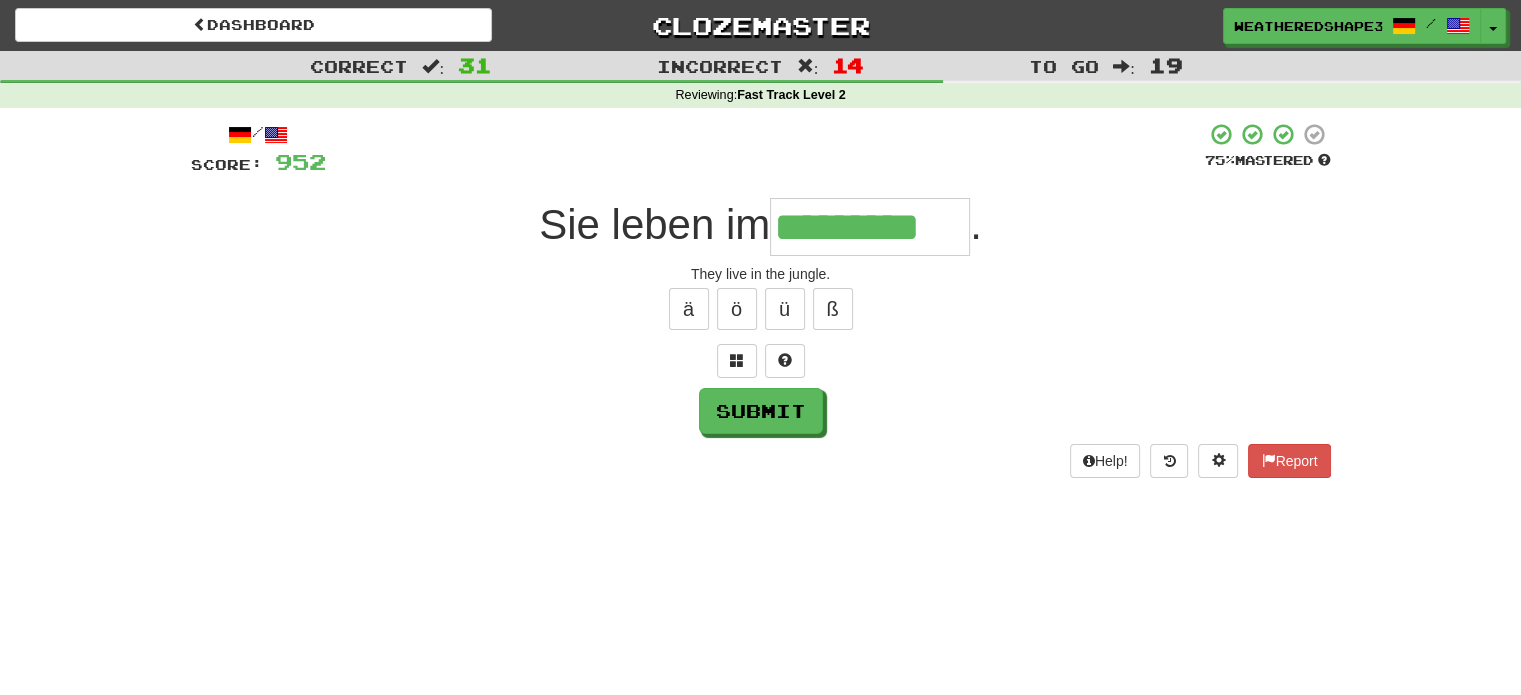 type on "*********" 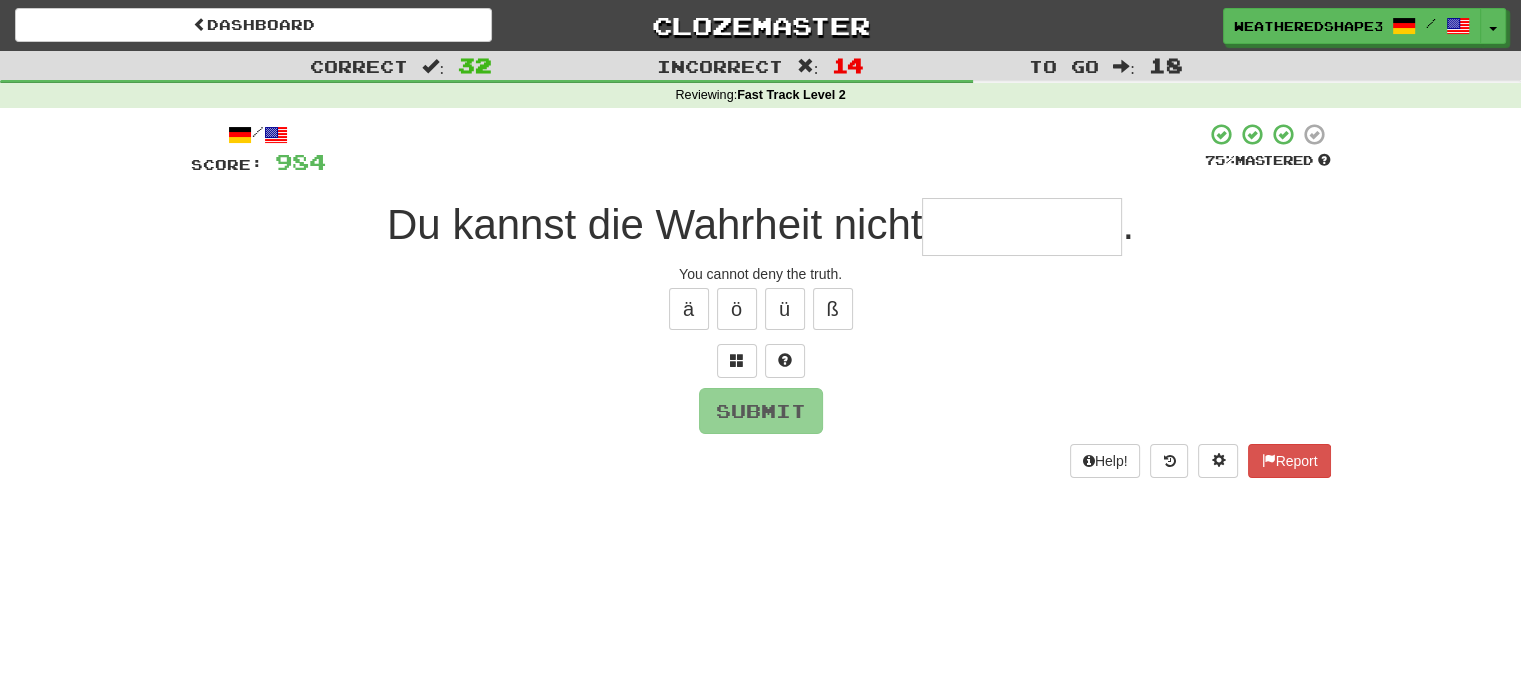 type on "*" 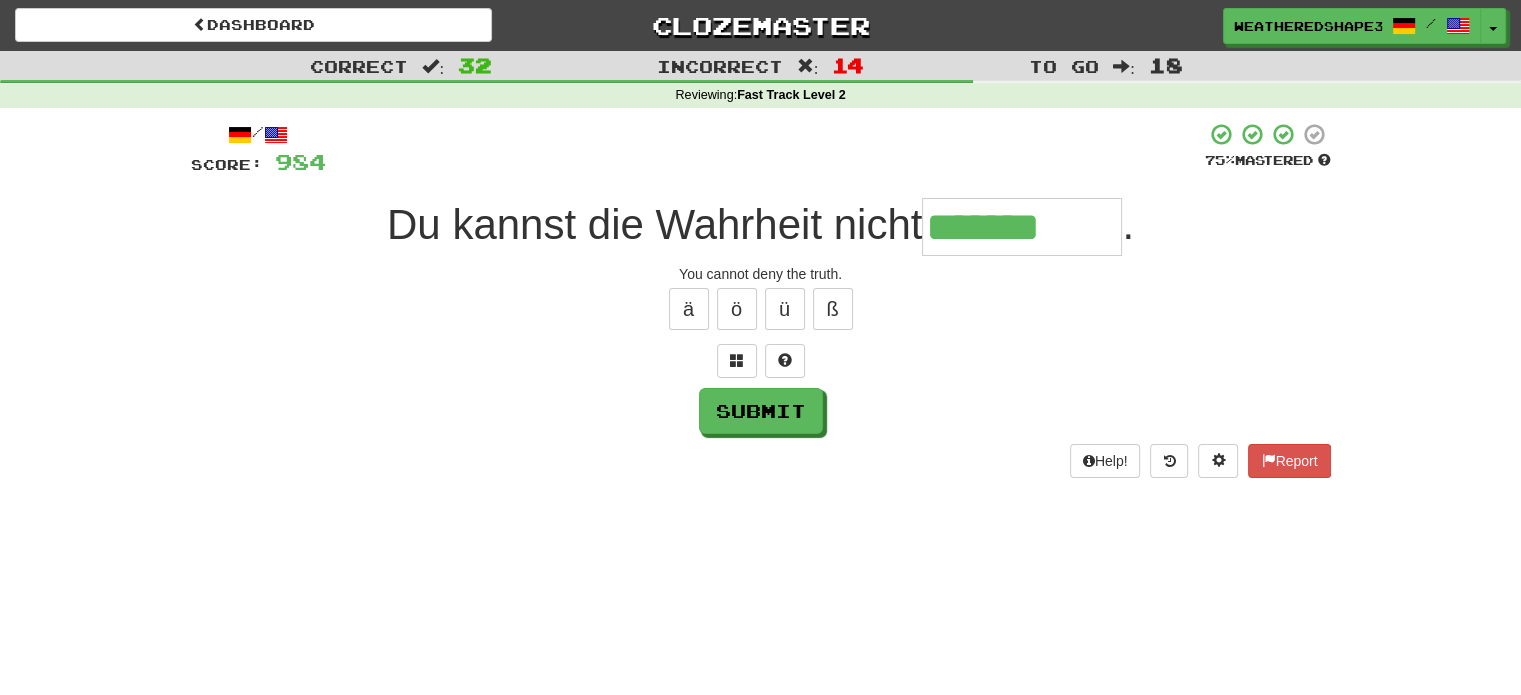 type on "*******" 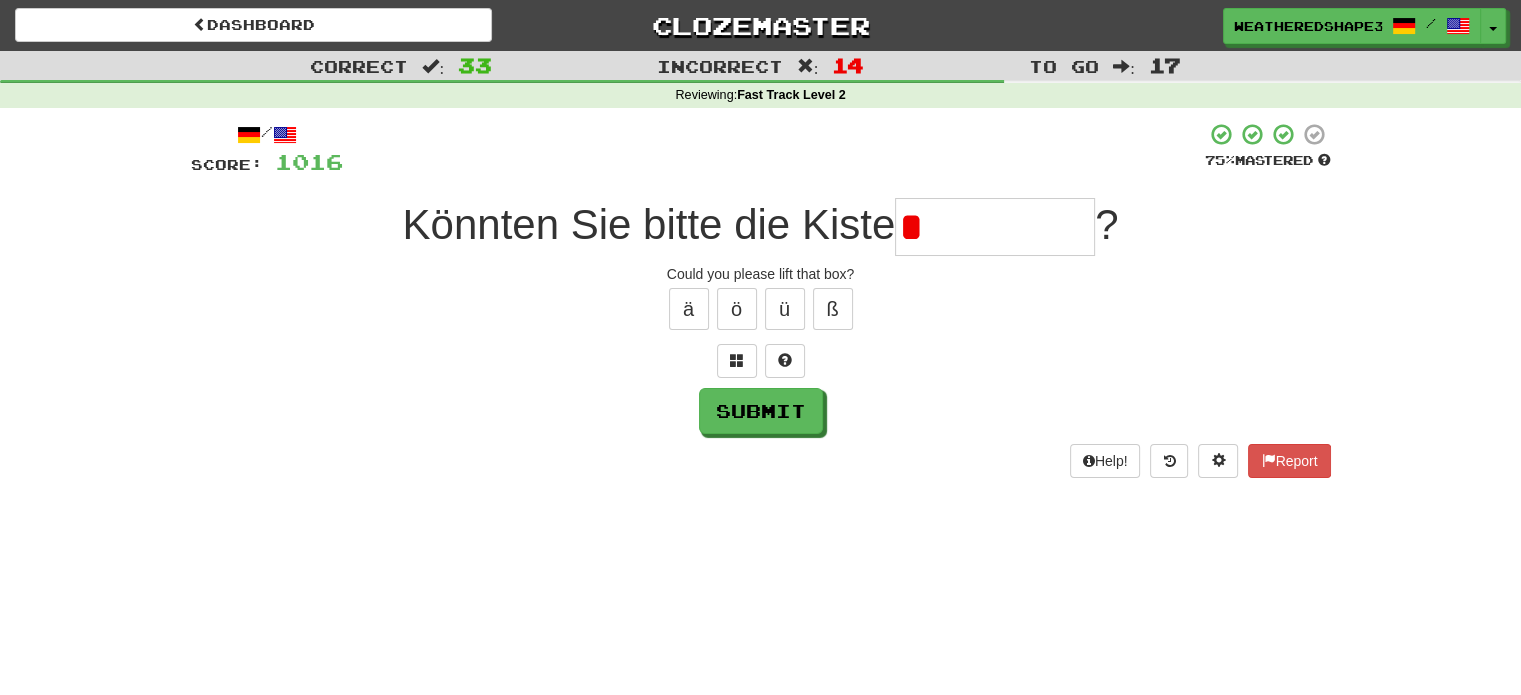 type on "*********" 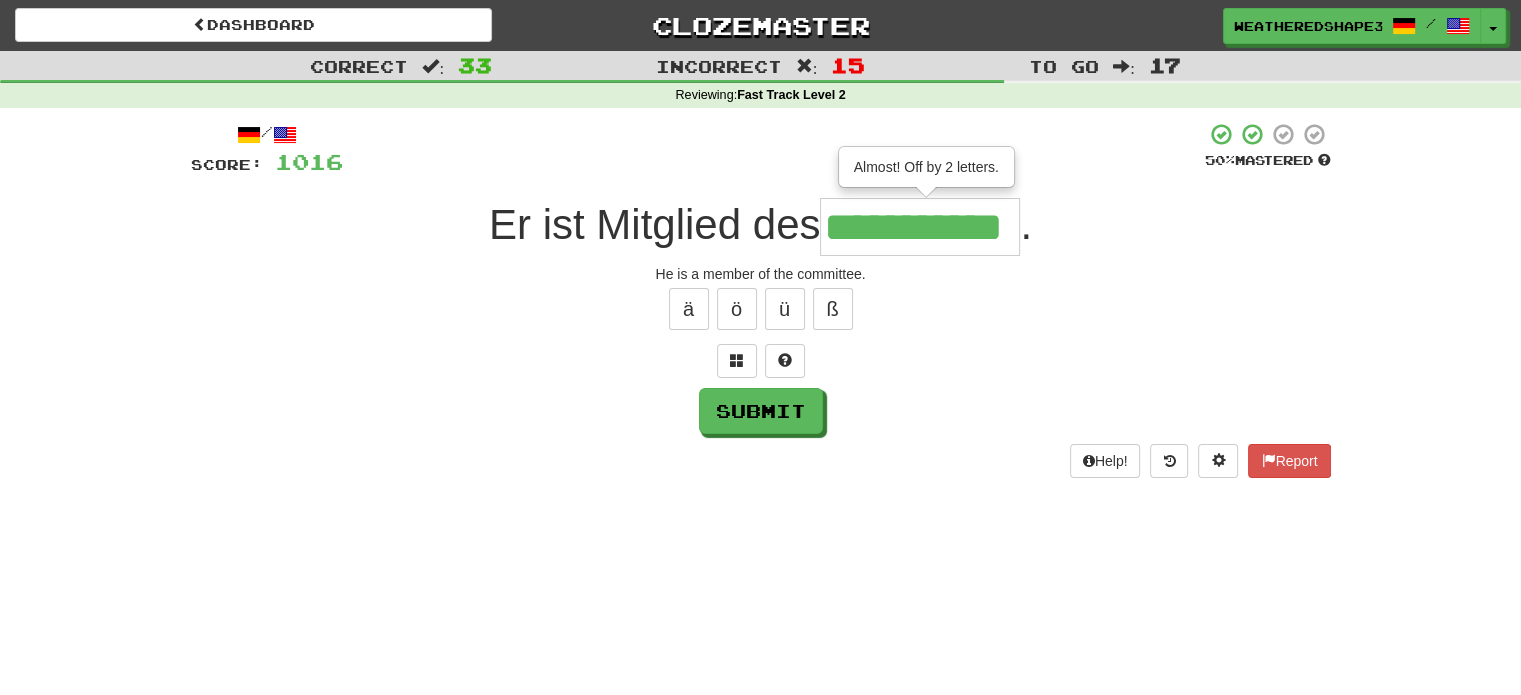 scroll, scrollTop: 0, scrollLeft: 50, axis: horizontal 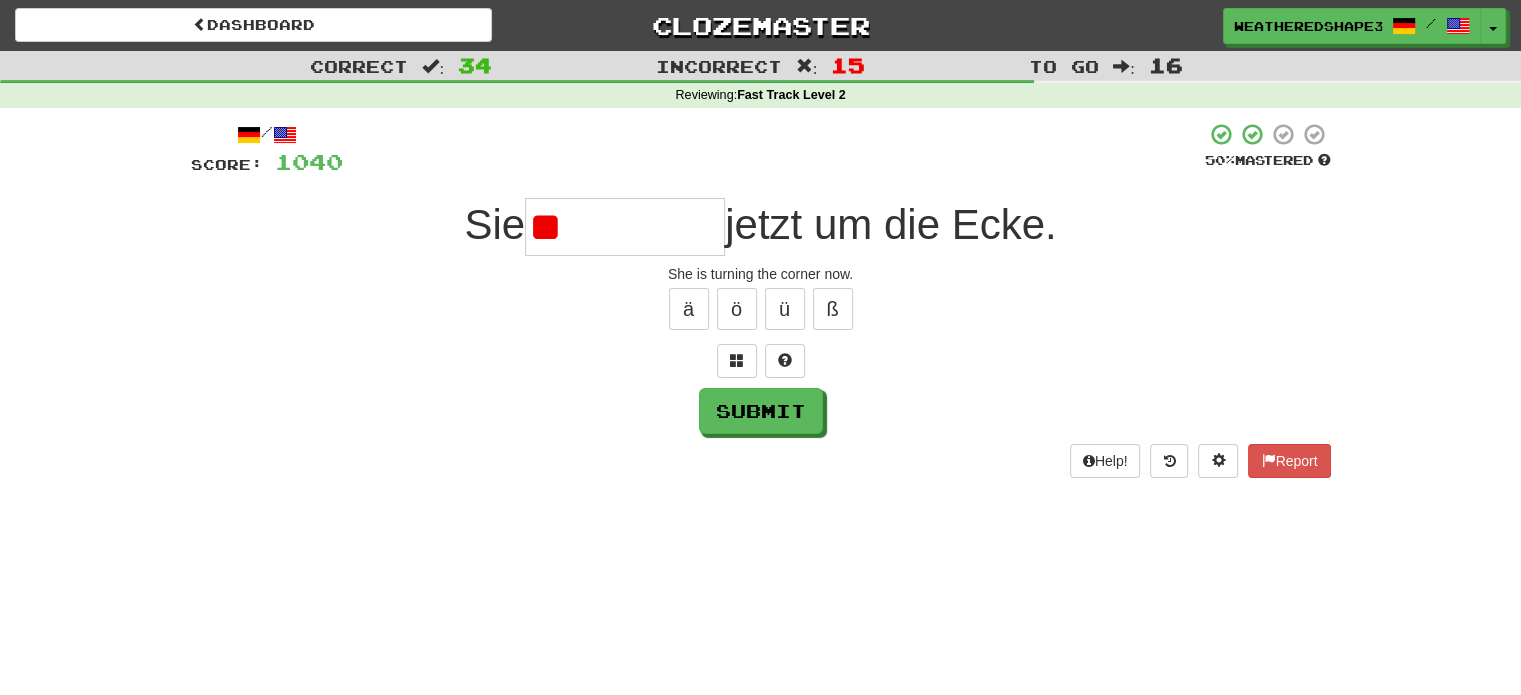 type on "*" 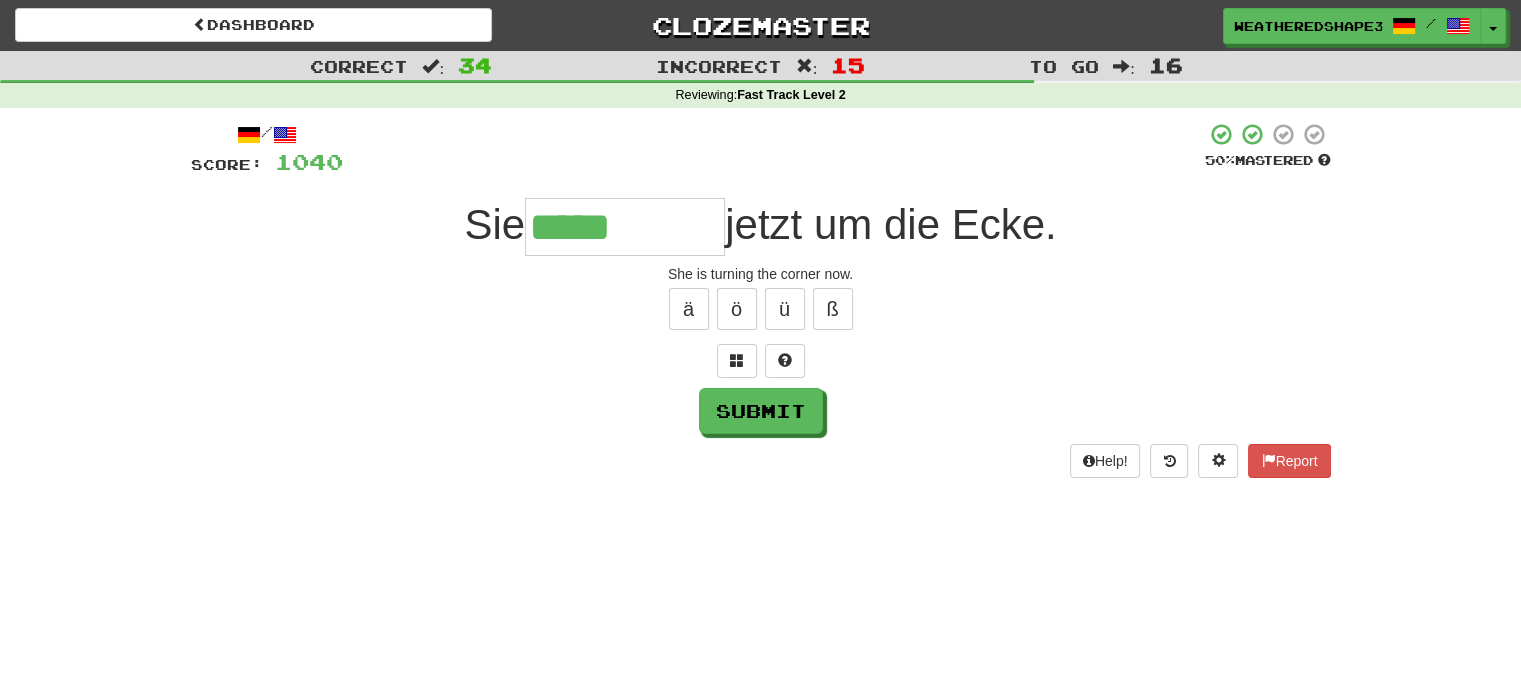 type on "*****" 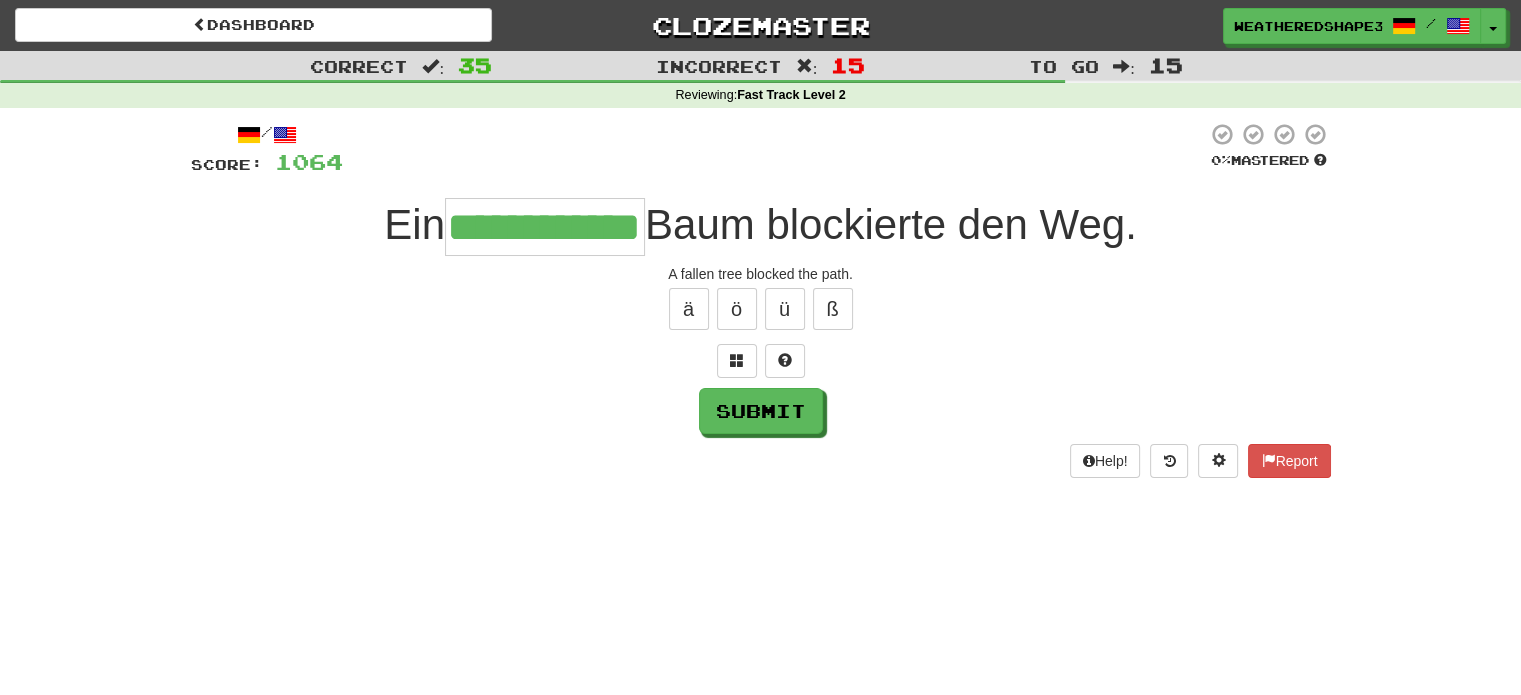 scroll, scrollTop: 0, scrollLeft: 52, axis: horizontal 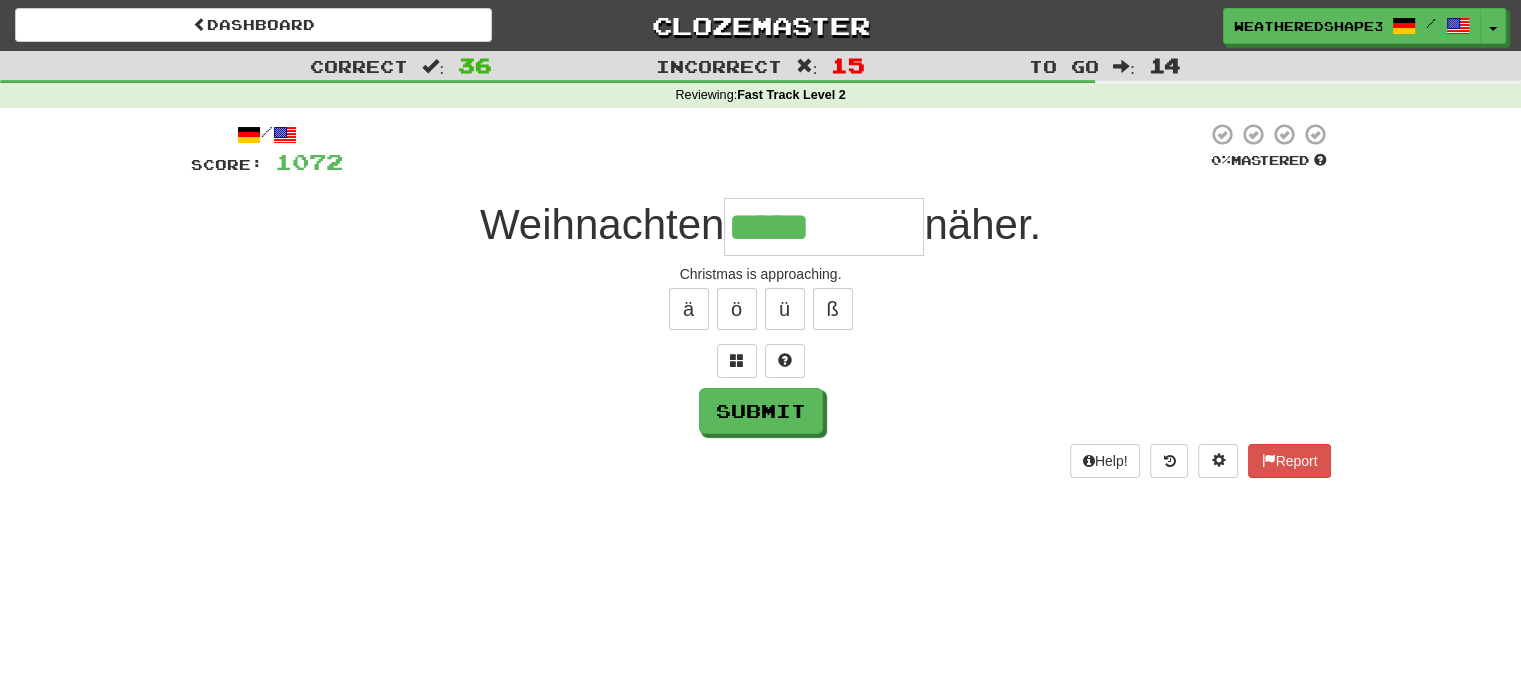 type on "*****" 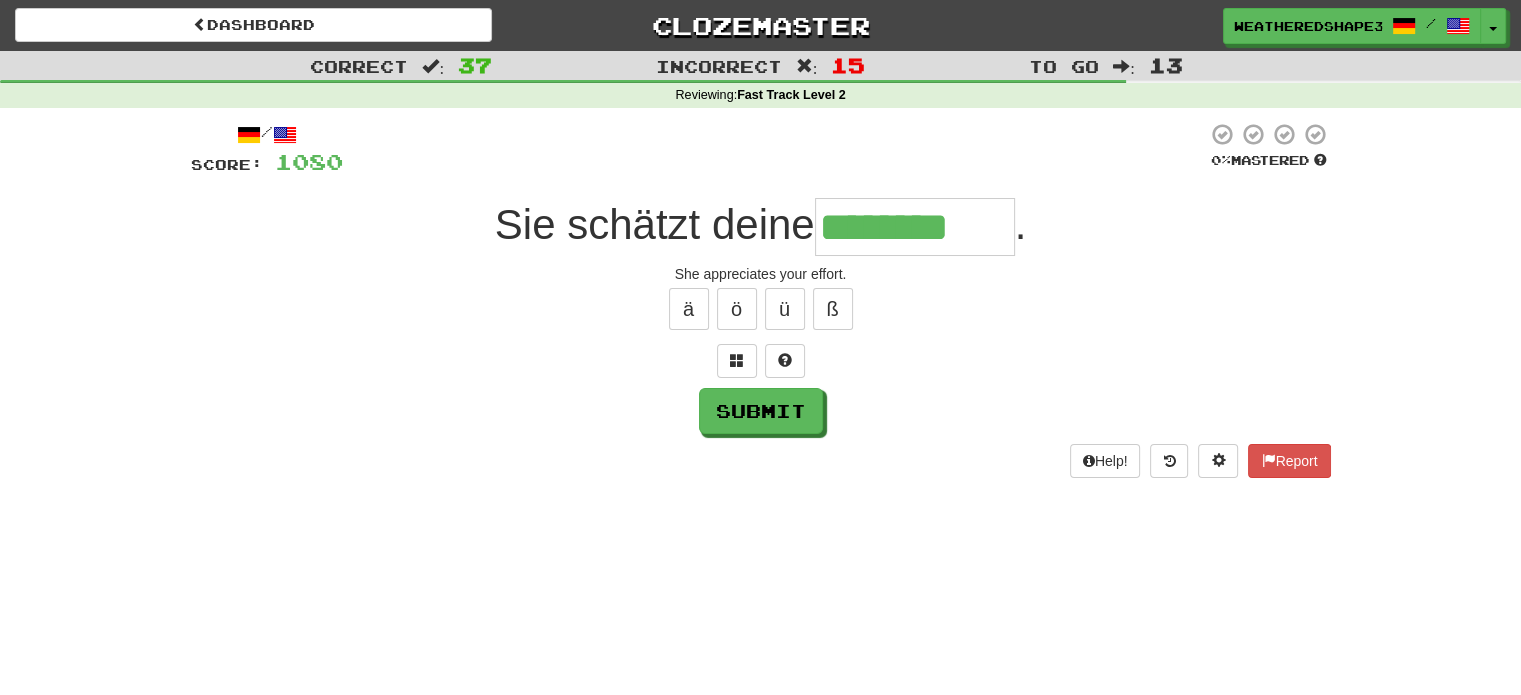 scroll, scrollTop: 0, scrollLeft: 5, axis: horizontal 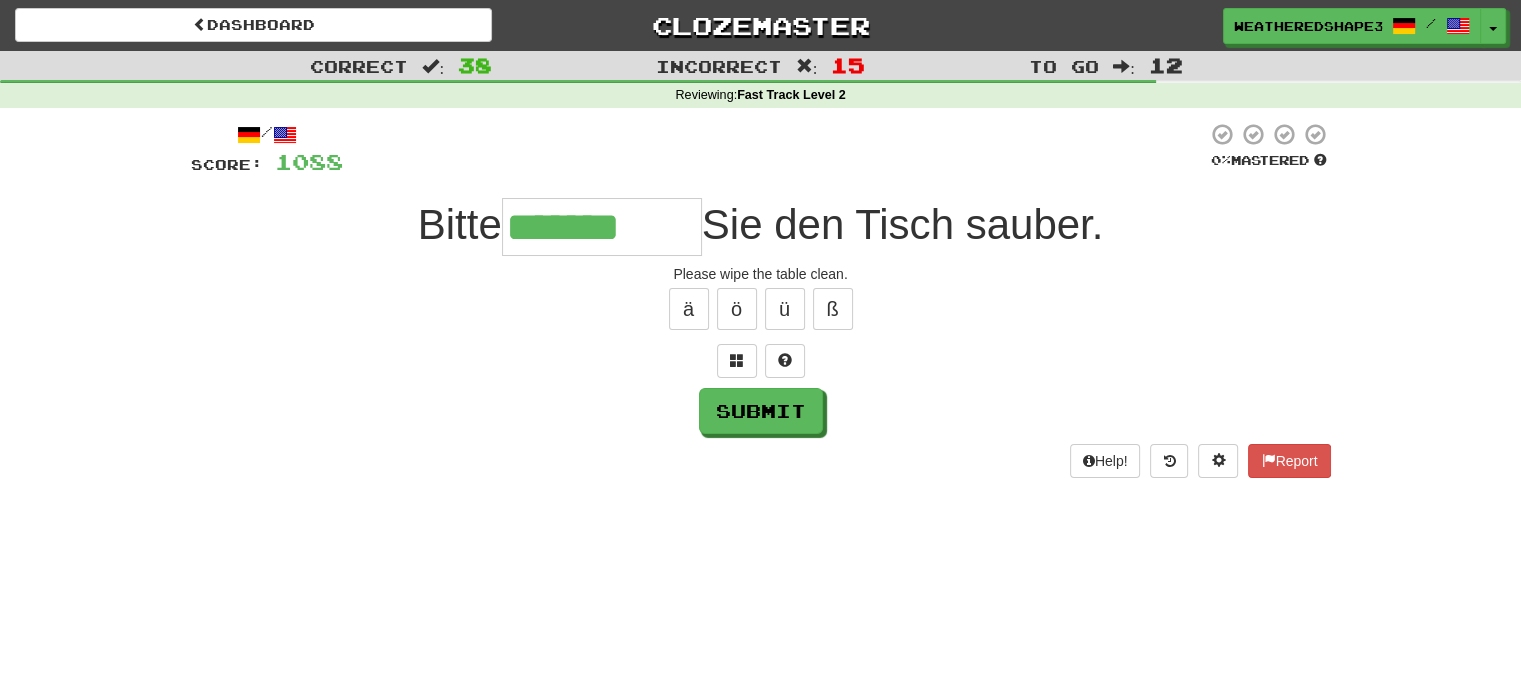 type on "*******" 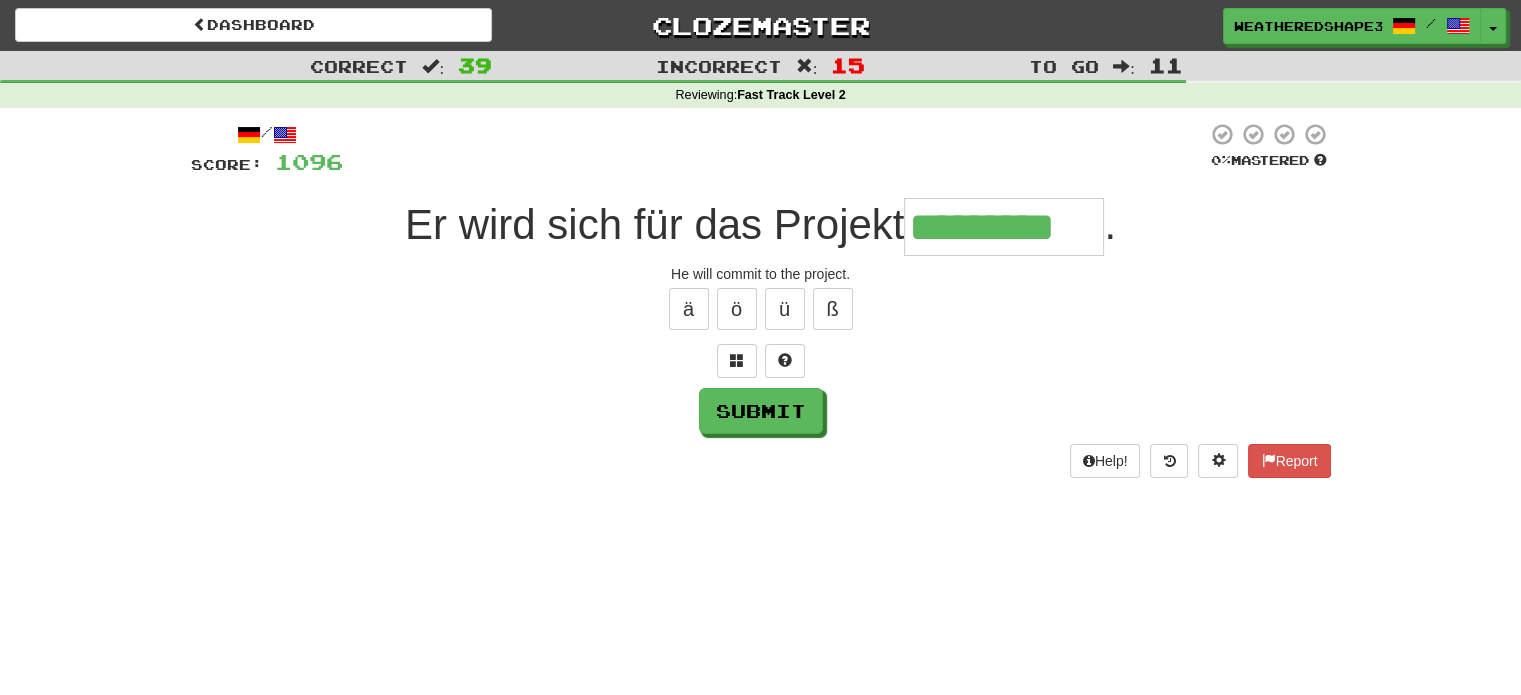 type on "*********" 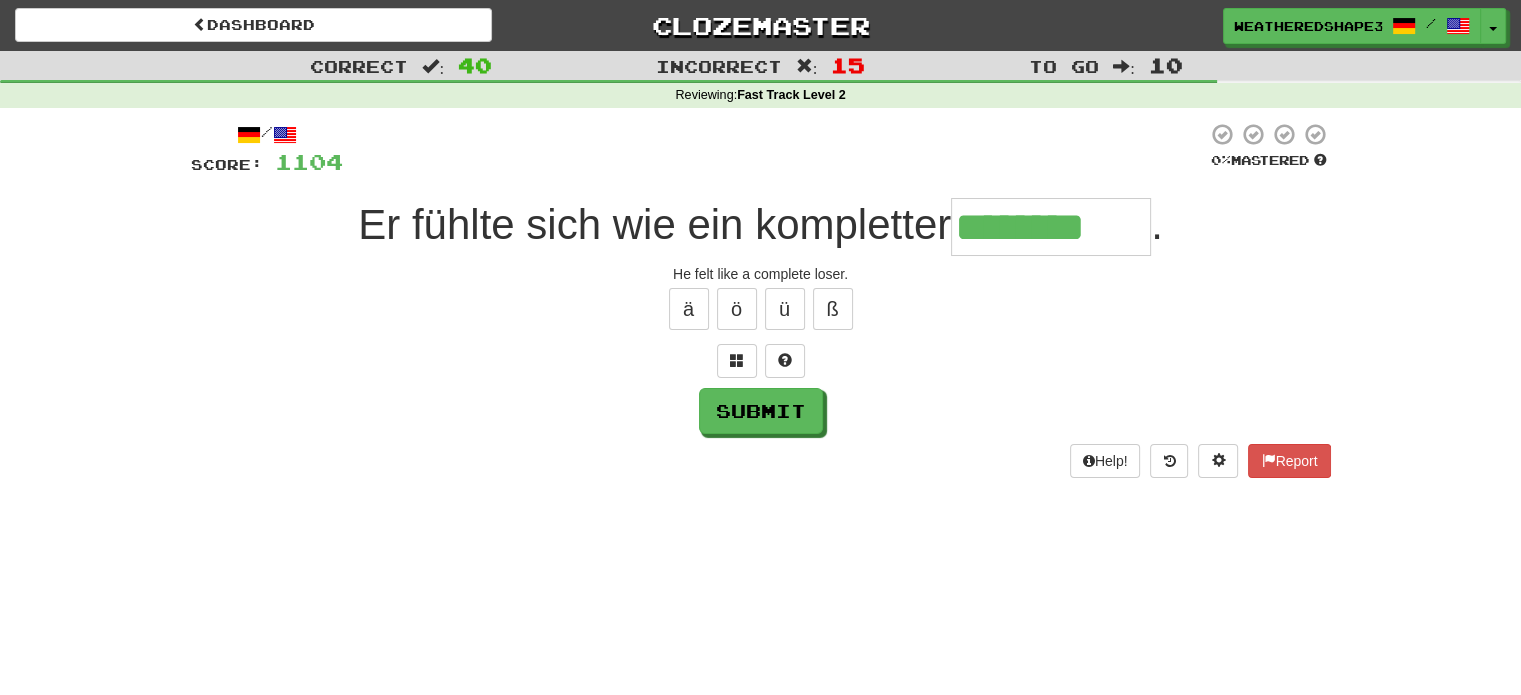 type on "********" 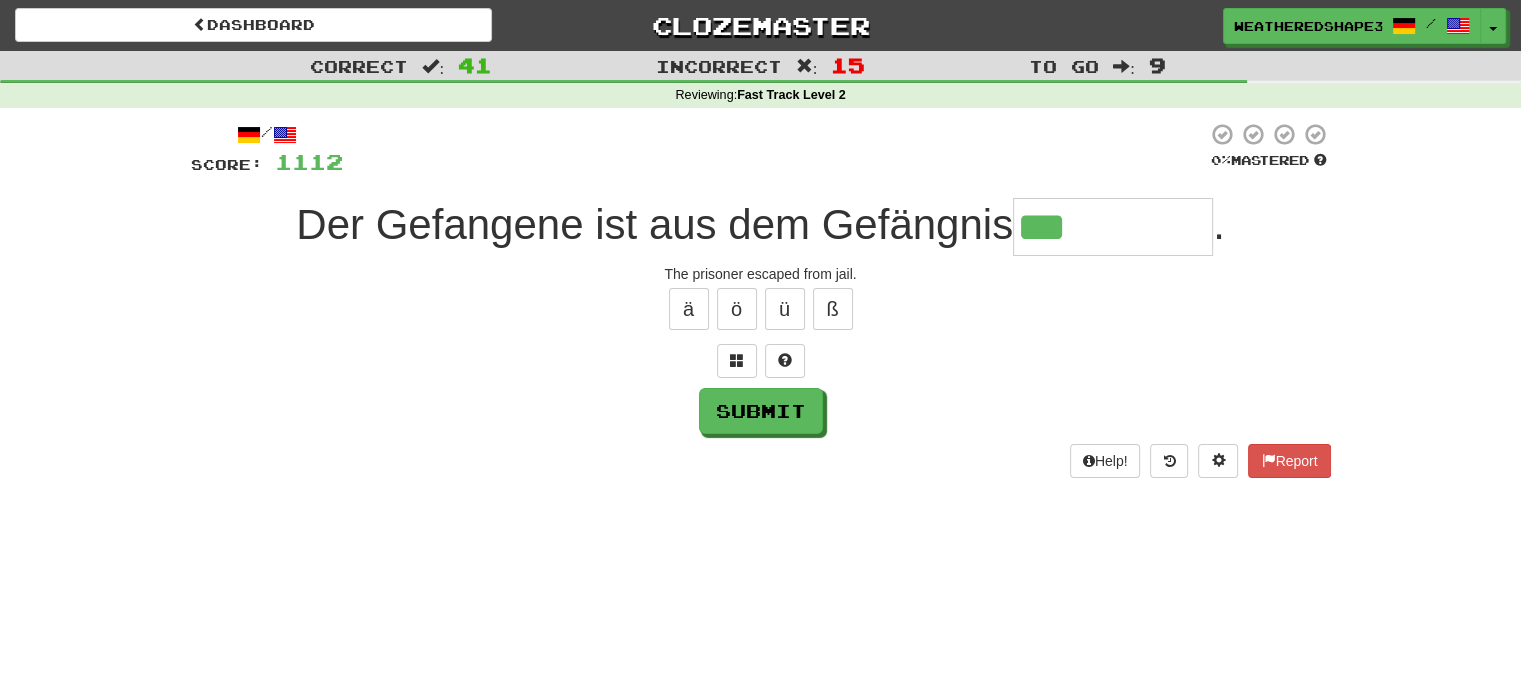type on "*********" 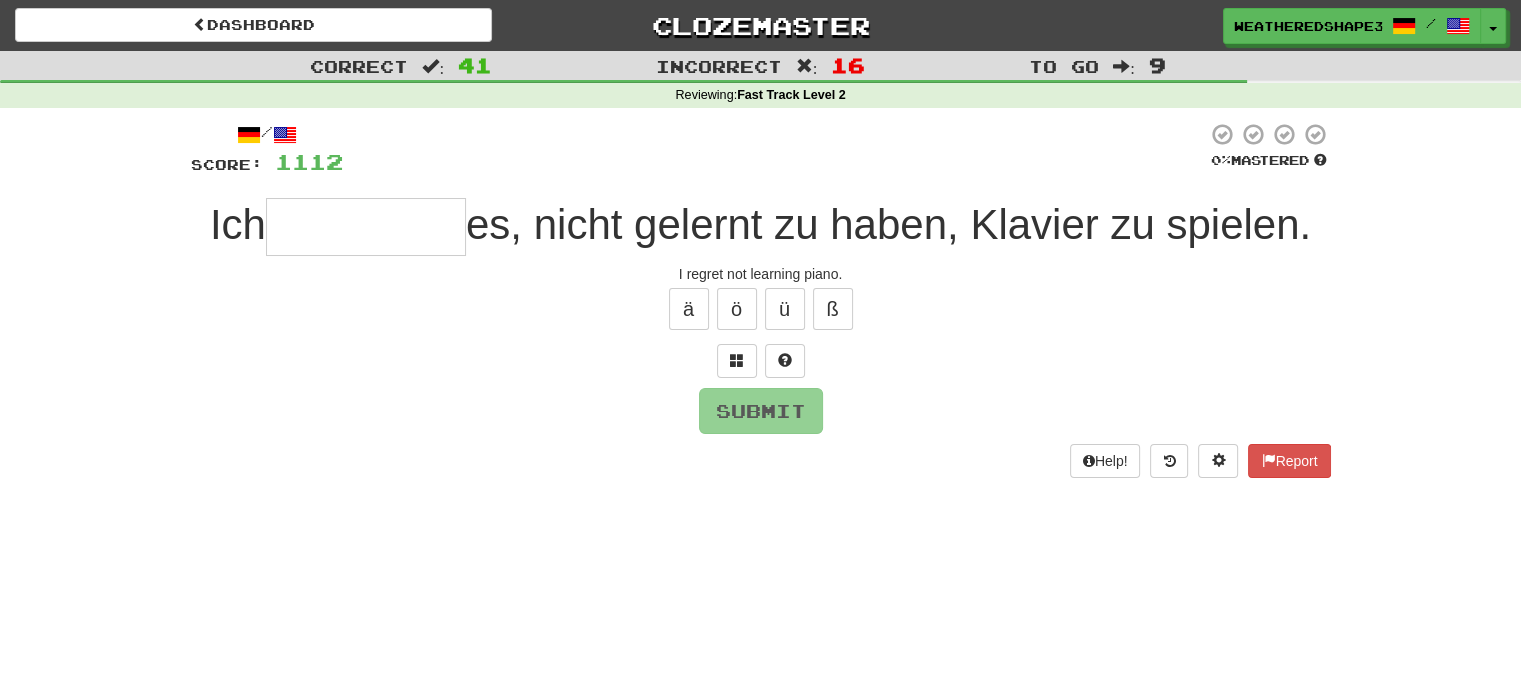 type on "*" 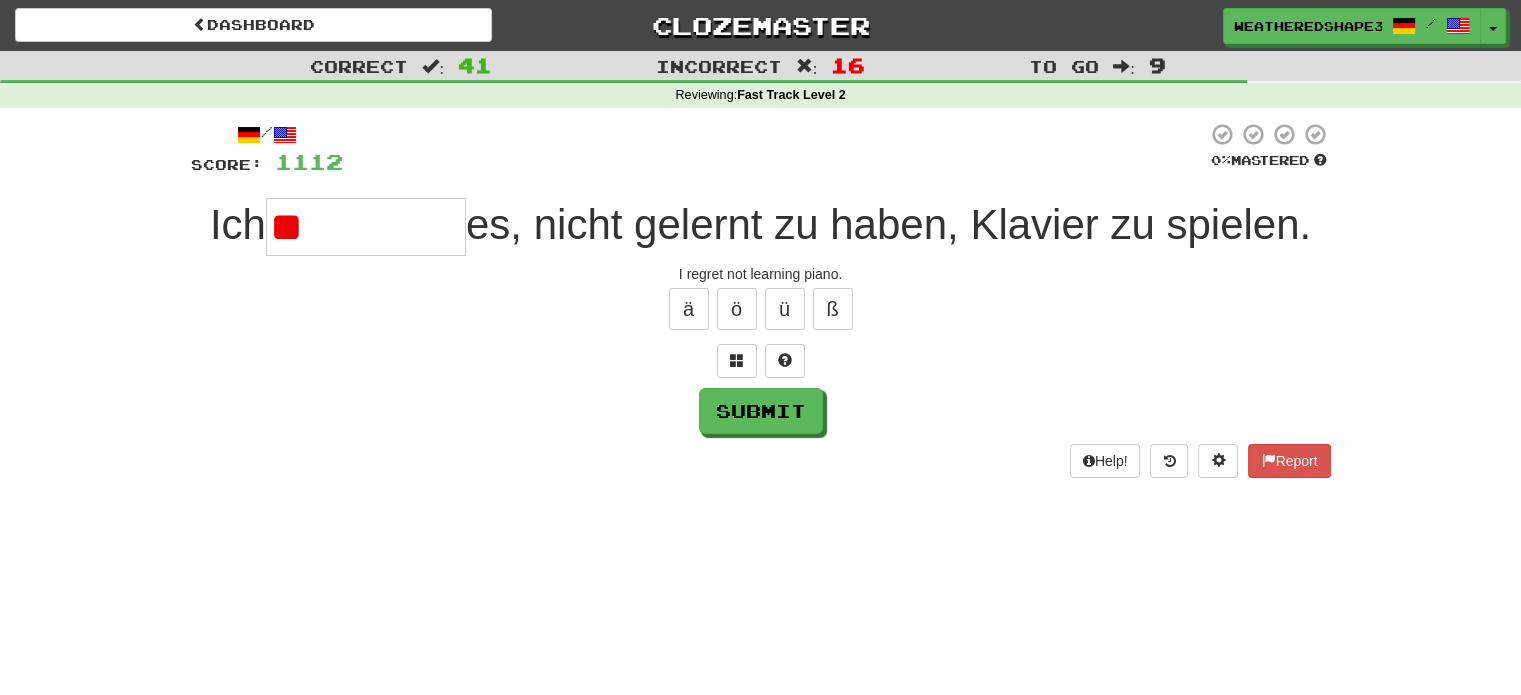 type on "*" 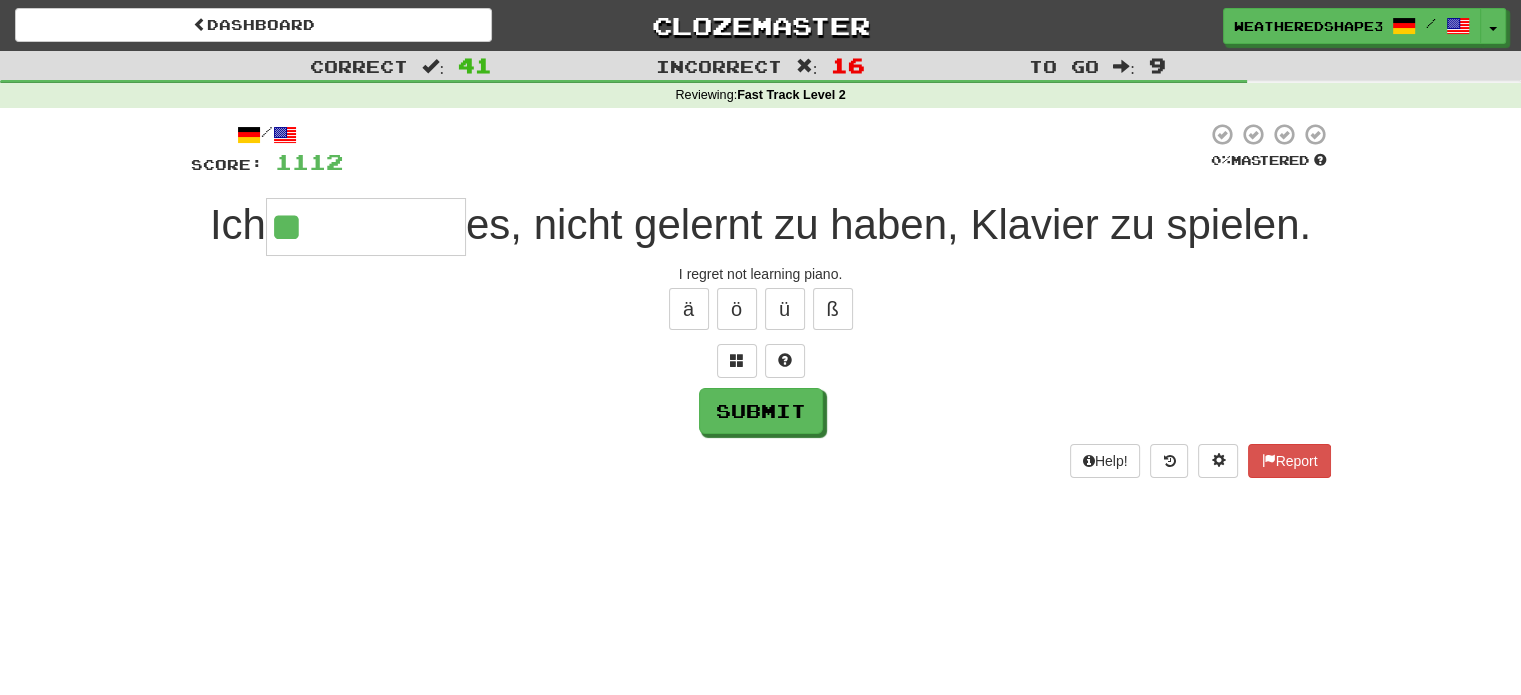 type on "********" 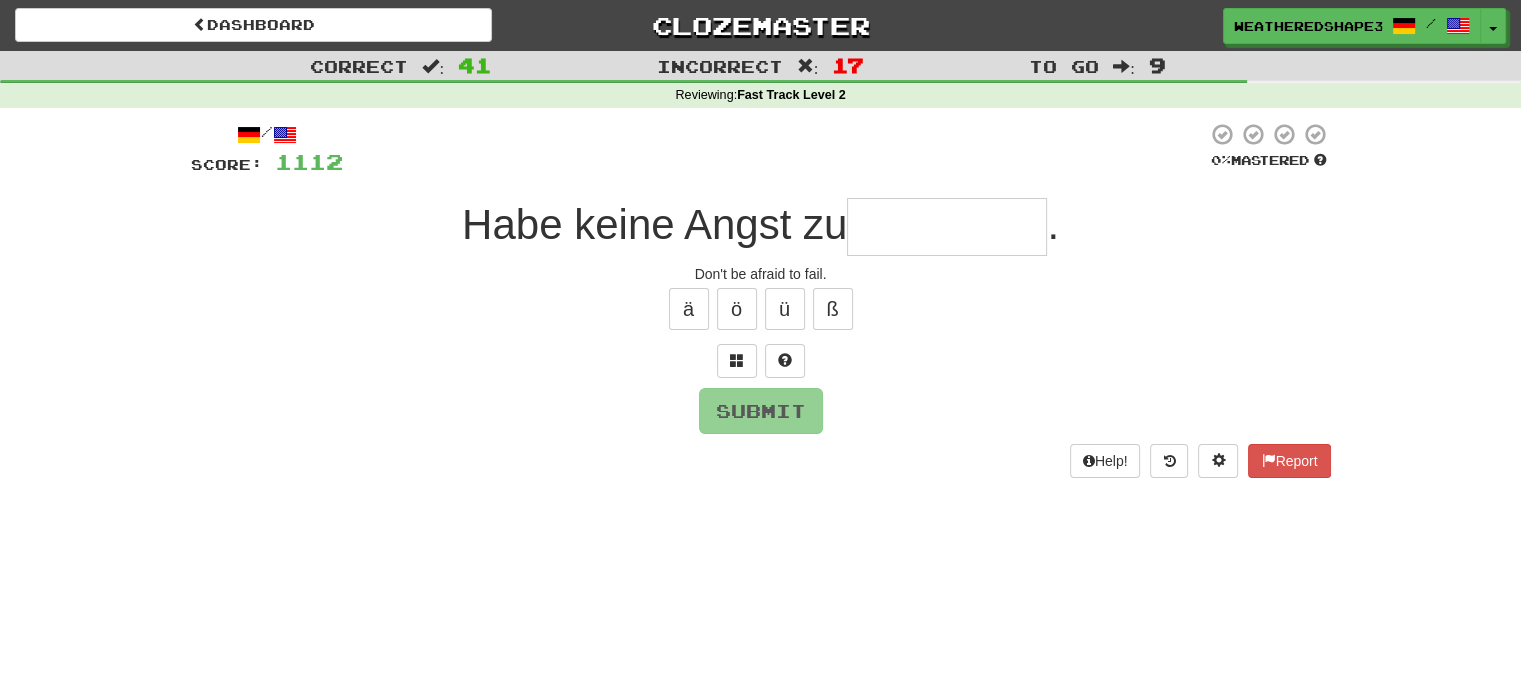 type on "*" 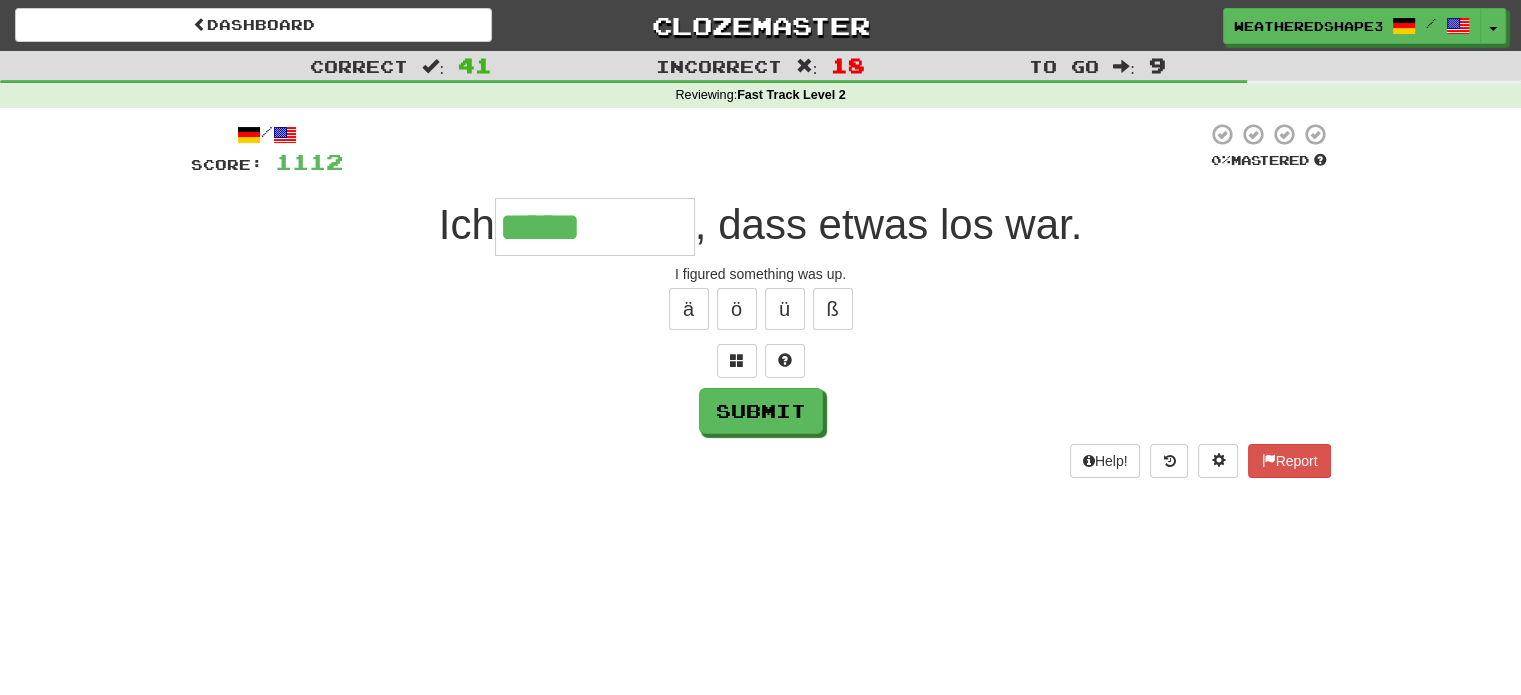 type on "*****" 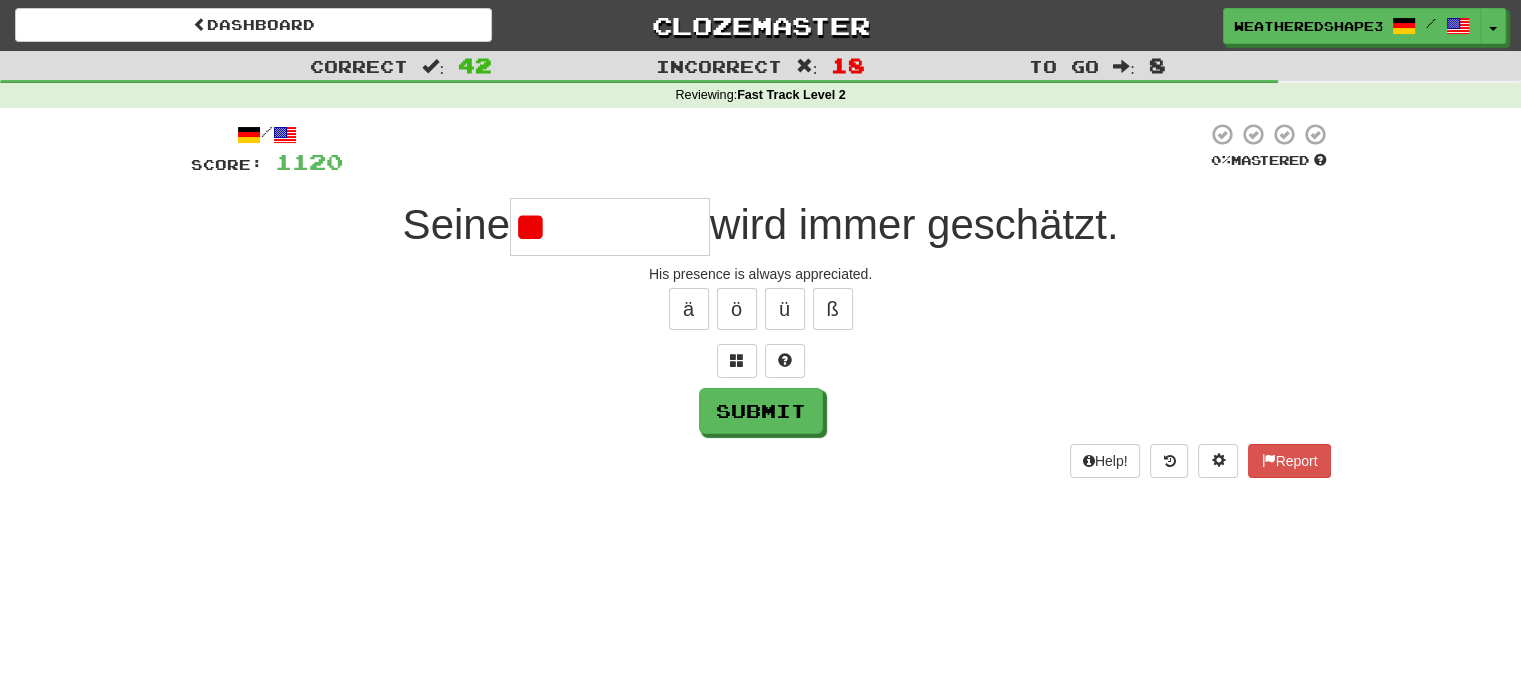 type on "*" 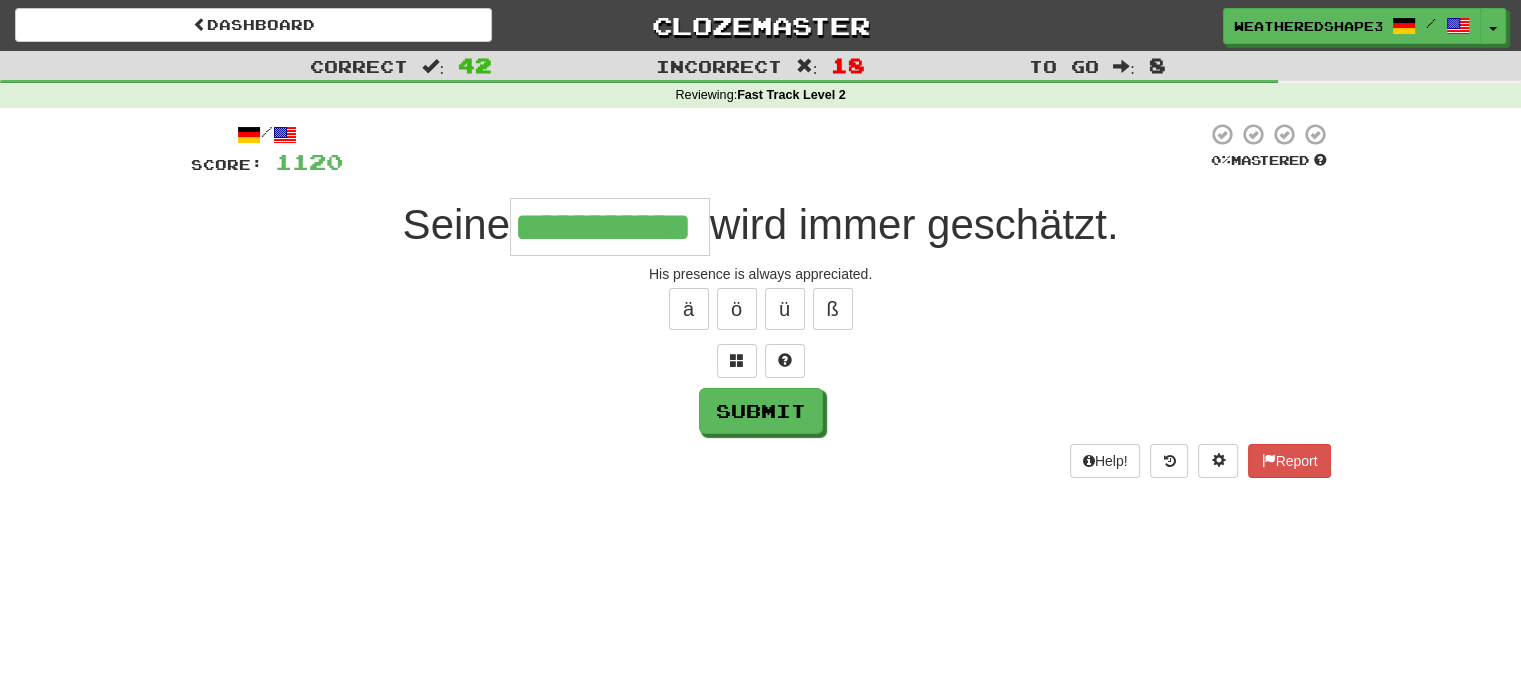 scroll, scrollTop: 0, scrollLeft: 43, axis: horizontal 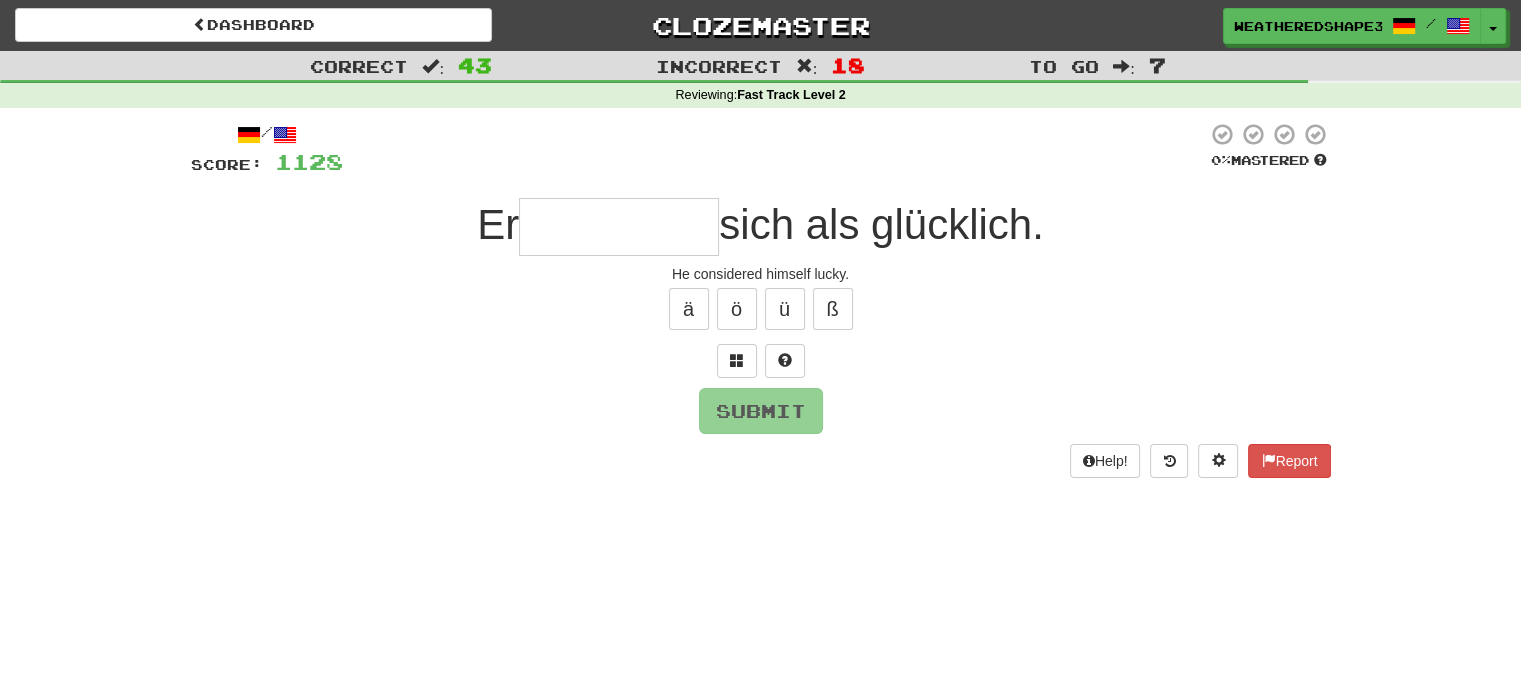 type on "*********" 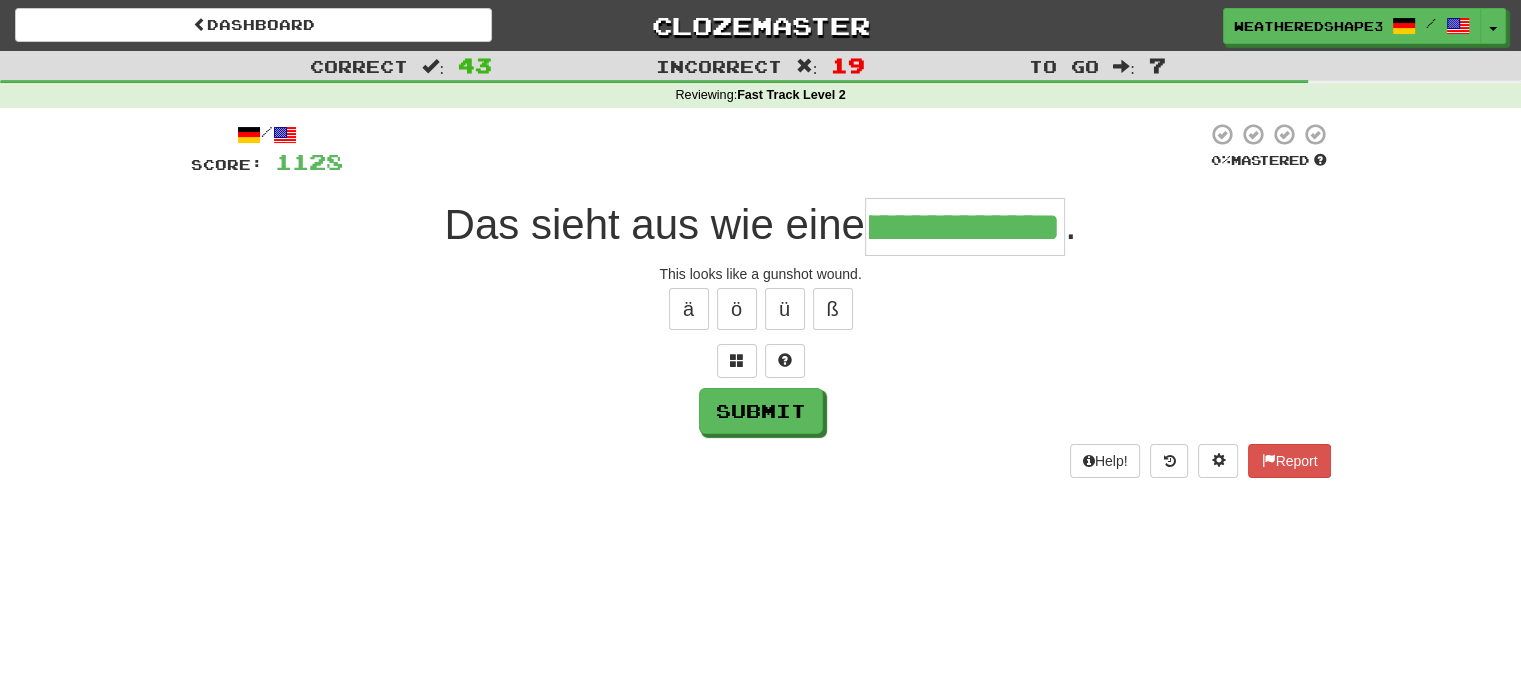scroll, scrollTop: 0, scrollLeft: 132, axis: horizontal 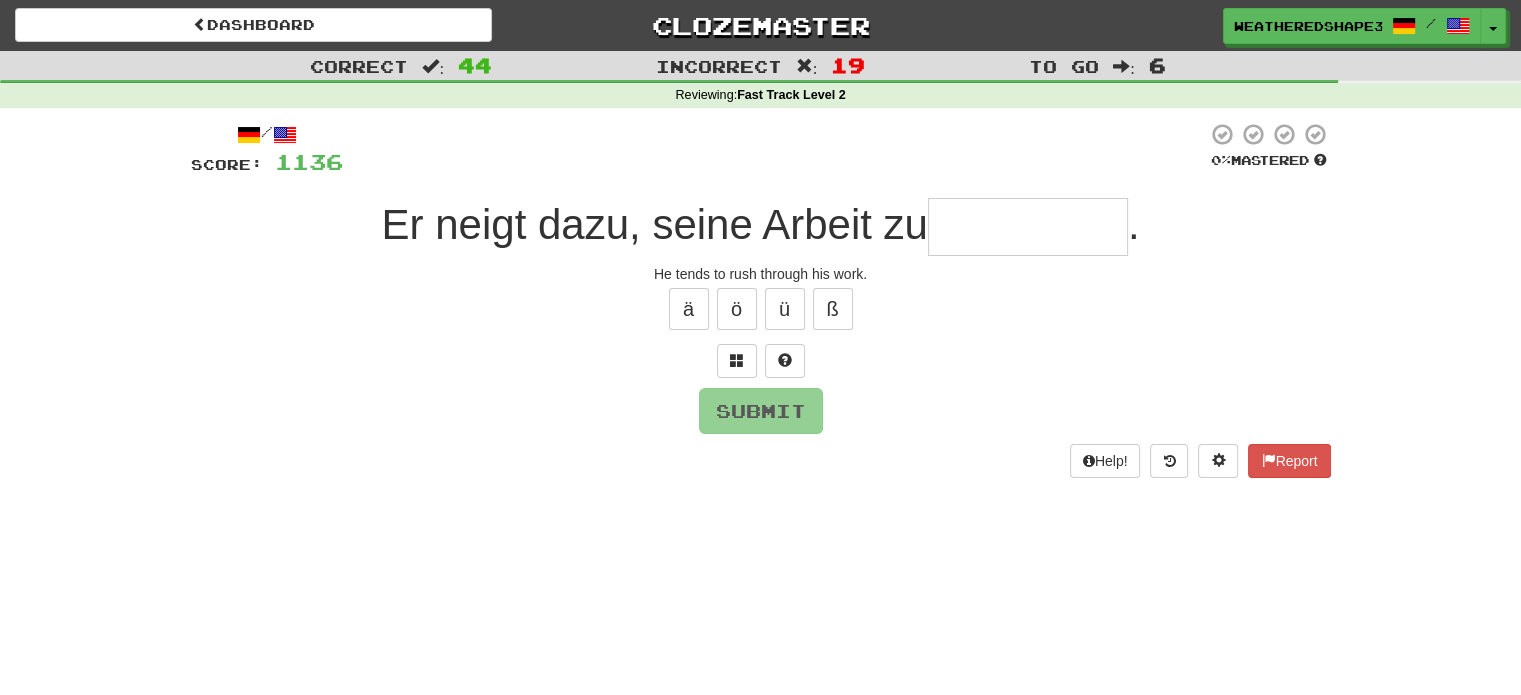 type on "*" 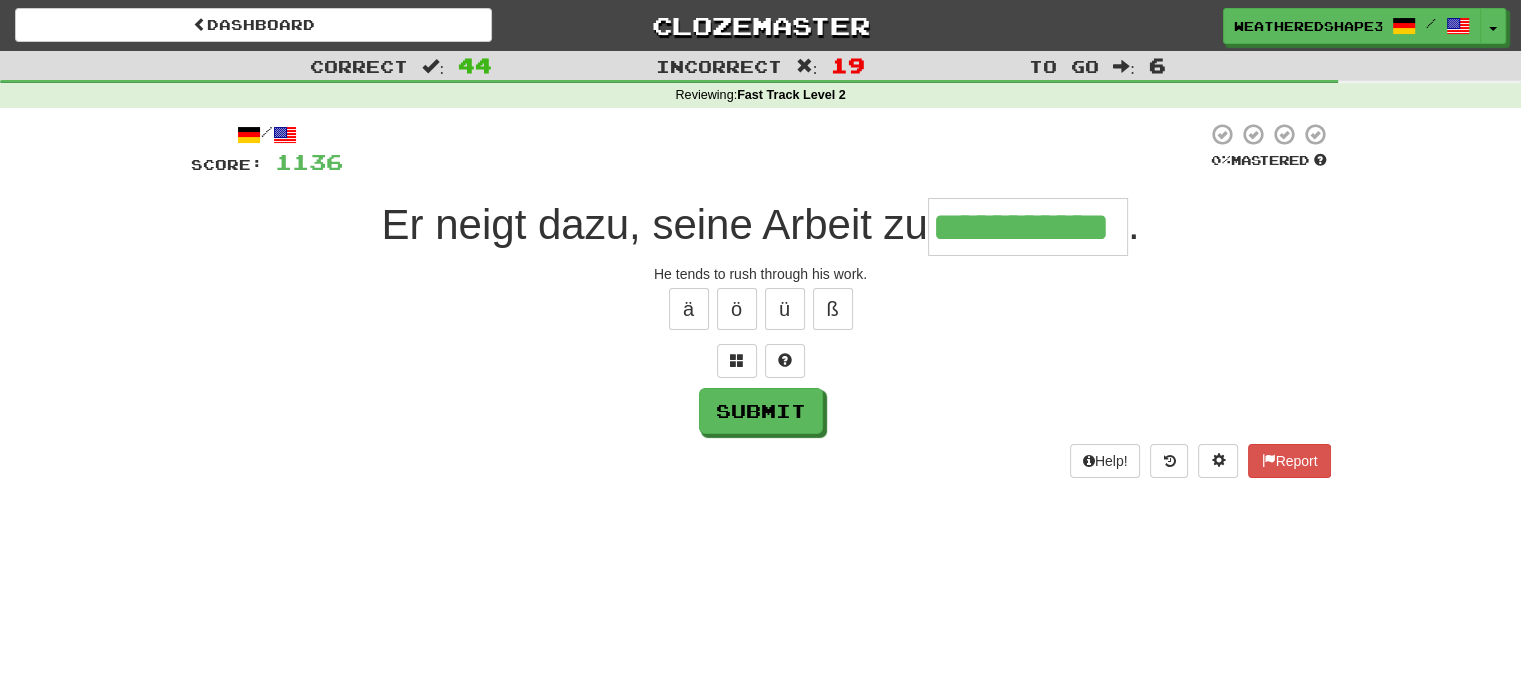 scroll, scrollTop: 0, scrollLeft: 28, axis: horizontal 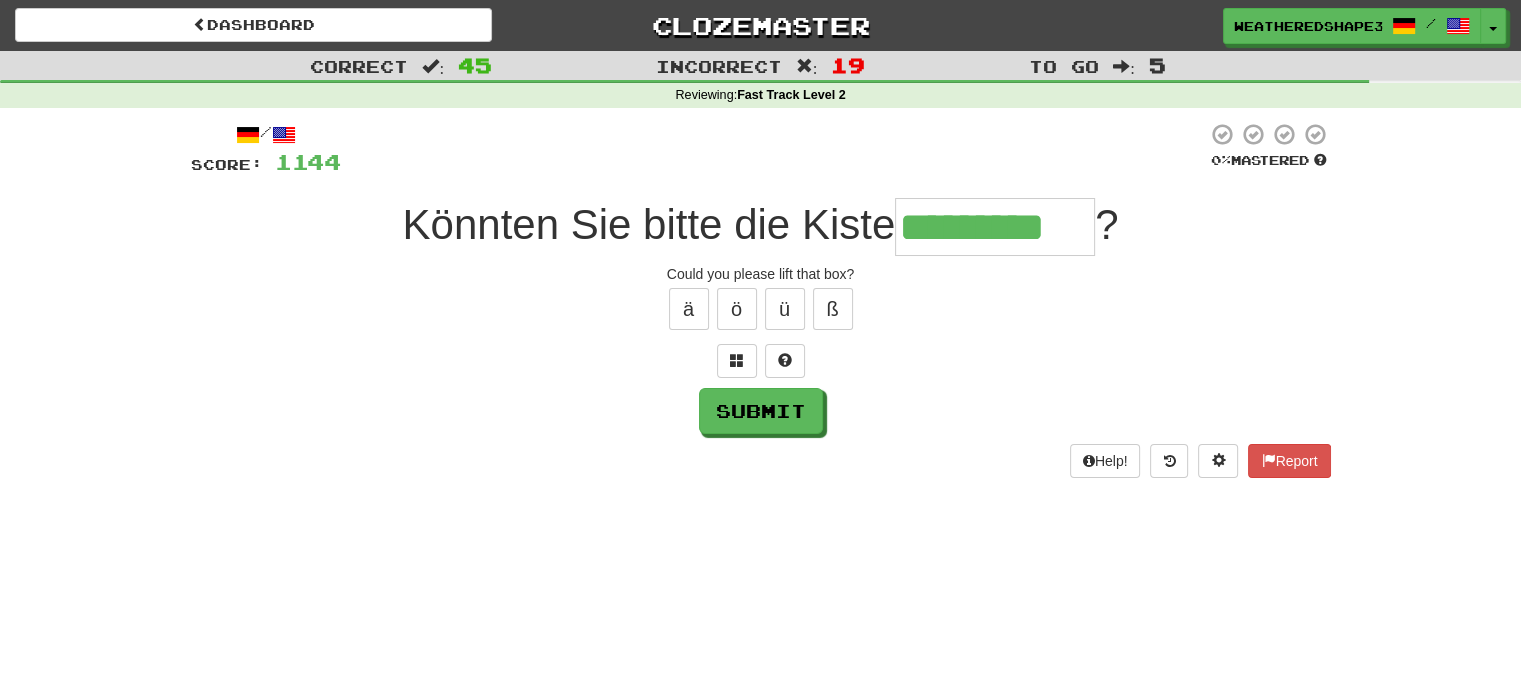 type on "*********" 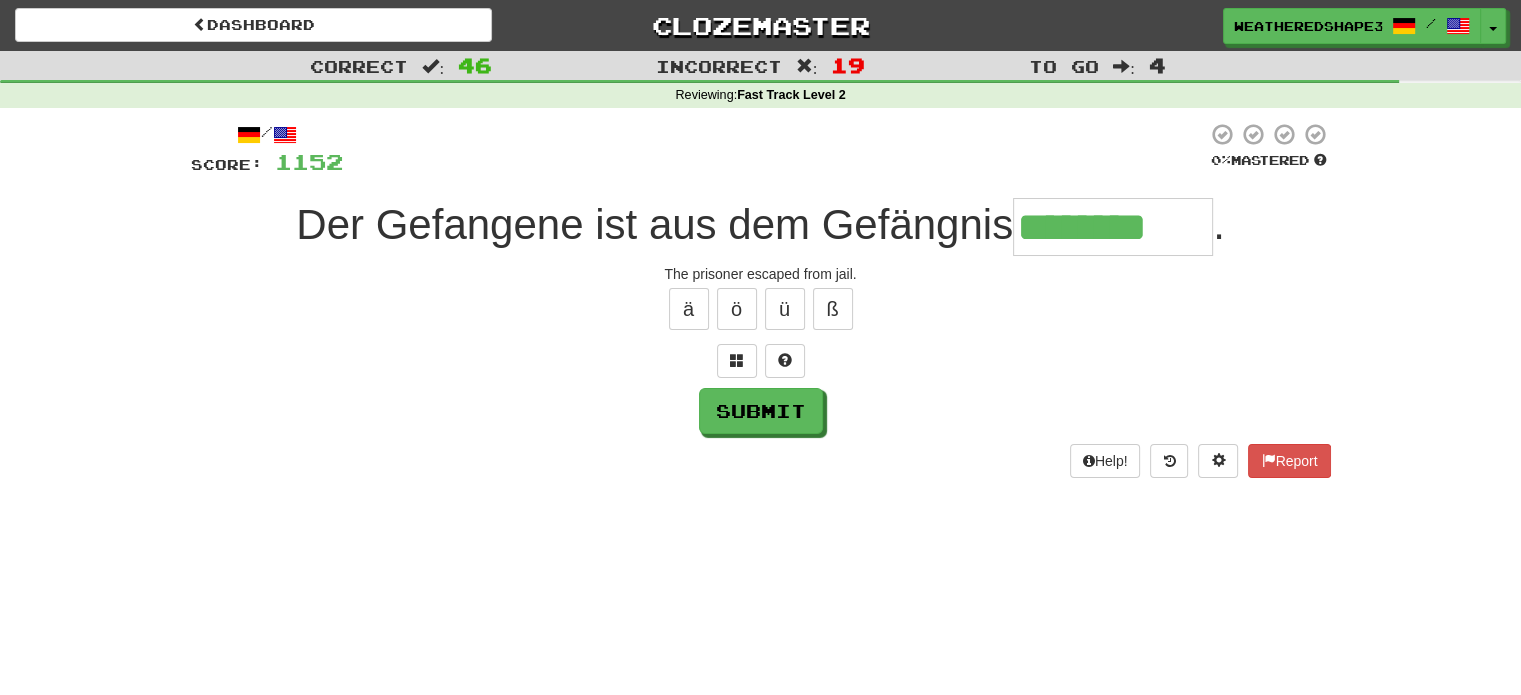 scroll, scrollTop: 0, scrollLeft: 0, axis: both 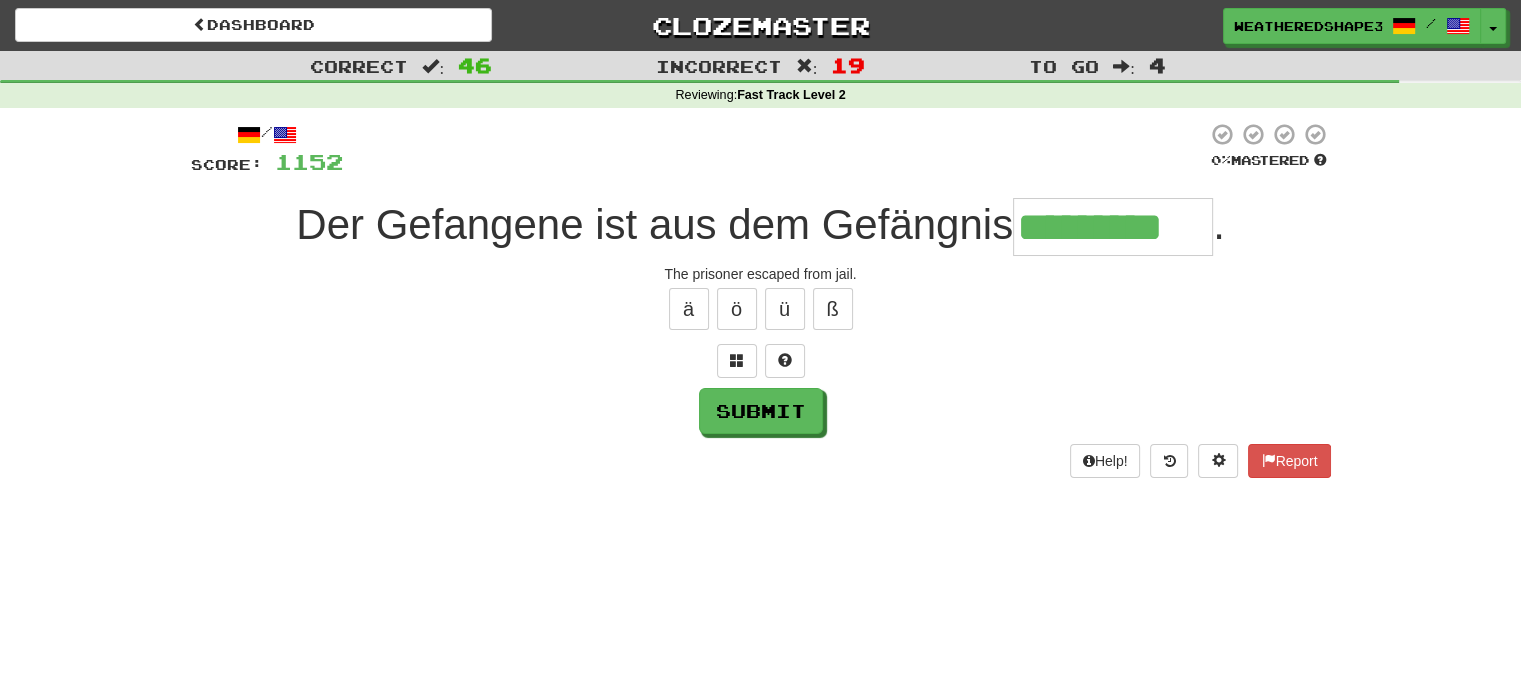 type on "*********" 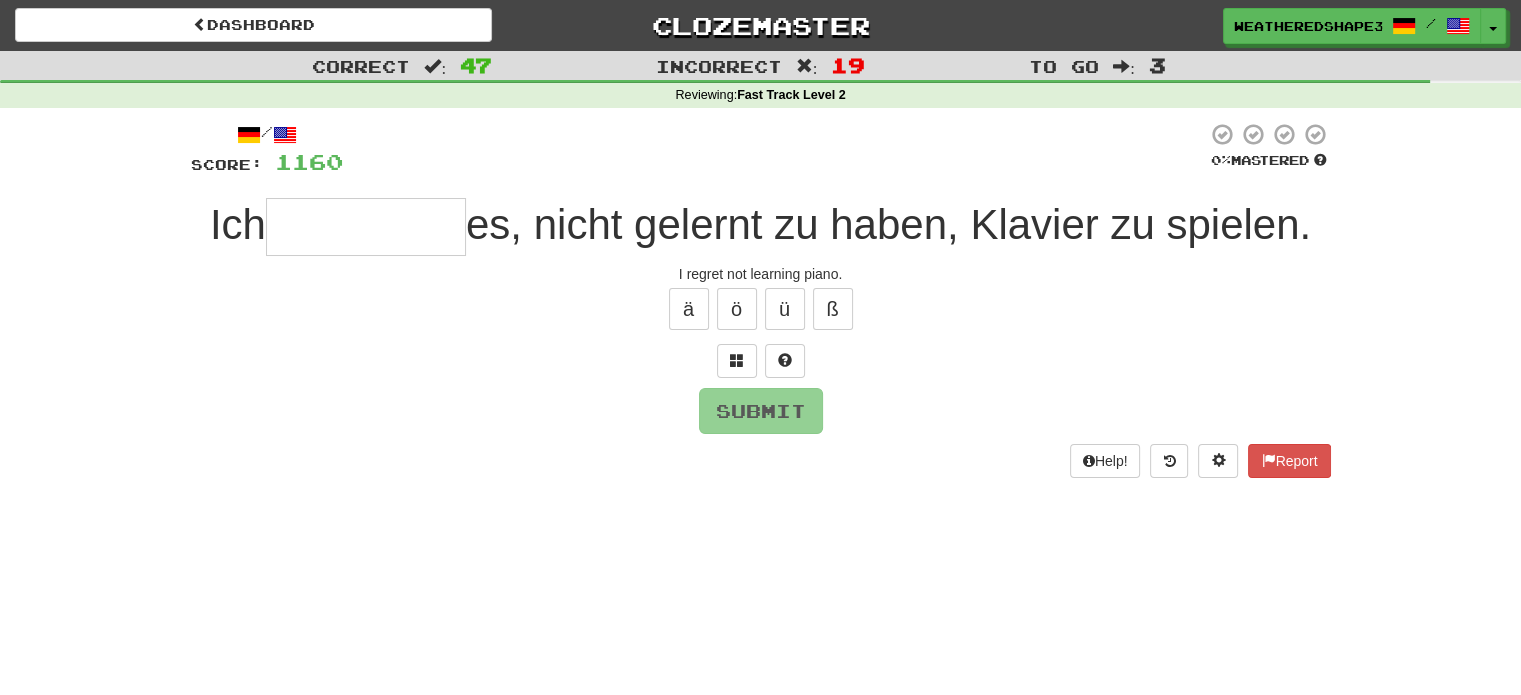type on "*" 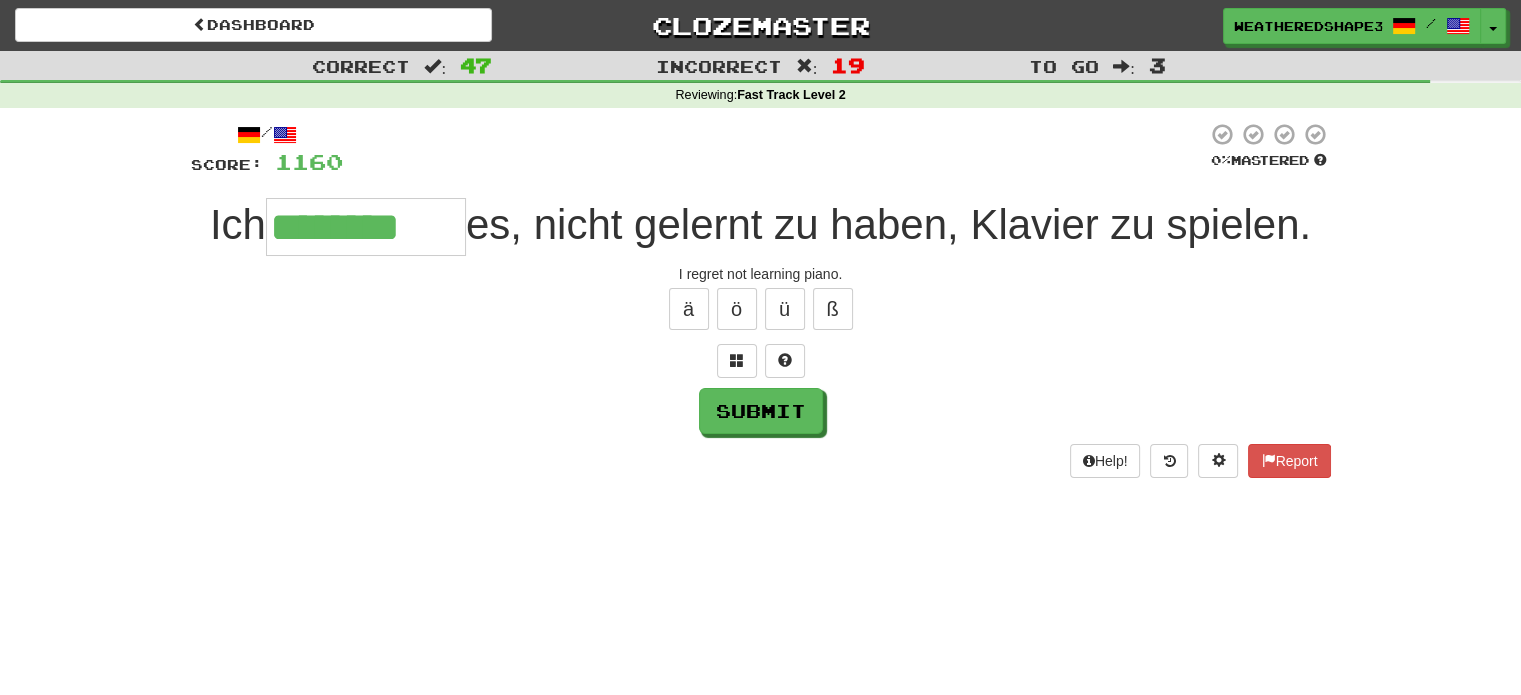 type on "********" 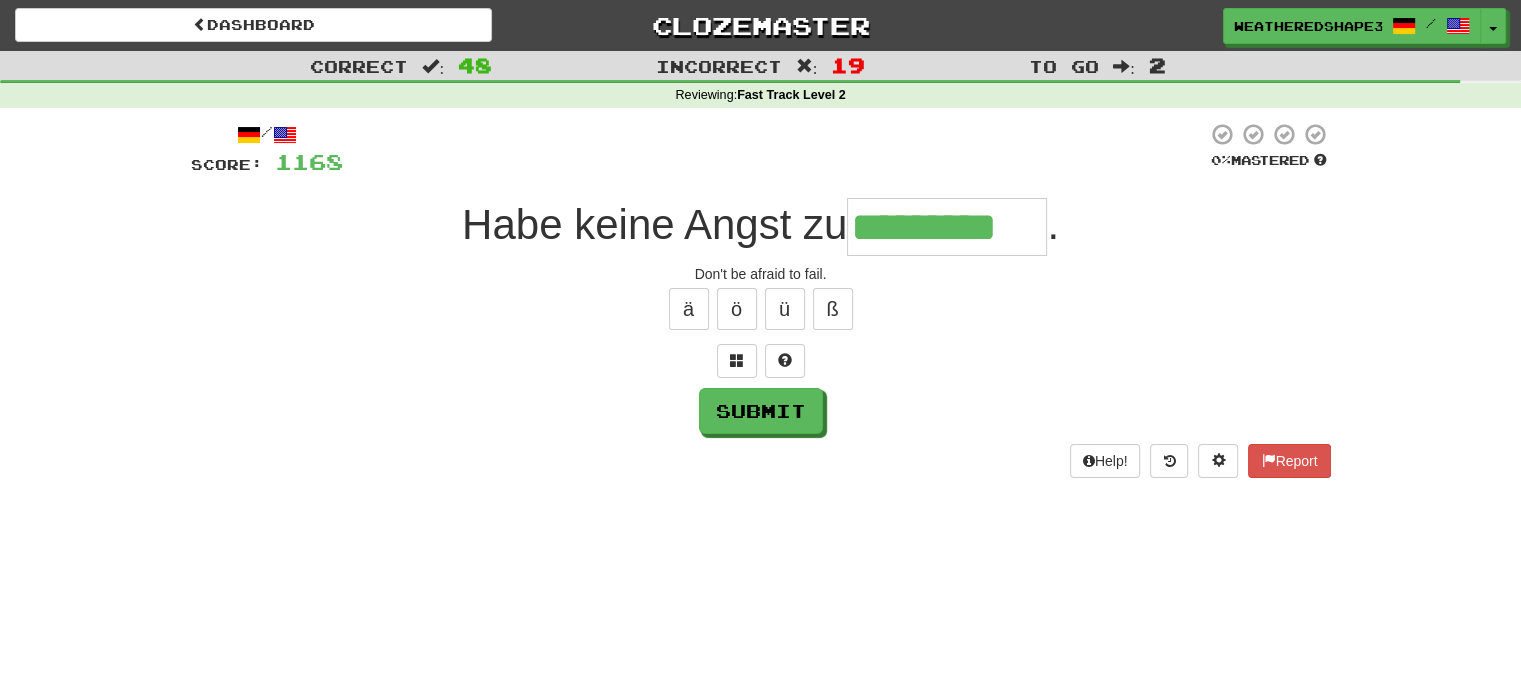 type on "*********" 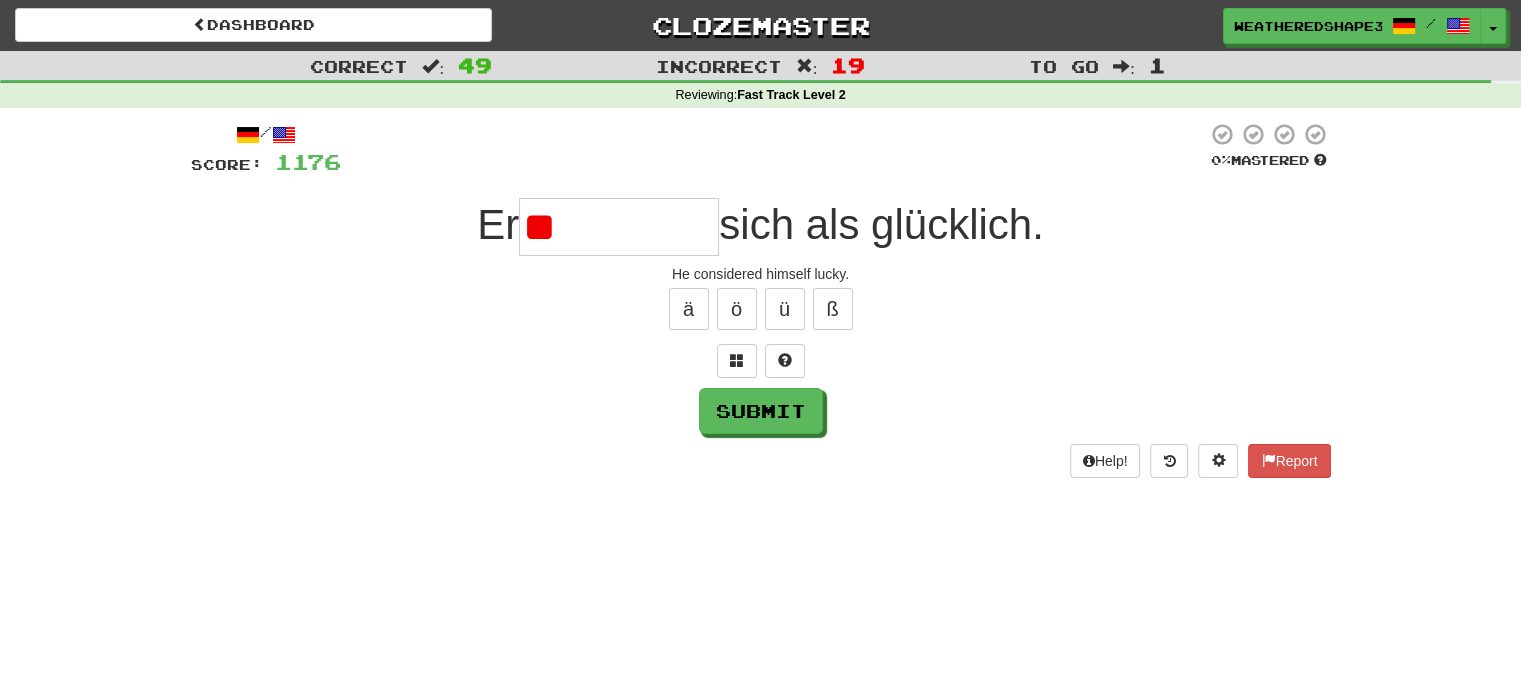 type on "*" 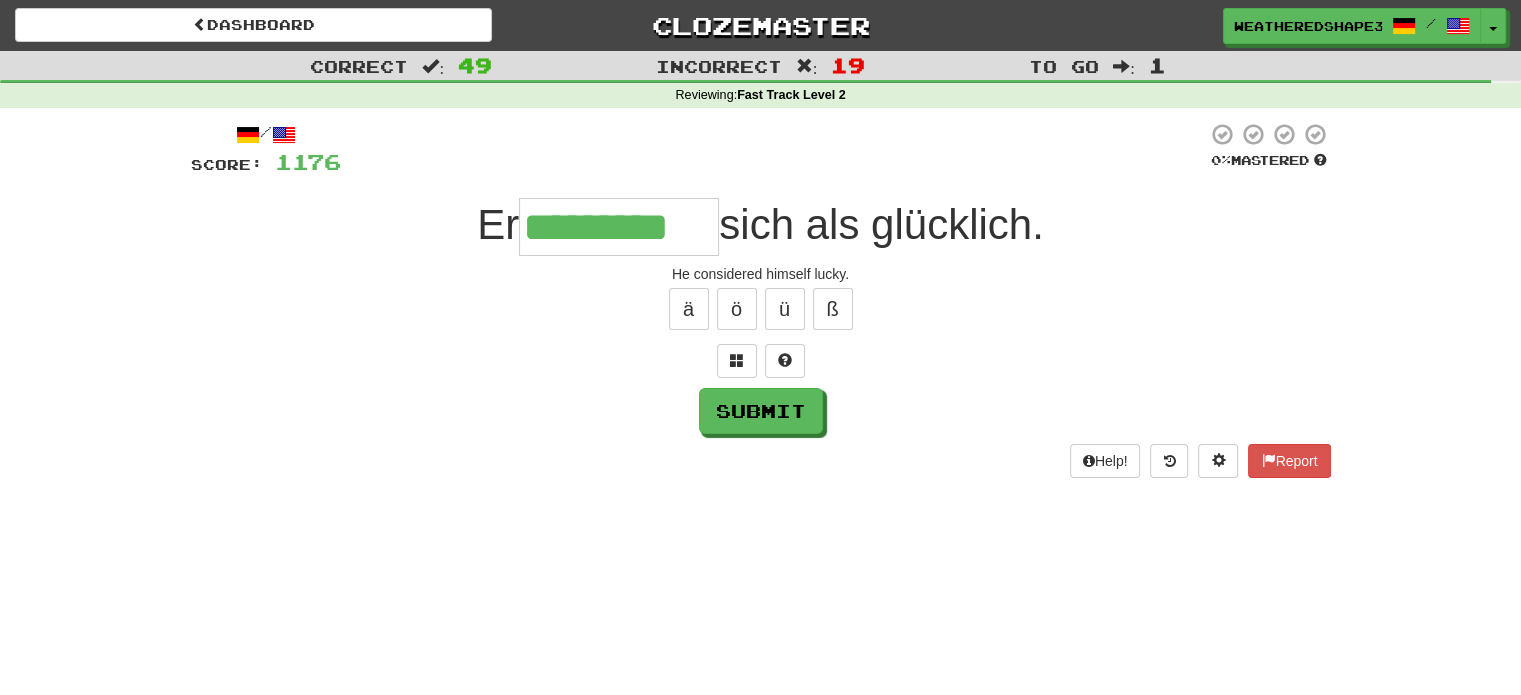 type on "*********" 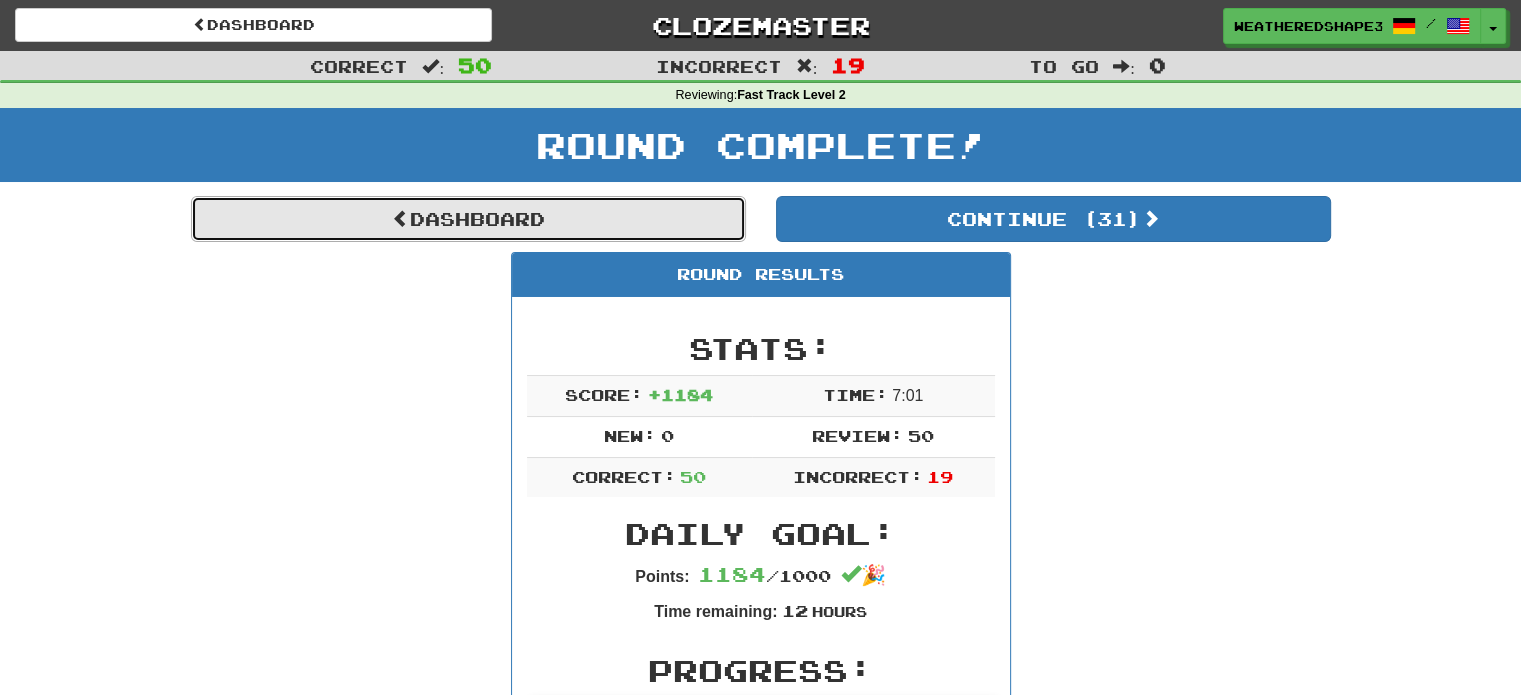 click on "Dashboard" at bounding box center (468, 219) 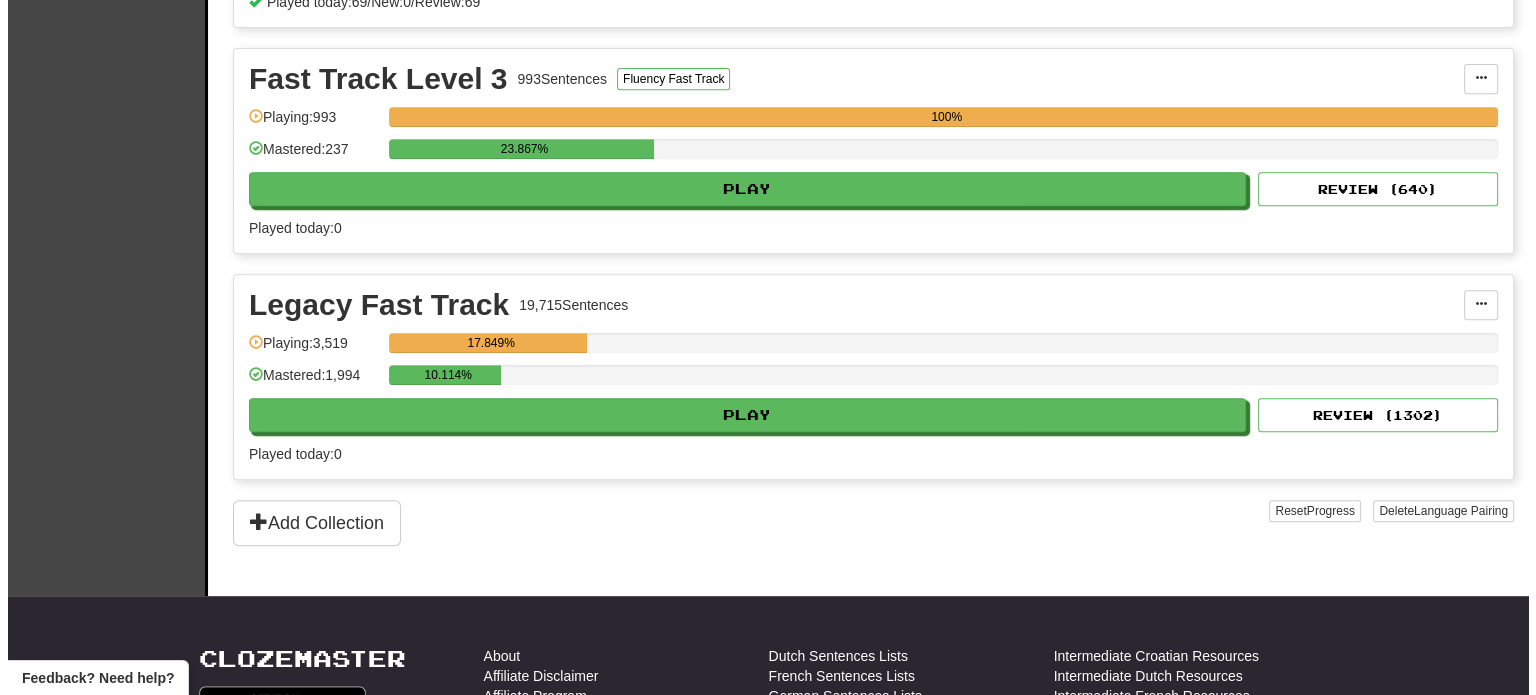 scroll, scrollTop: 700, scrollLeft: 0, axis: vertical 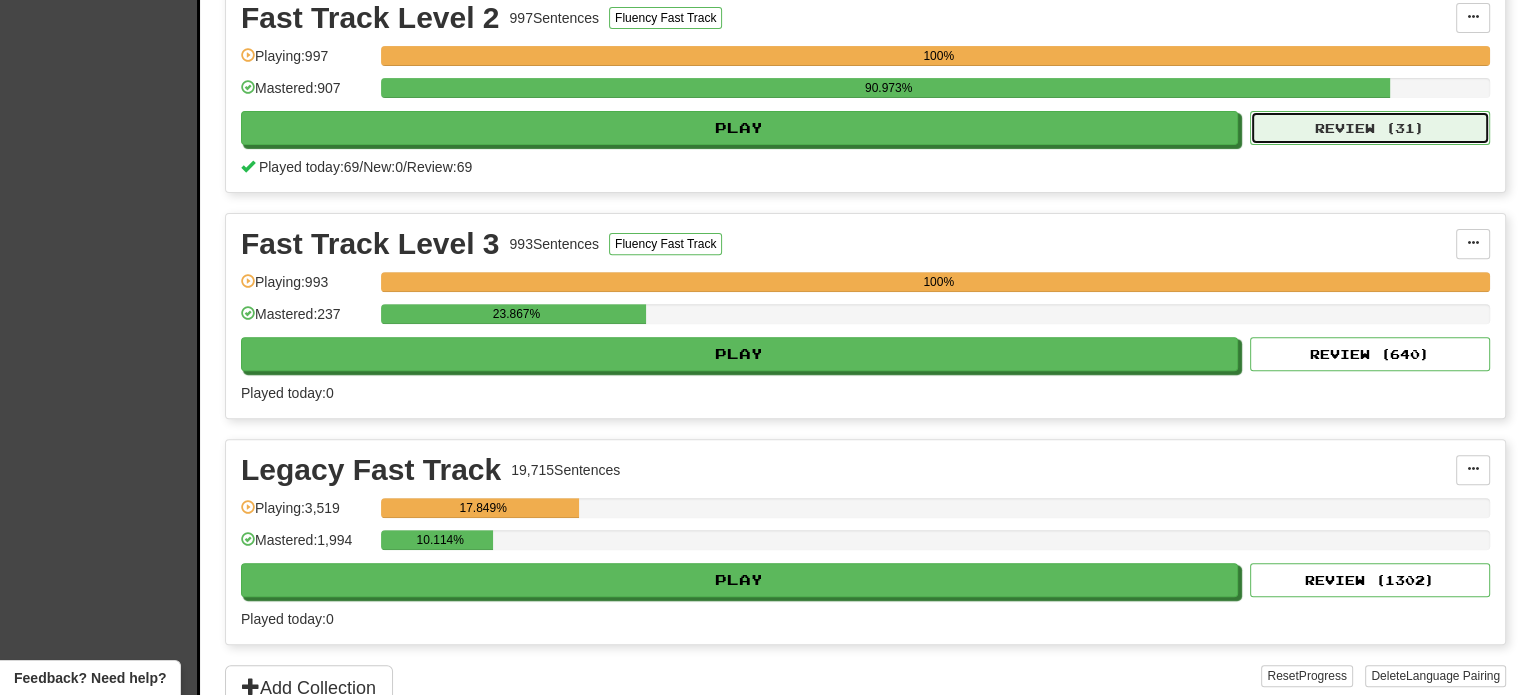 click on "Review ( 31 )" at bounding box center (1370, 128) 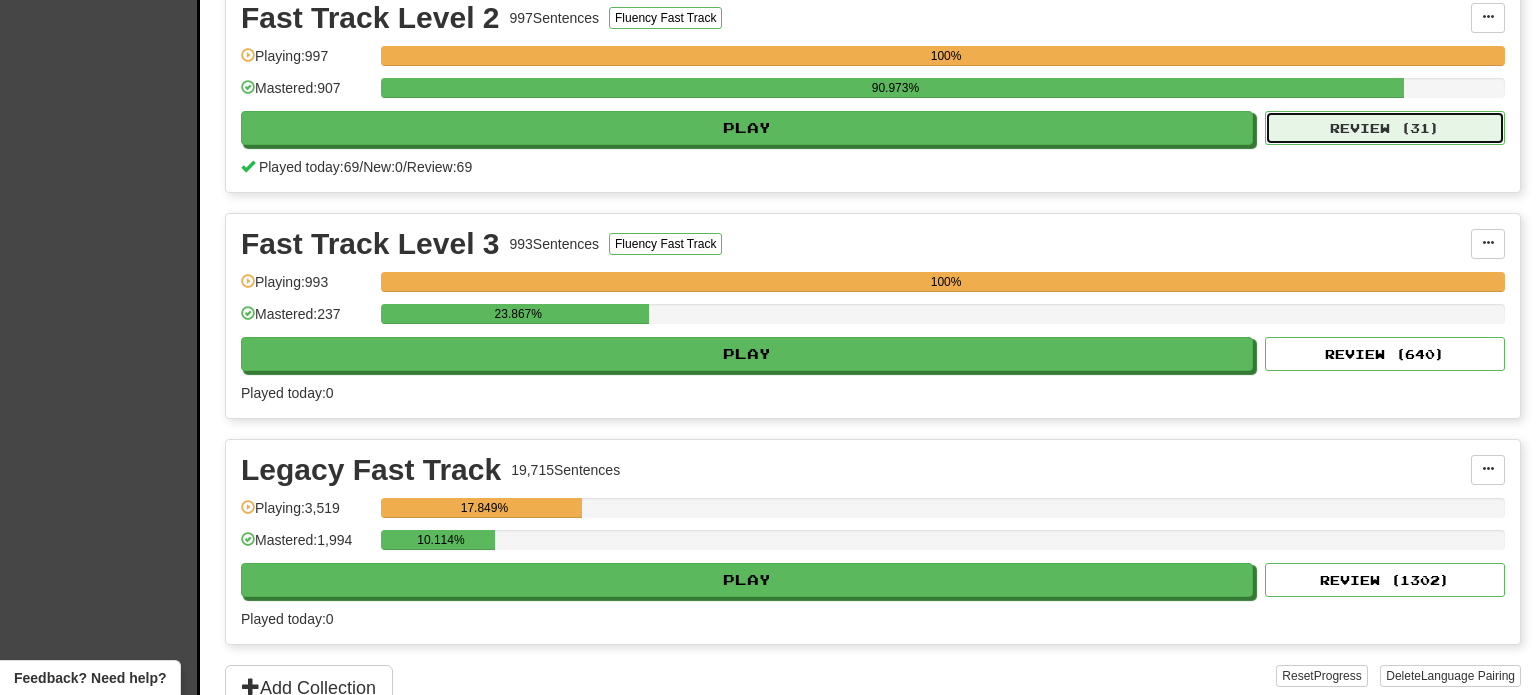 select on "**" 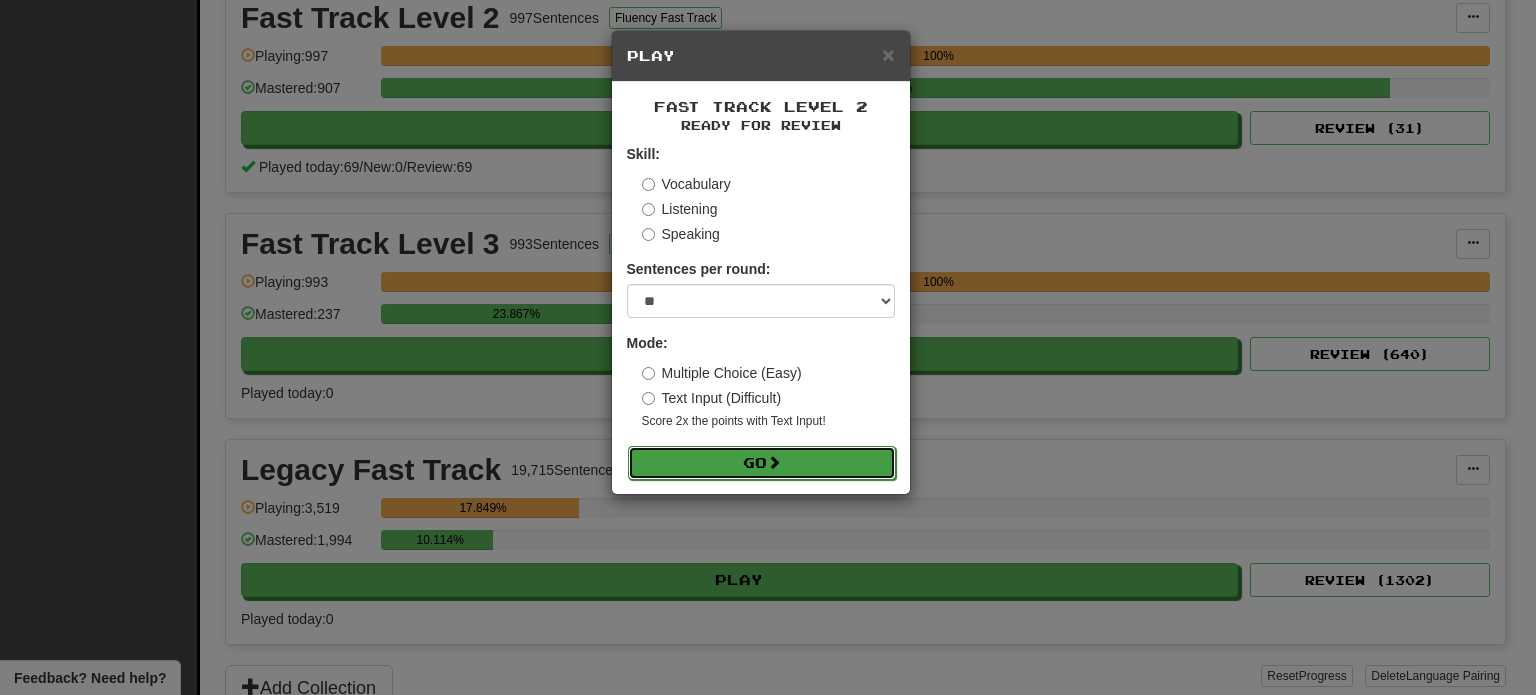 click on "Go" at bounding box center [762, 463] 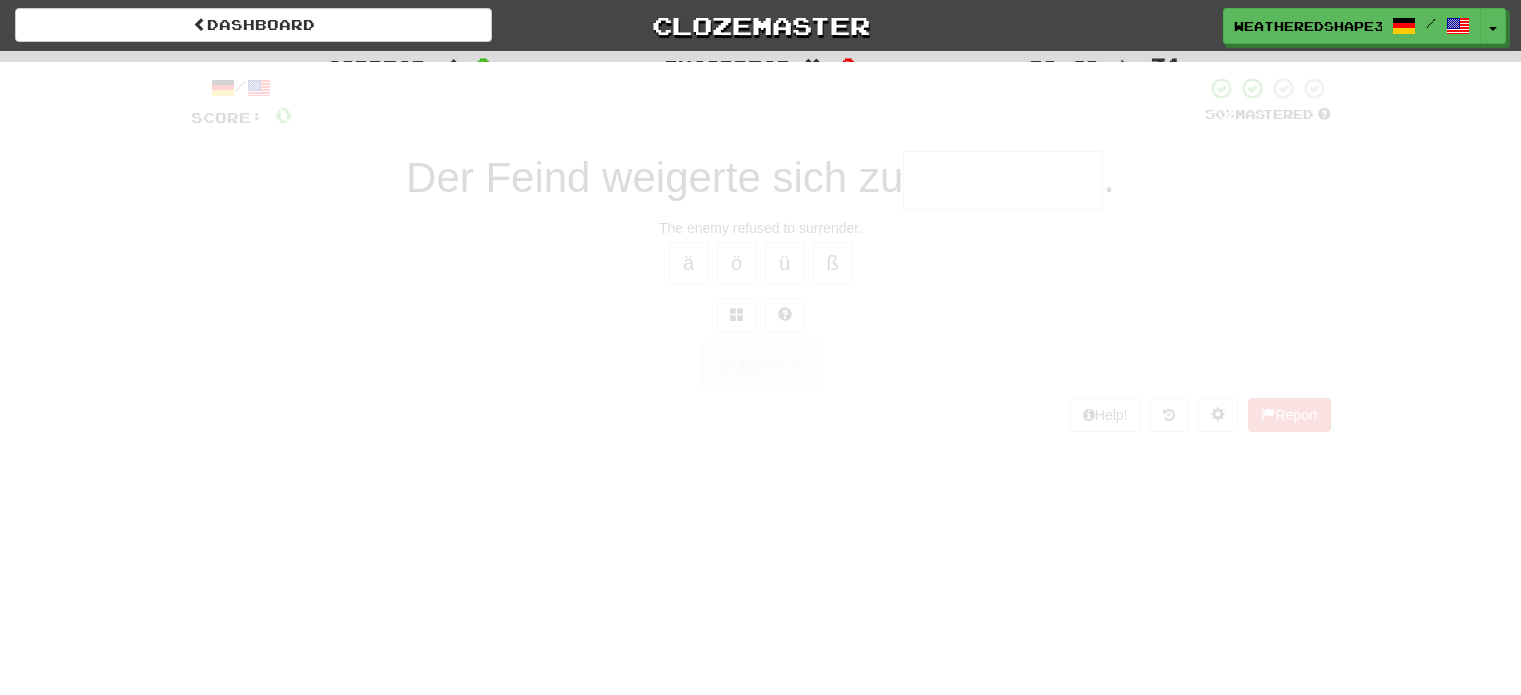 scroll, scrollTop: 0, scrollLeft: 0, axis: both 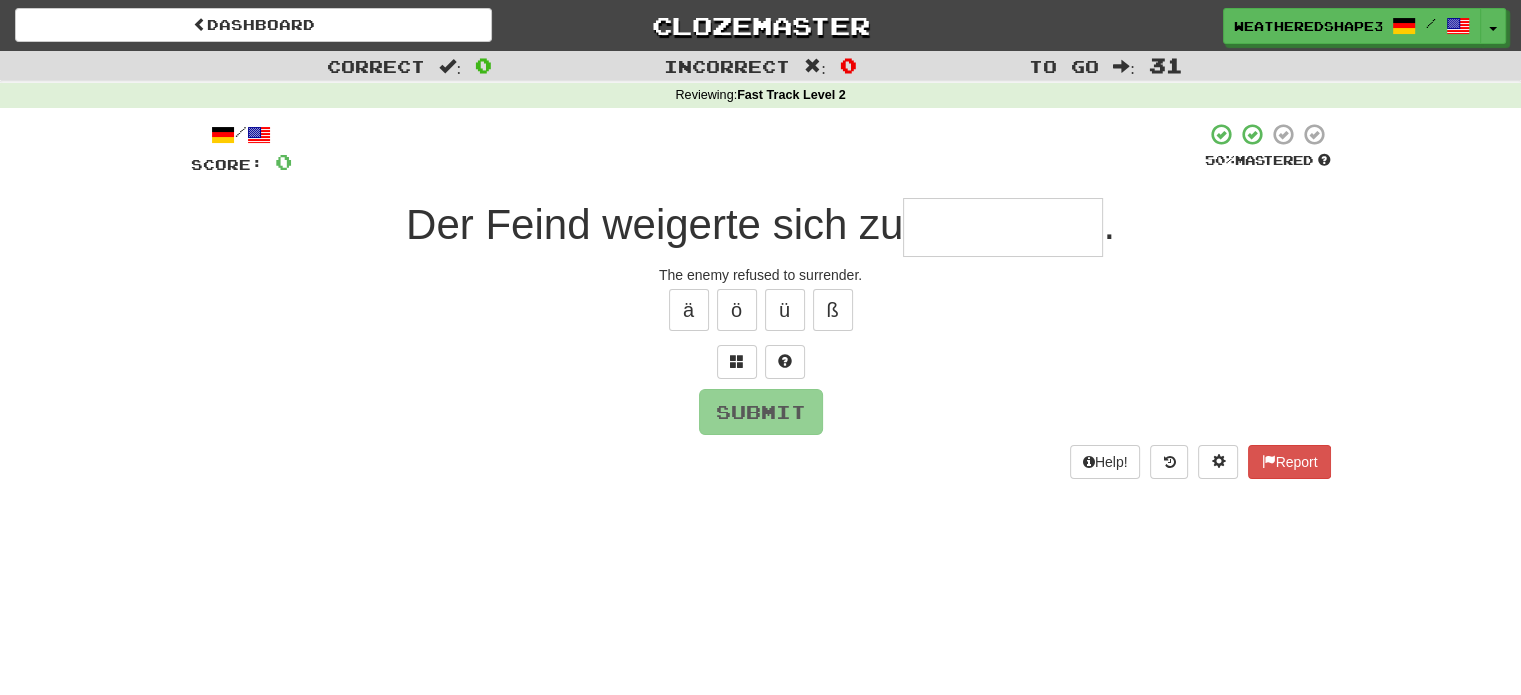type on "*" 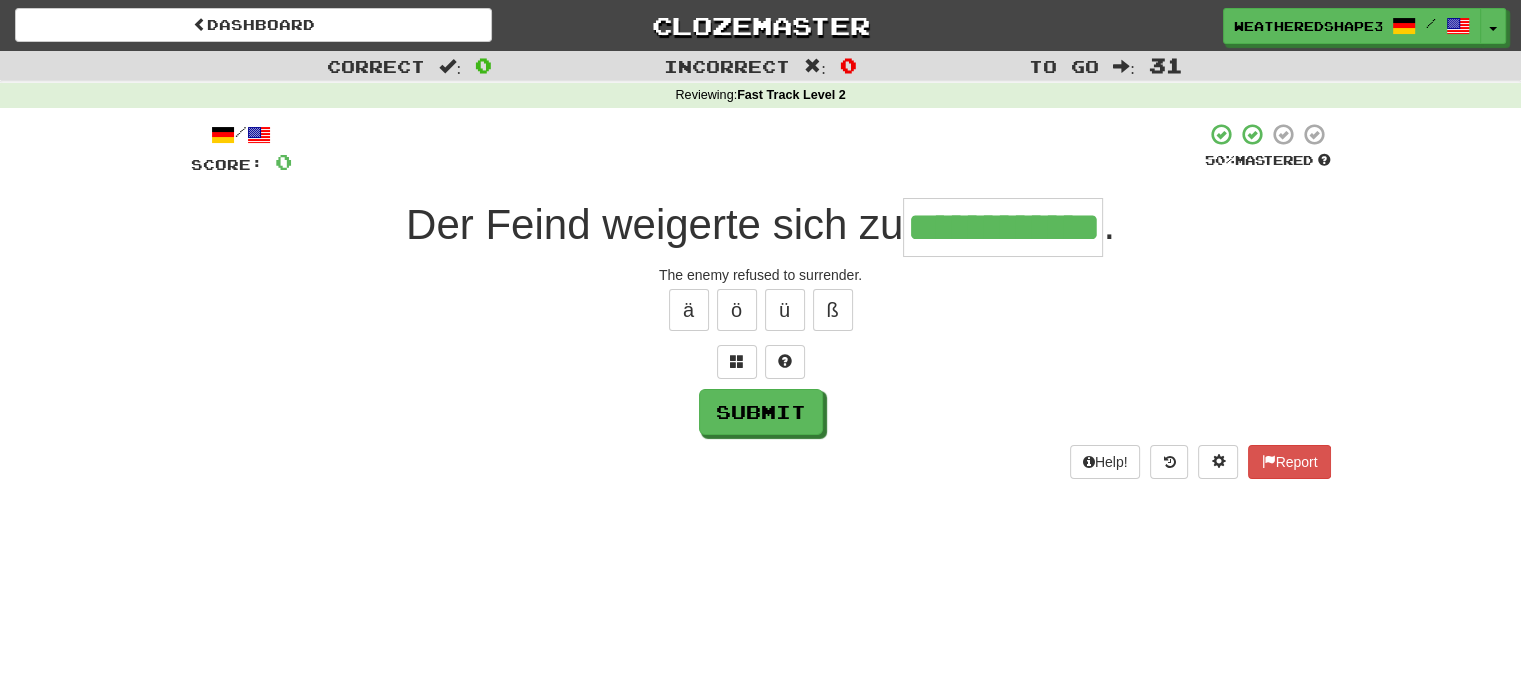 scroll, scrollTop: 0, scrollLeft: 22, axis: horizontal 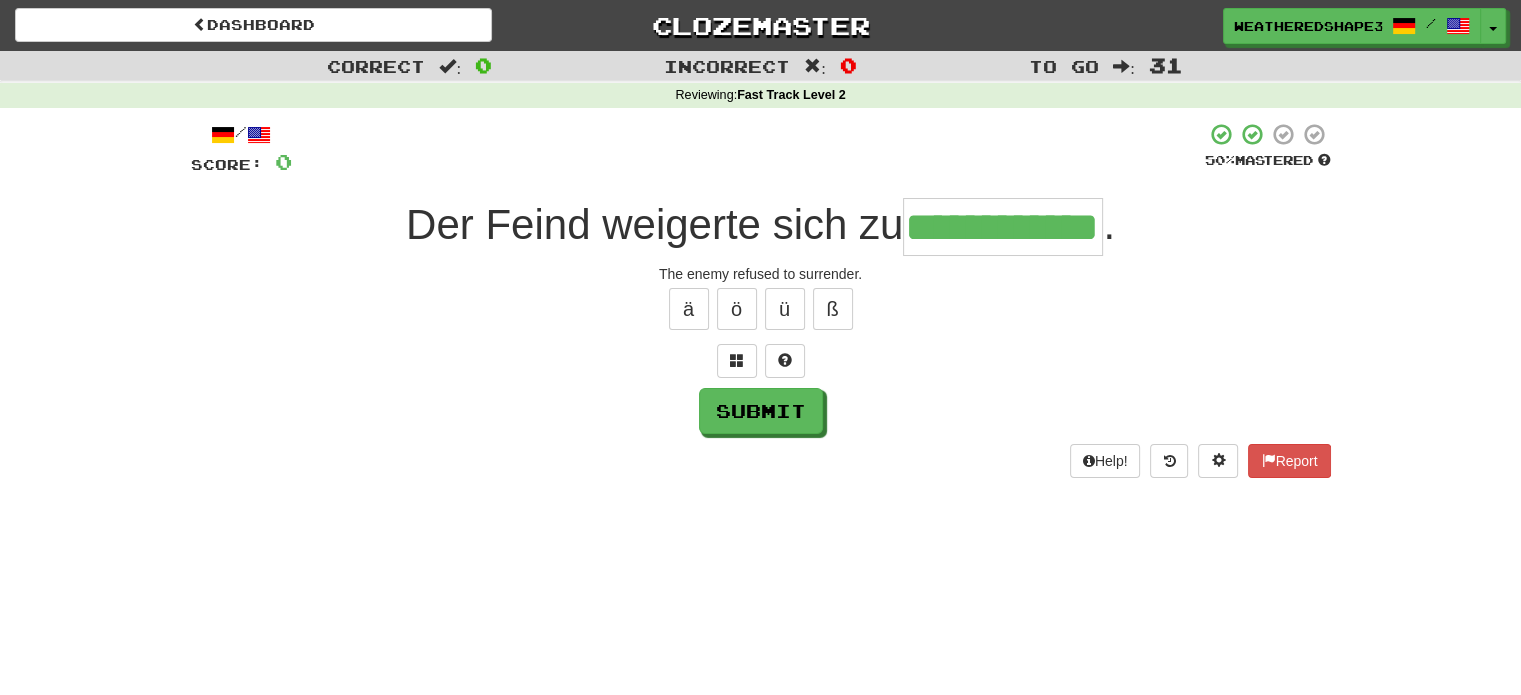 type on "**********" 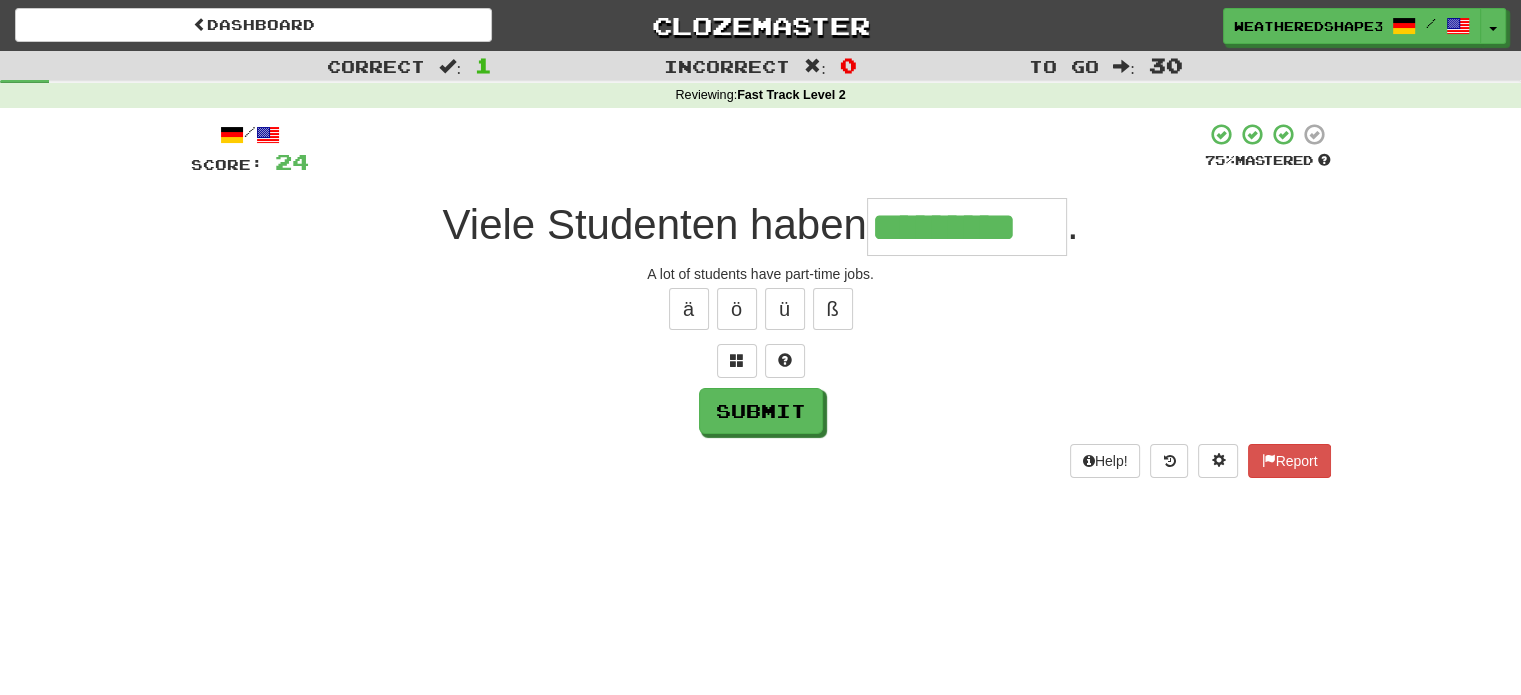 type on "*********" 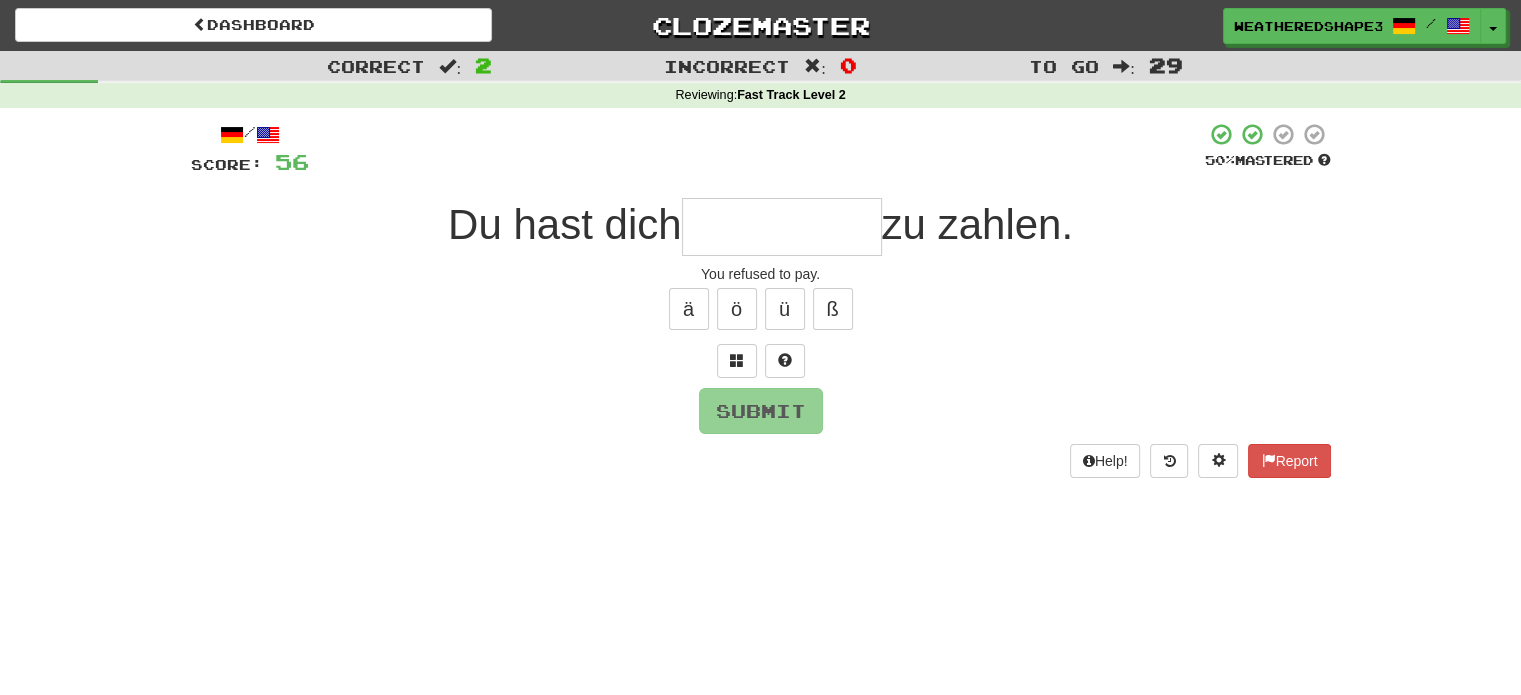type on "*" 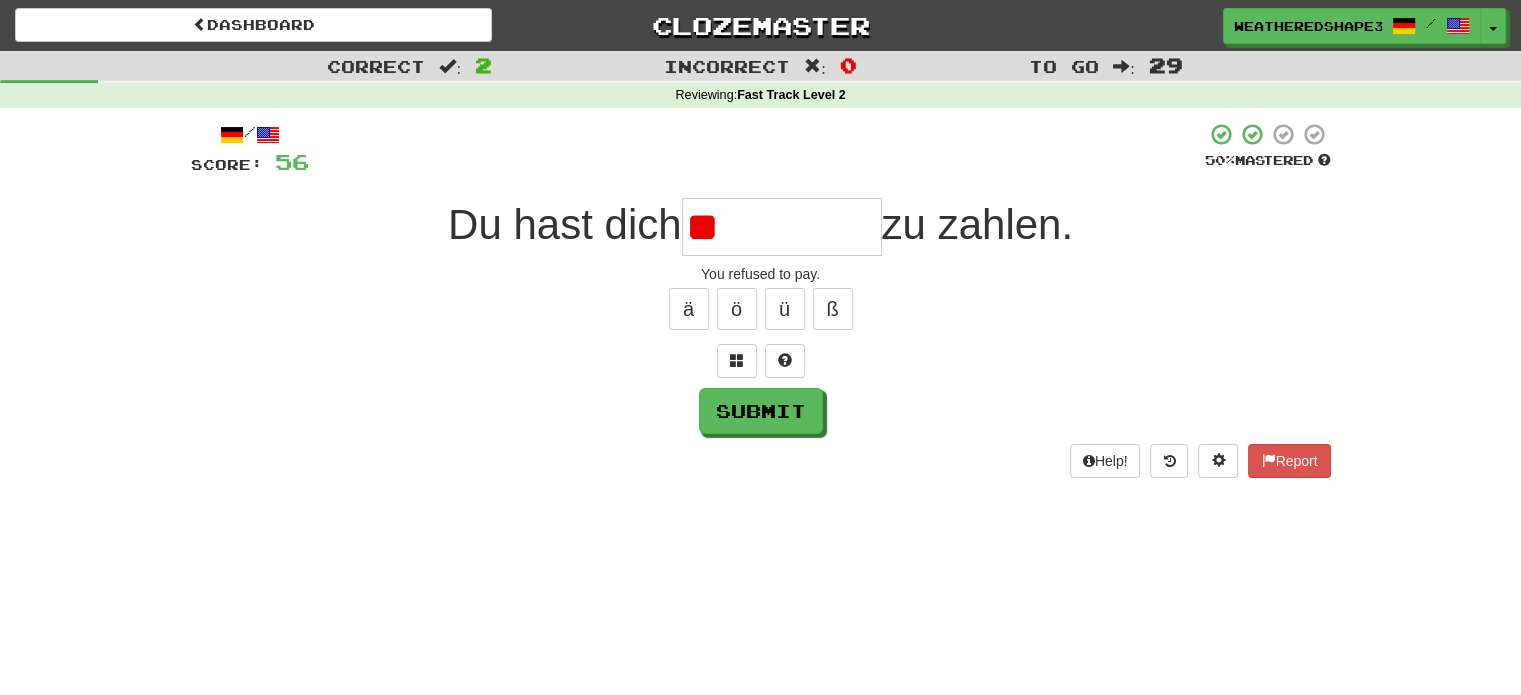 type on "*" 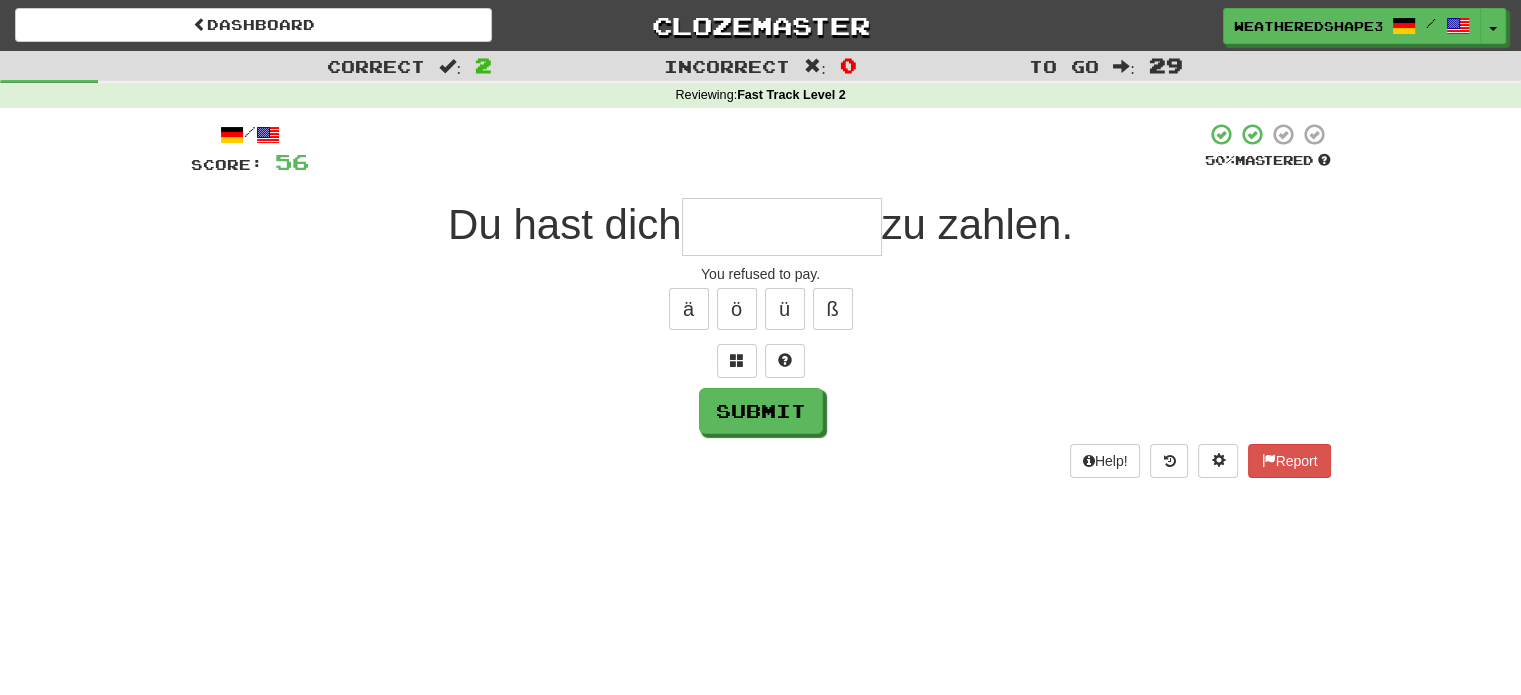 type on "*" 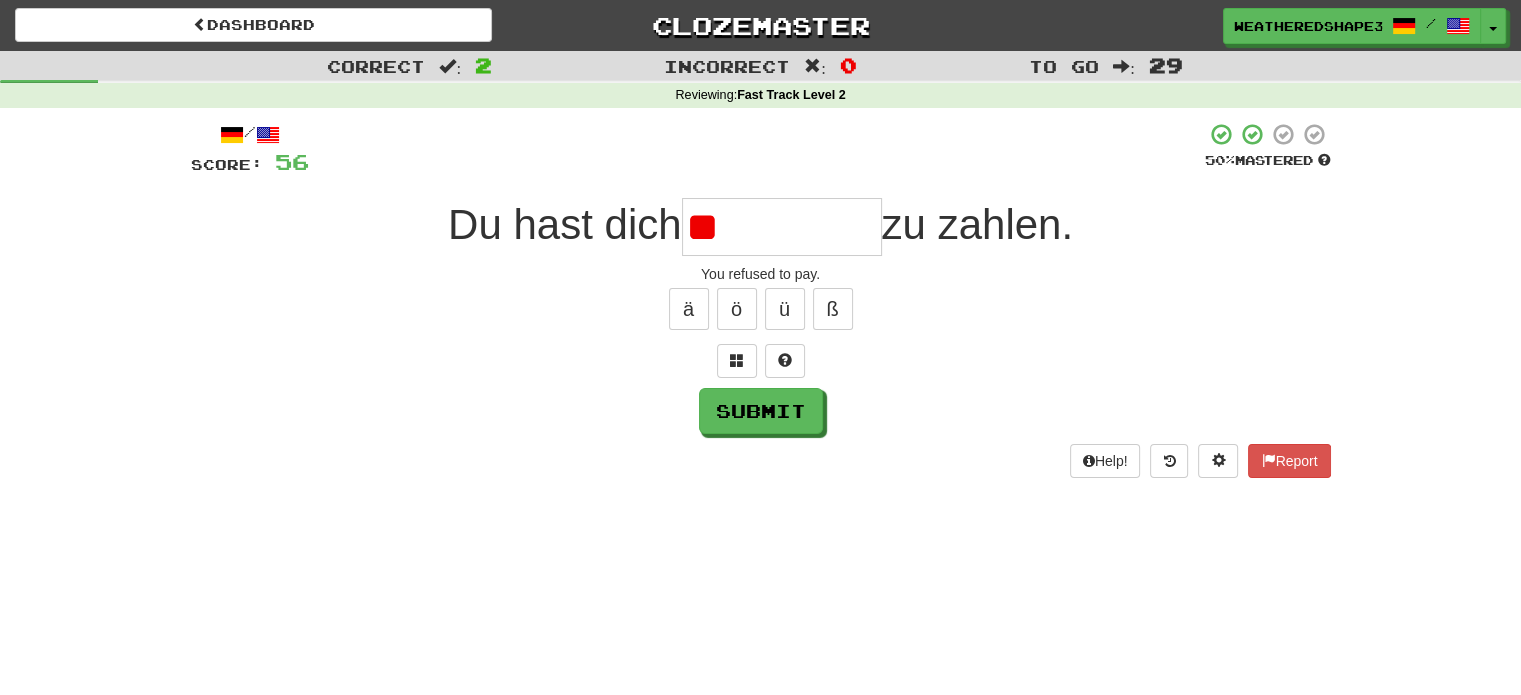 type on "*********" 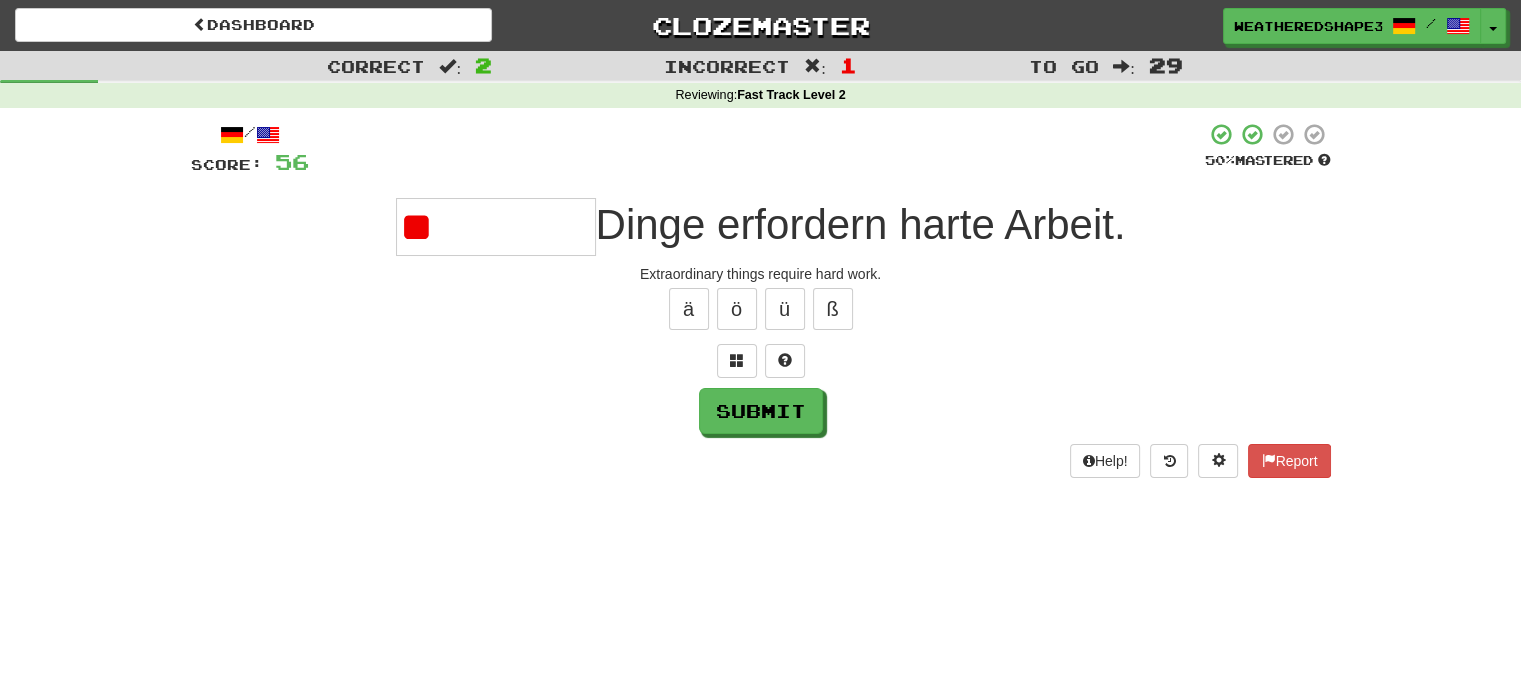 type on "*" 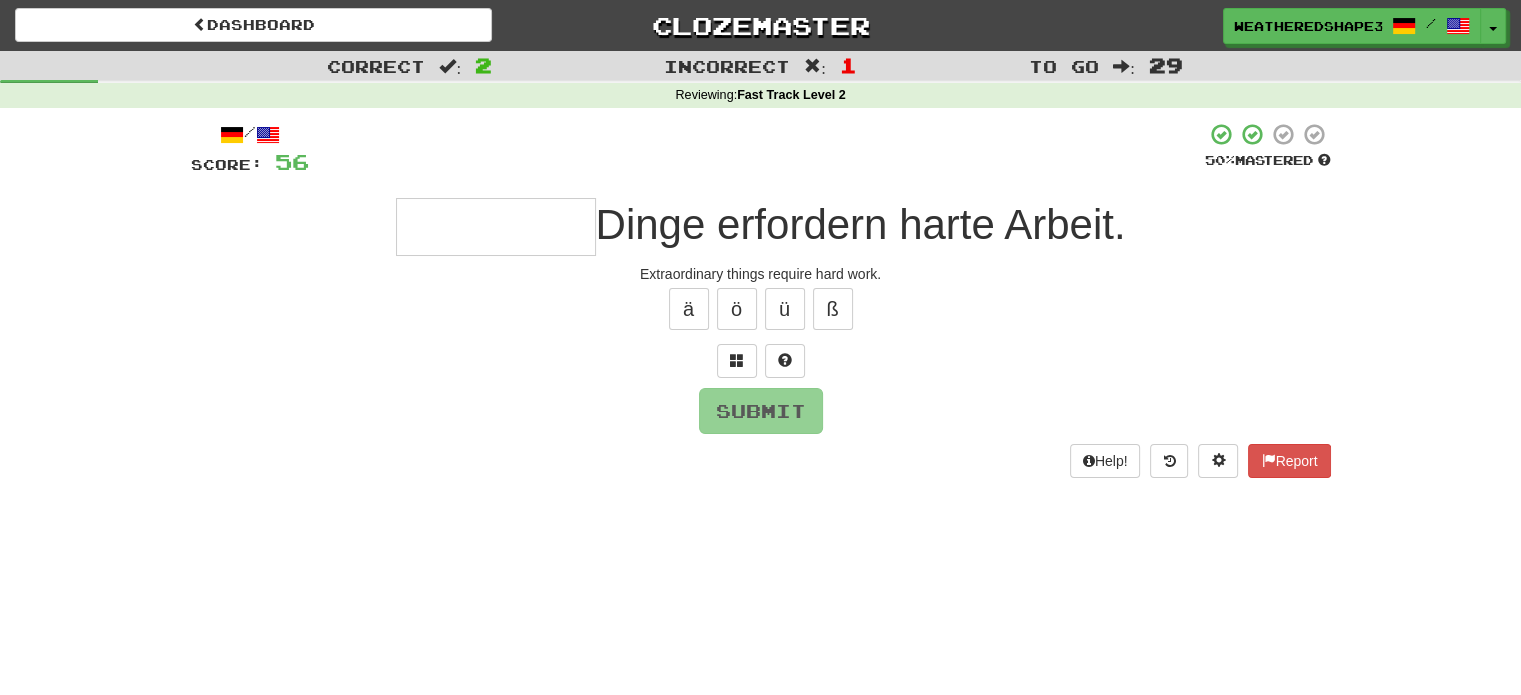type on "*" 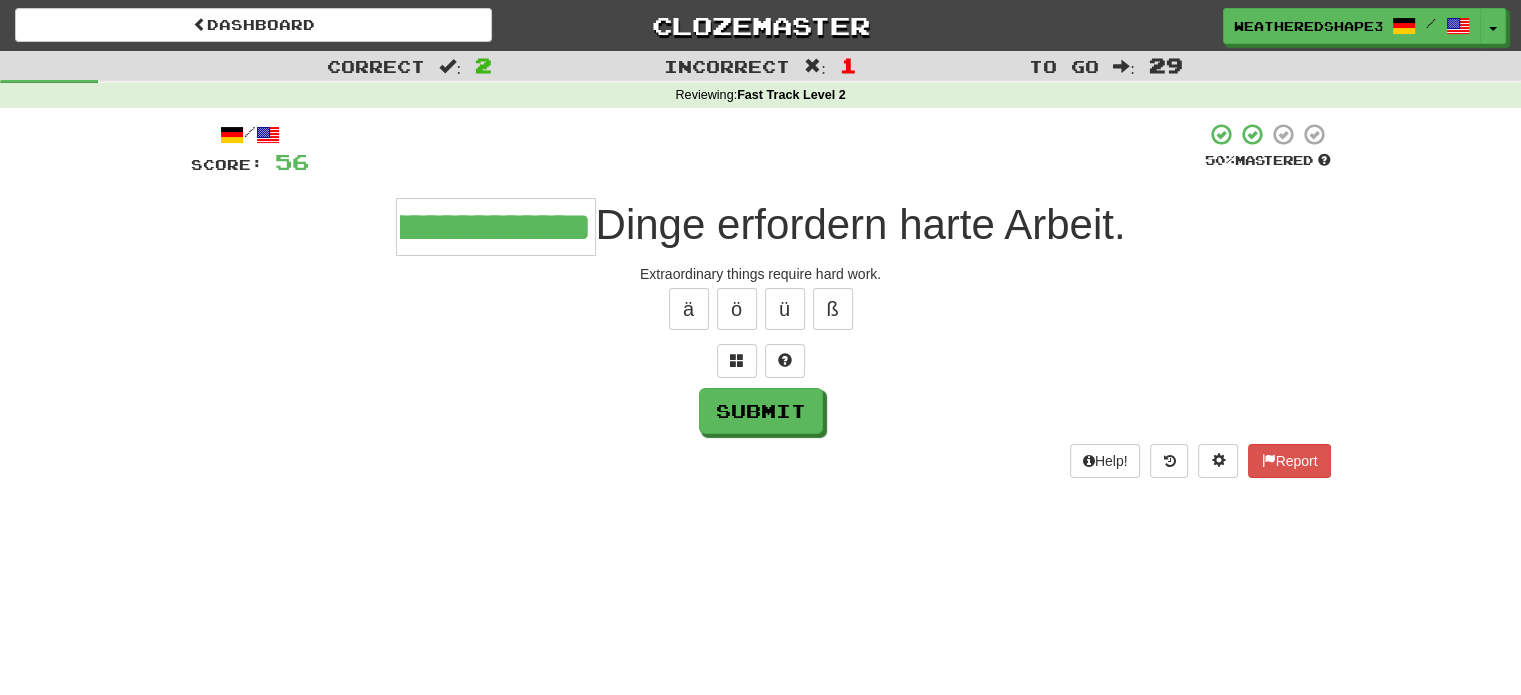 scroll, scrollTop: 0, scrollLeft: 150, axis: horizontal 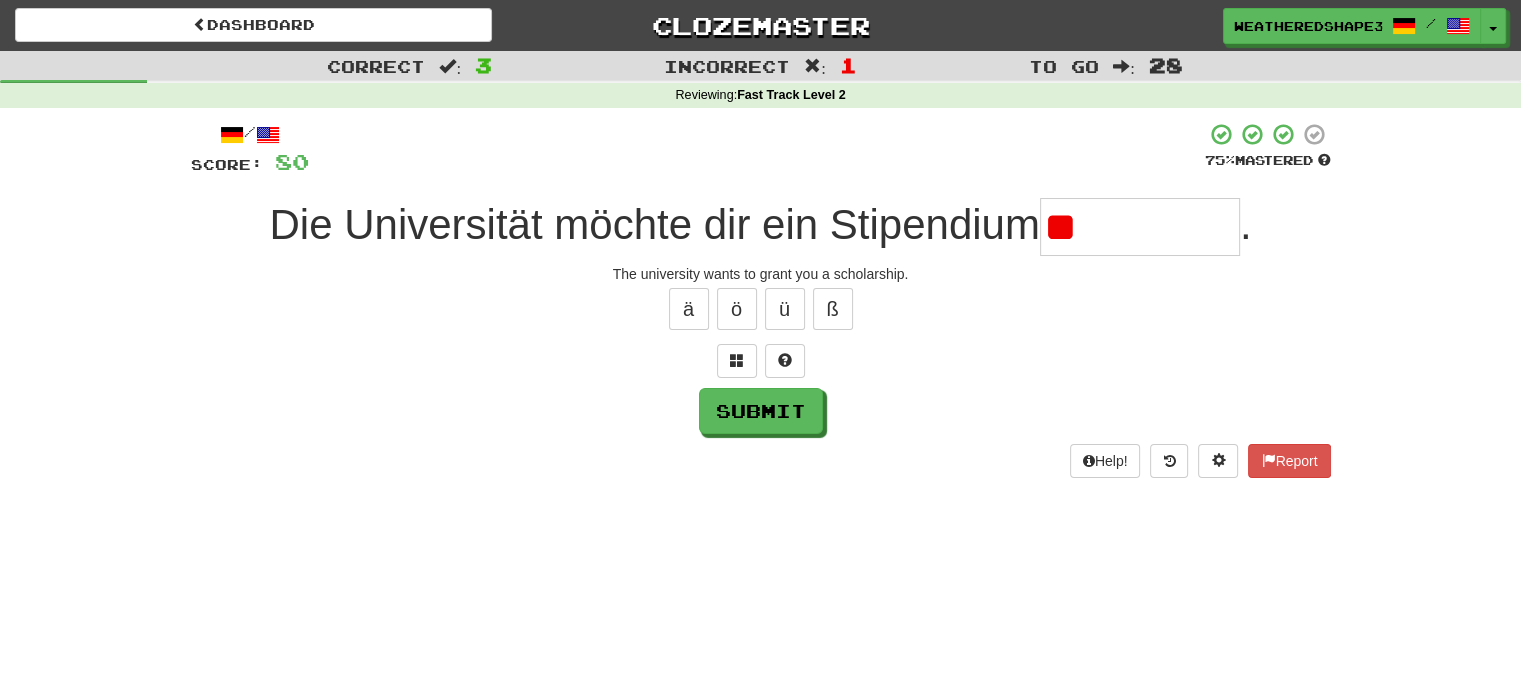type on "*" 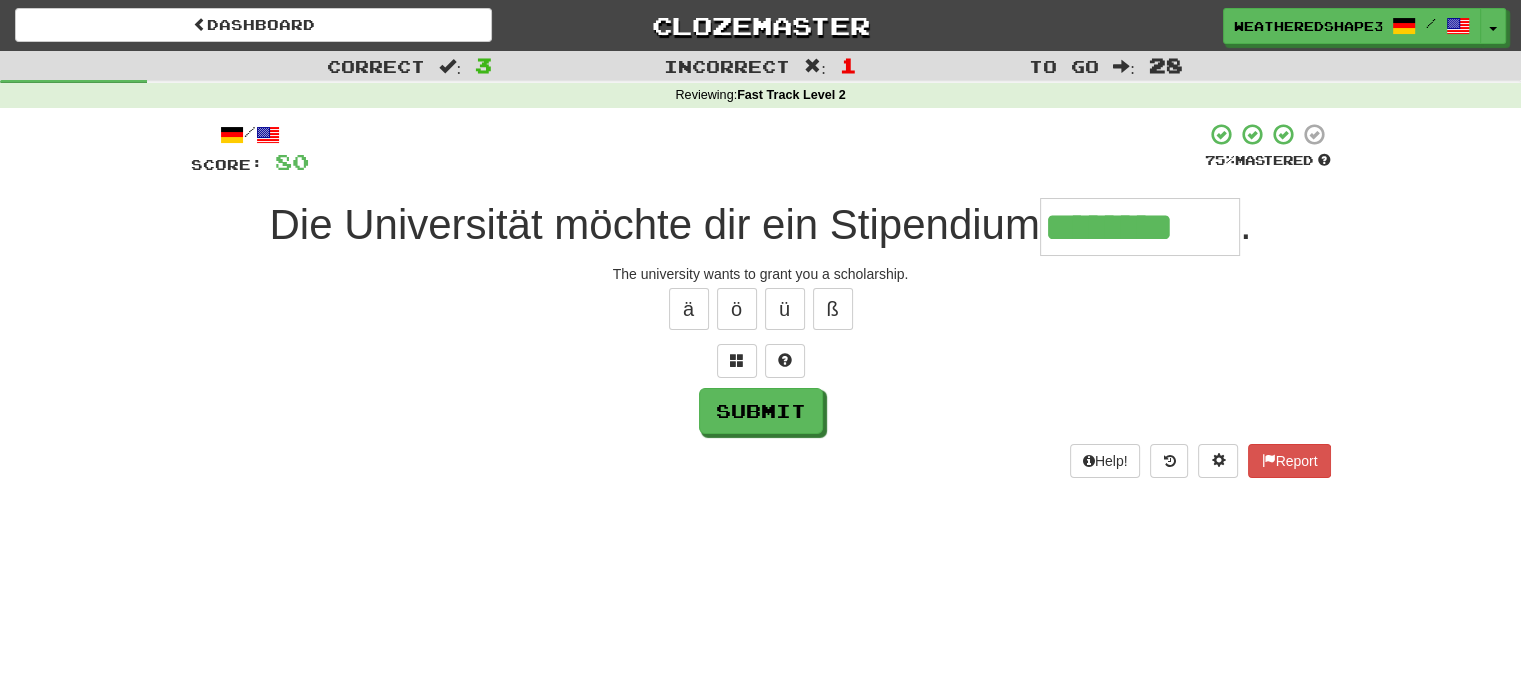 type on "********" 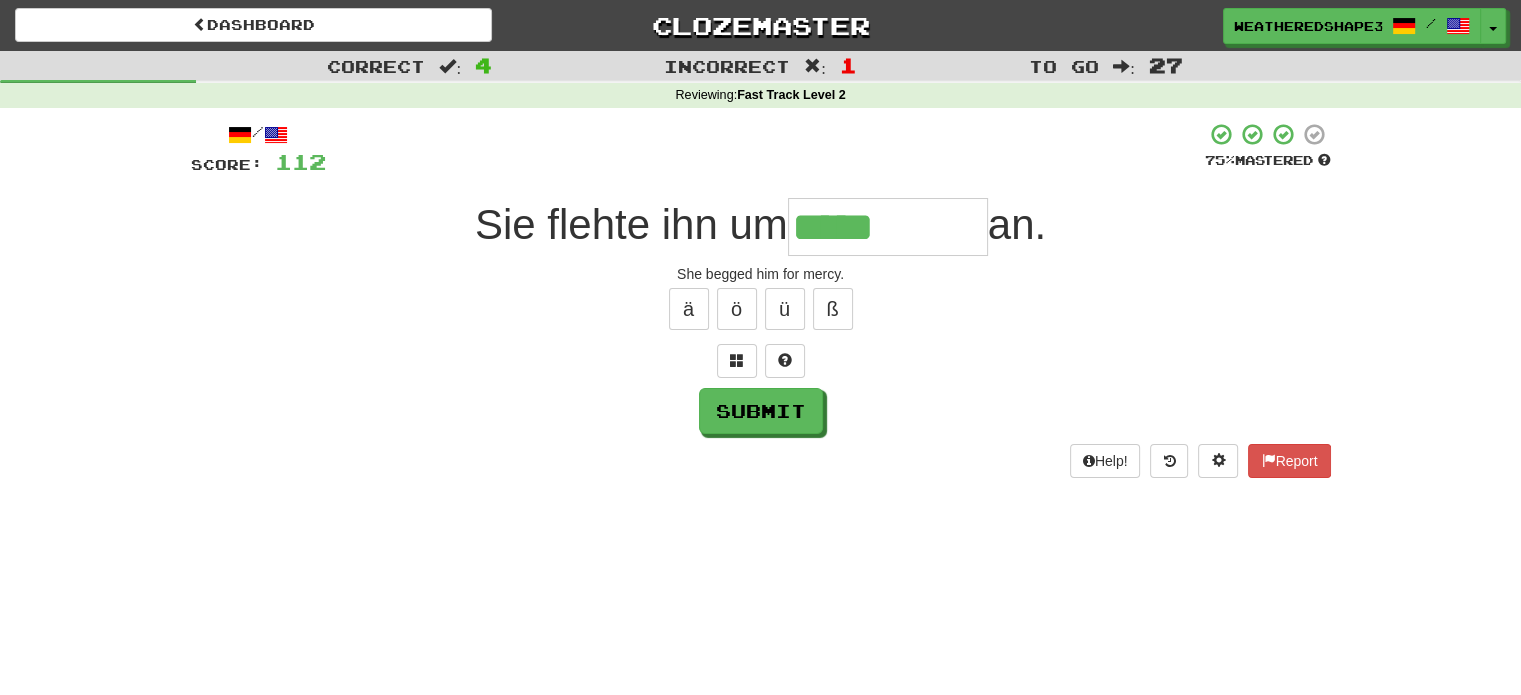 type on "*****" 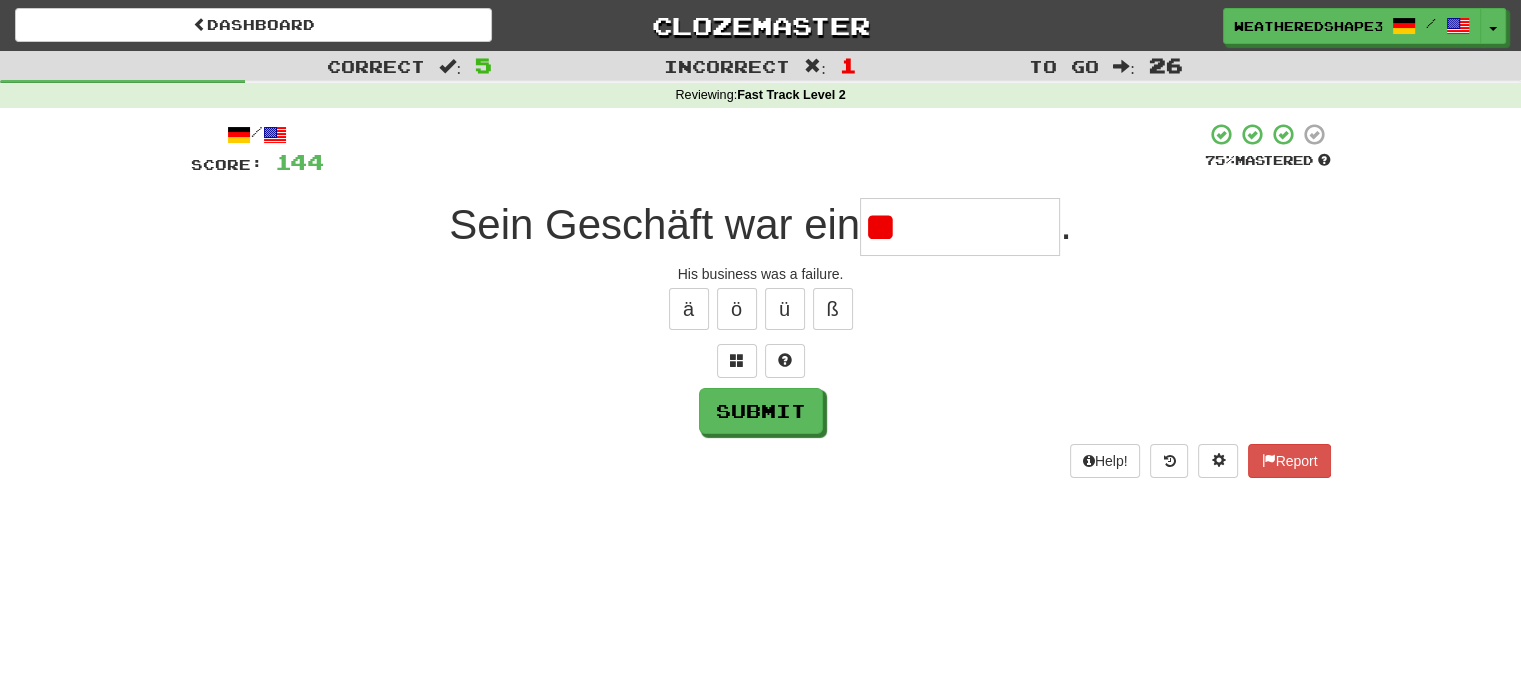 type on "*" 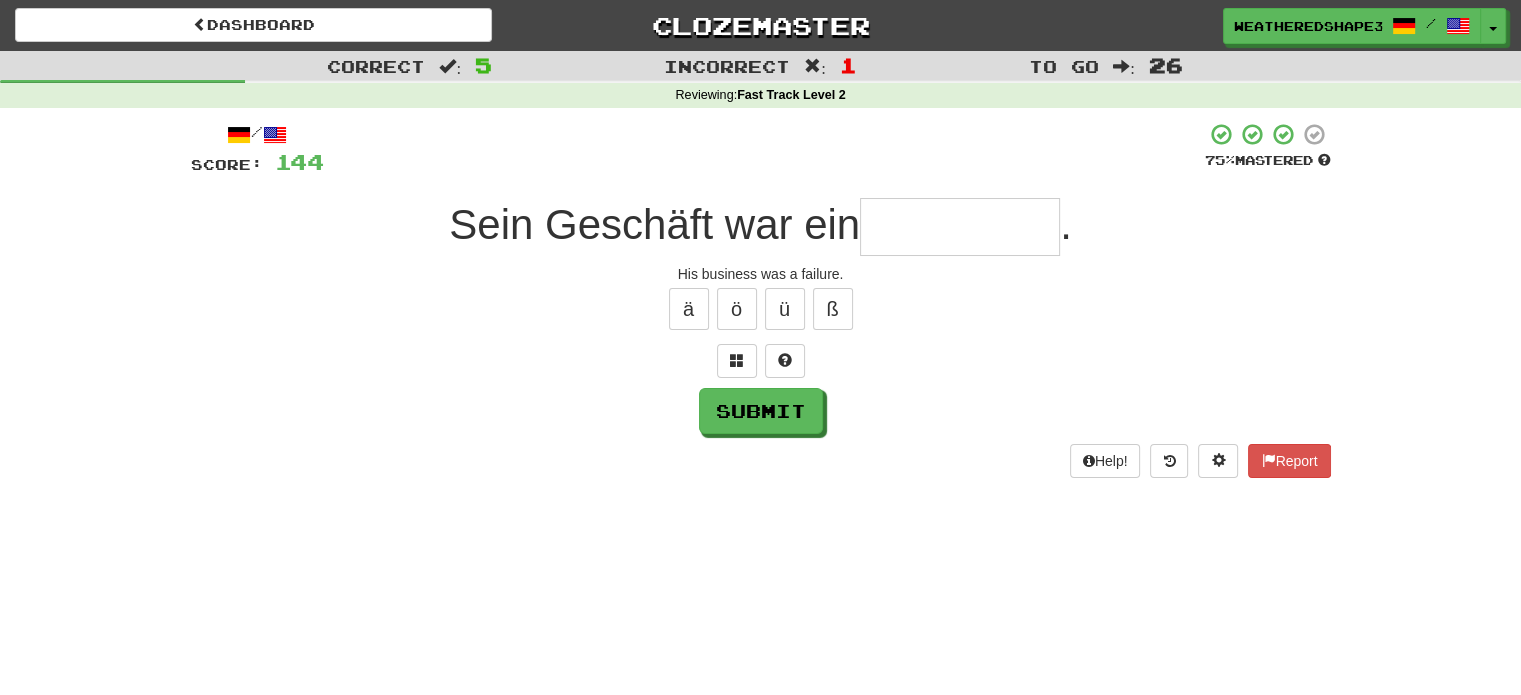 type on "*" 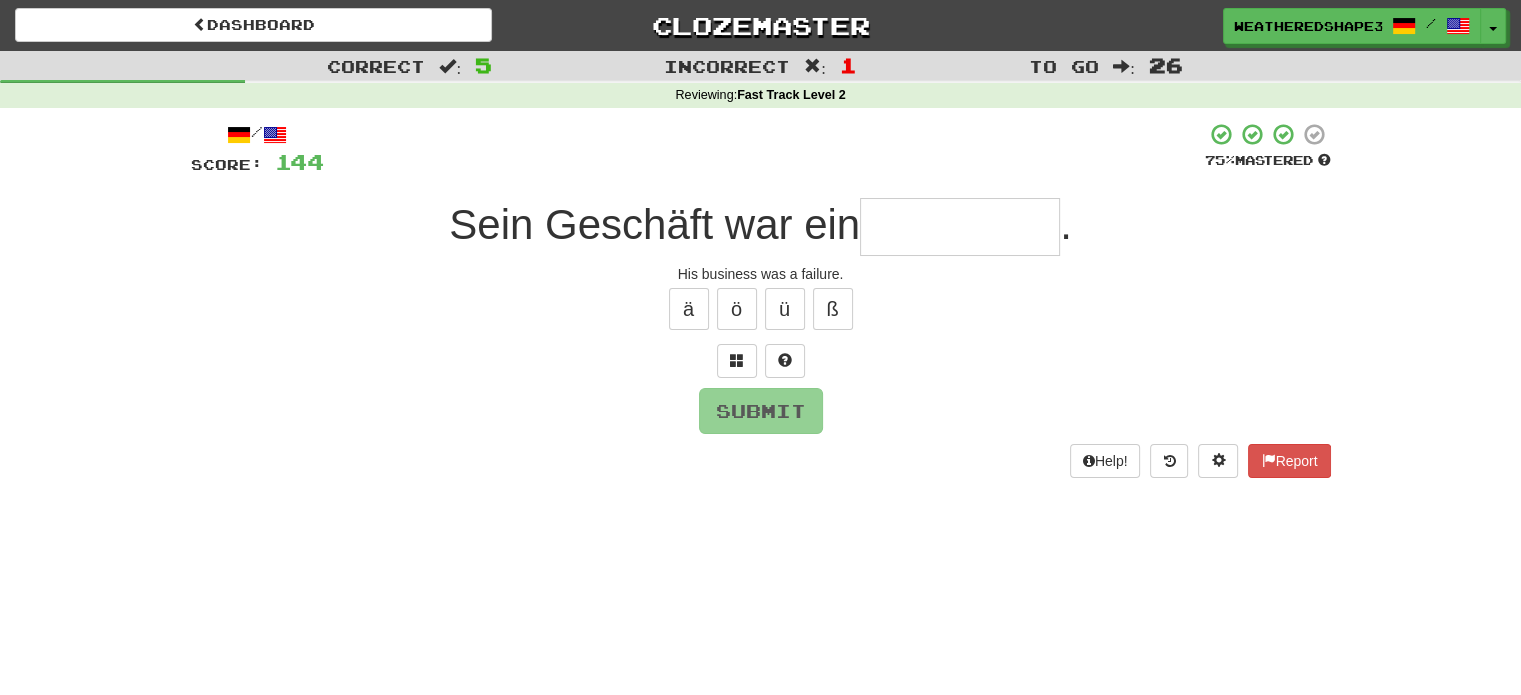 type on "*" 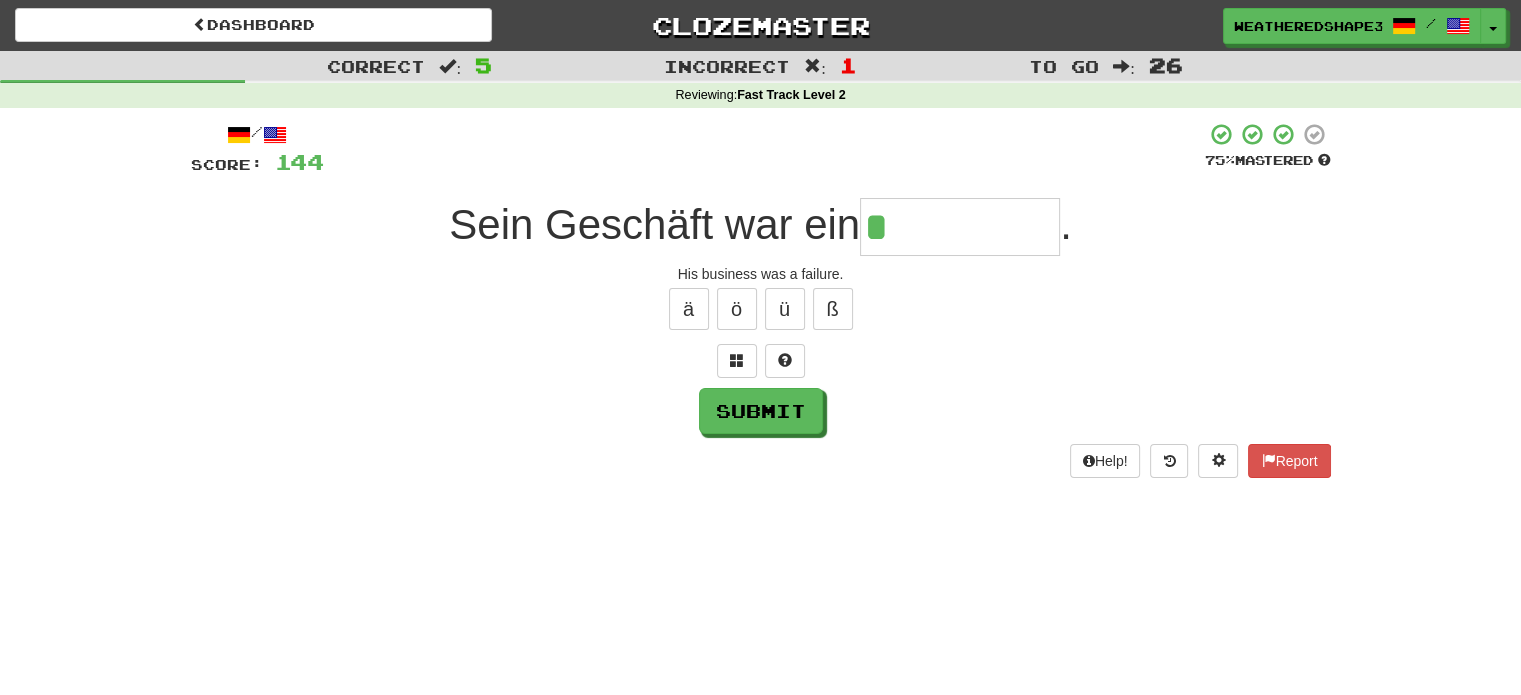 type on "****" 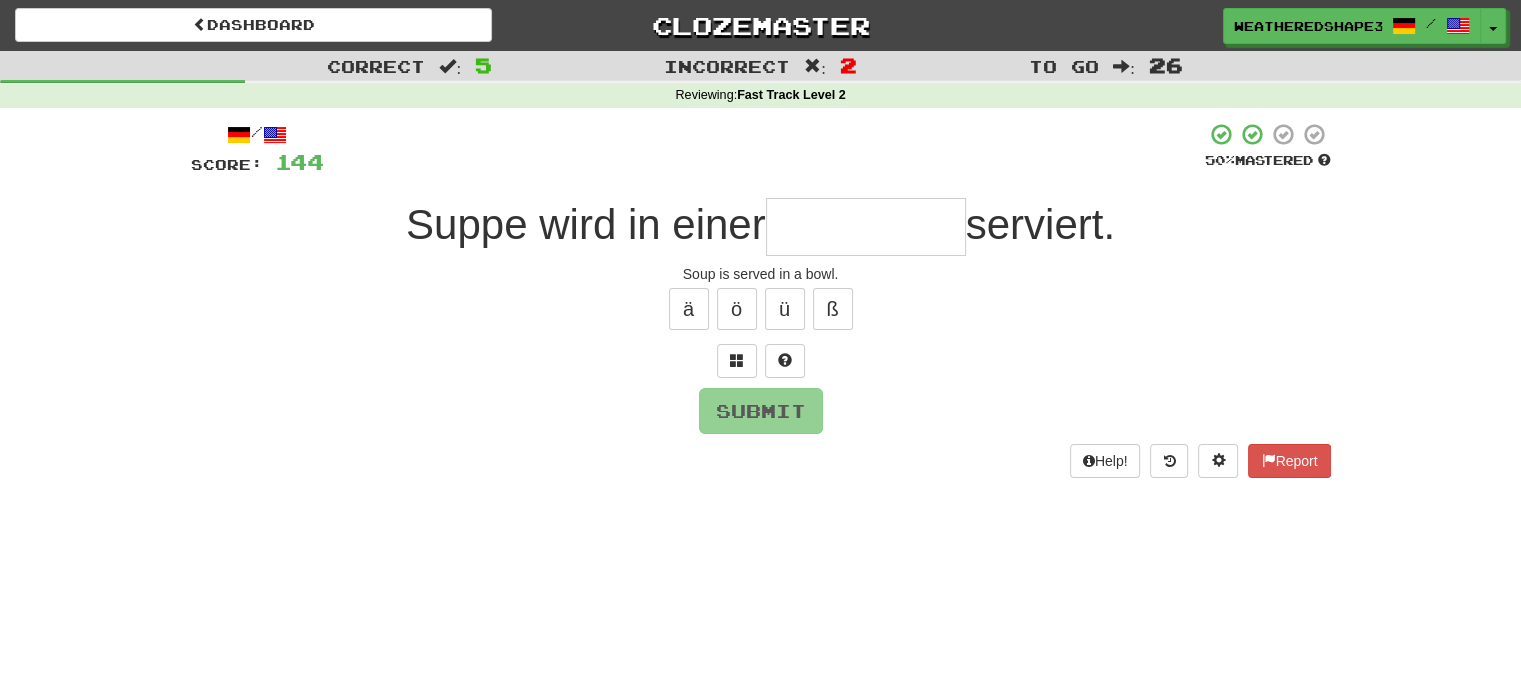 type on "*" 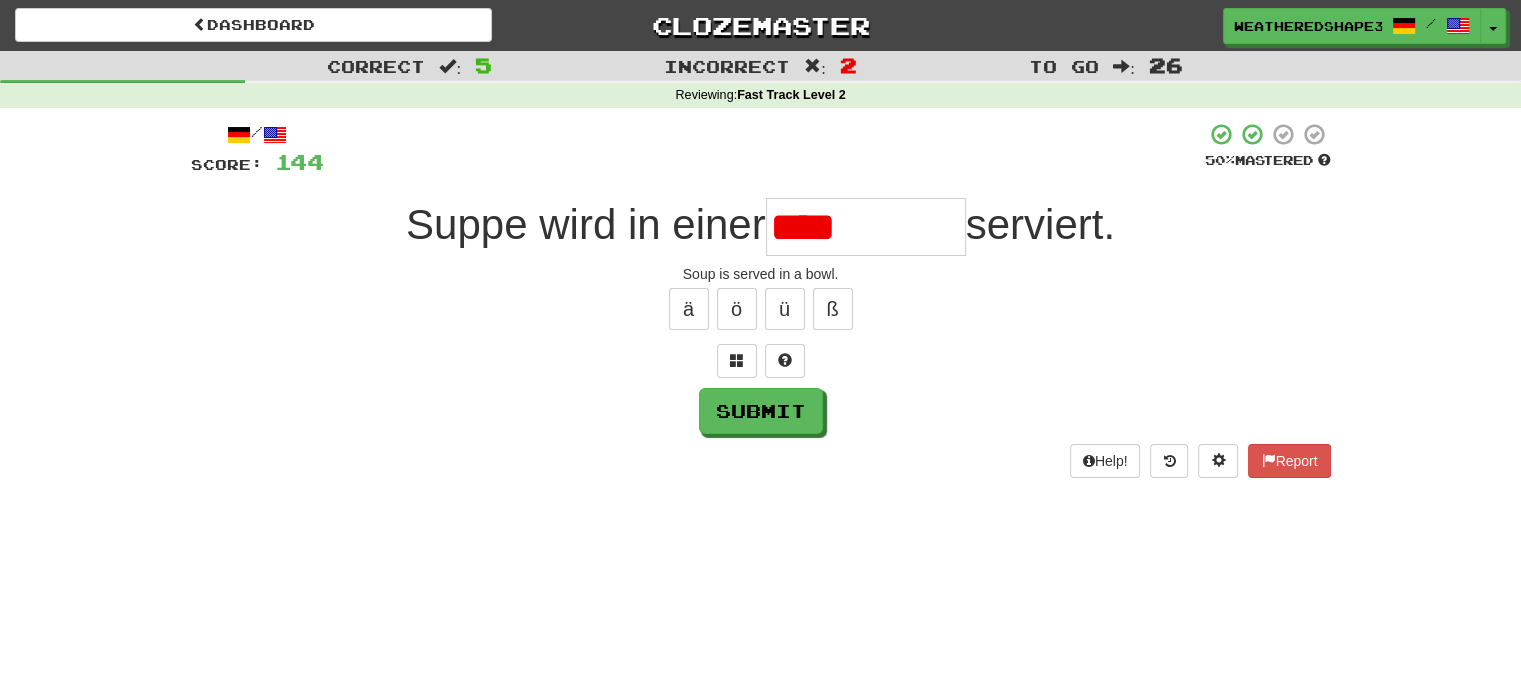 type on "********" 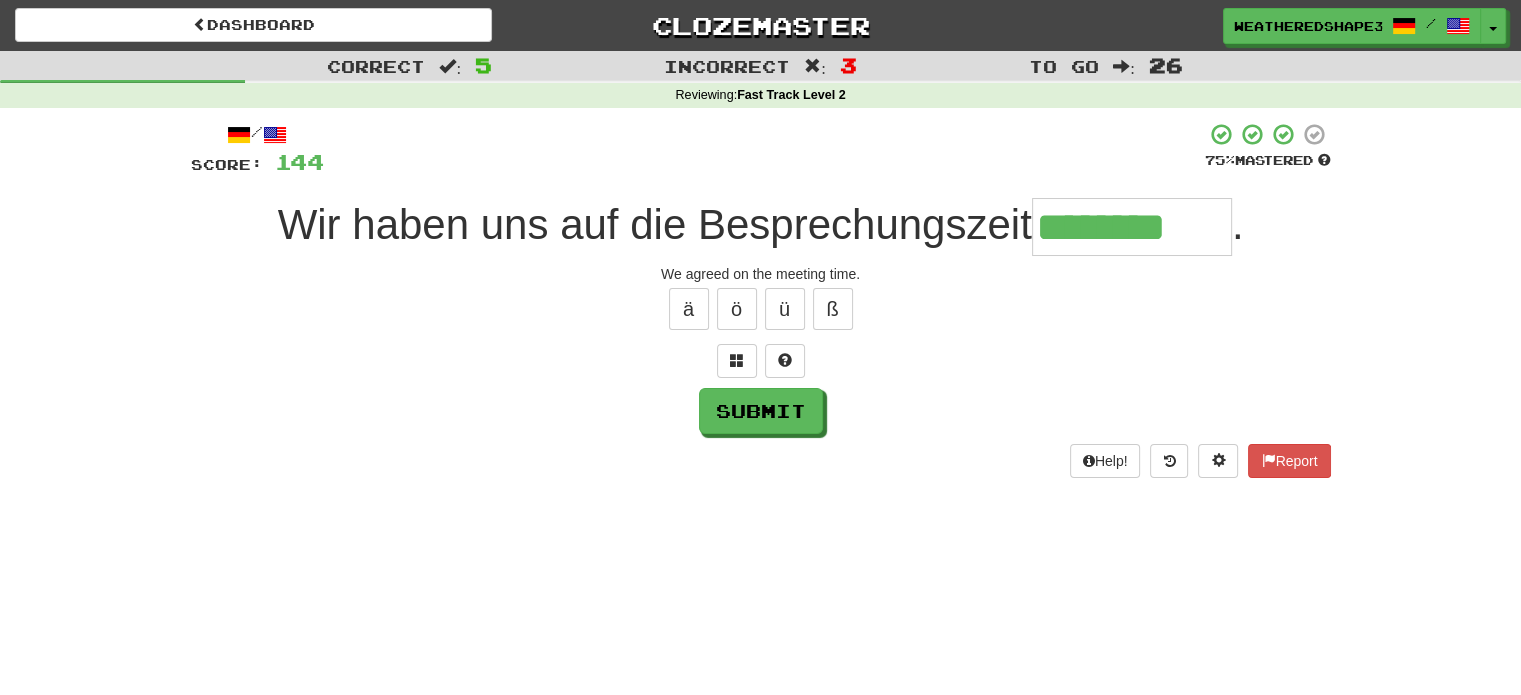 type on "********" 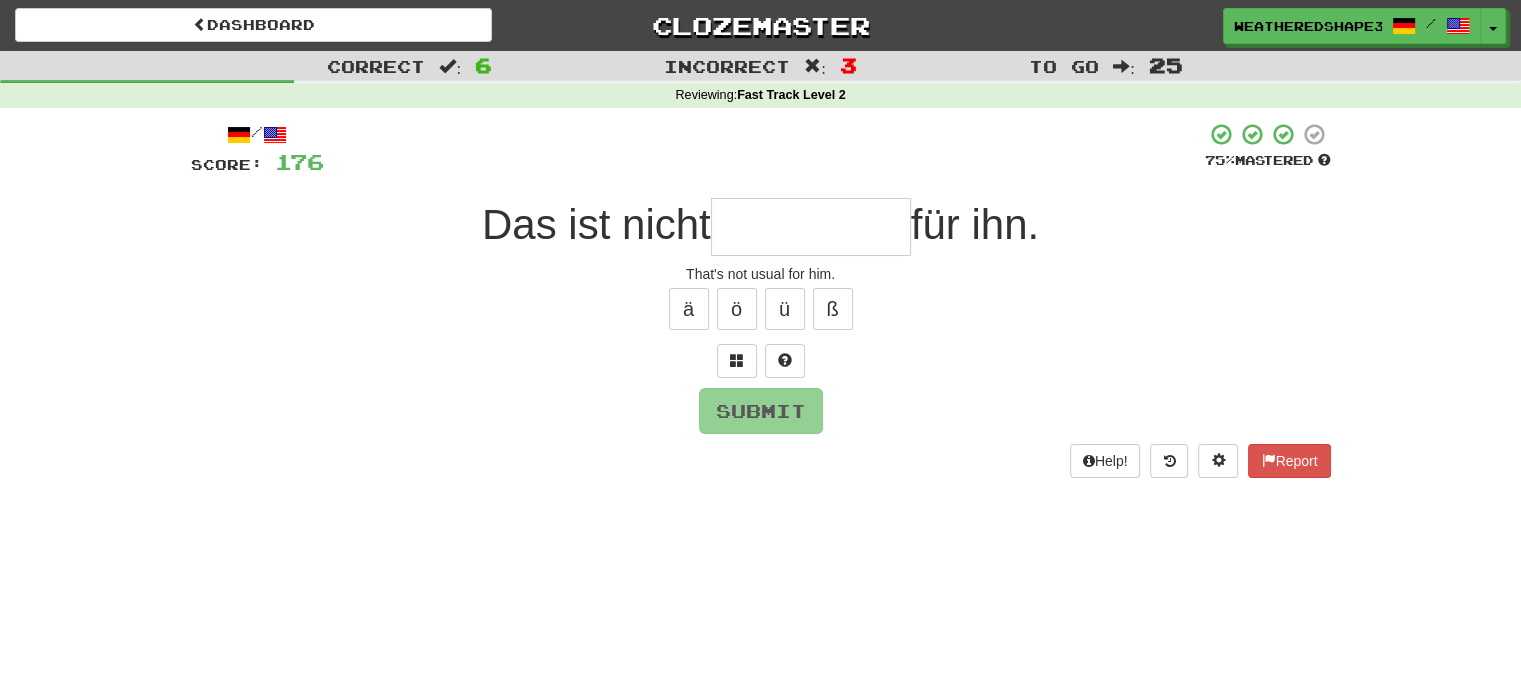 type on "*" 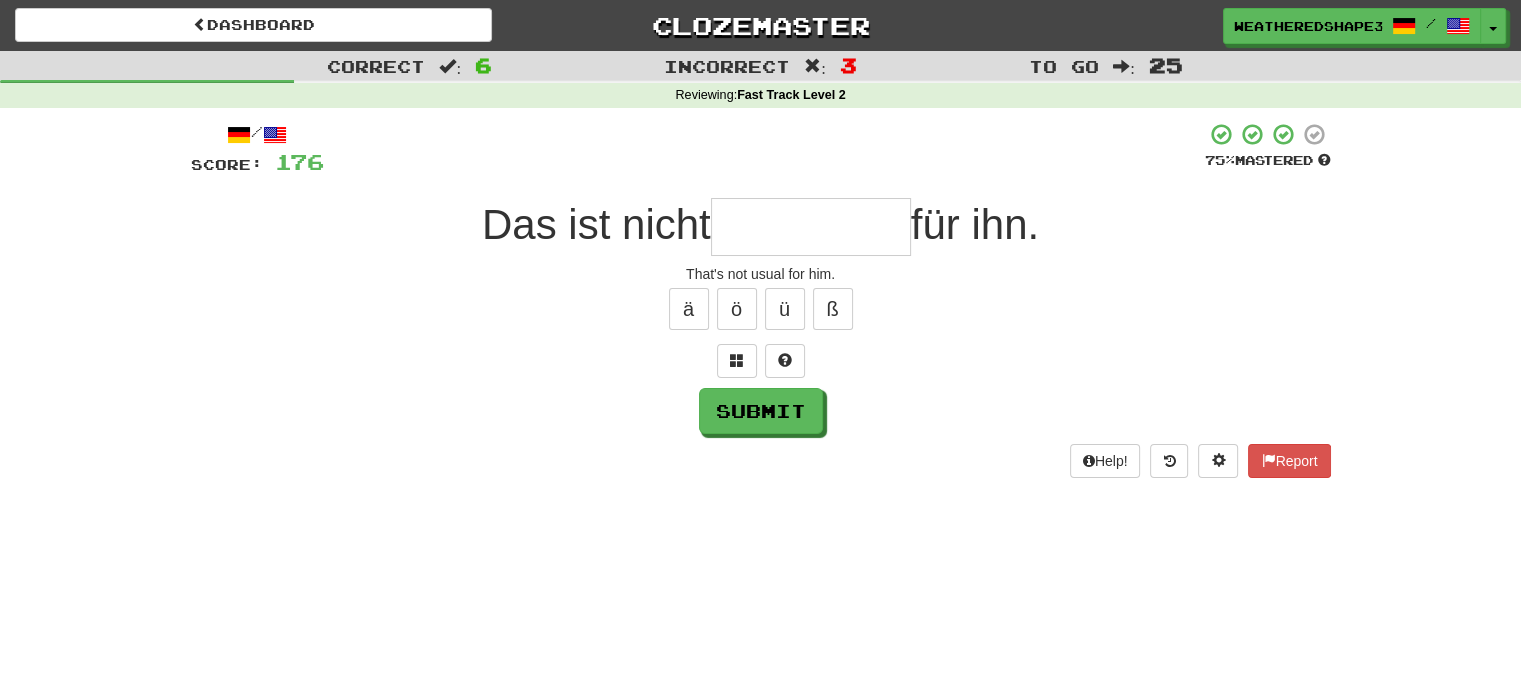type on "*" 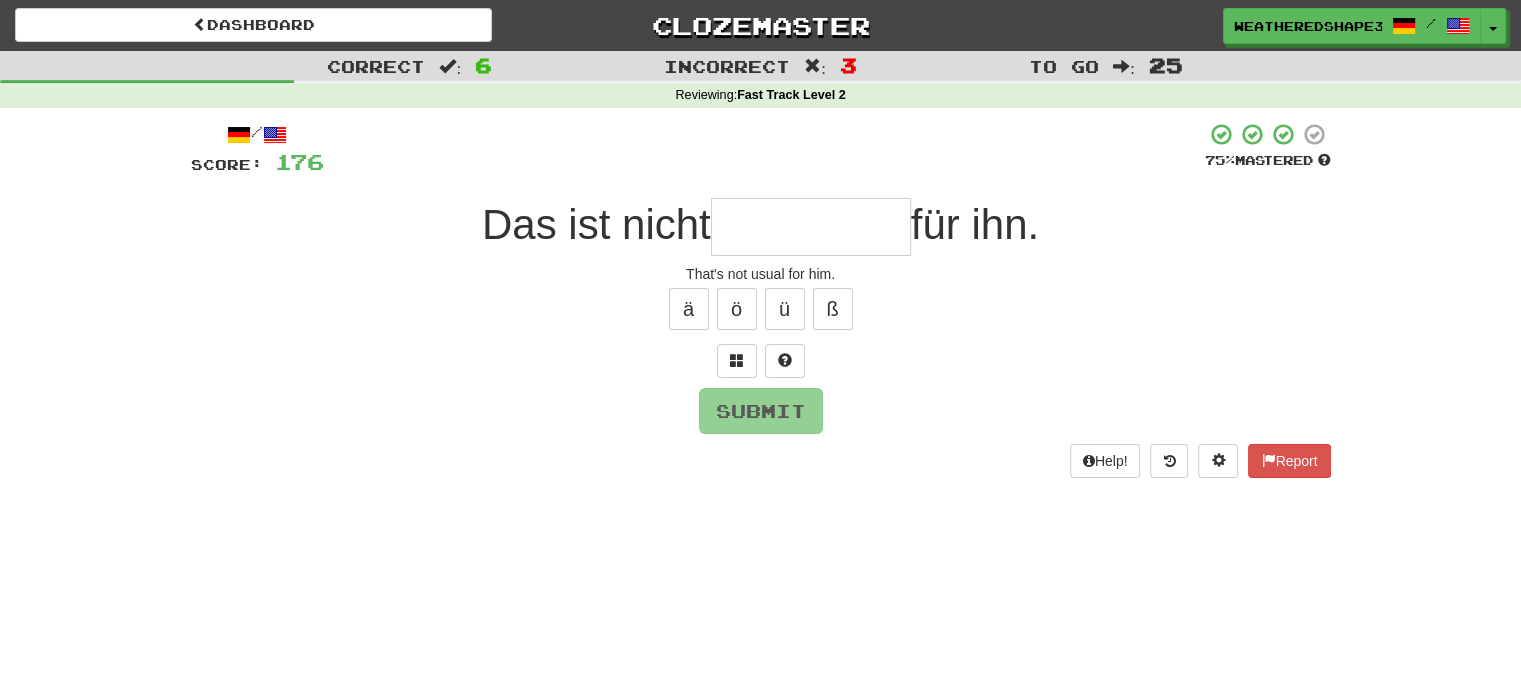 type on "*" 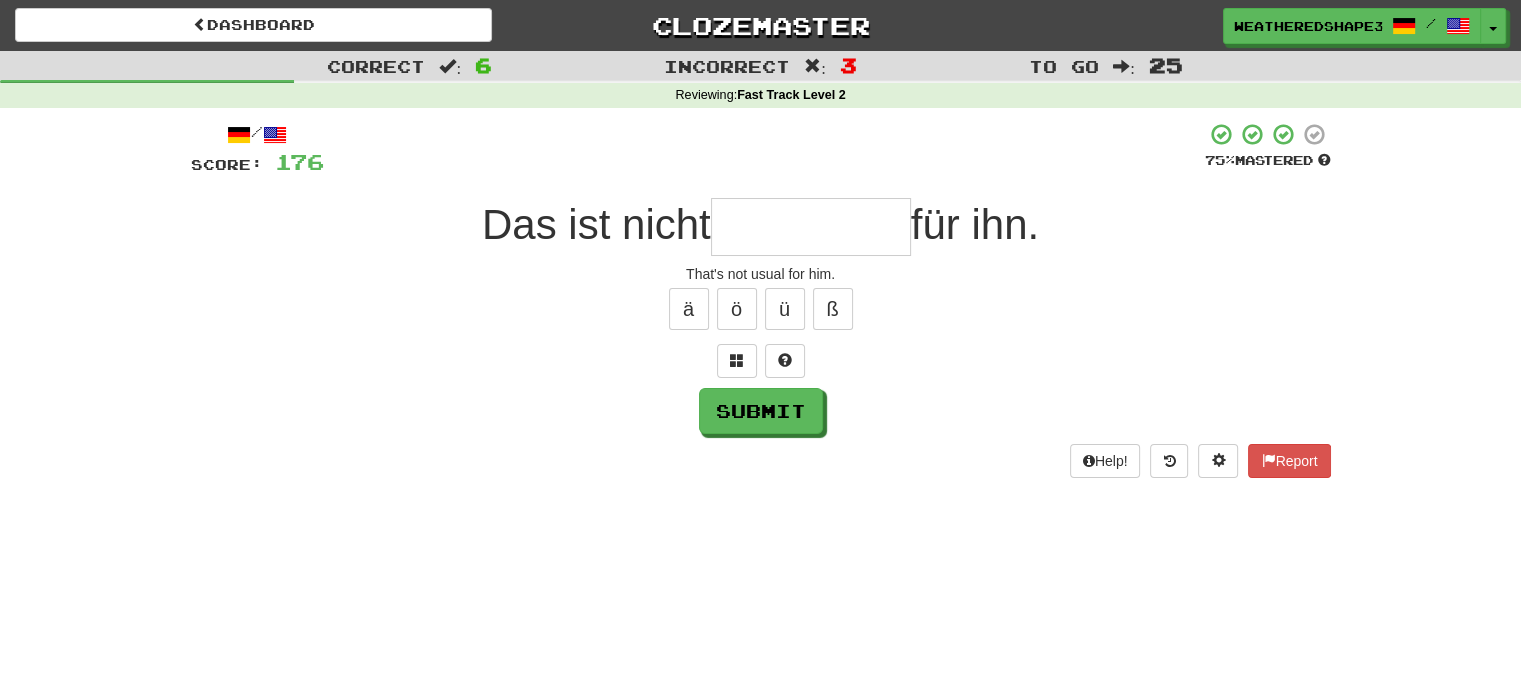 type on "*" 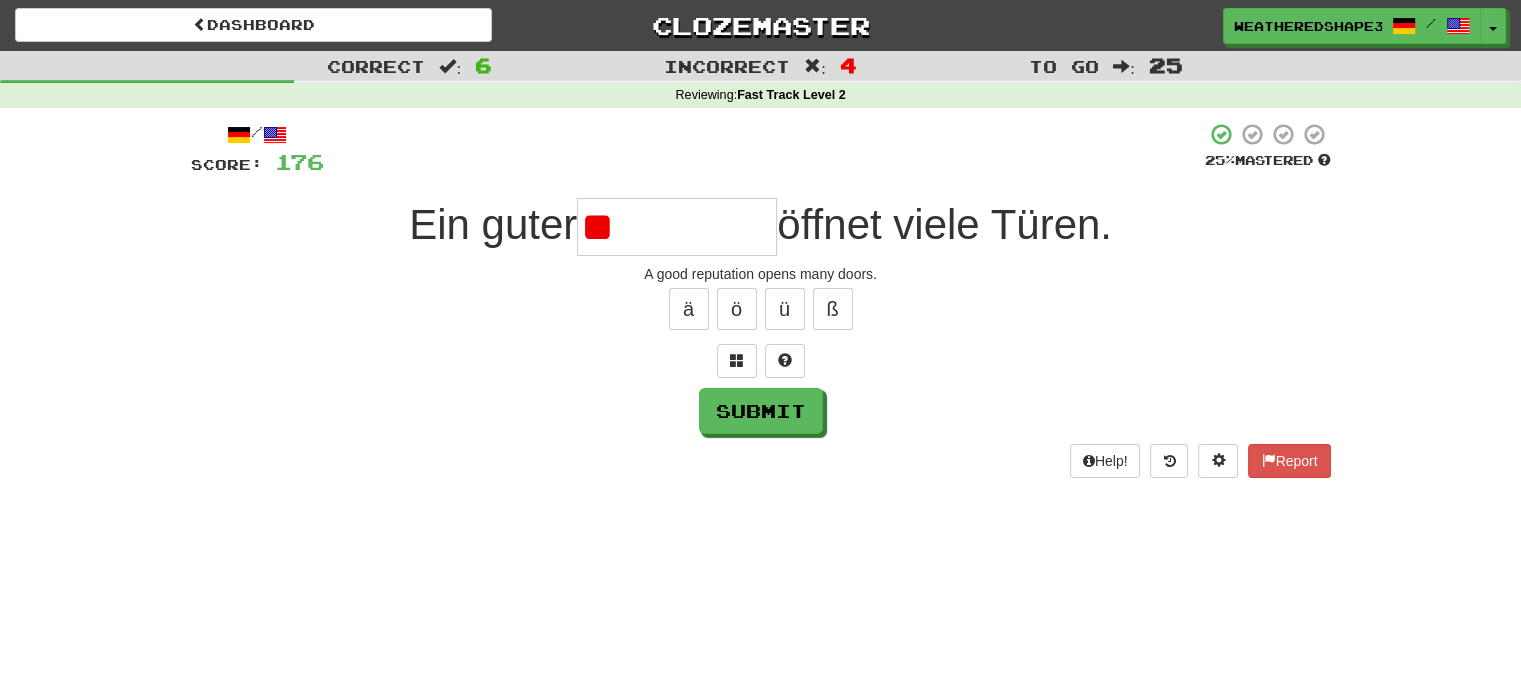 type on "*" 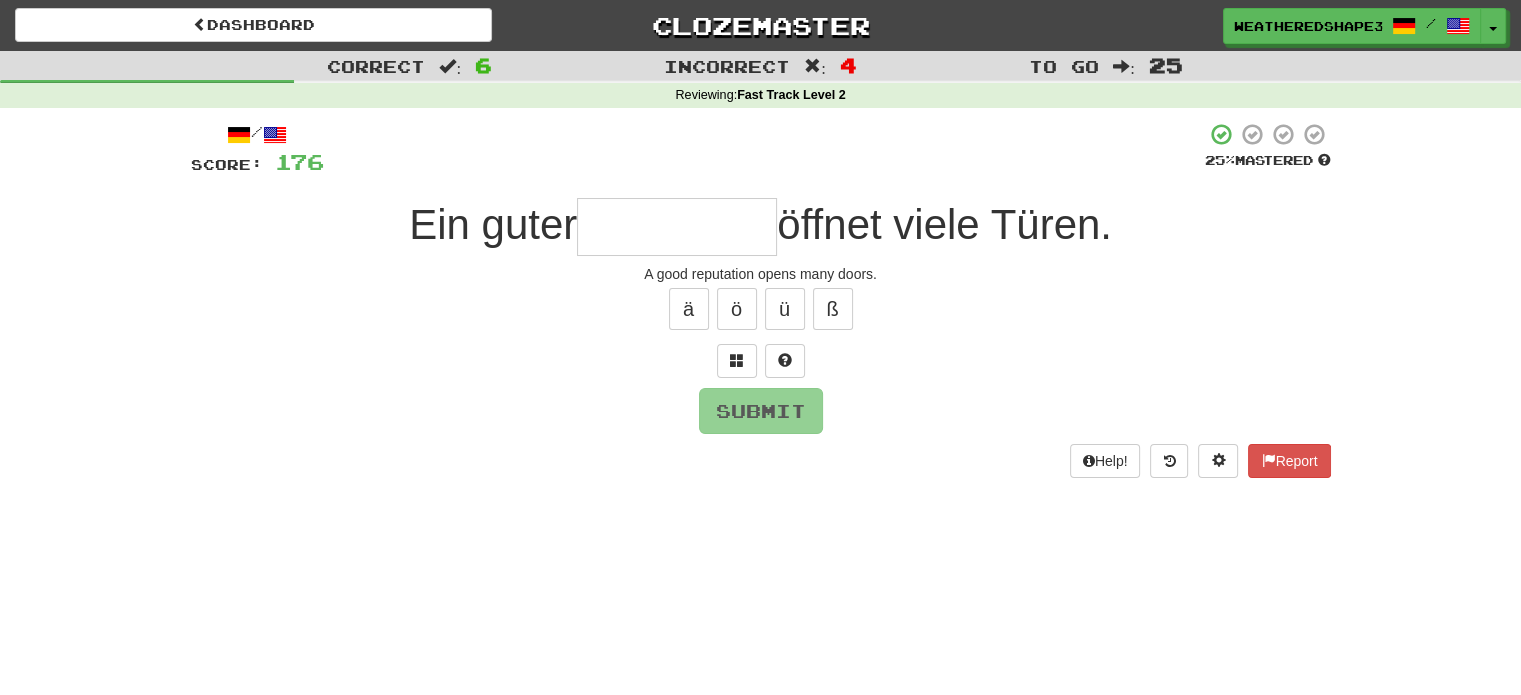 type on "*" 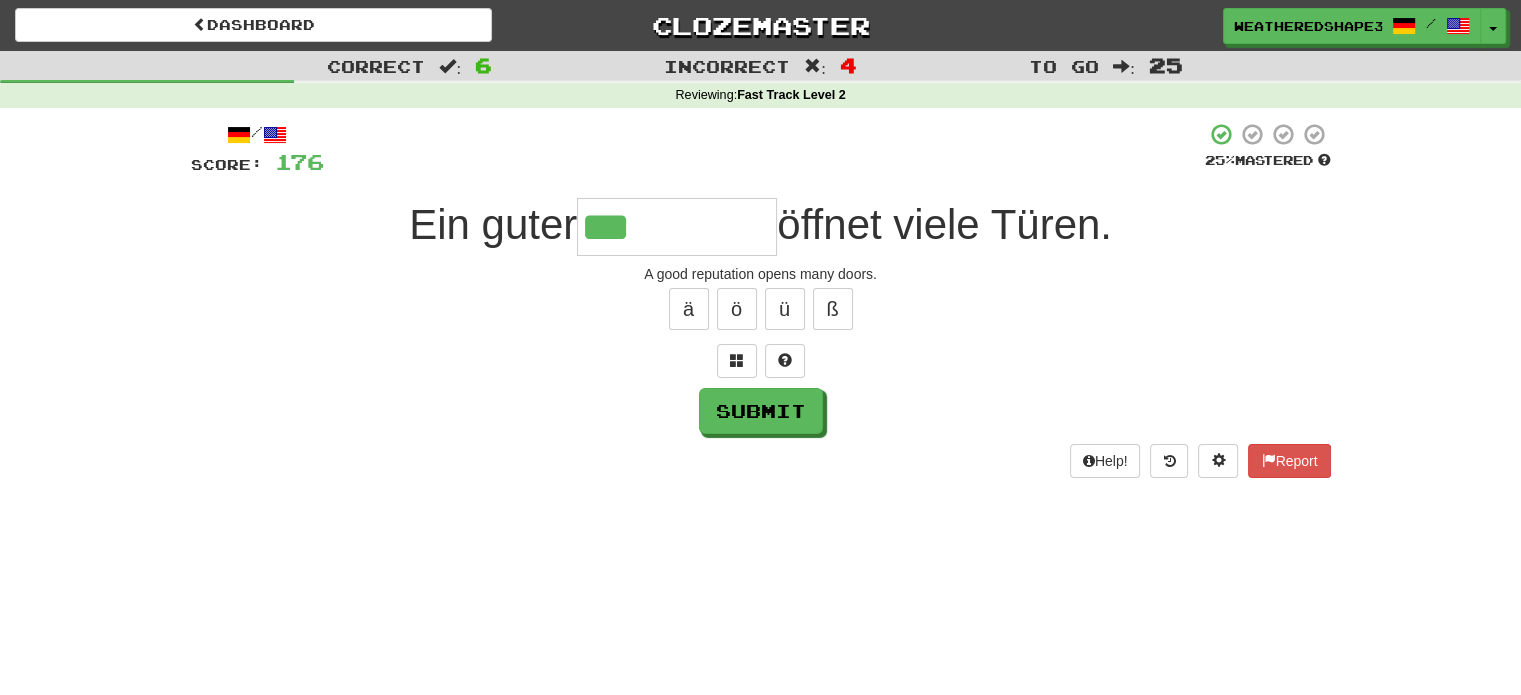 type on "***" 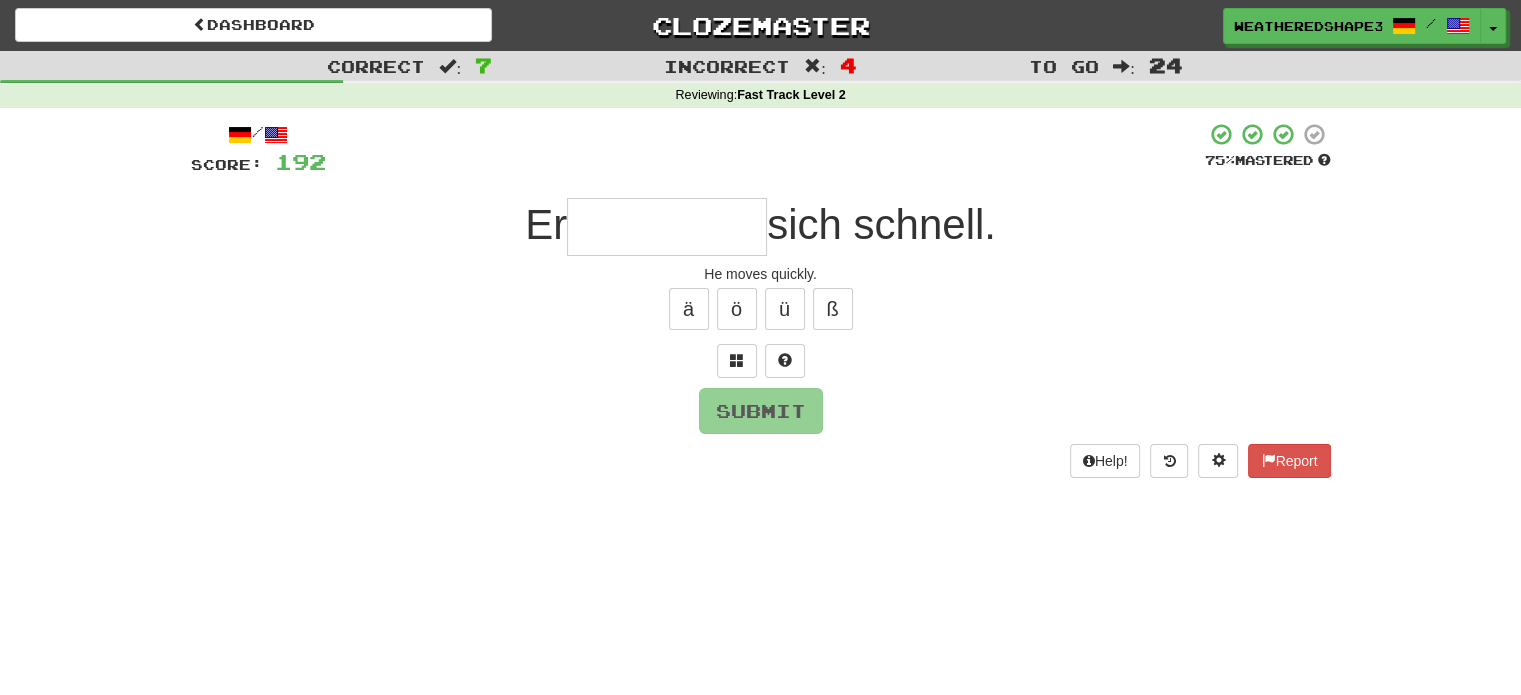 type on "*" 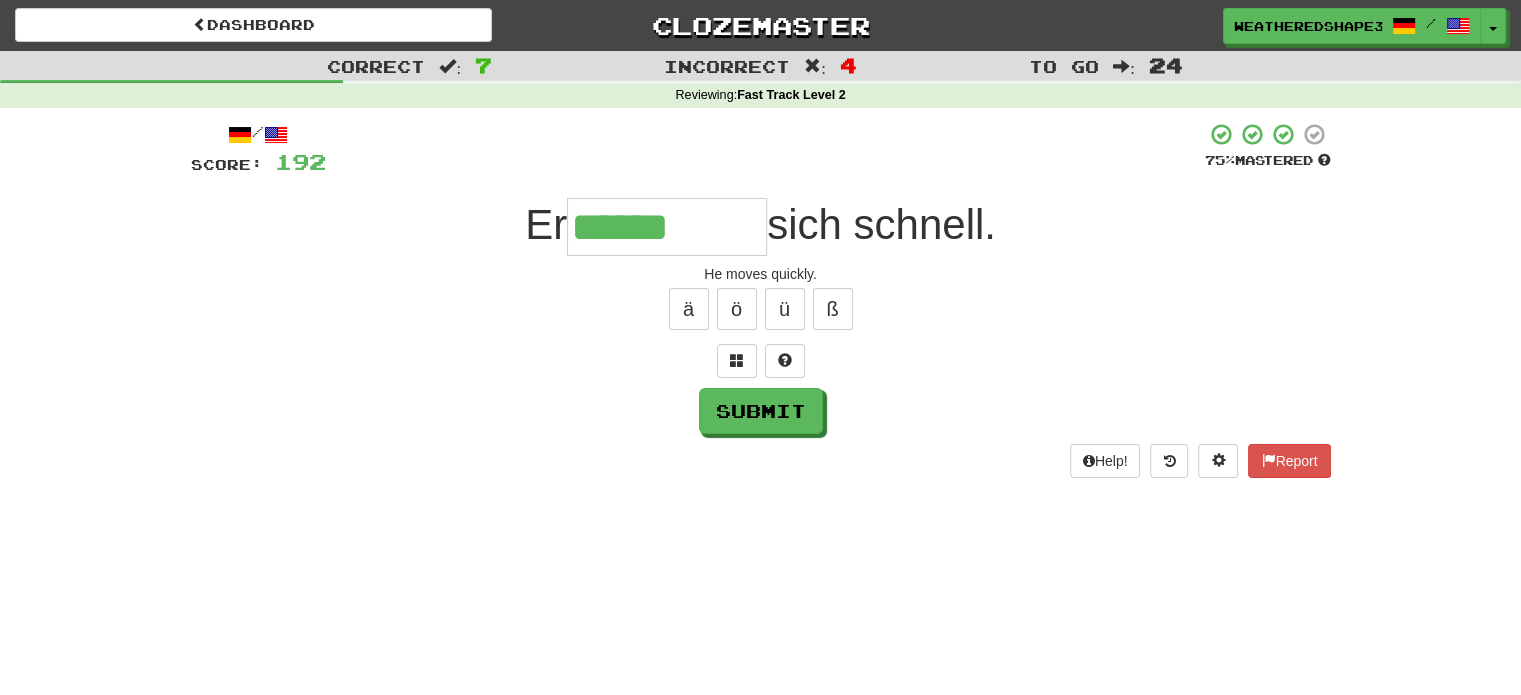 type on "******" 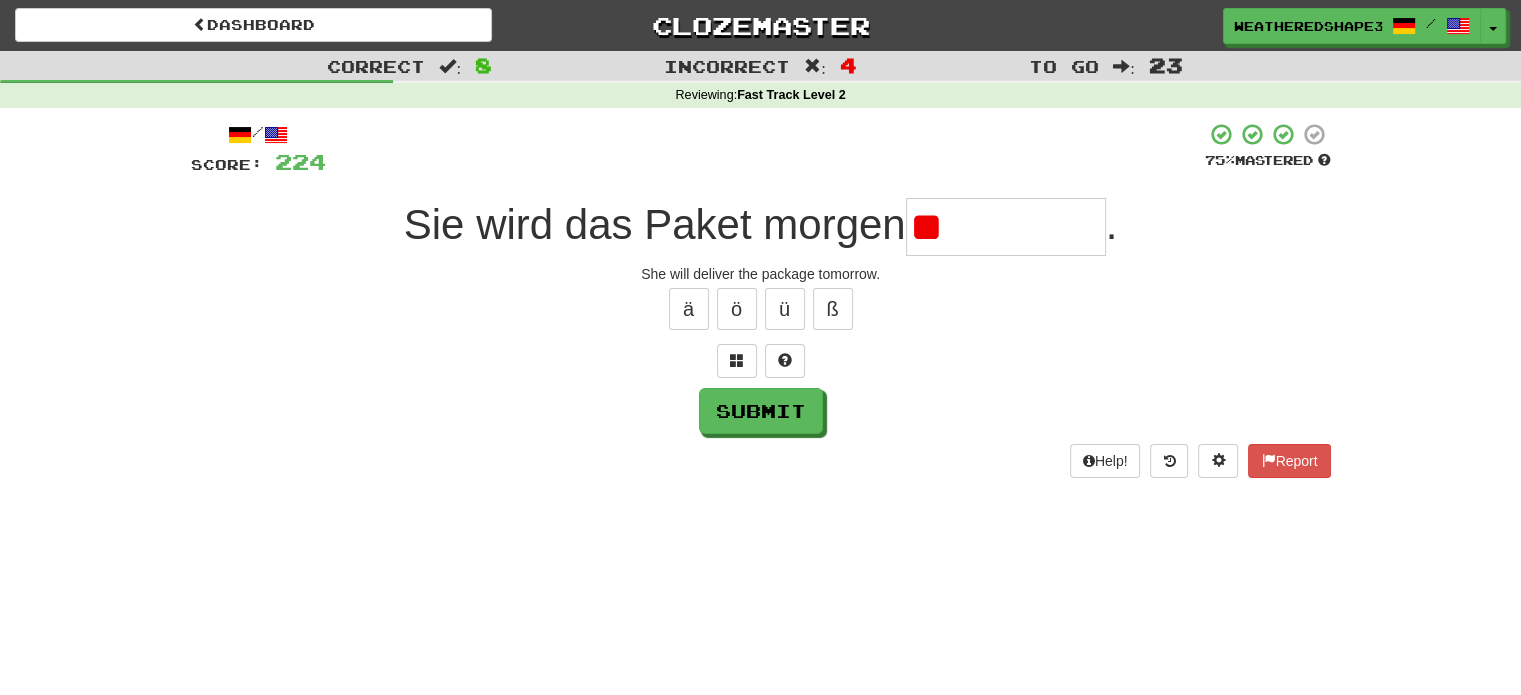 type on "*" 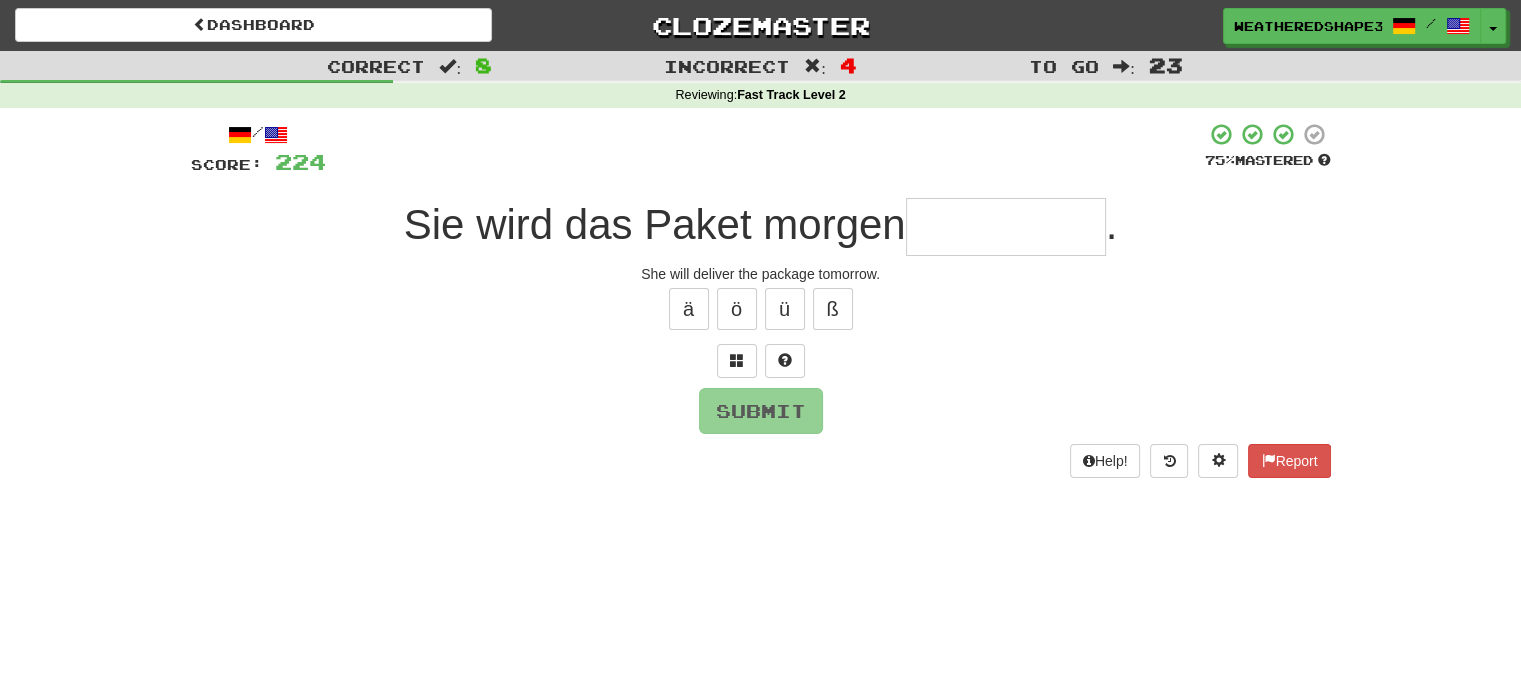 type on "*" 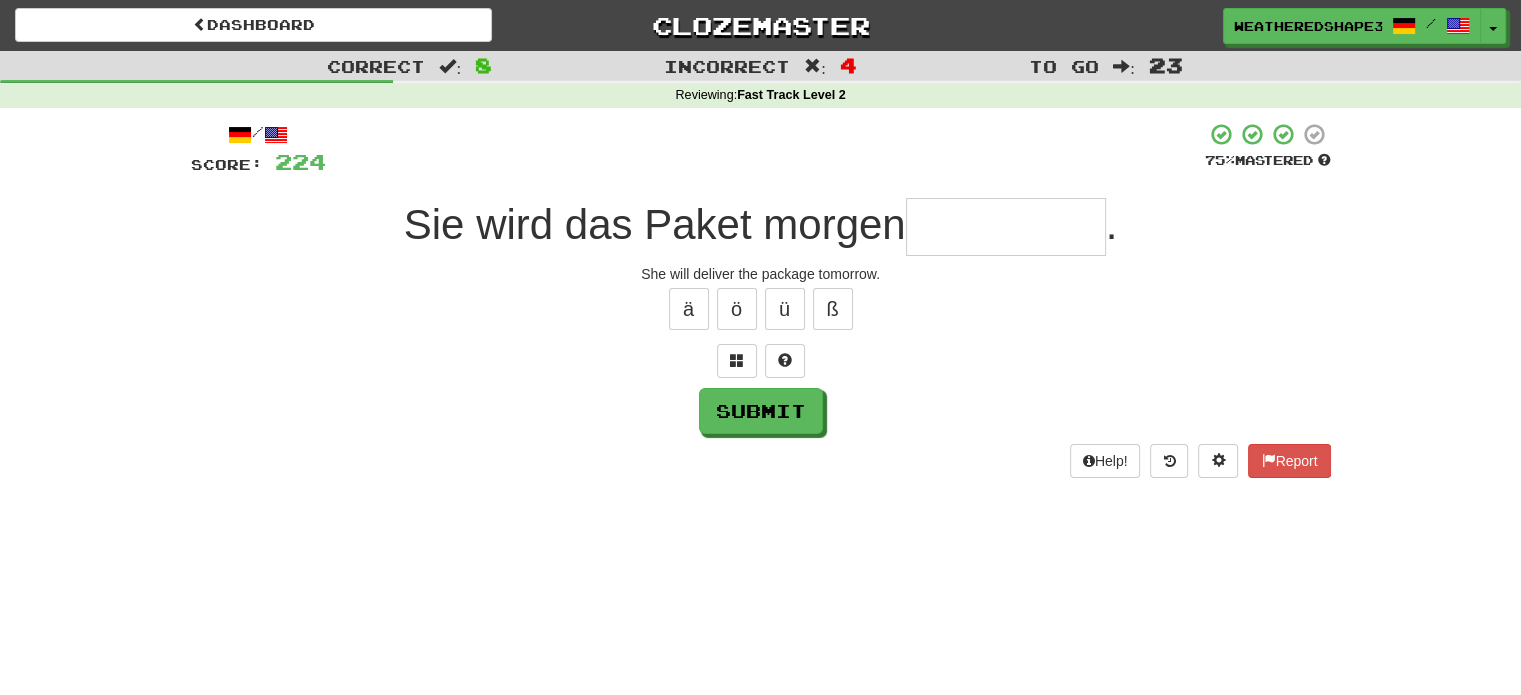 type on "*" 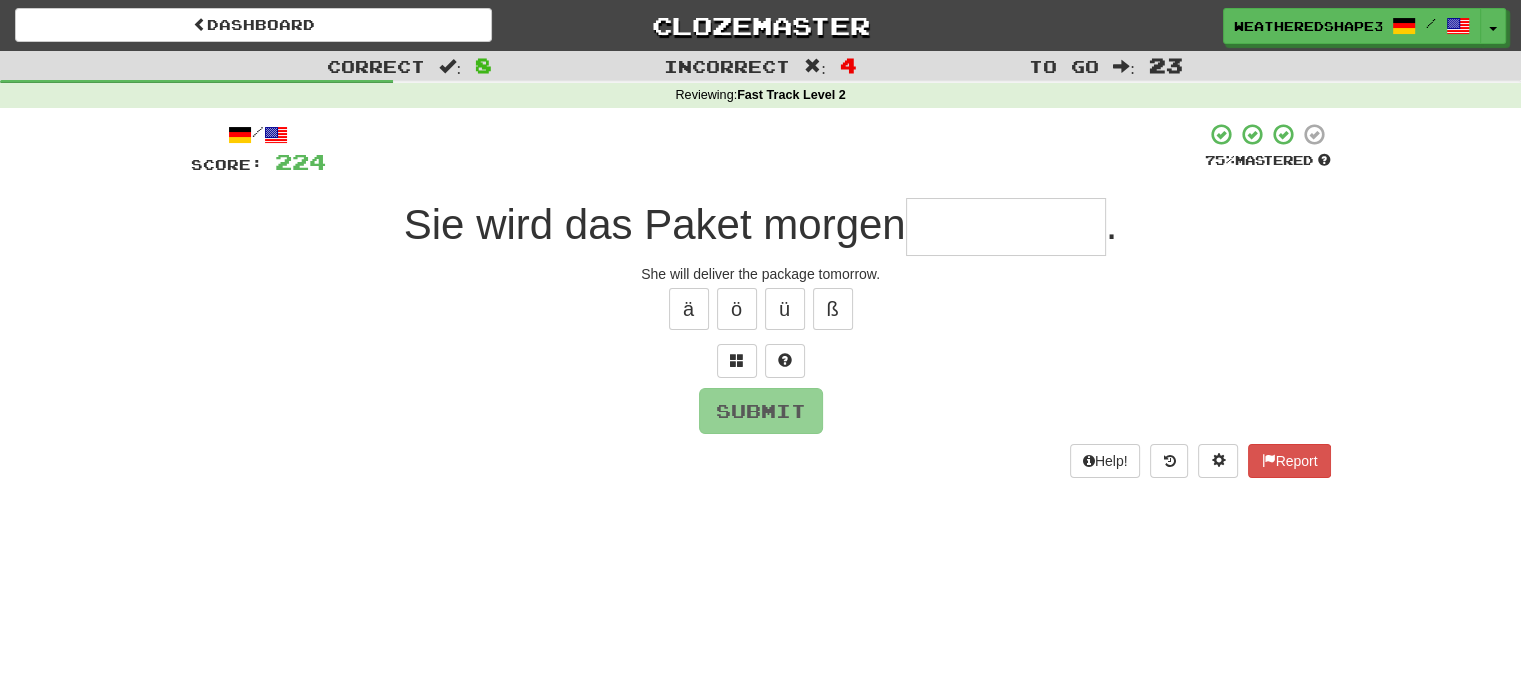type on "*" 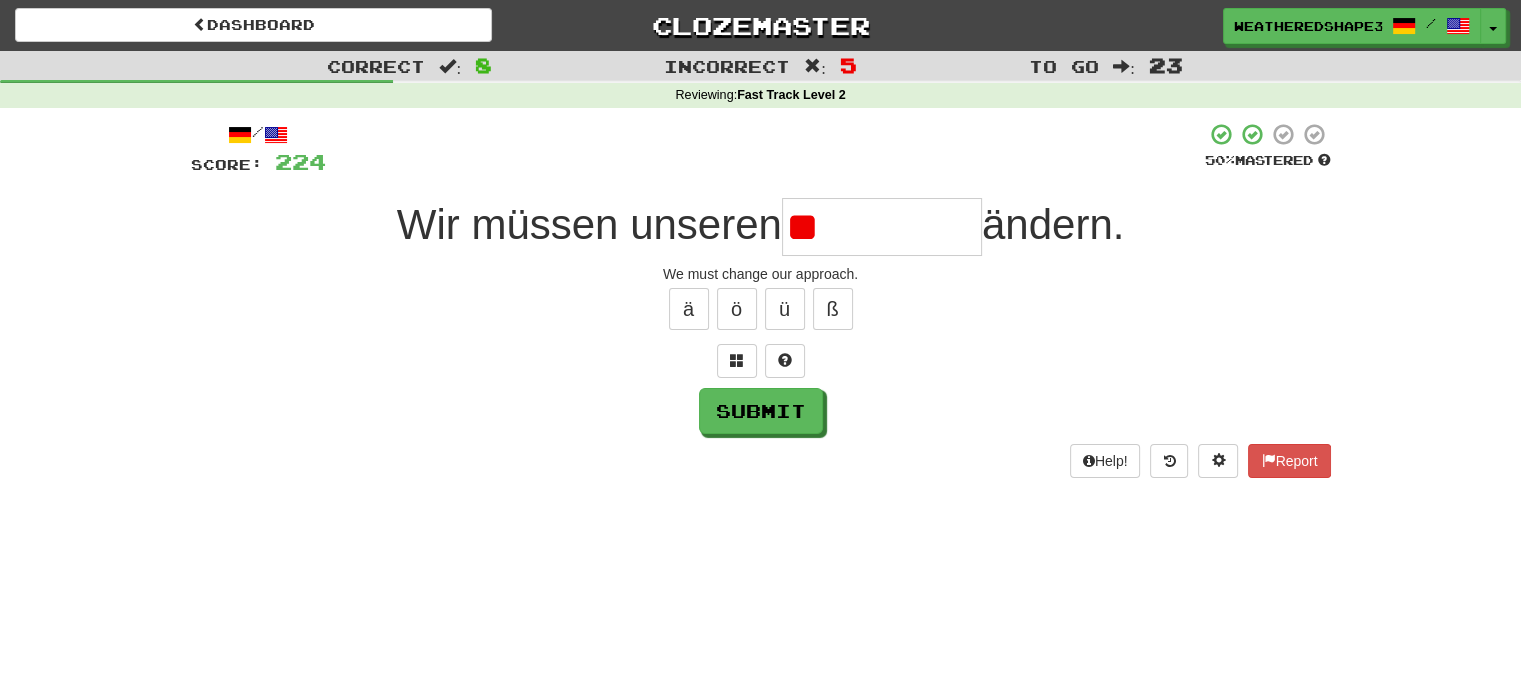 type on "*" 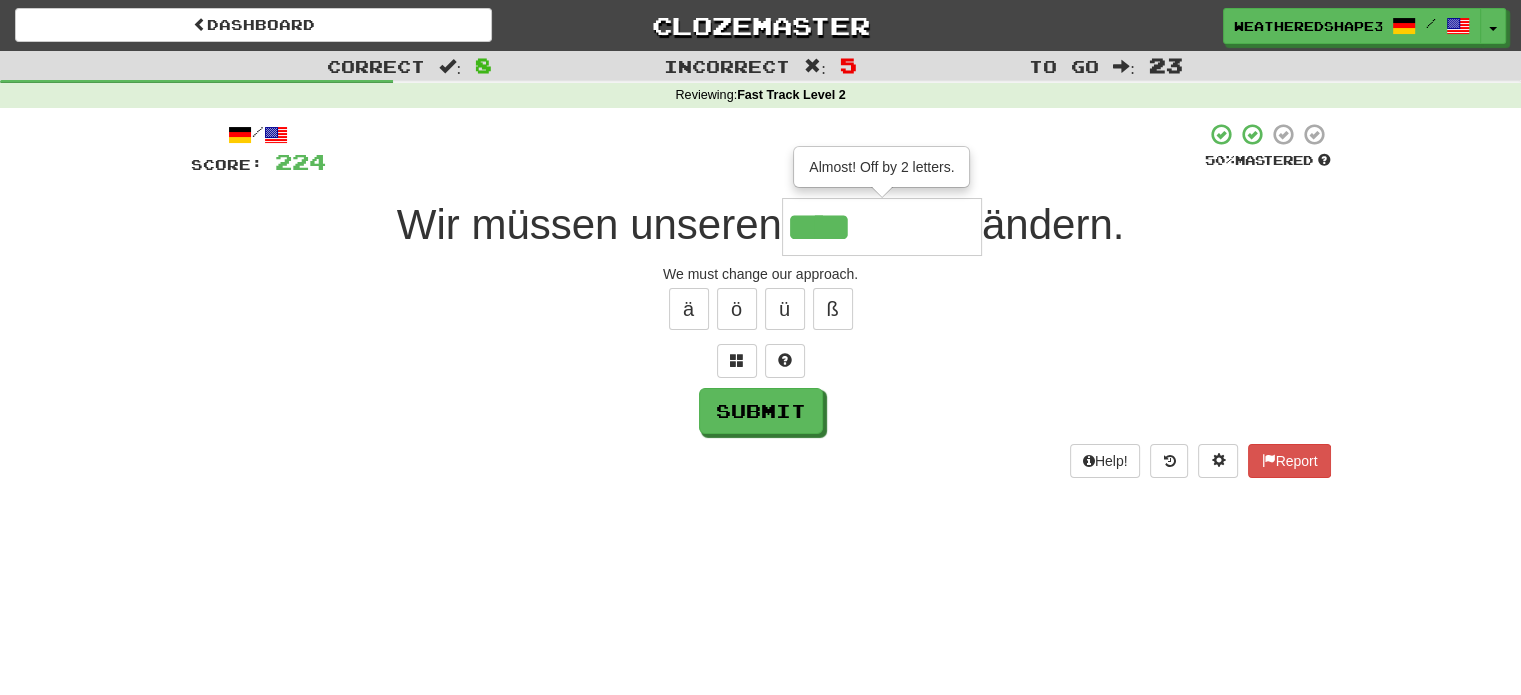 type on "******" 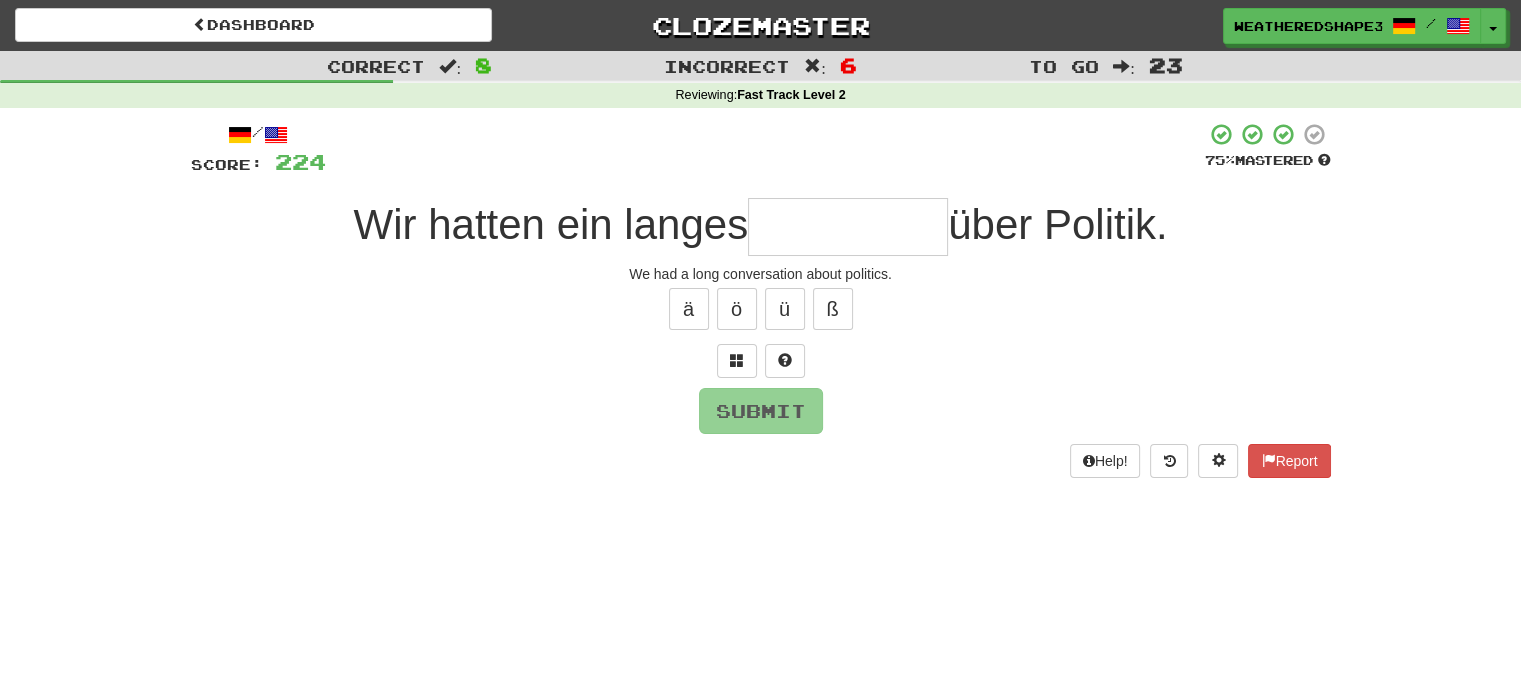 type on "*" 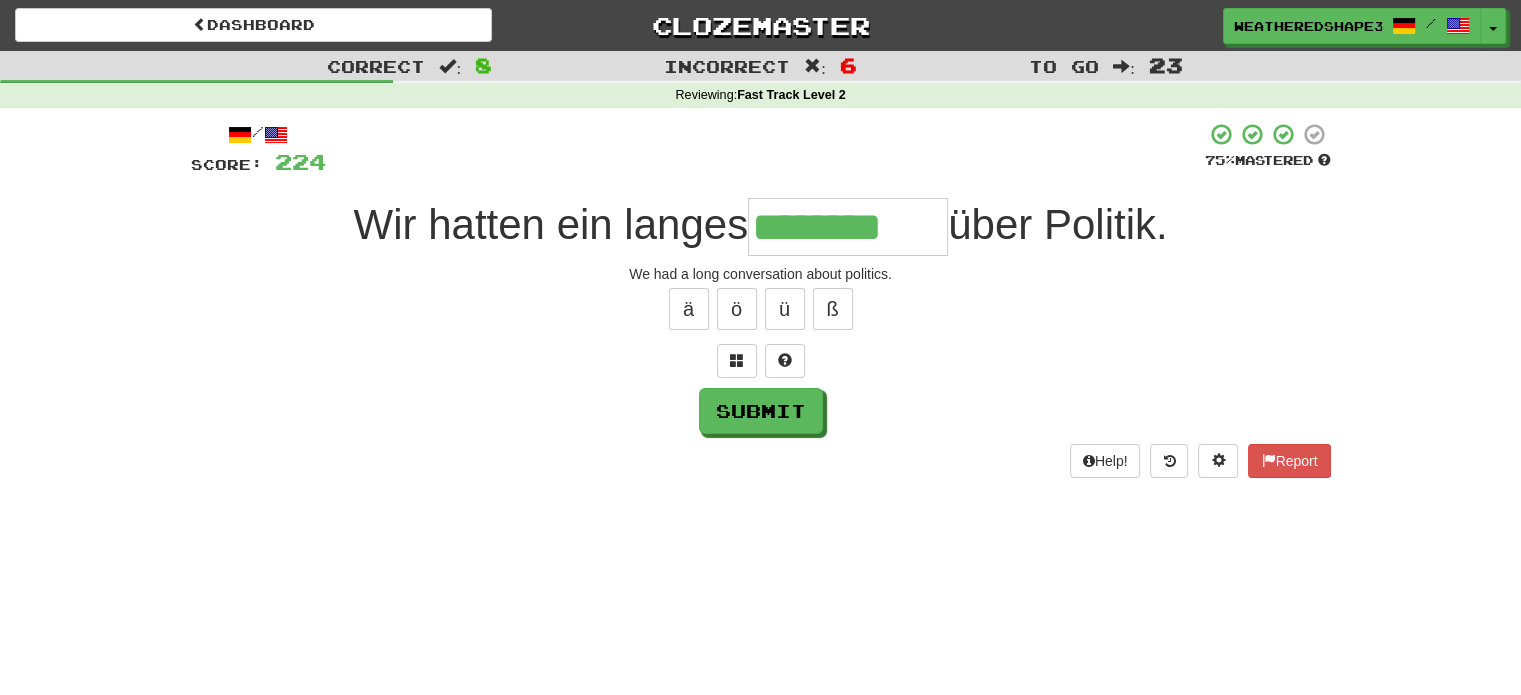 type on "********" 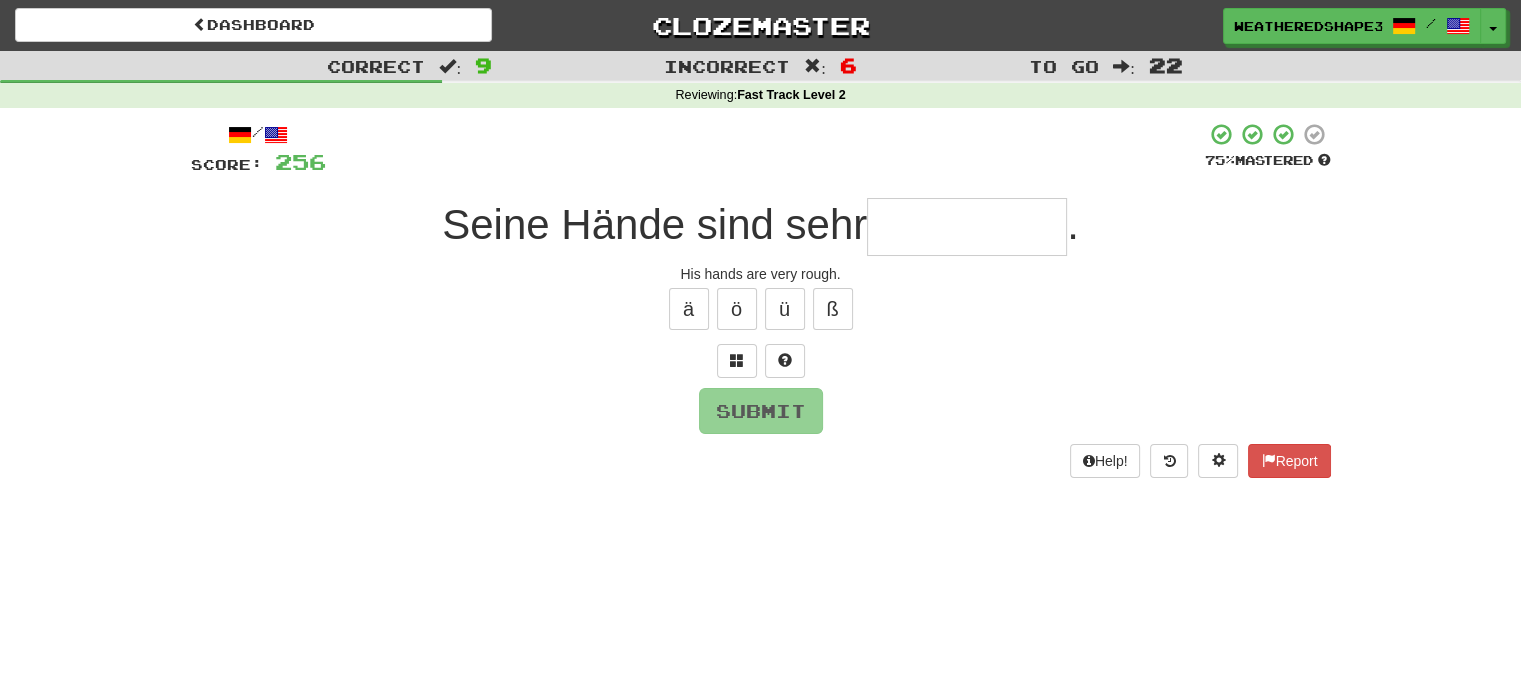 type on "*" 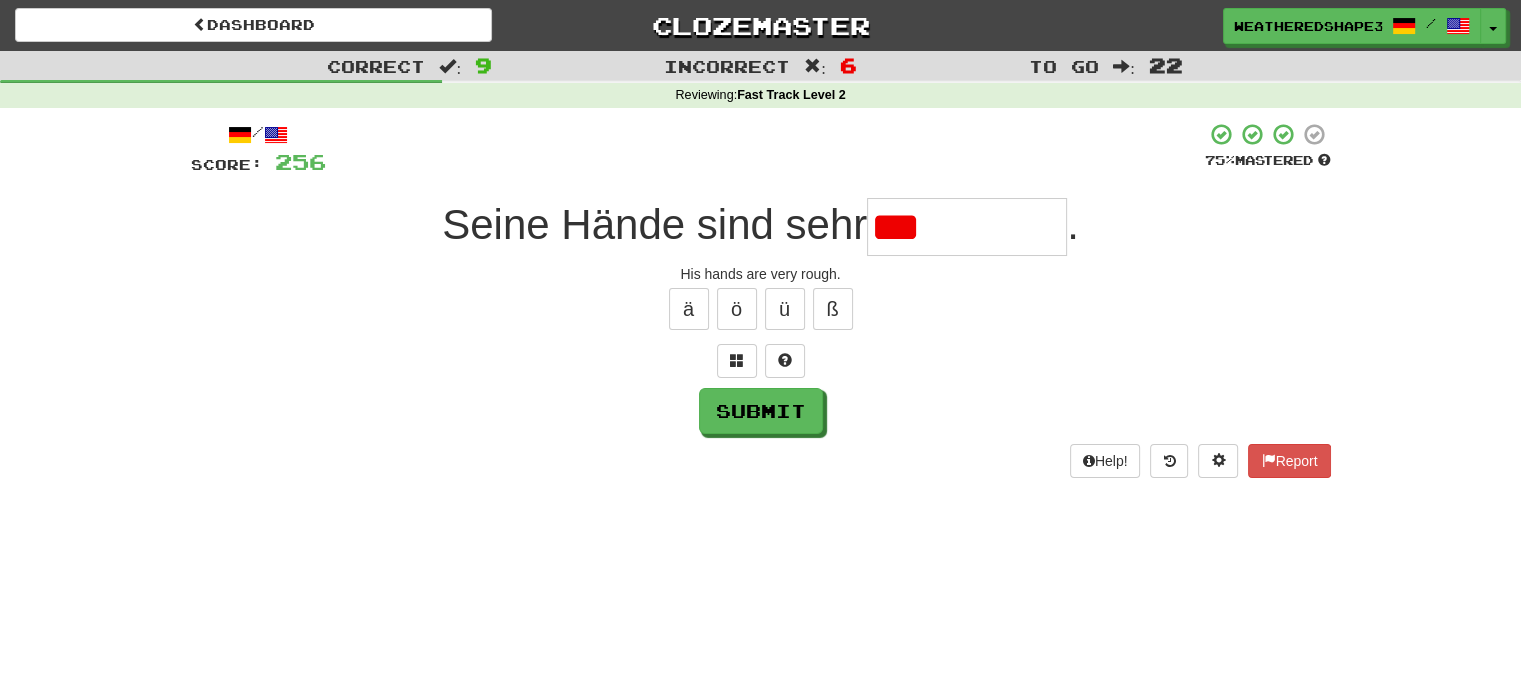 type on "***" 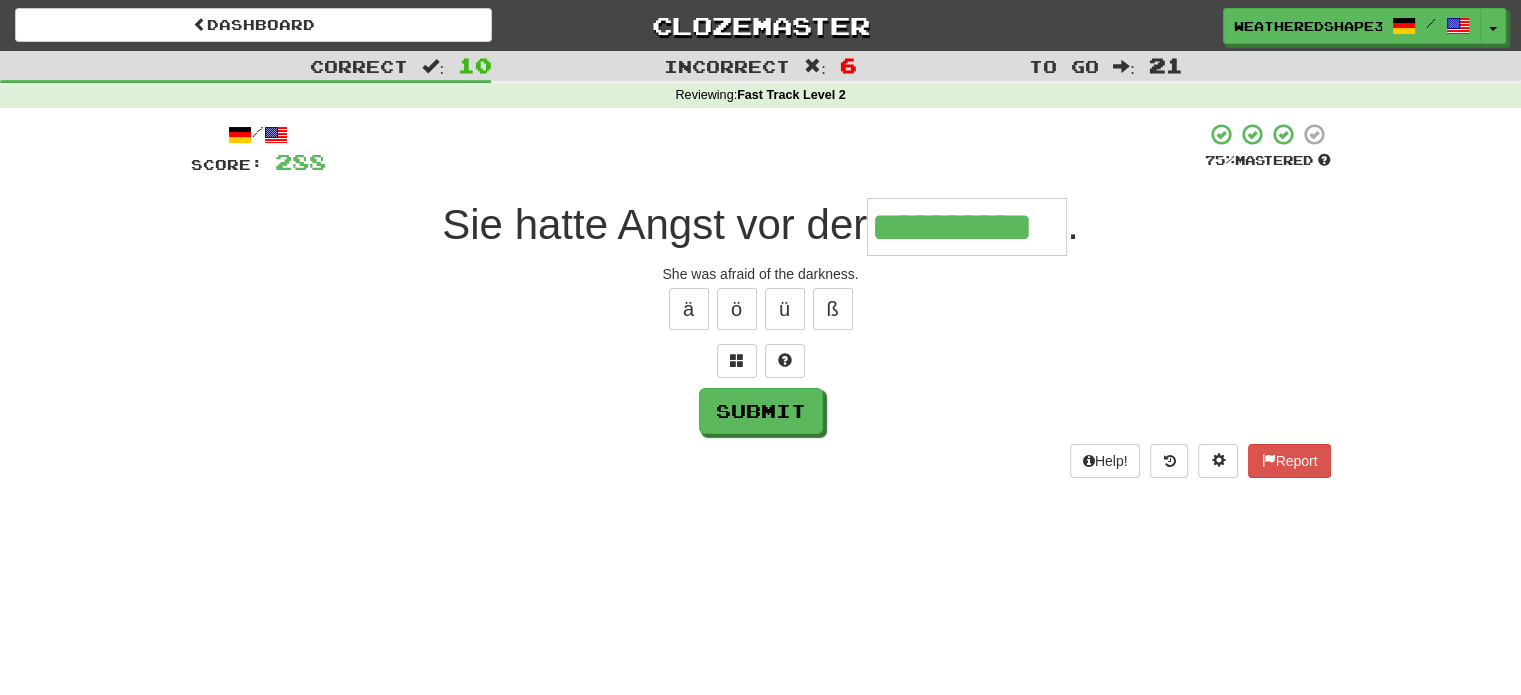 type on "**********" 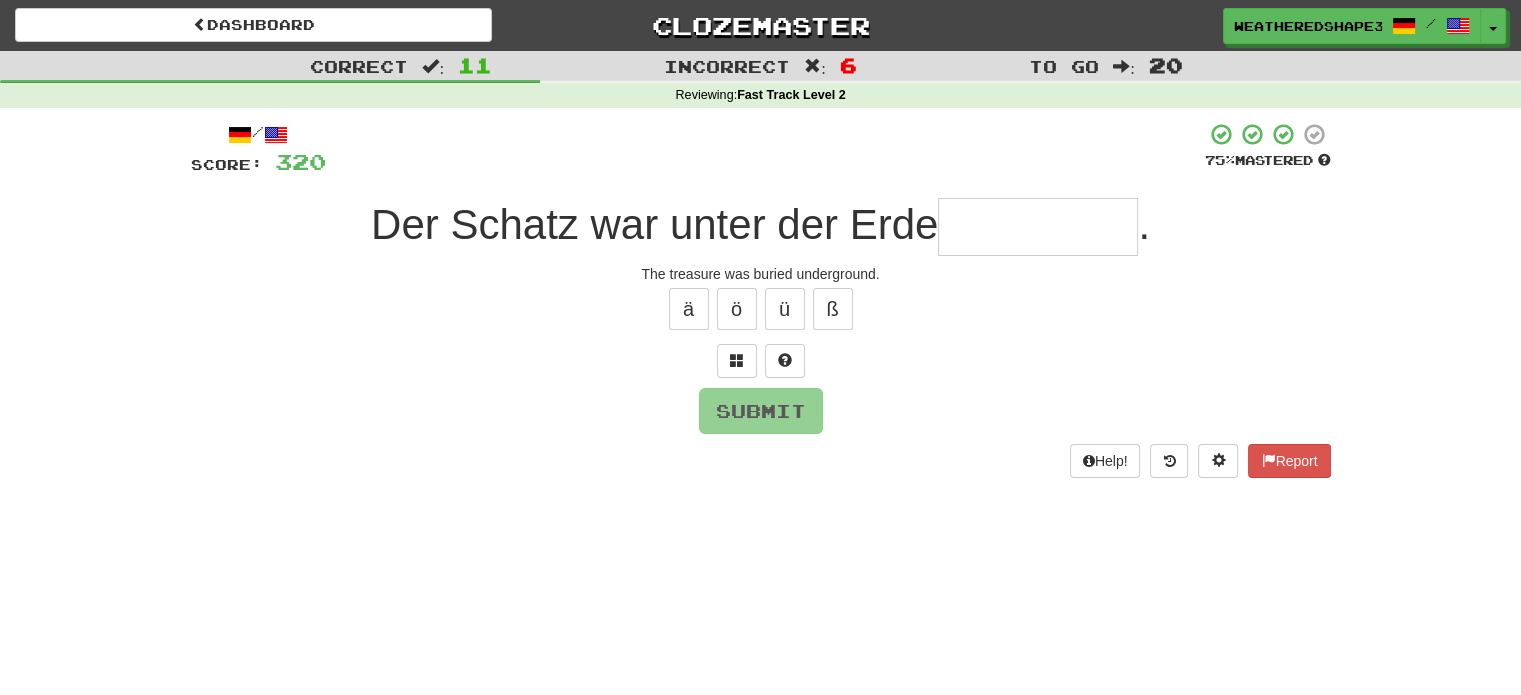 type on "*" 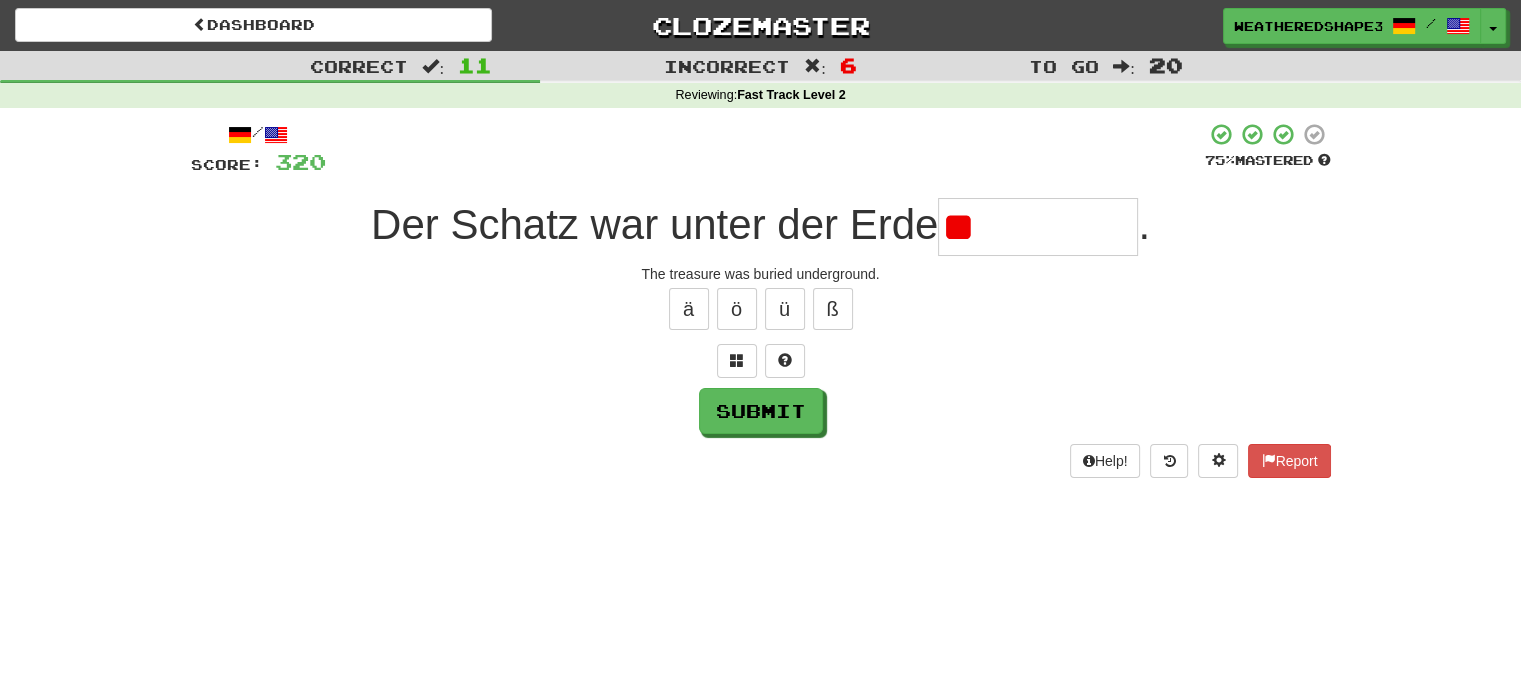 type on "*" 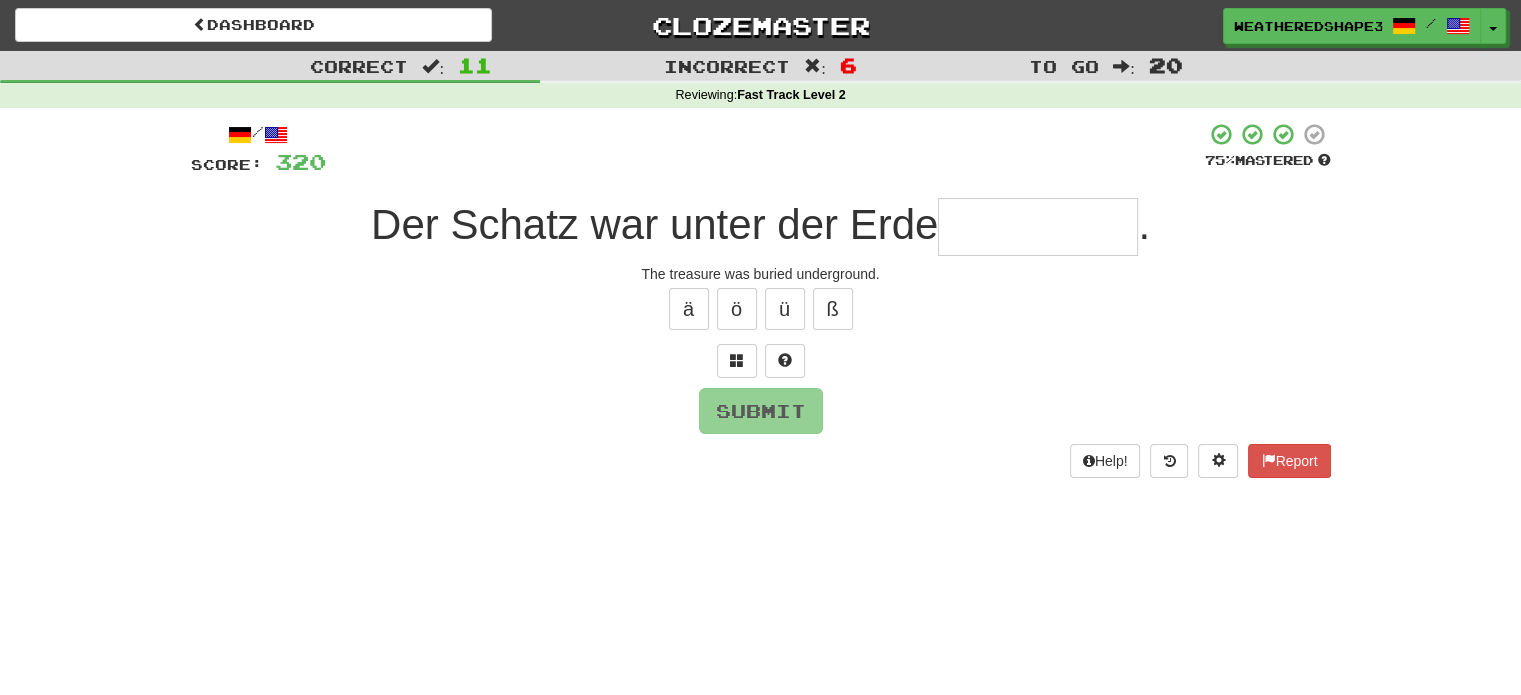 type on "*" 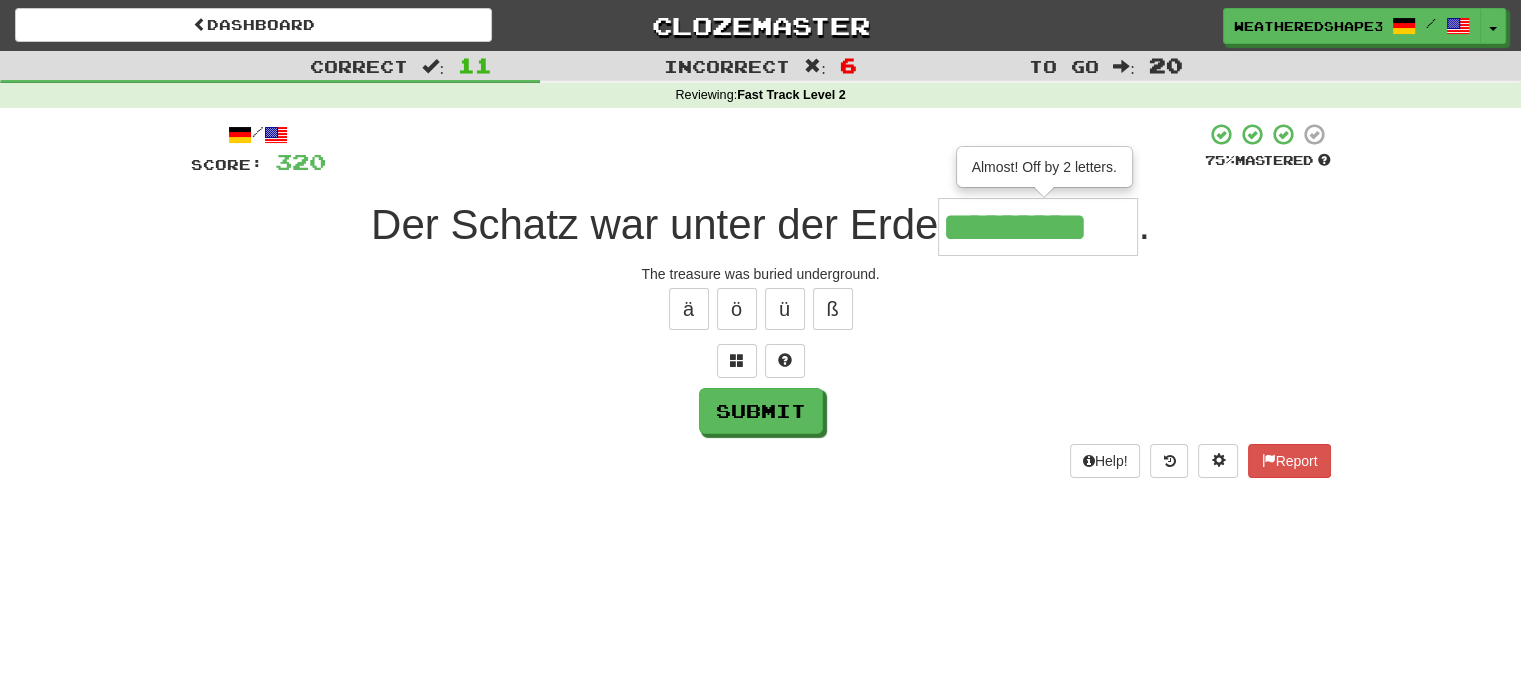 type on "*********" 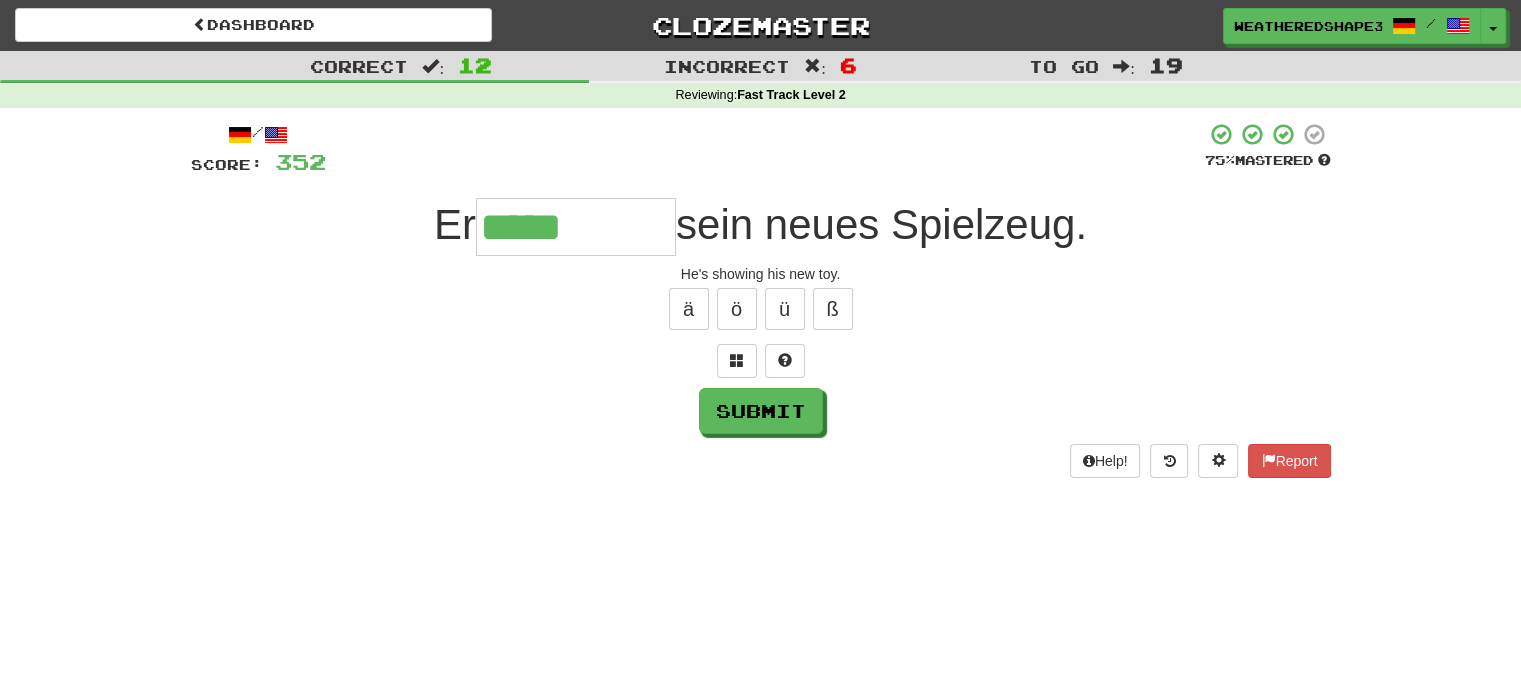 type on "*****" 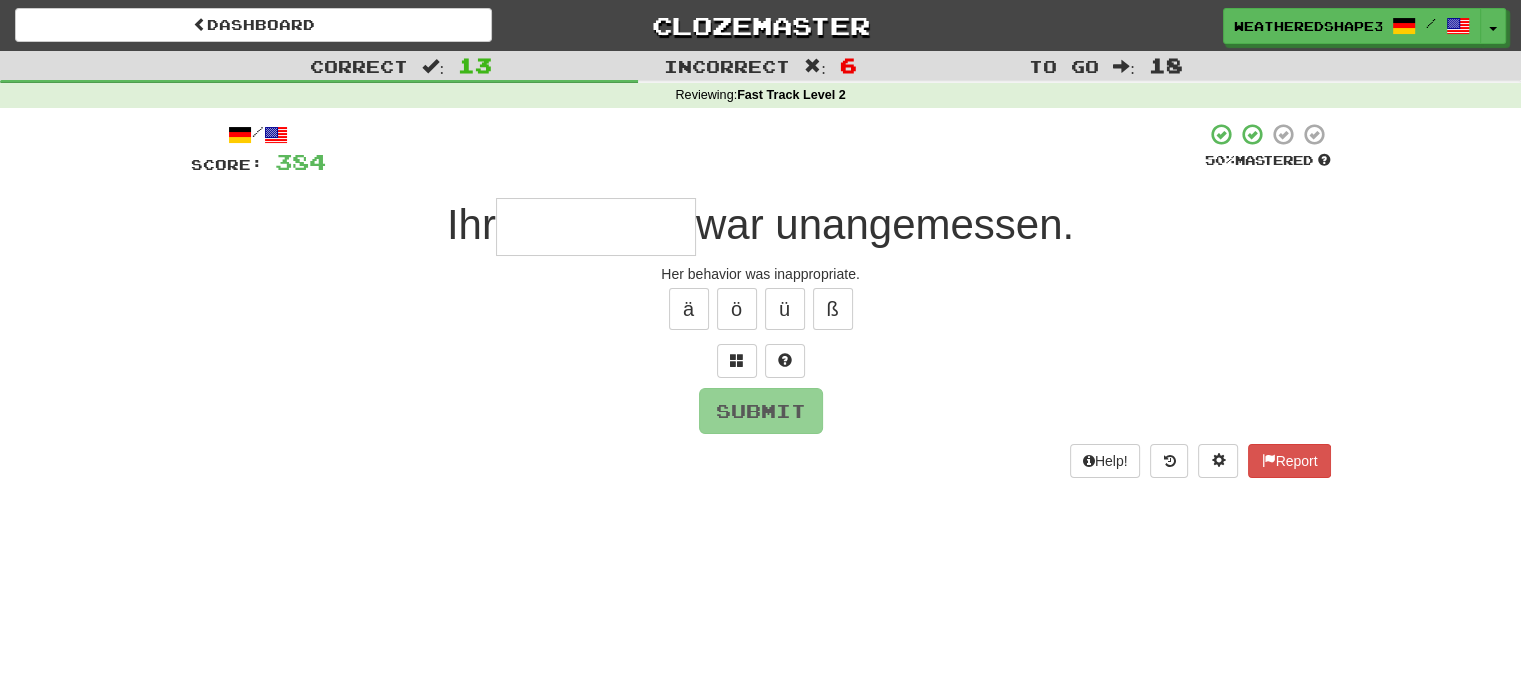 type on "*" 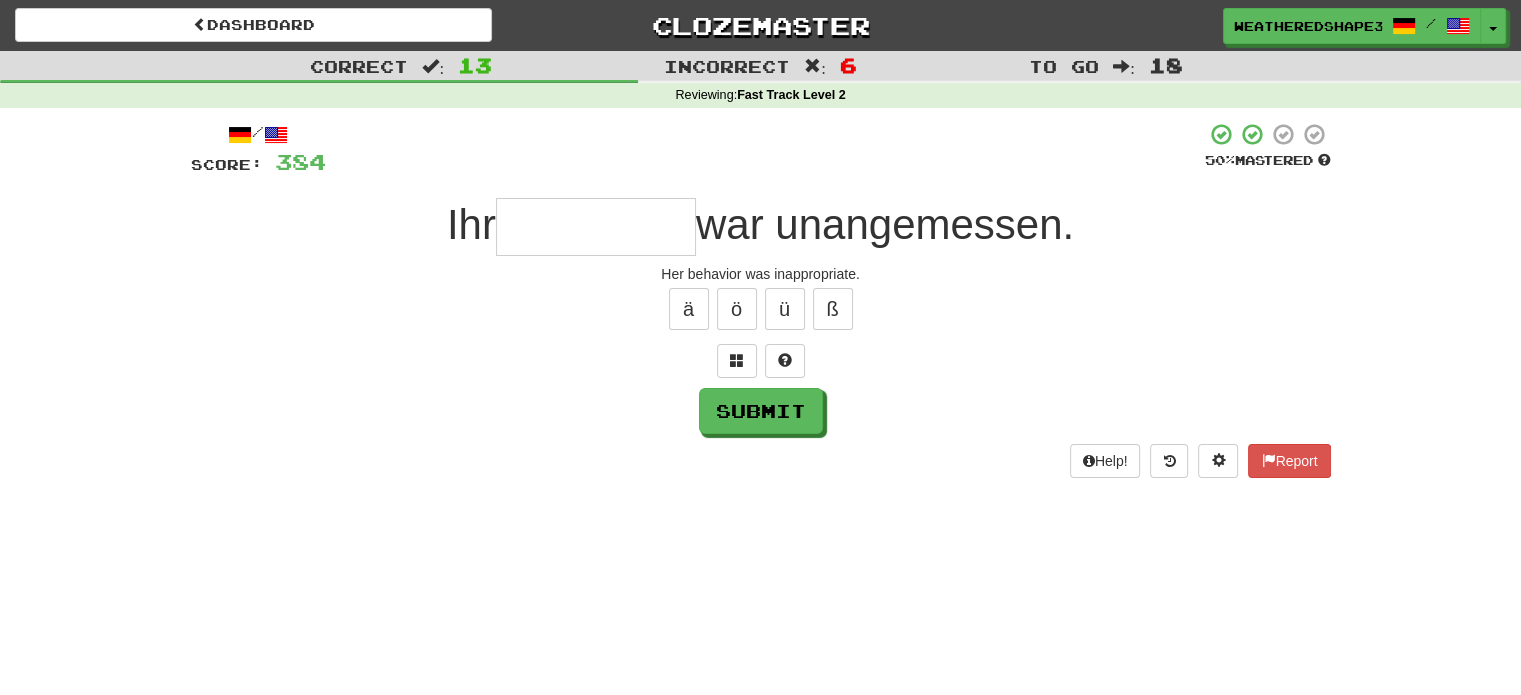 type on "*" 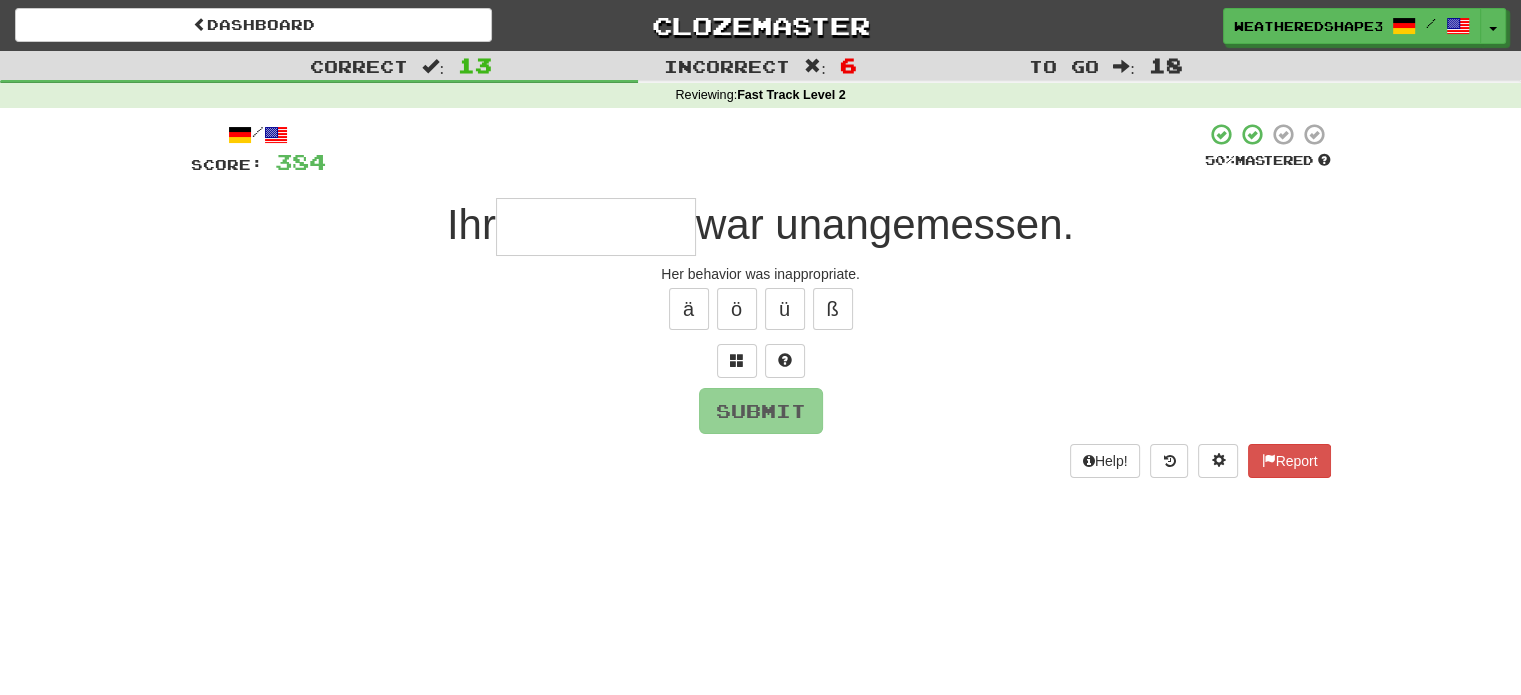 type on "*" 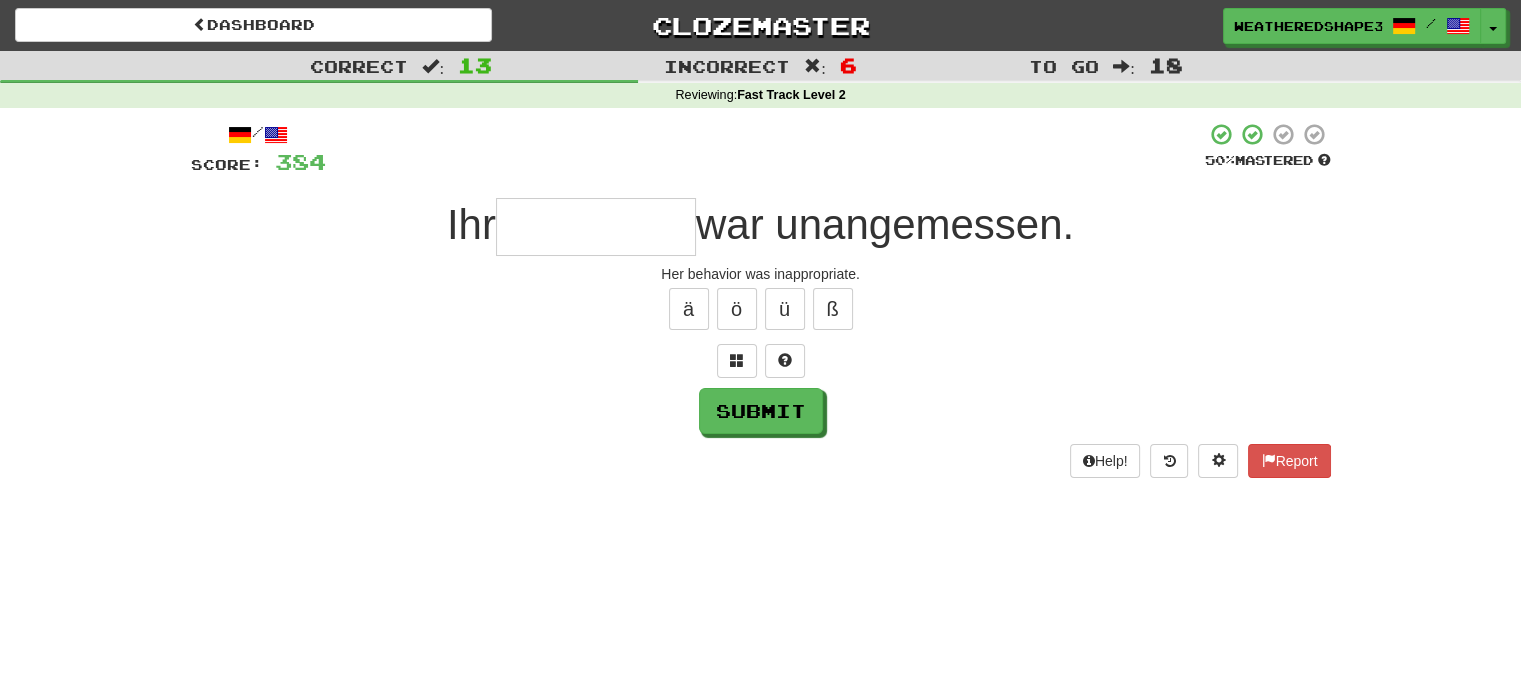 type on "*" 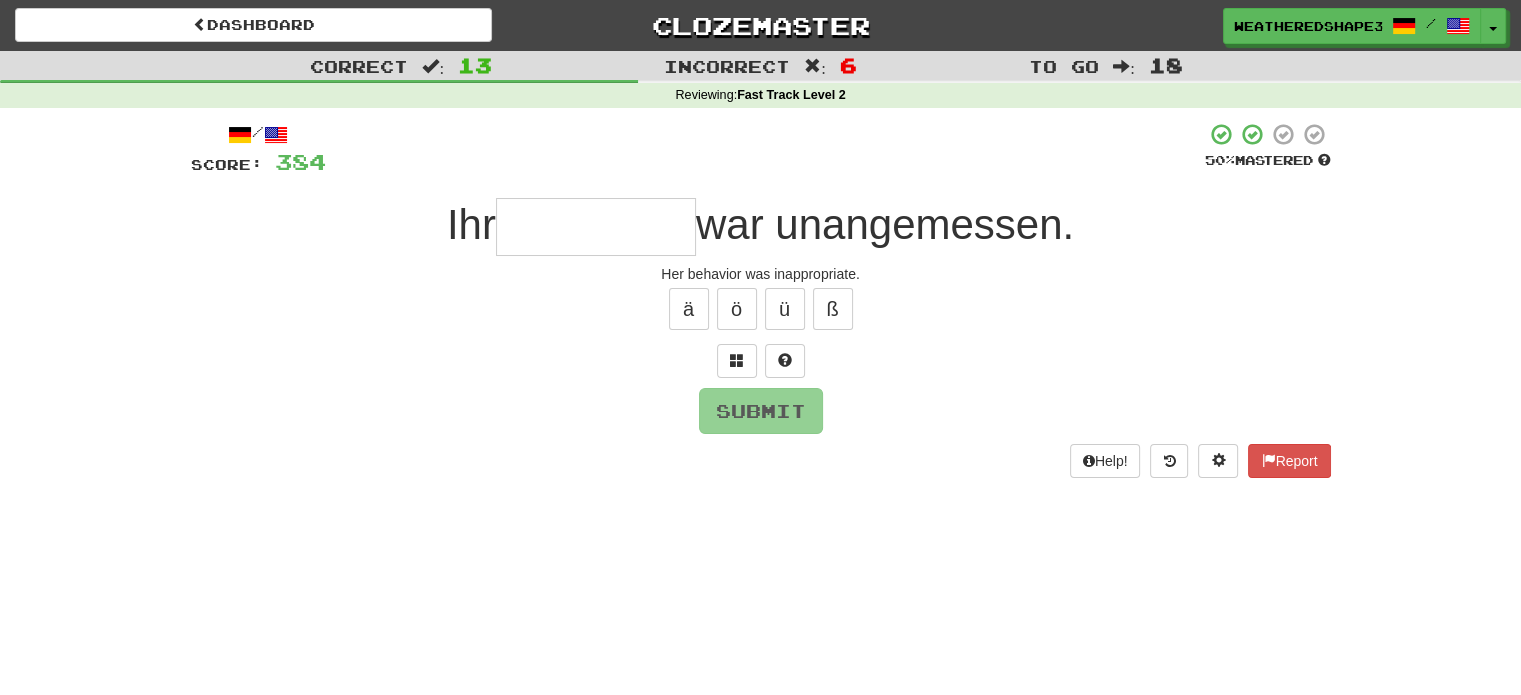 type on "*" 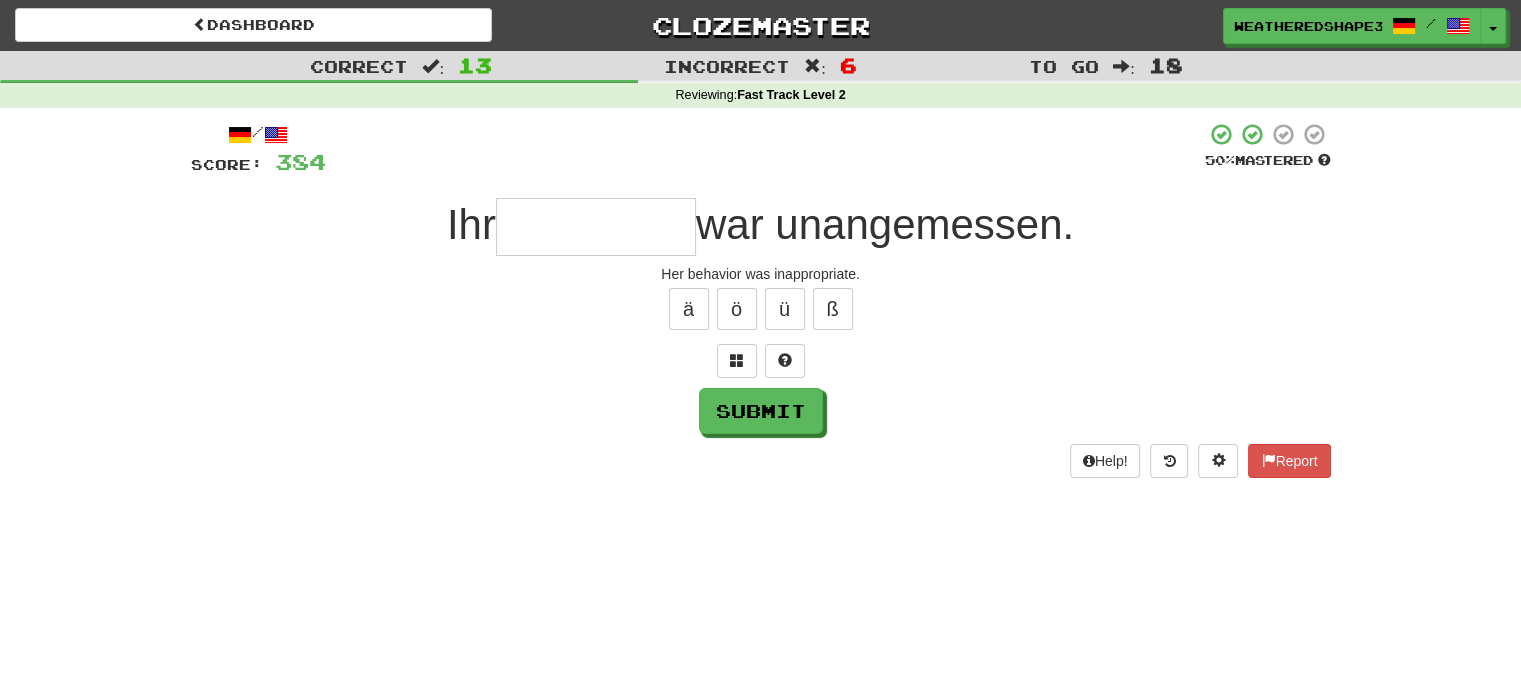type on "*" 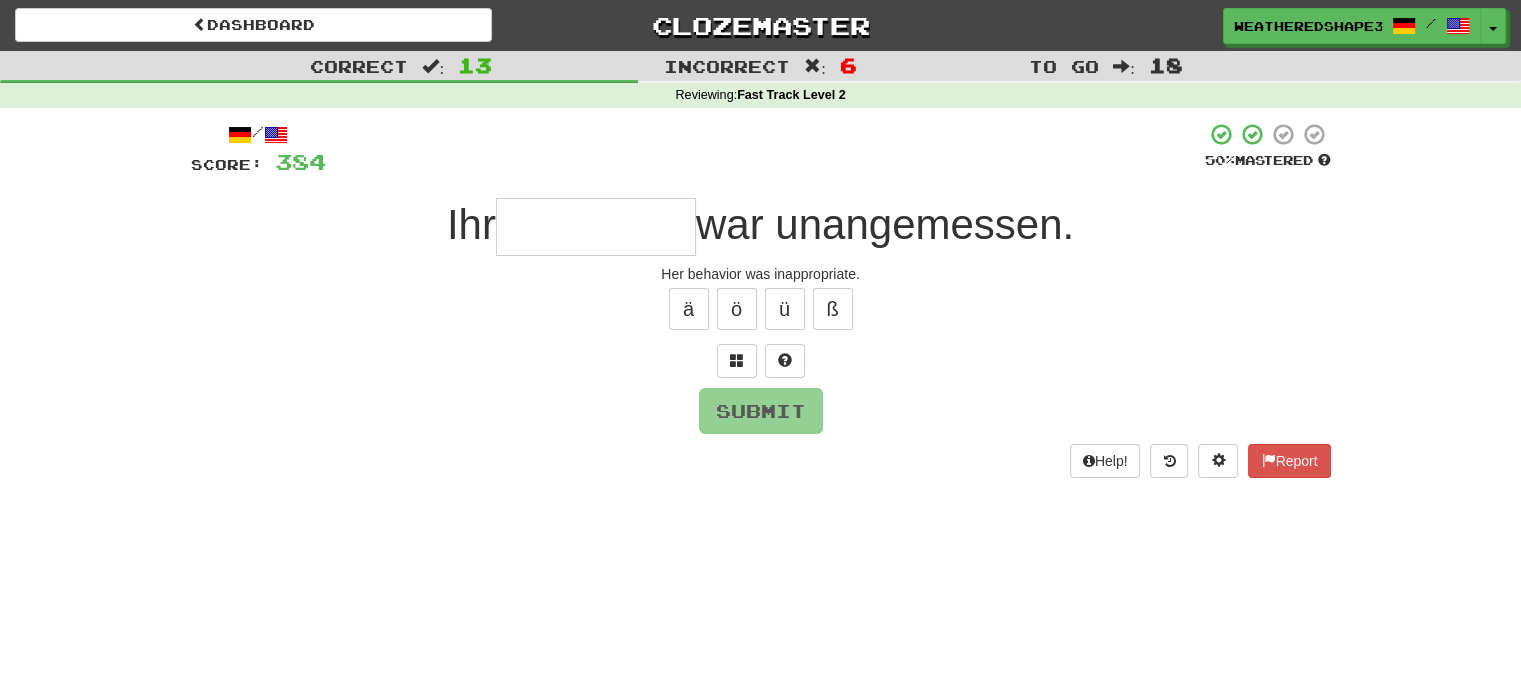 type on "*" 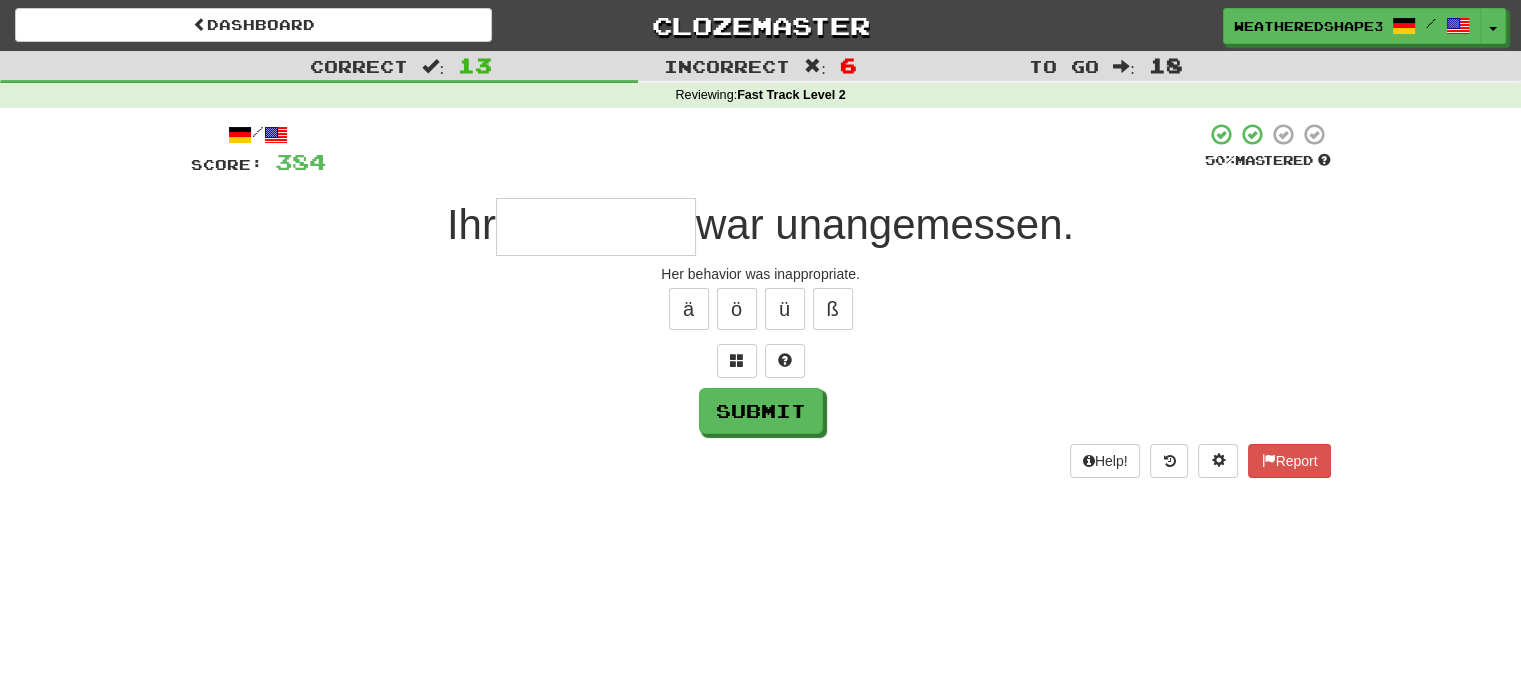 type on "*" 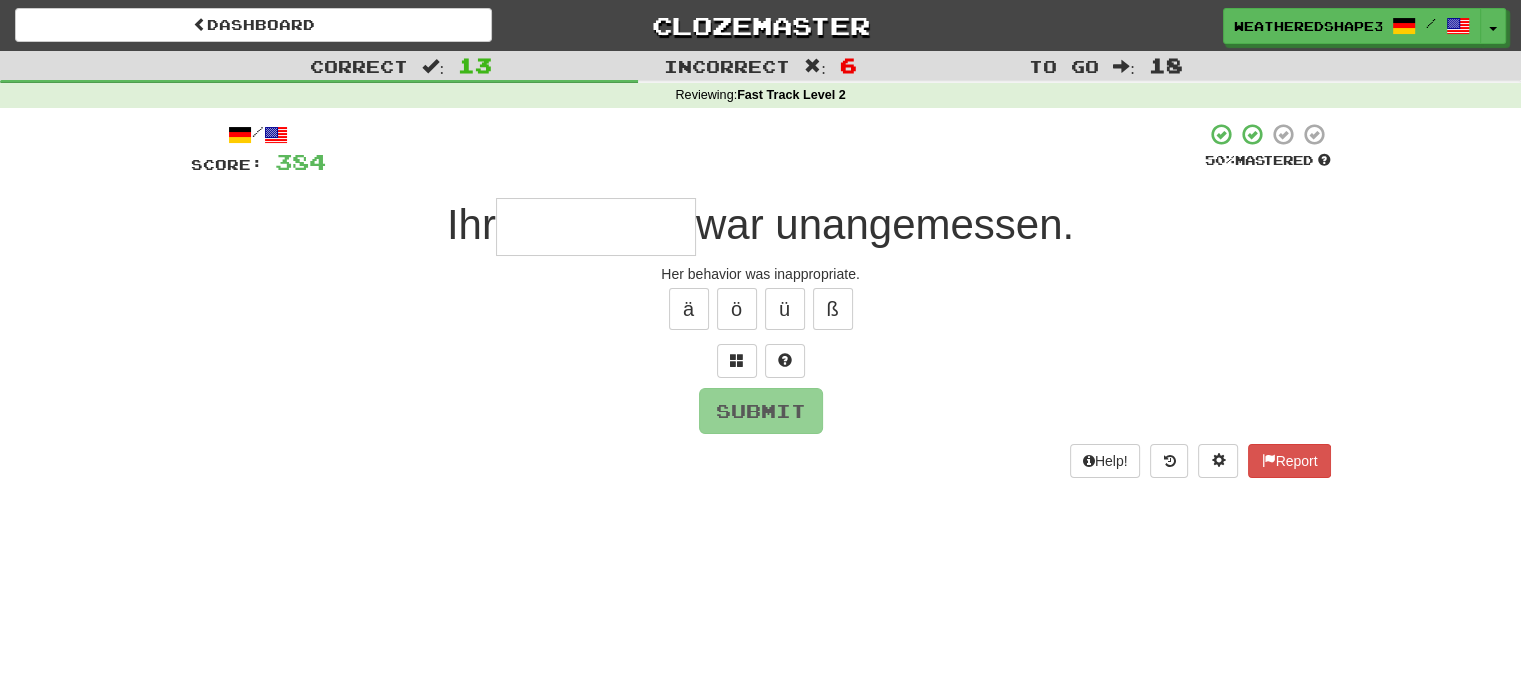 type on "*********" 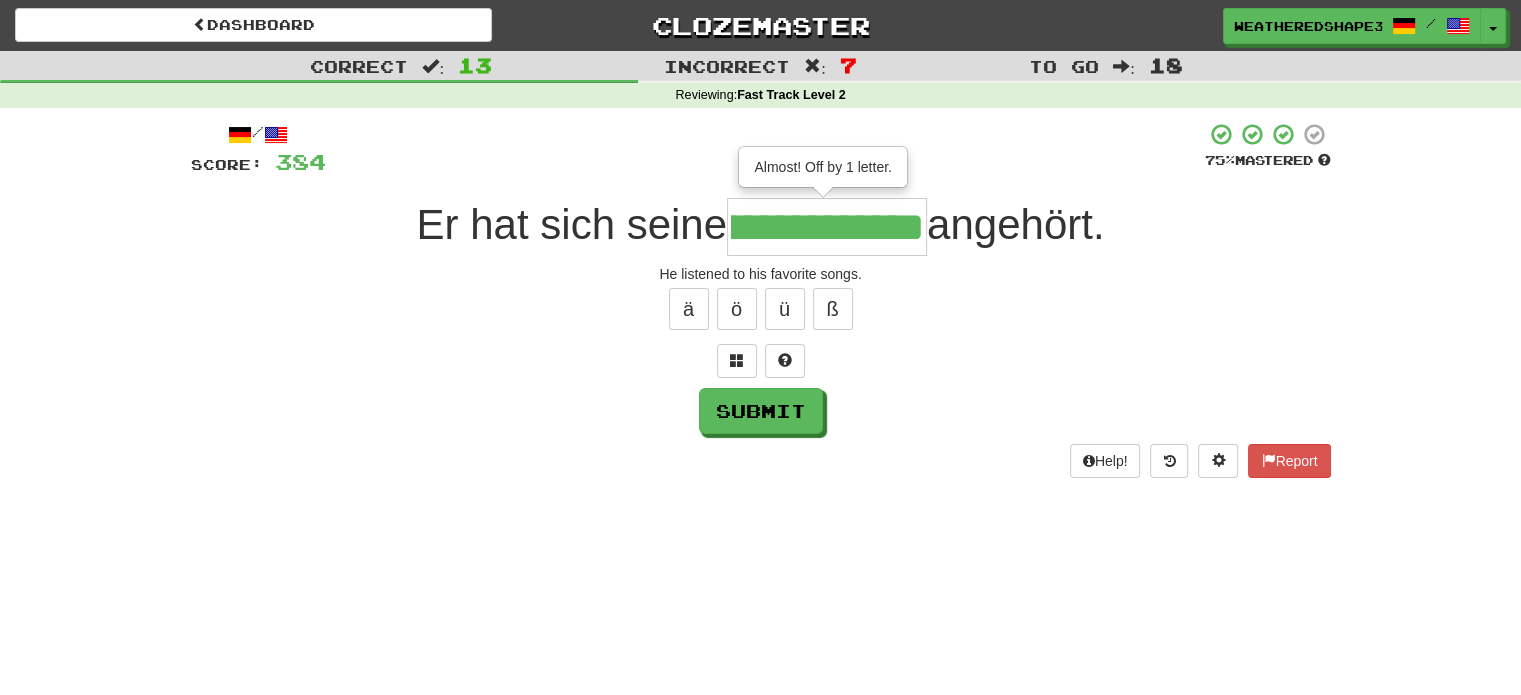 scroll, scrollTop: 0, scrollLeft: 61, axis: horizontal 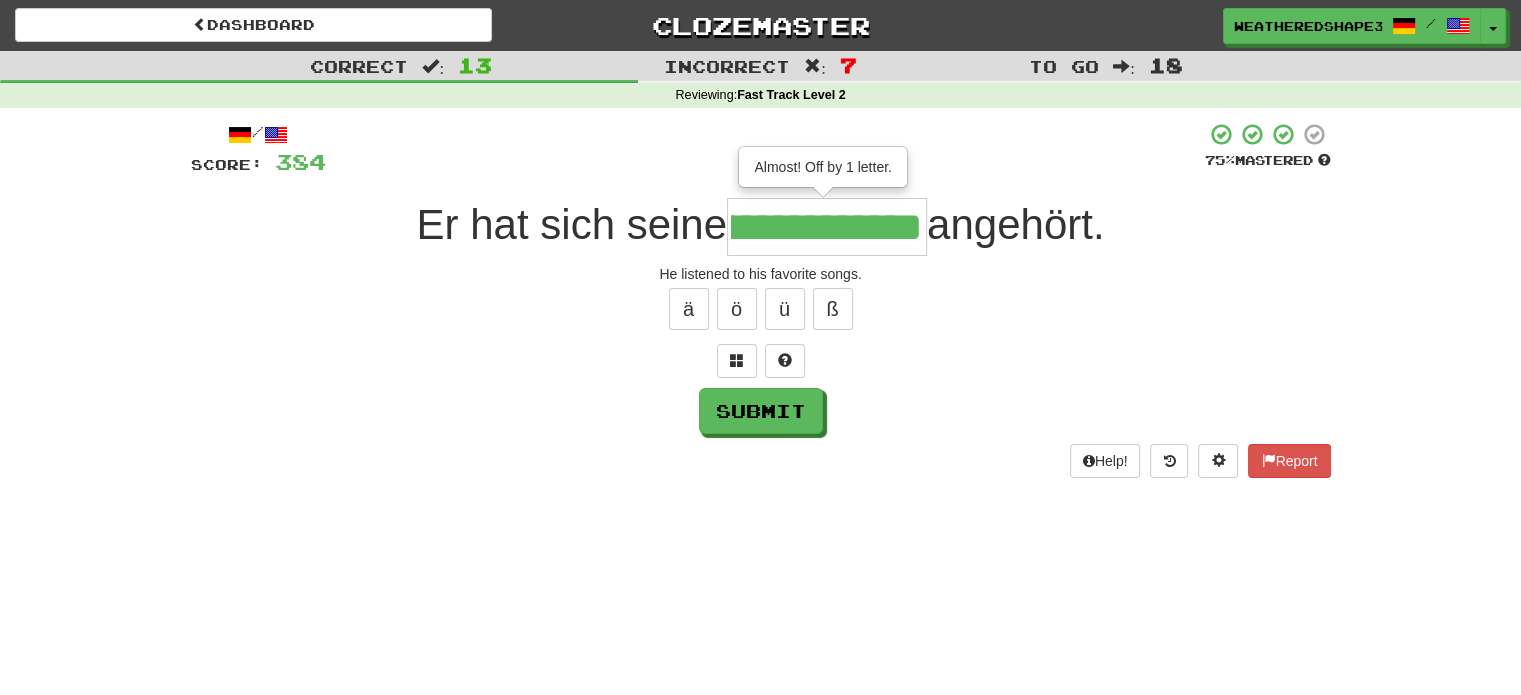 type on "**********" 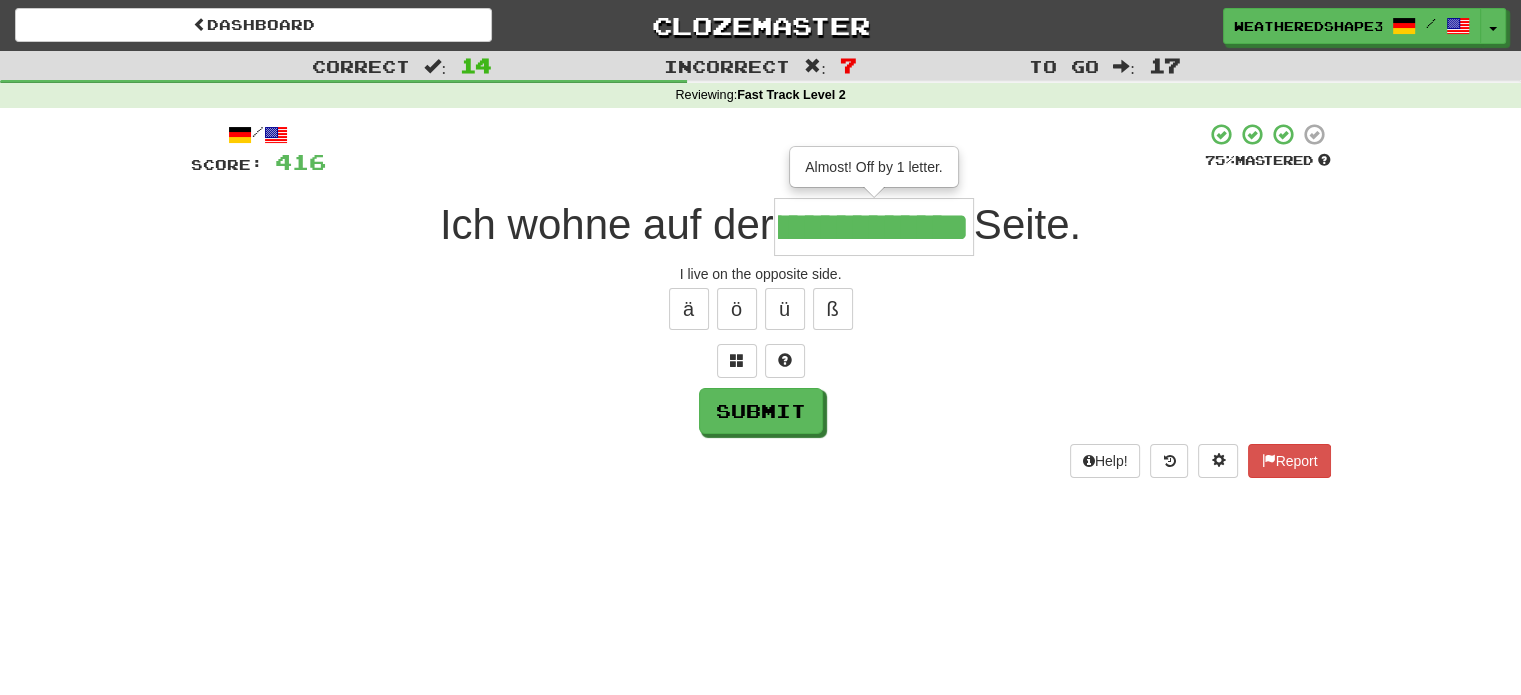 scroll, scrollTop: 0, scrollLeft: 190, axis: horizontal 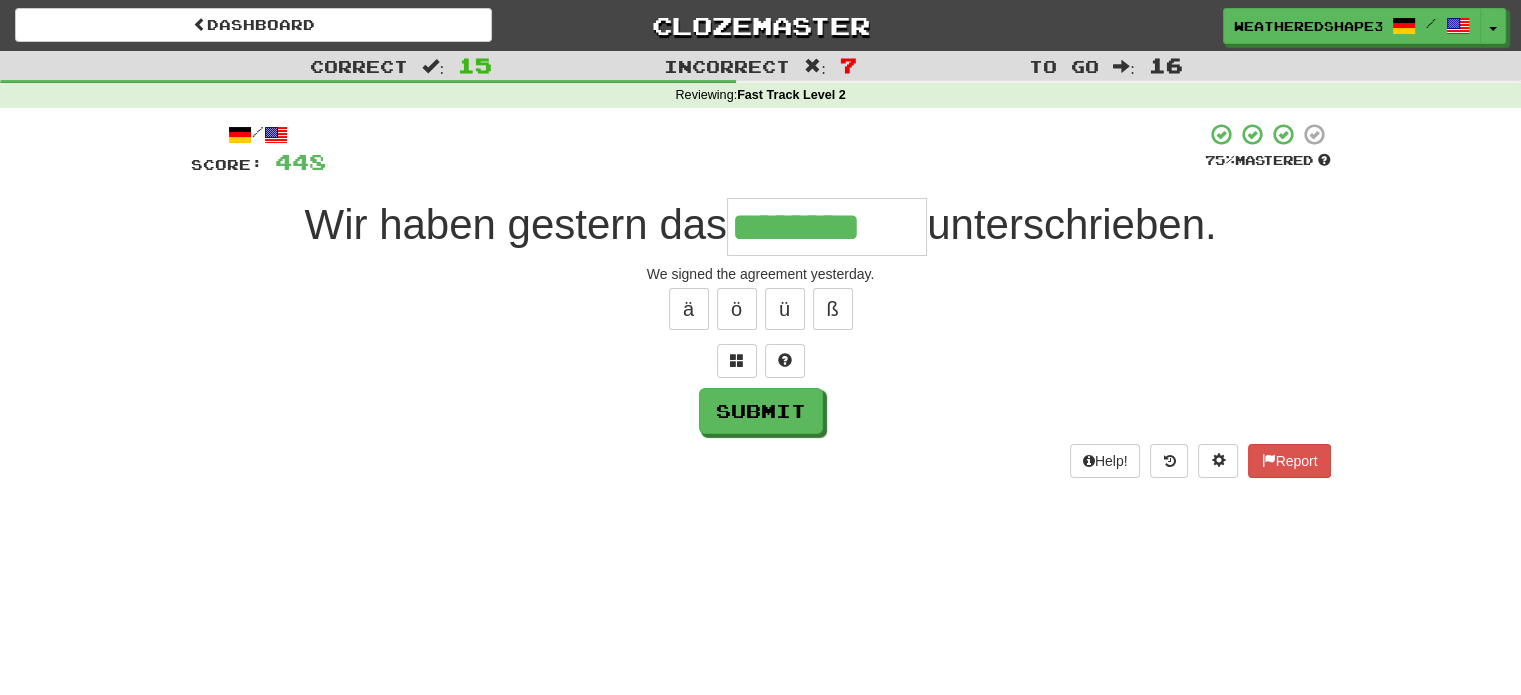 type on "********" 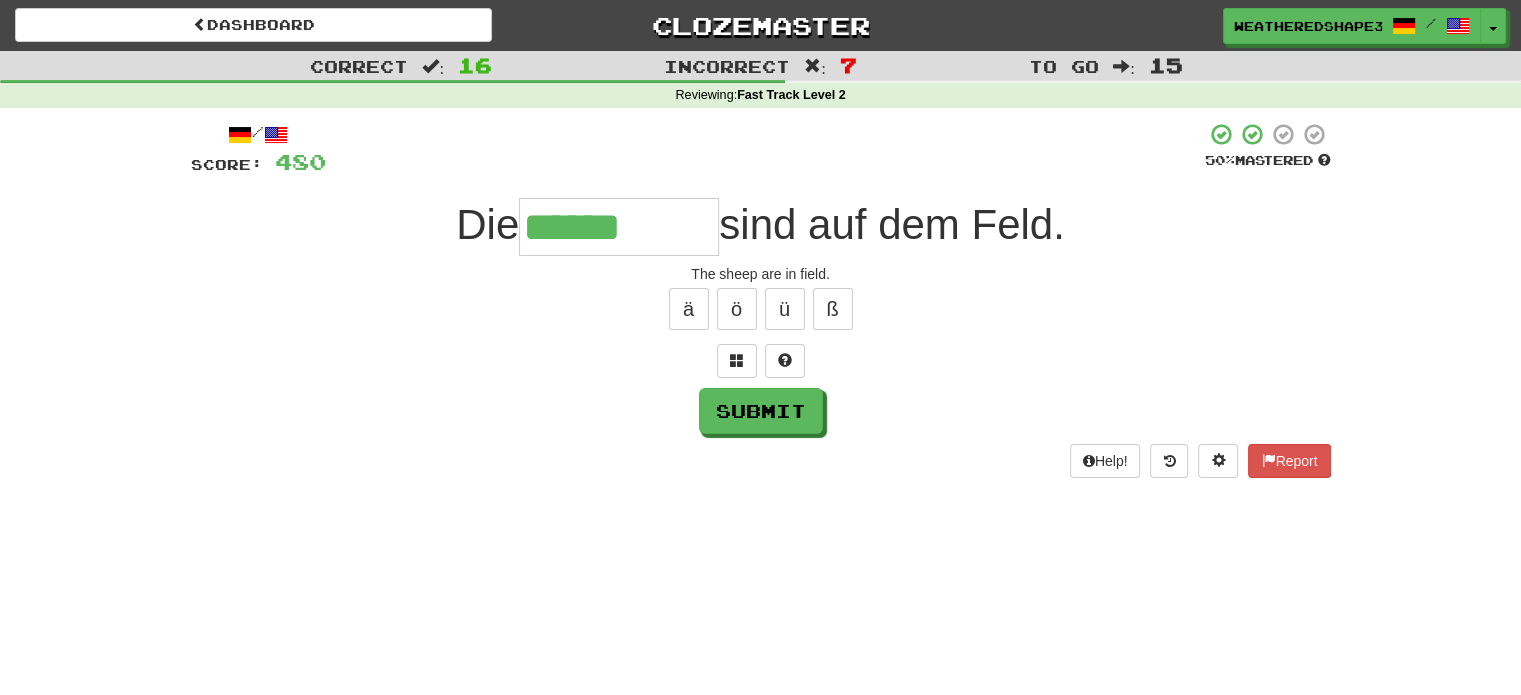 type on "******" 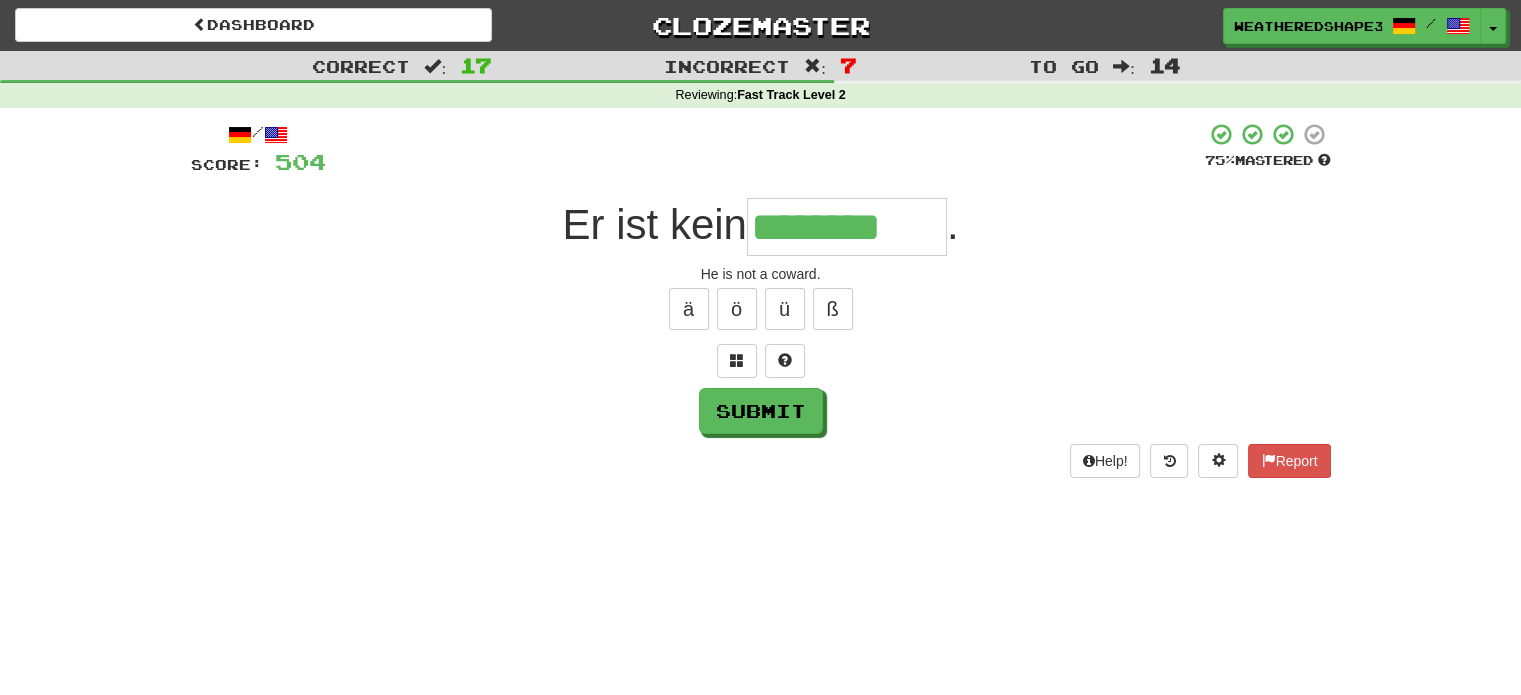 type on "********" 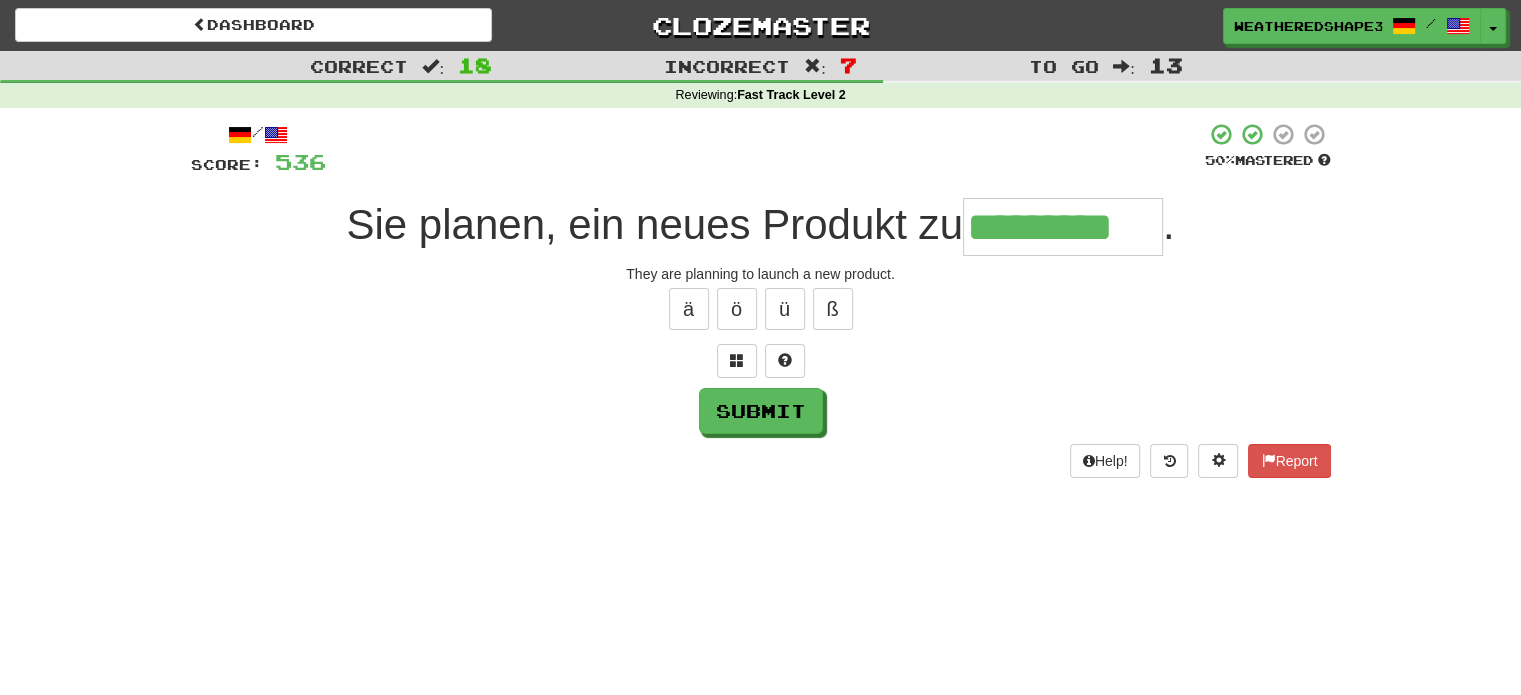 type on "*********" 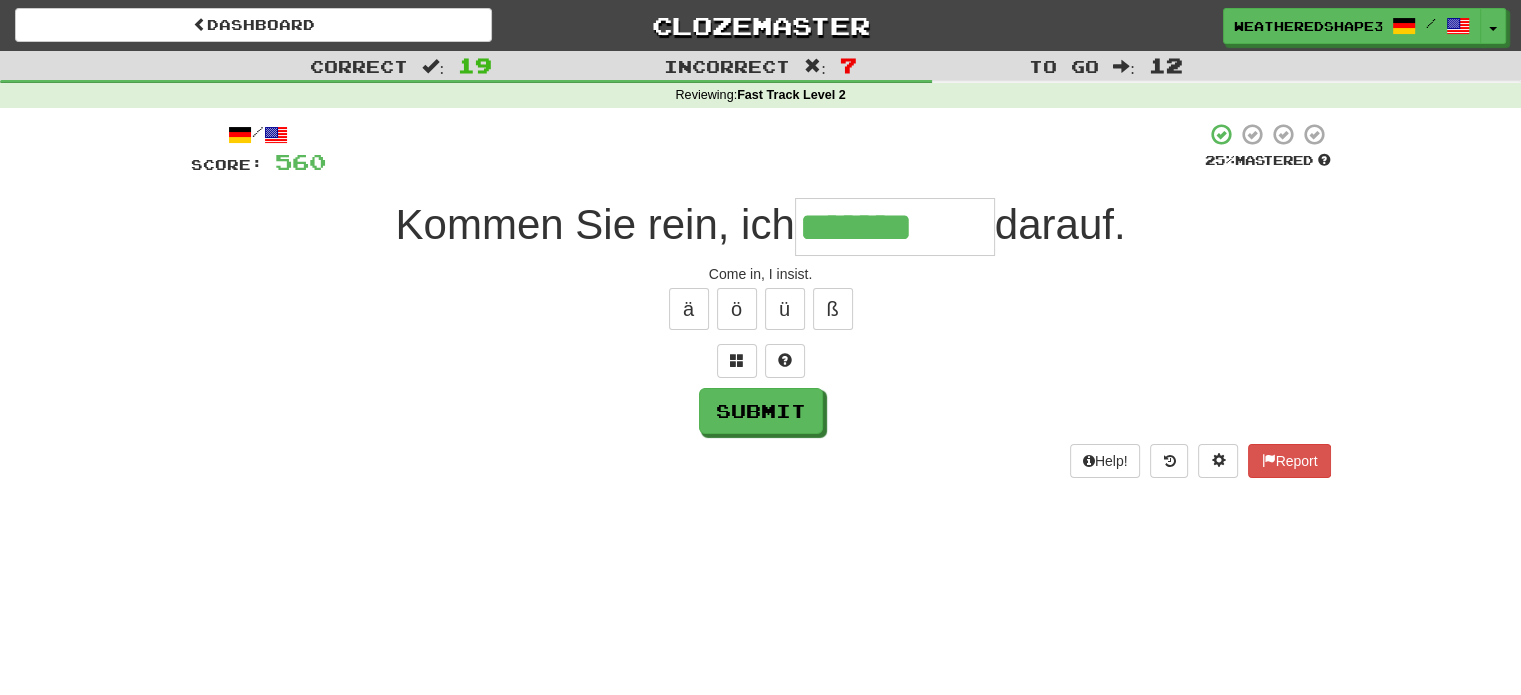 type on "*******" 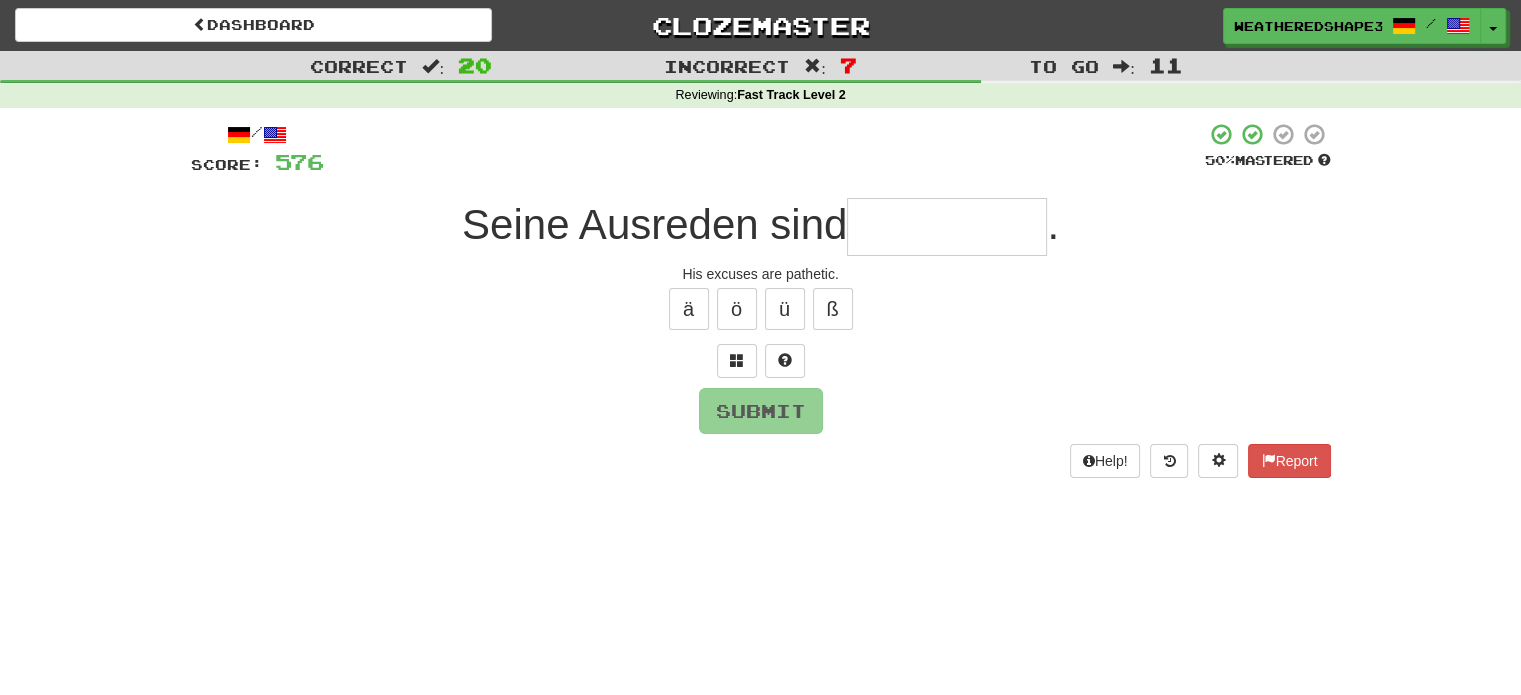 type on "*" 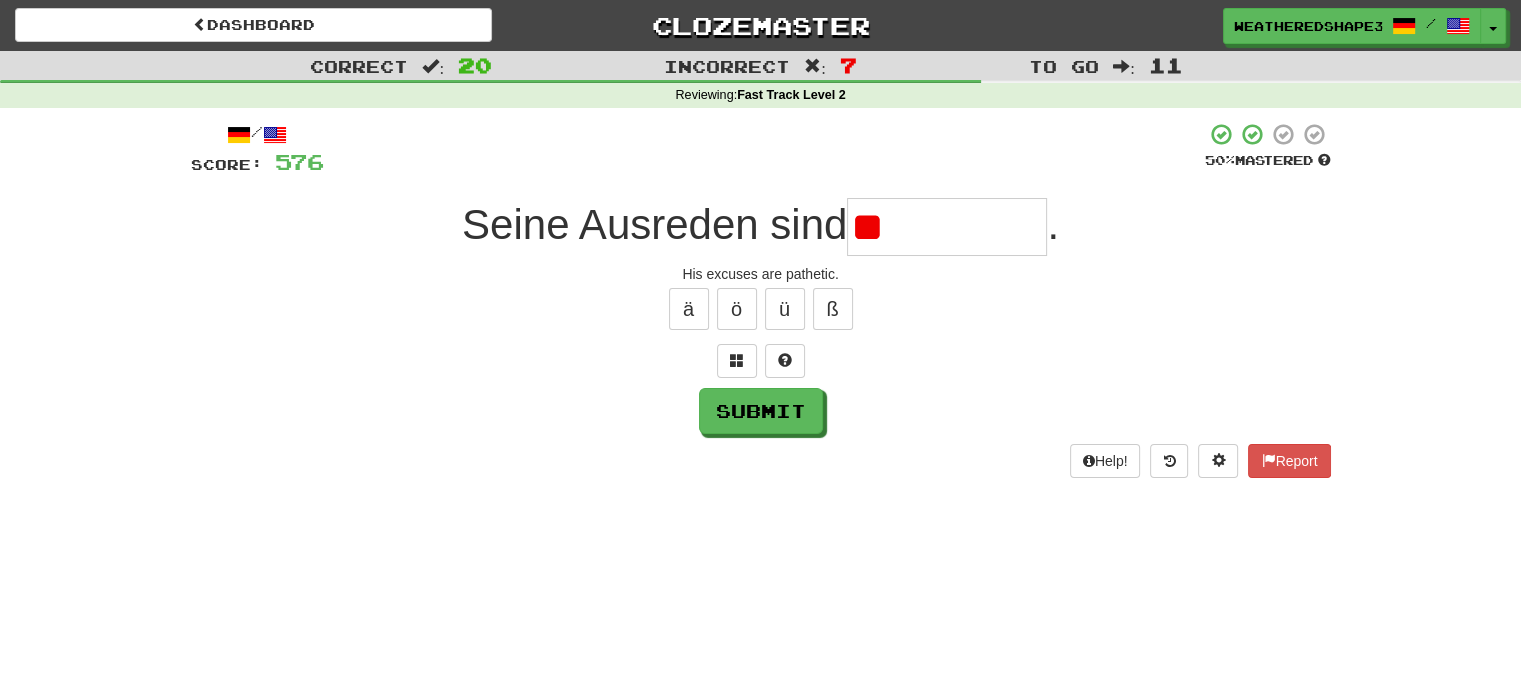 type on "*" 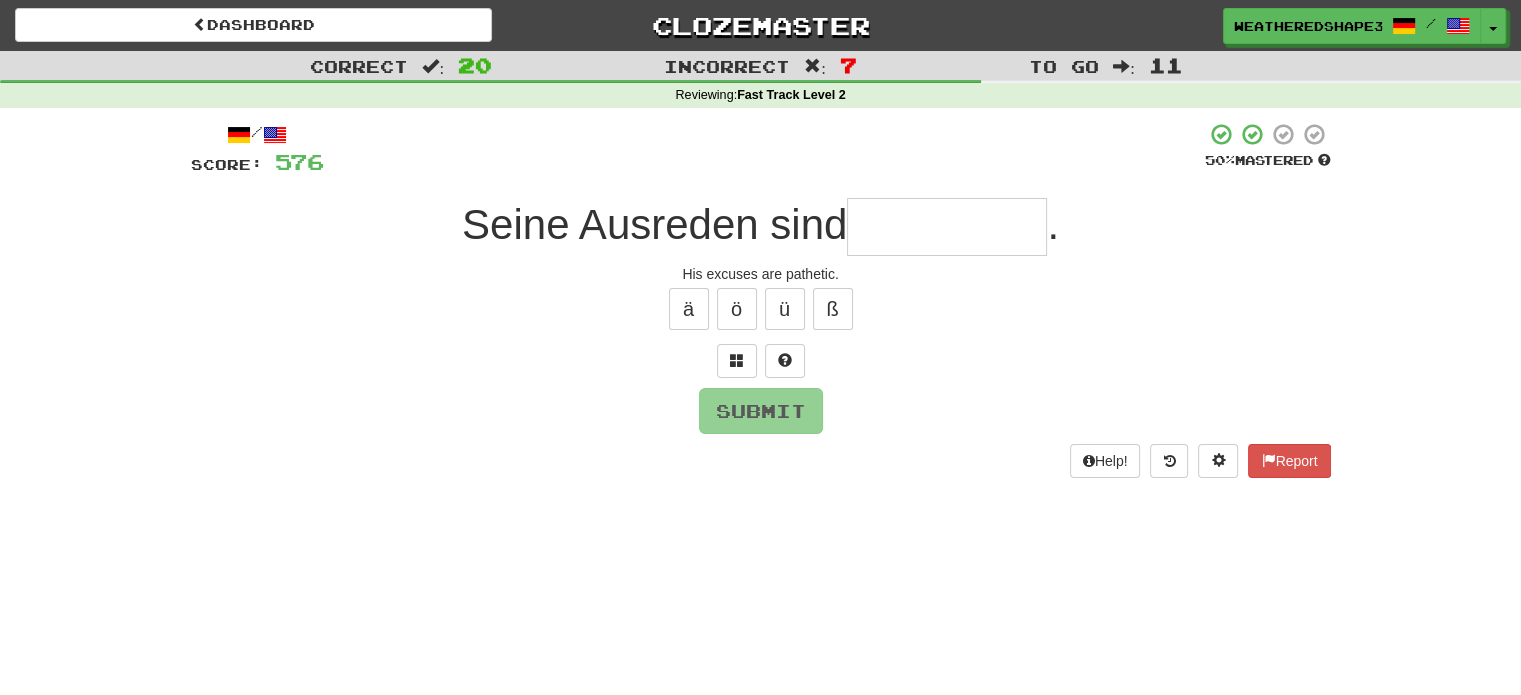 type on "*" 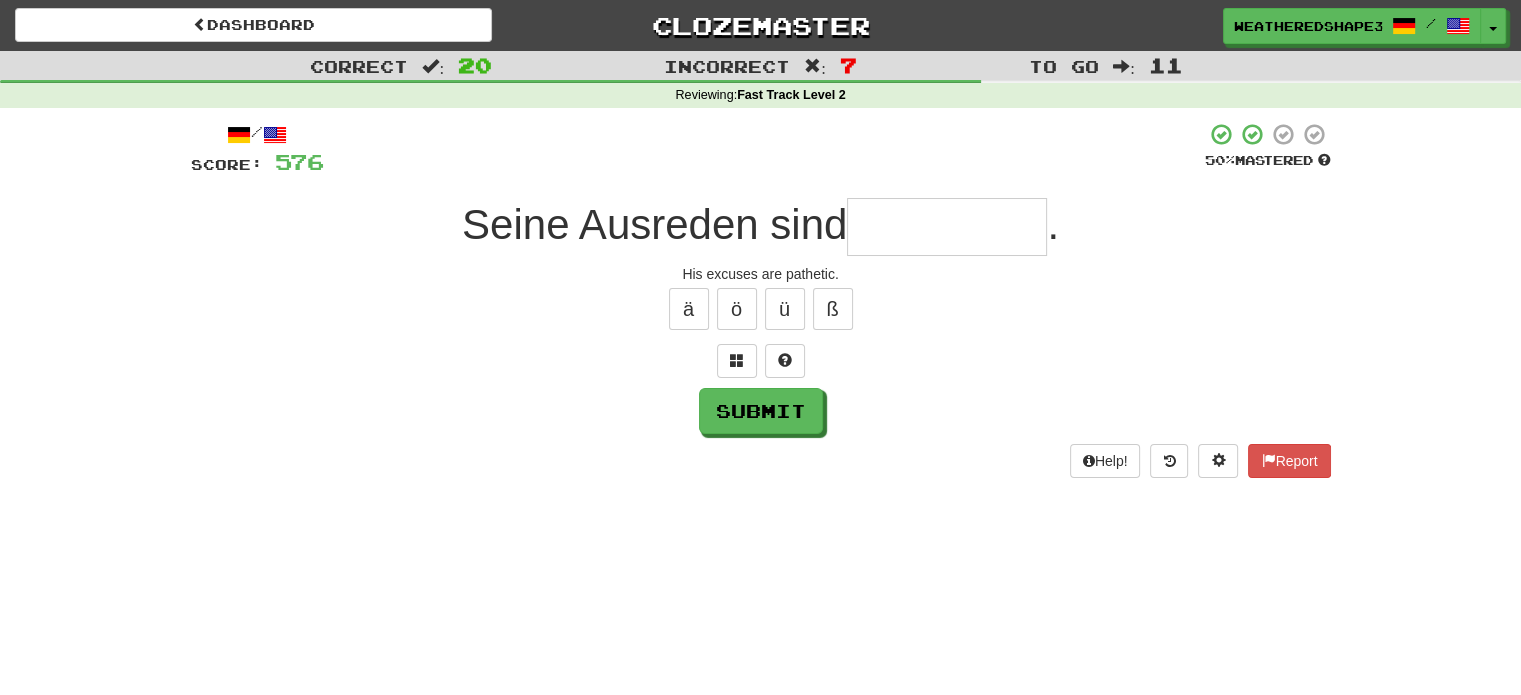 type on "**********" 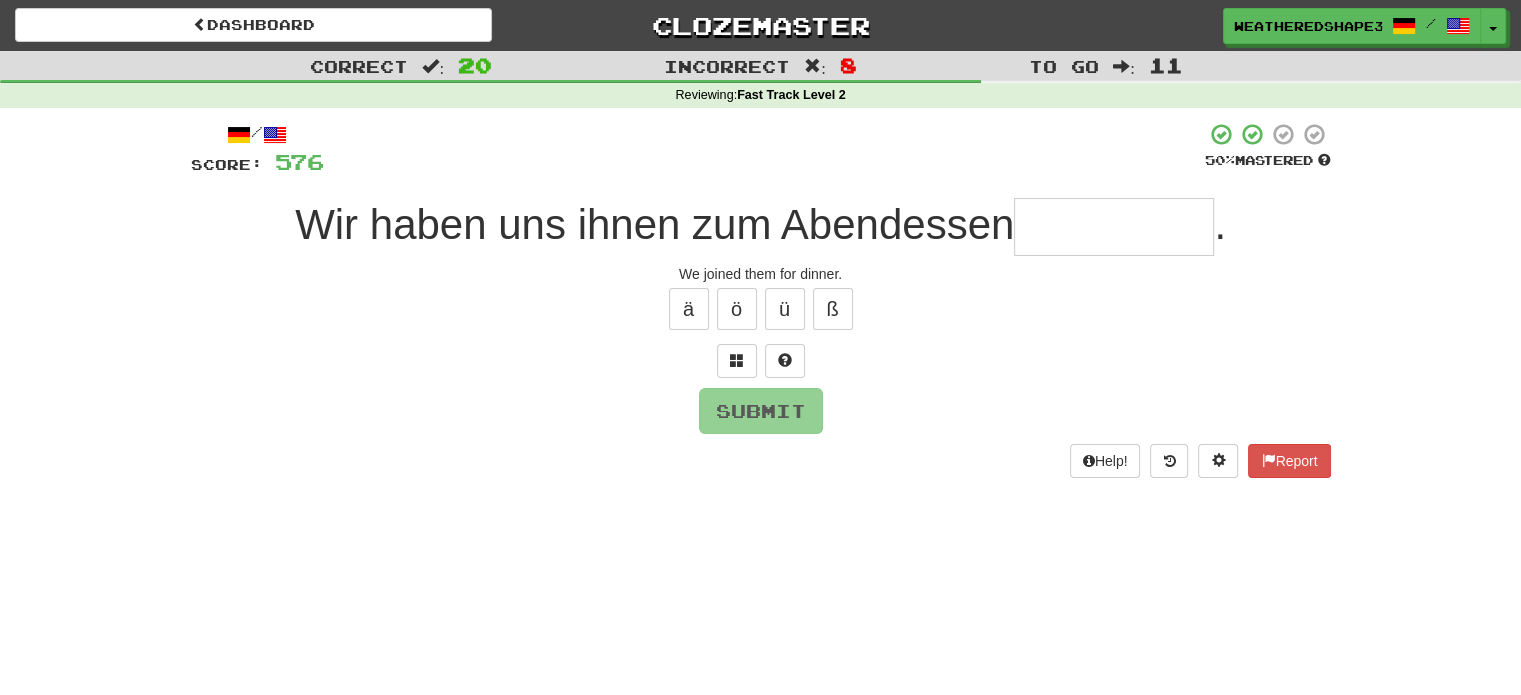 type on "*" 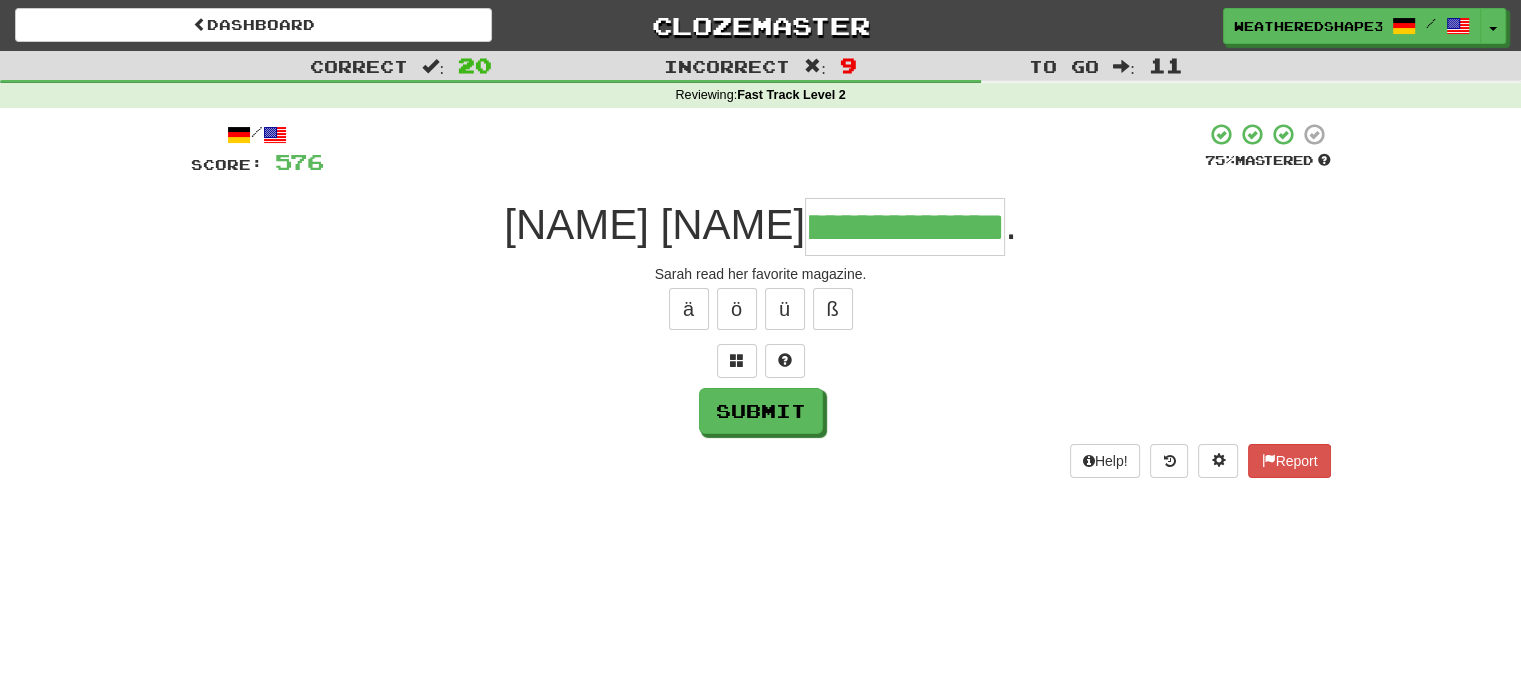 scroll, scrollTop: 0, scrollLeft: 136, axis: horizontal 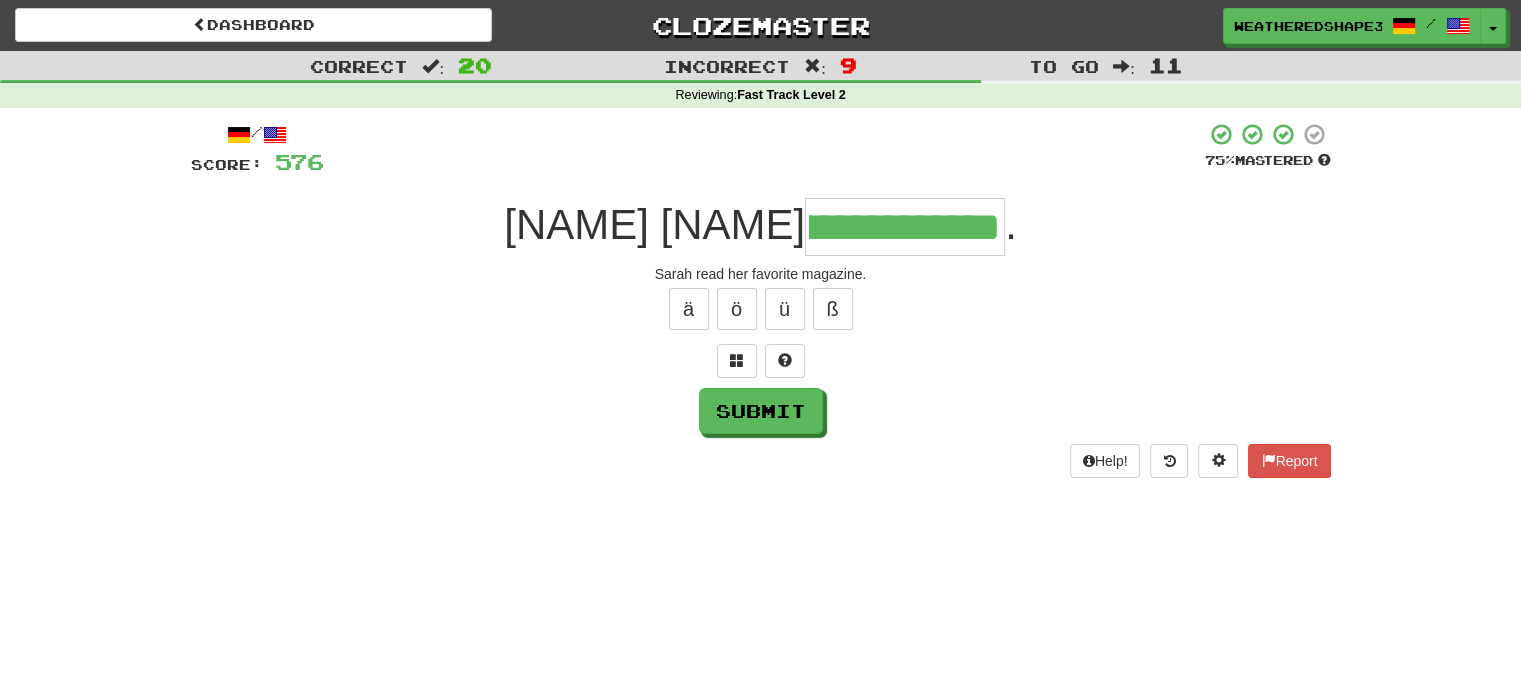 type on "**********" 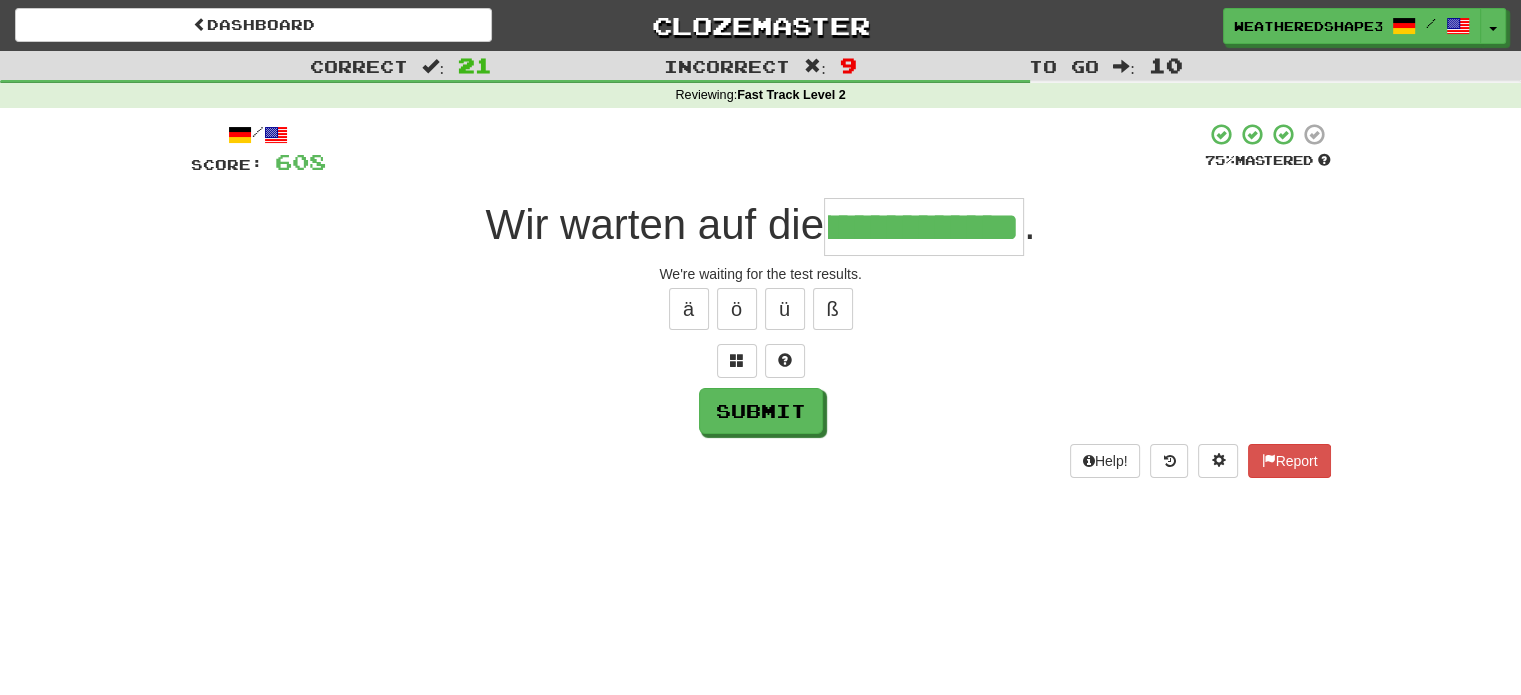 scroll, scrollTop: 0, scrollLeft: 80, axis: horizontal 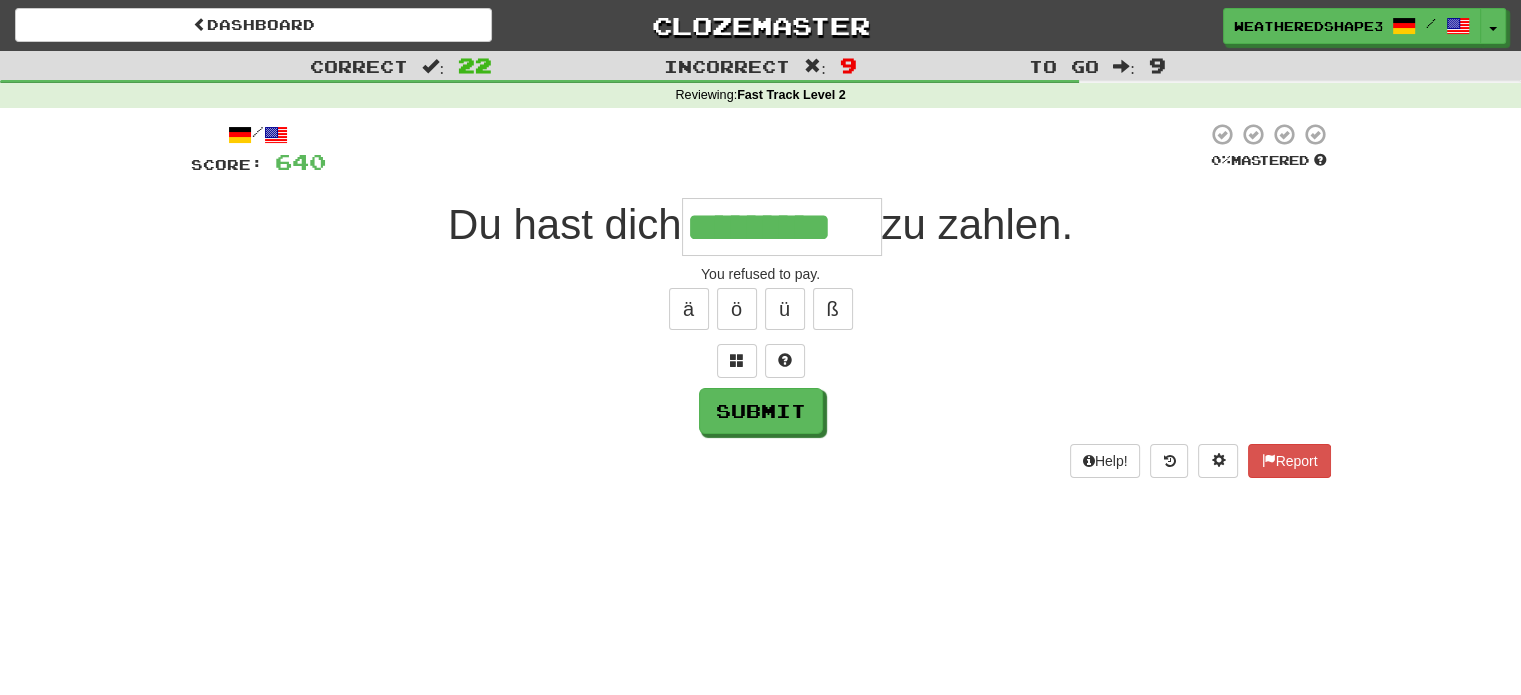 type on "*********" 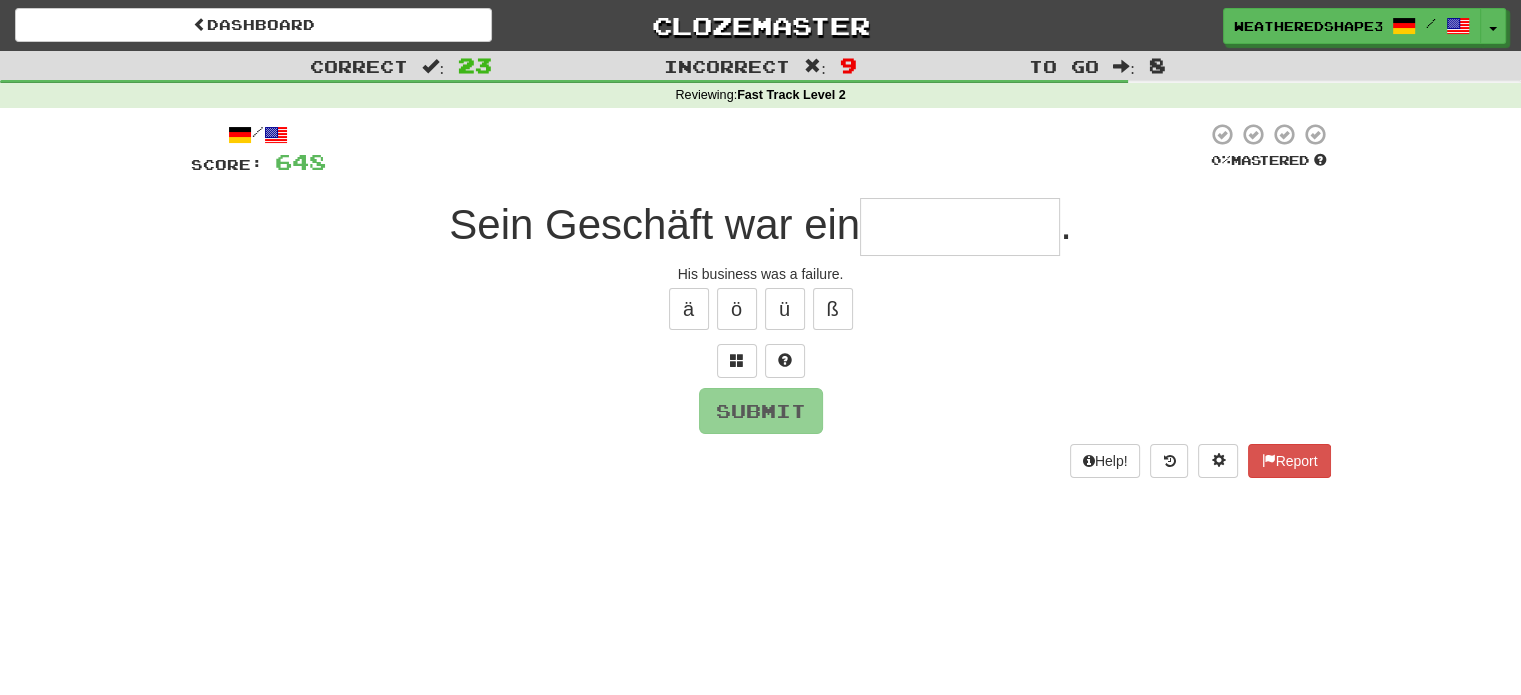 type on "*" 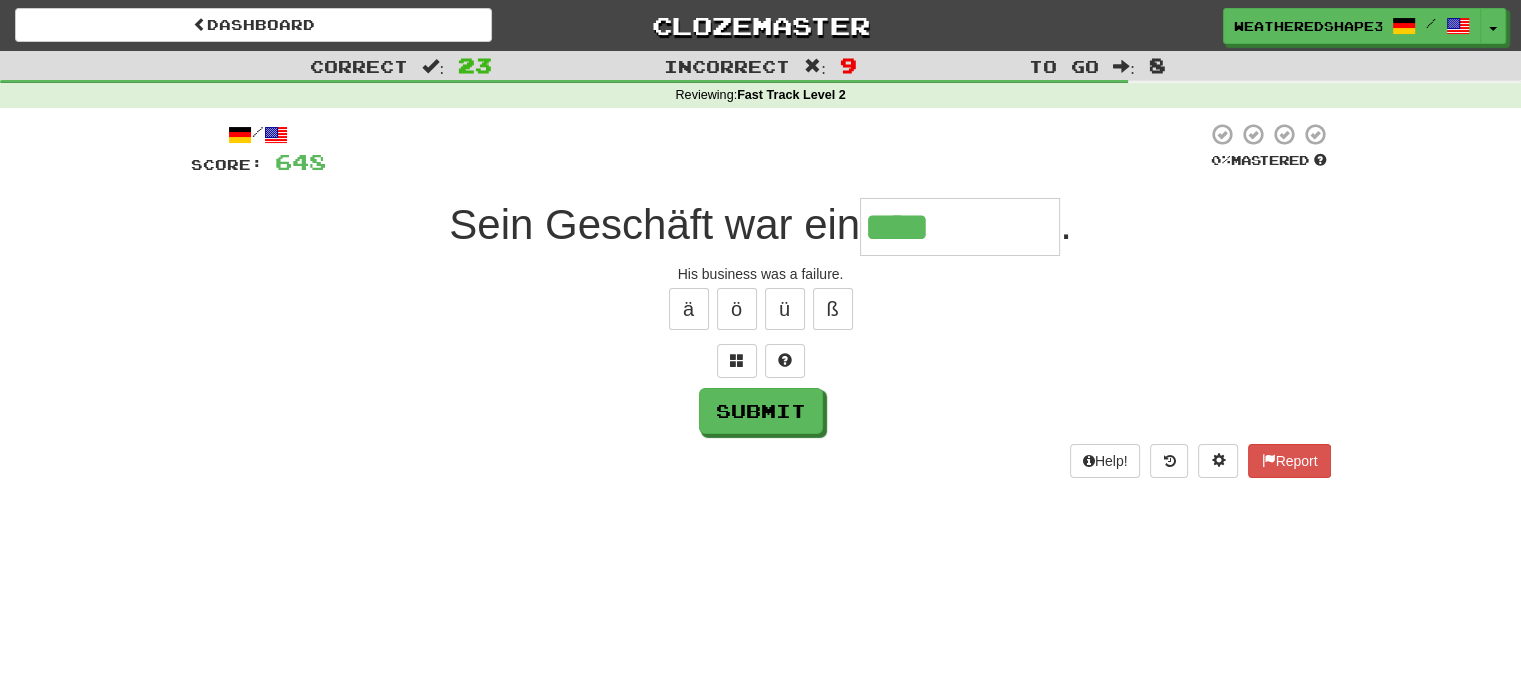 type on "****" 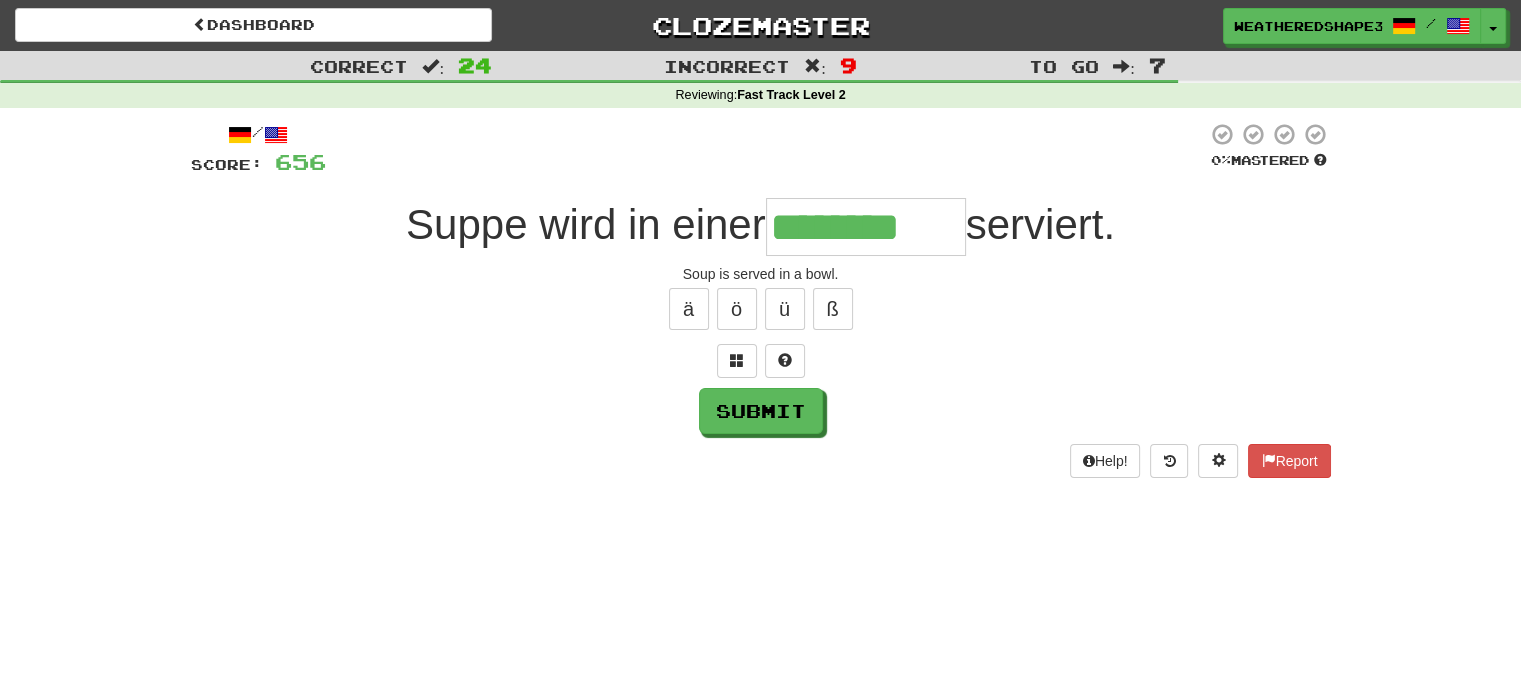 type on "********" 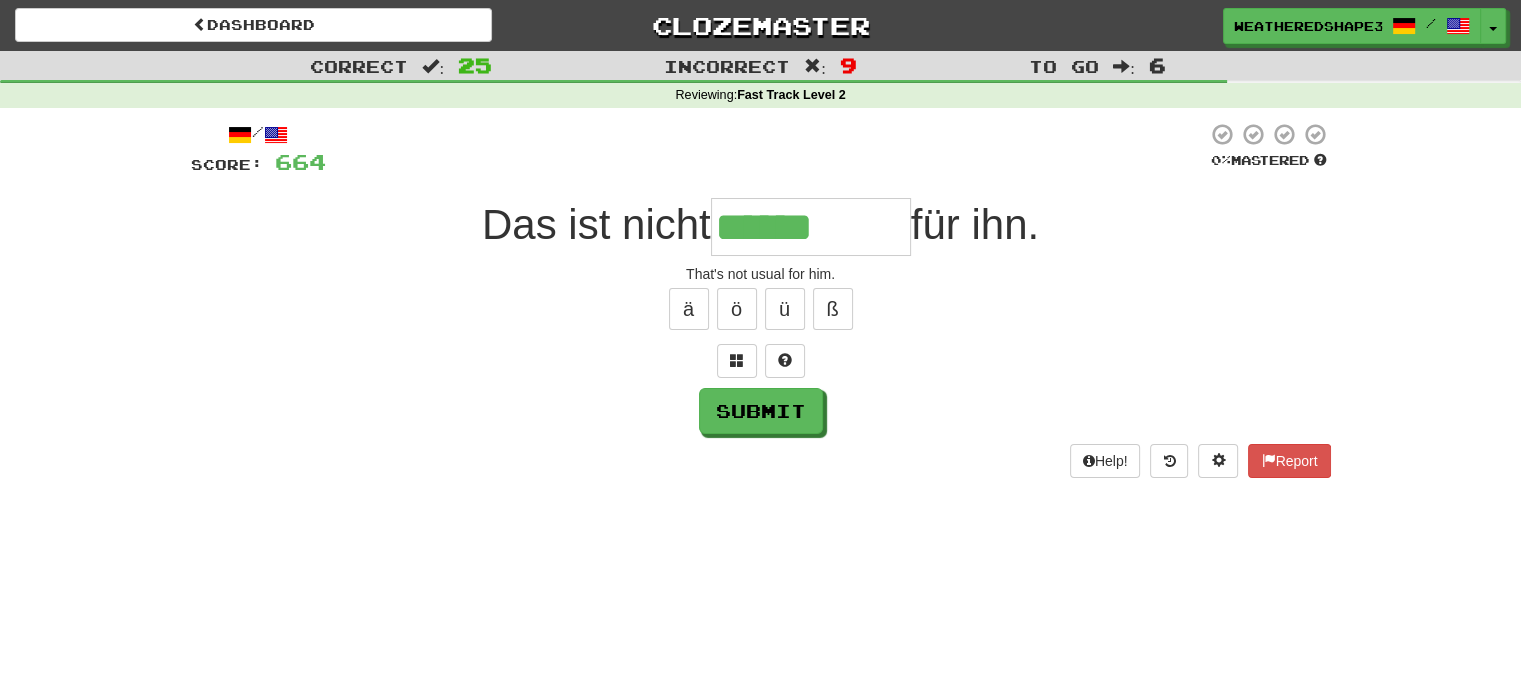 type on "******" 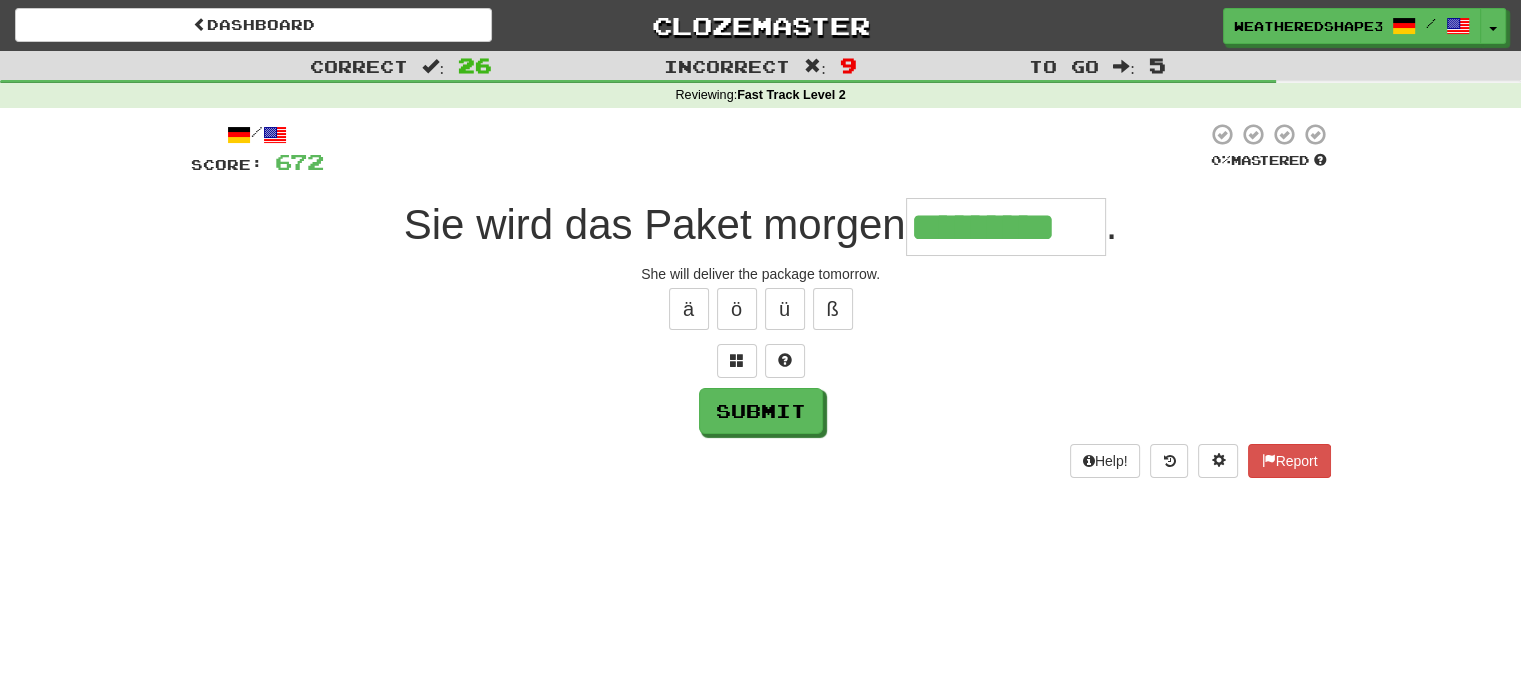 type on "*********" 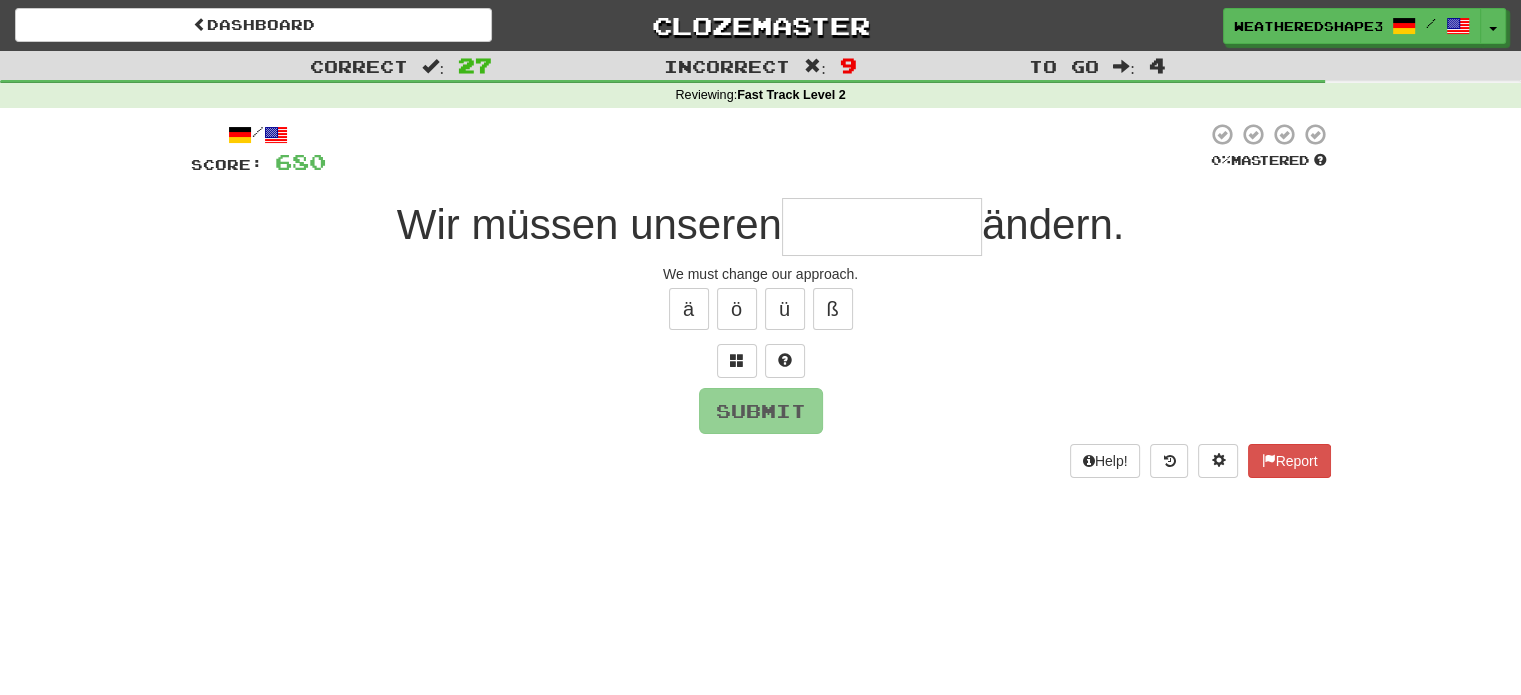 type on "*" 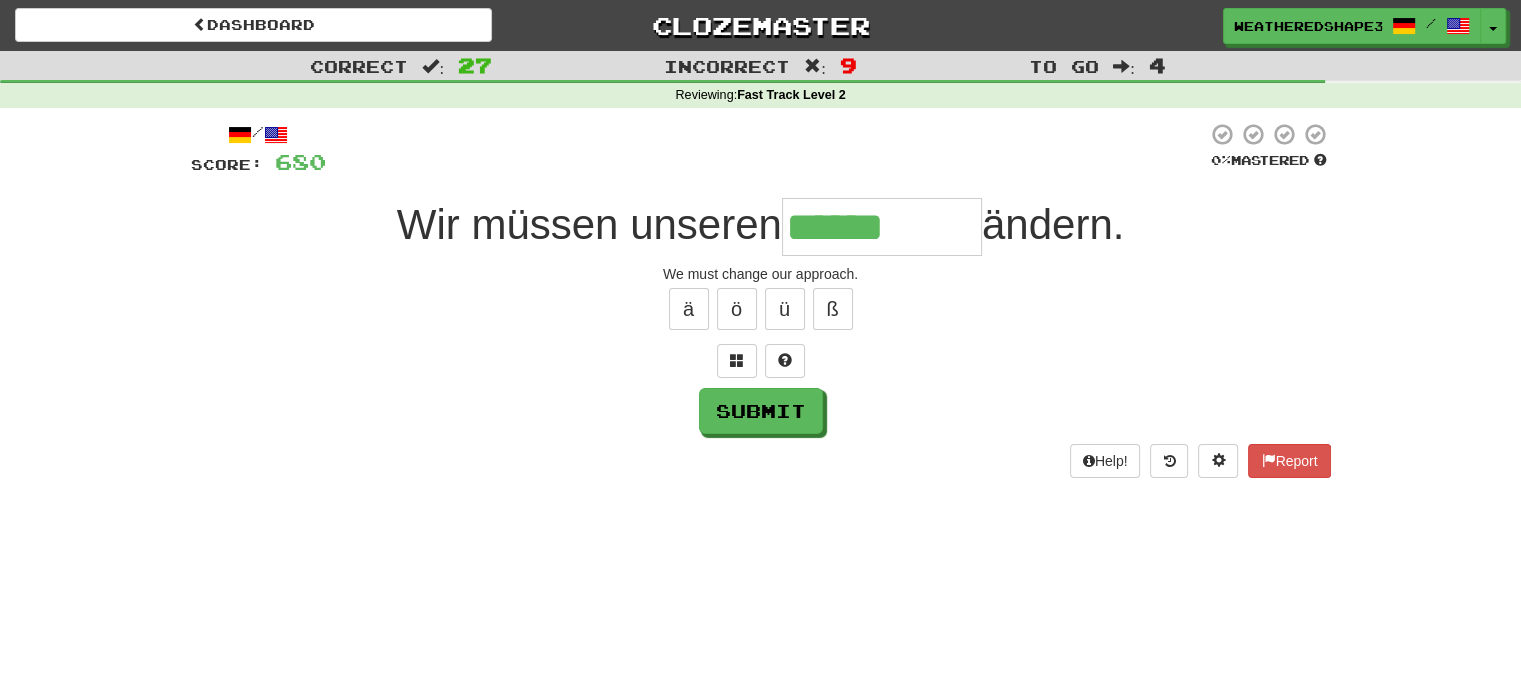 type on "******" 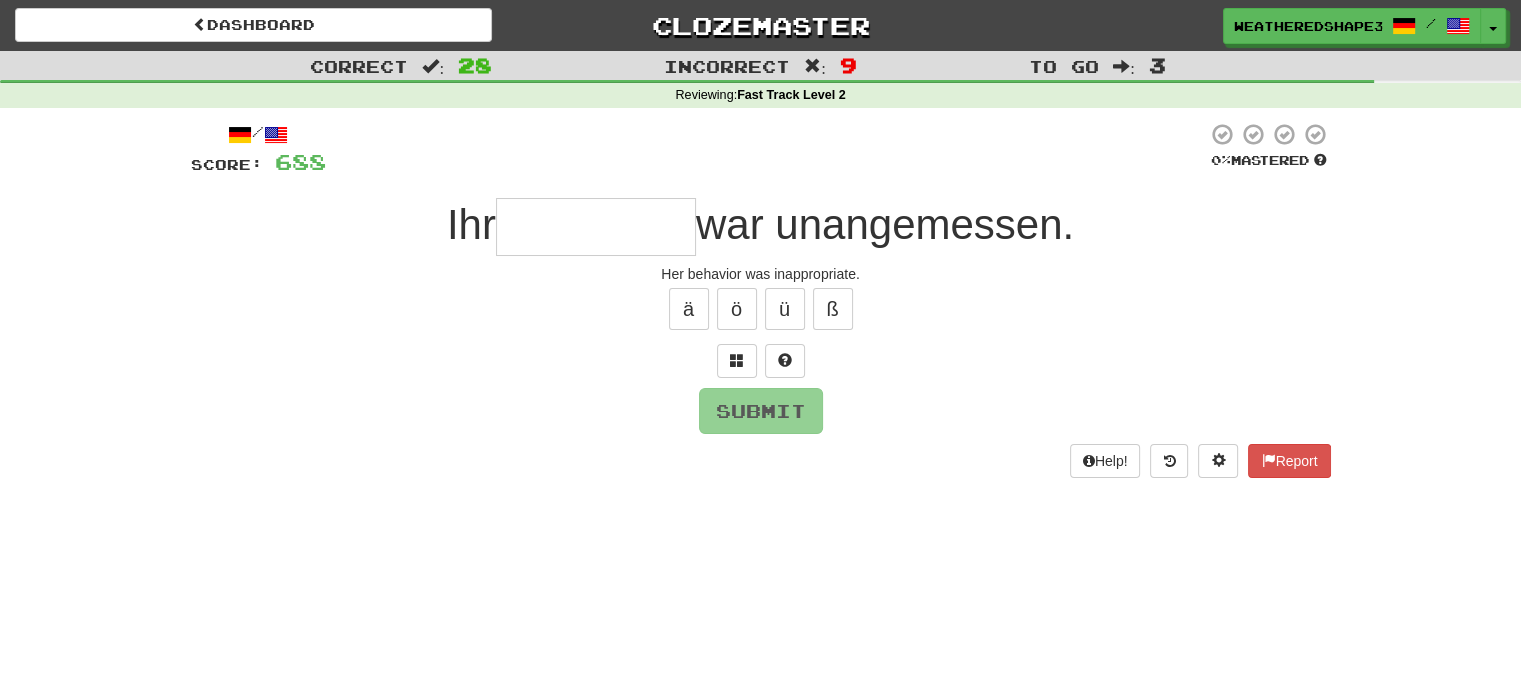 type on "*" 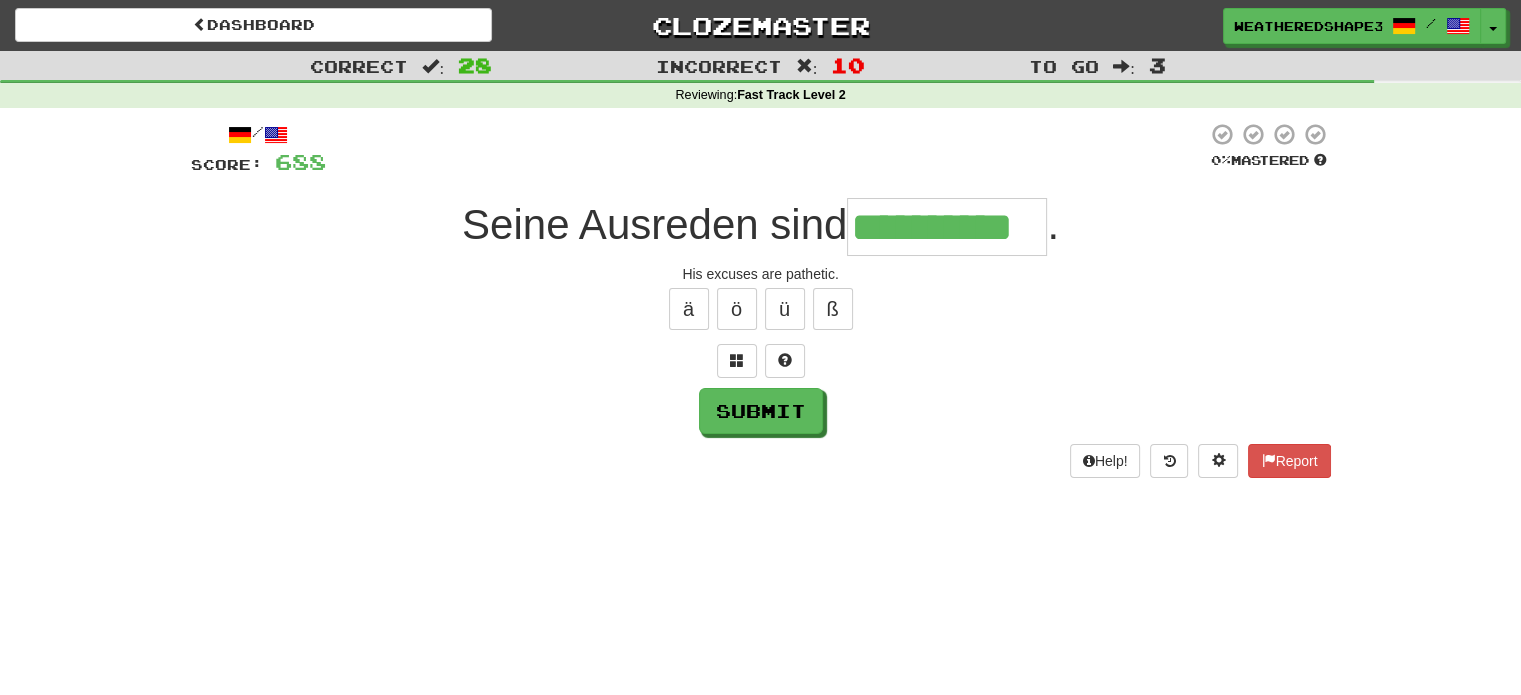 type on "**********" 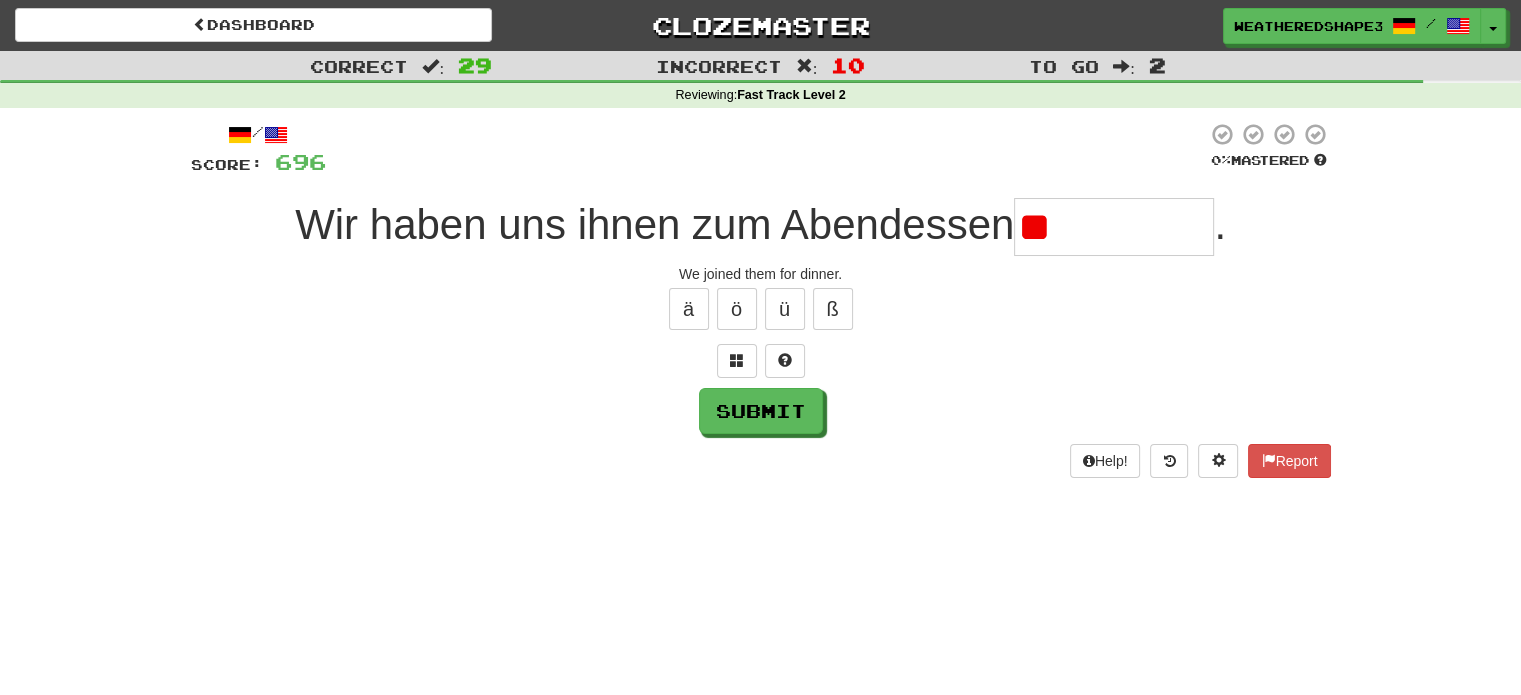 type on "*" 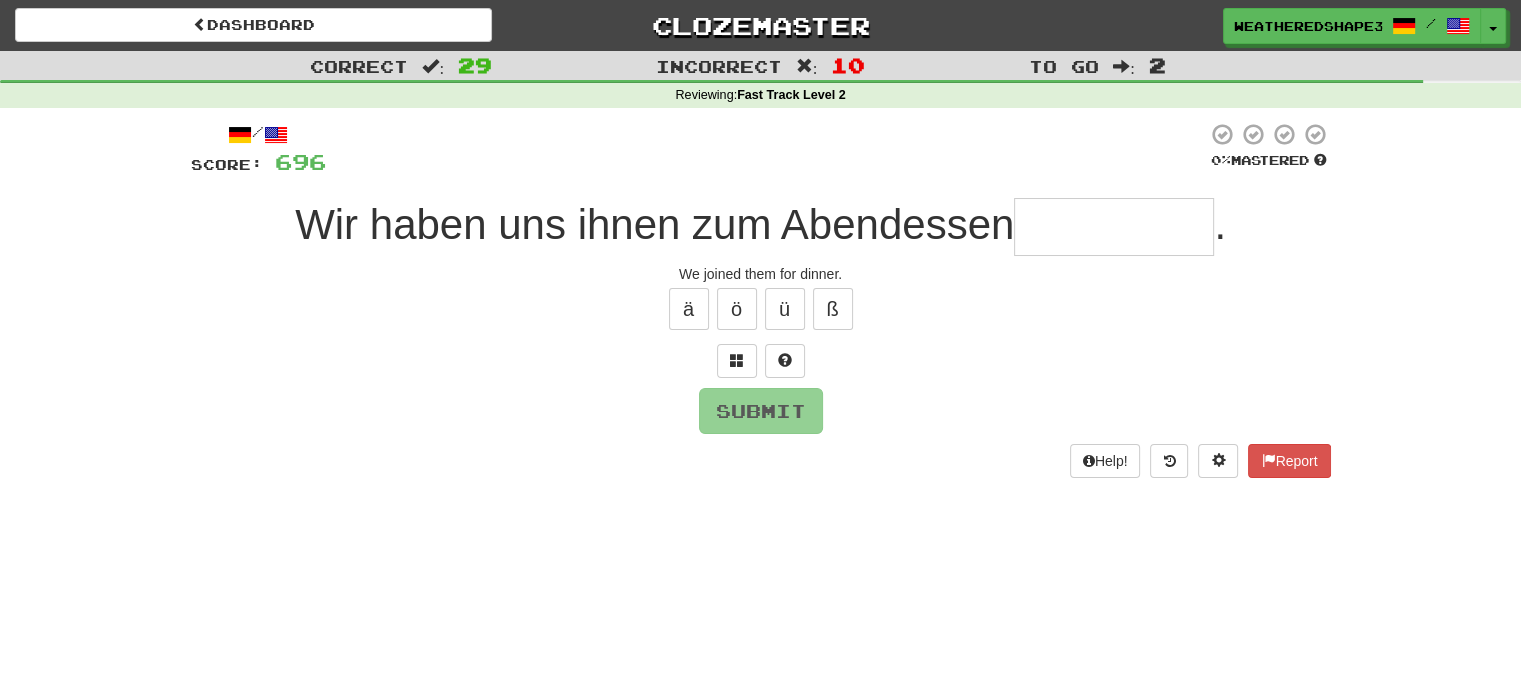 type on "*" 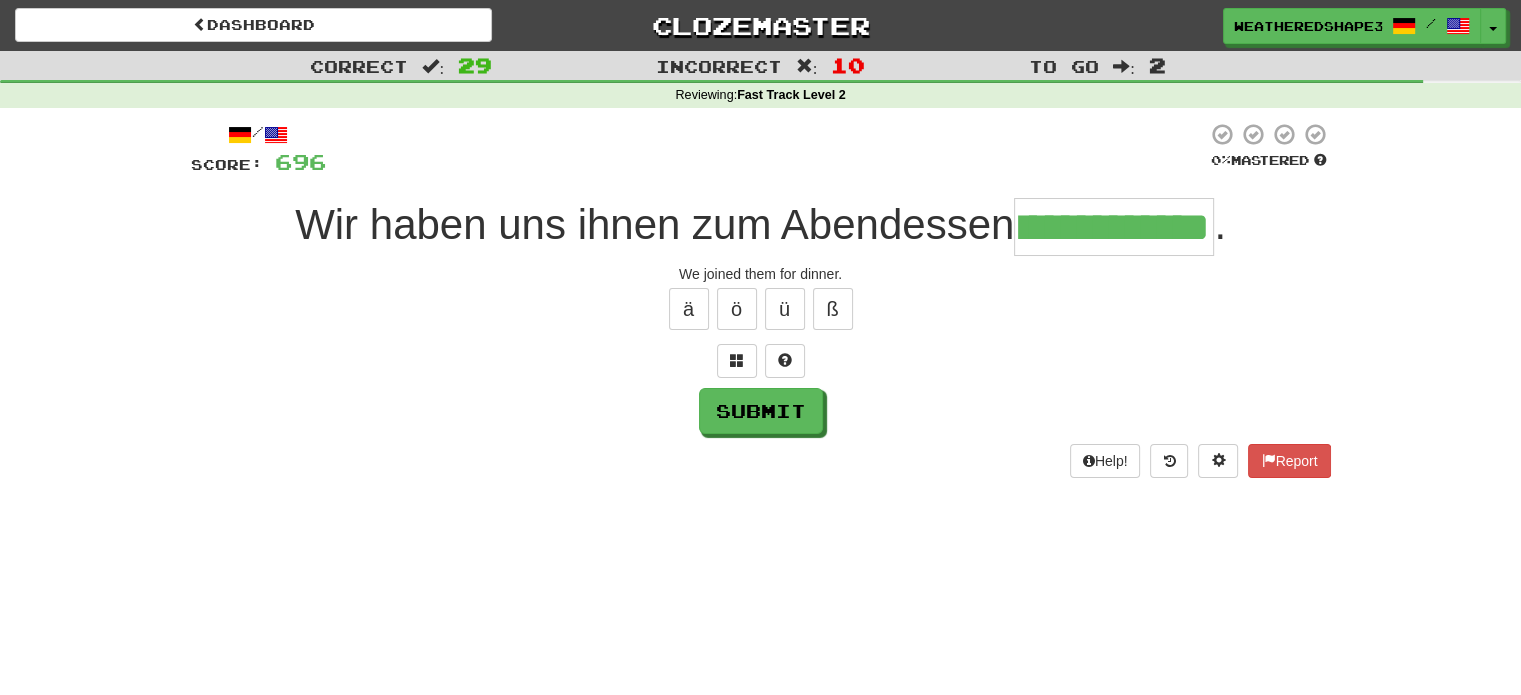scroll, scrollTop: 0, scrollLeft: 87, axis: horizontal 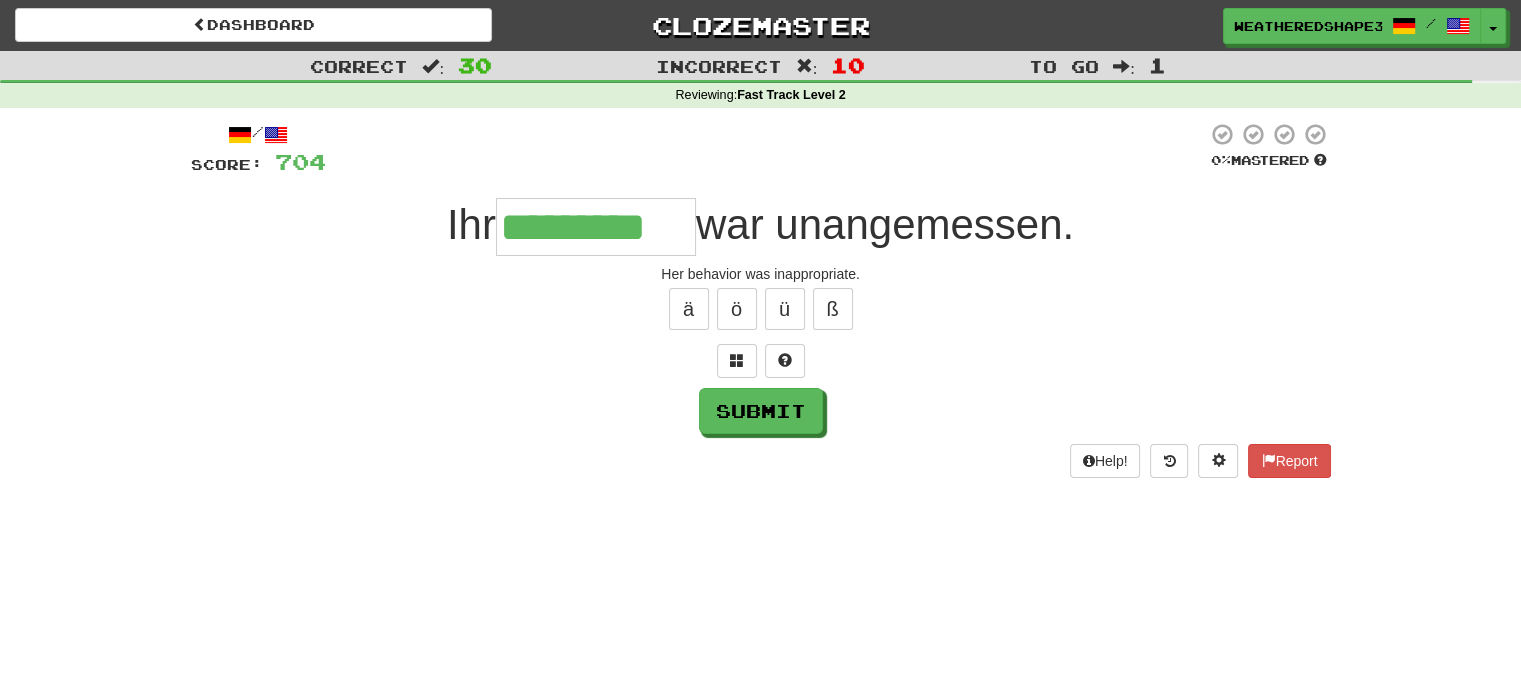 type on "*********" 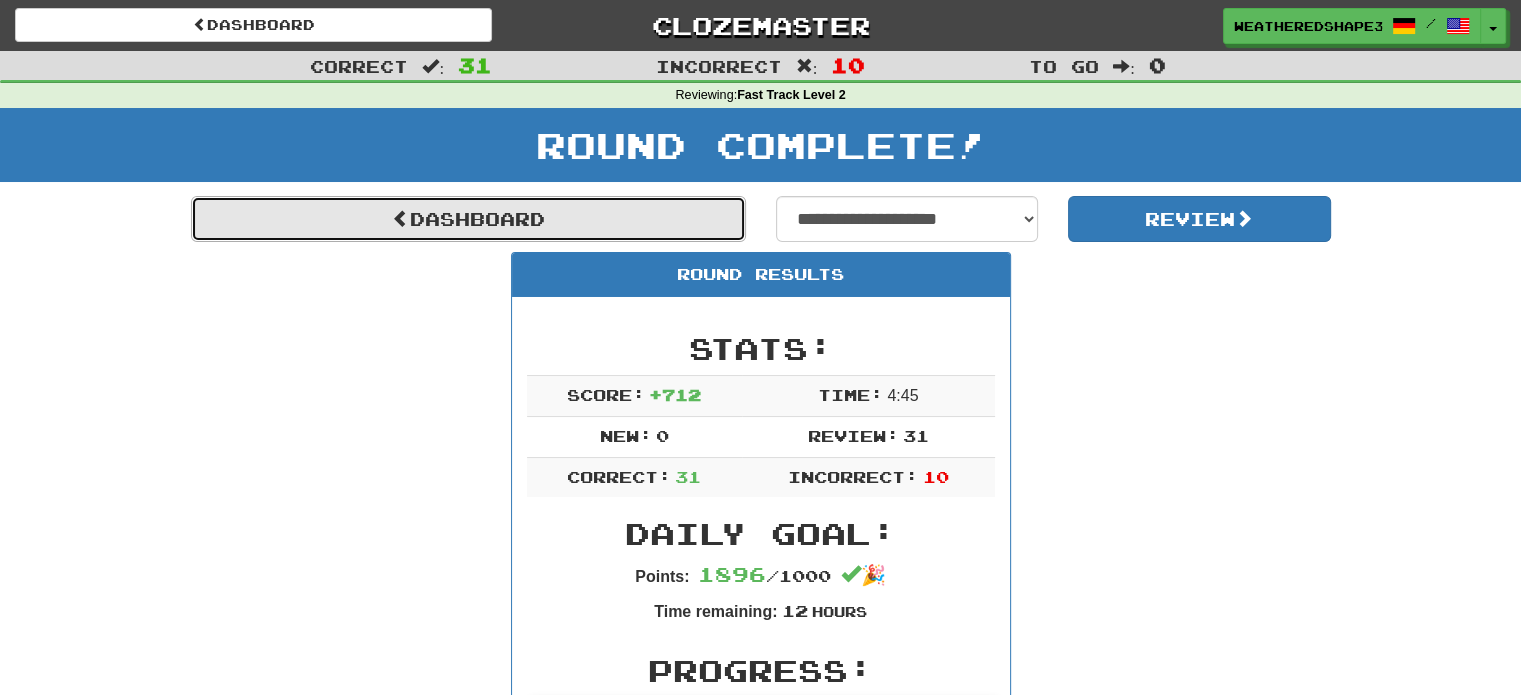 click on "Dashboard" at bounding box center [468, 219] 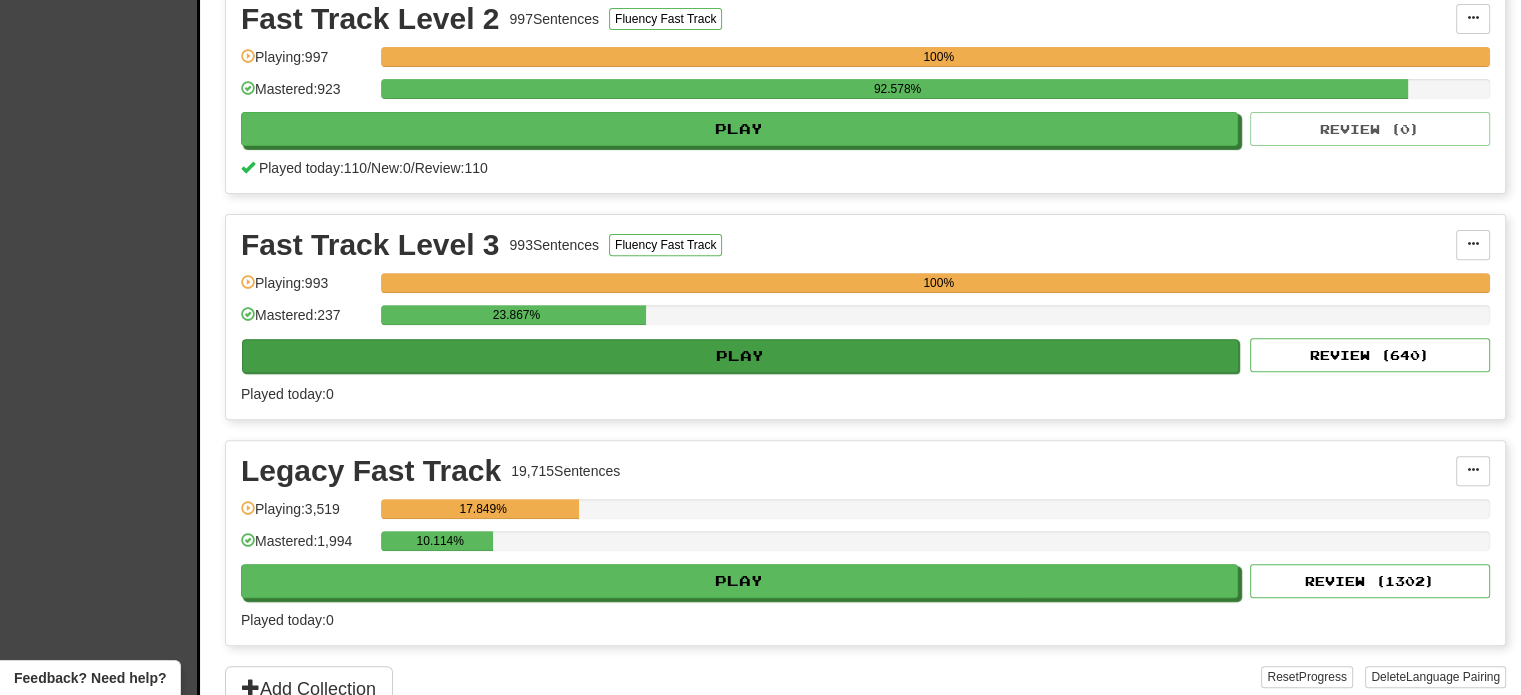 scroll, scrollTop: 700, scrollLeft: 0, axis: vertical 